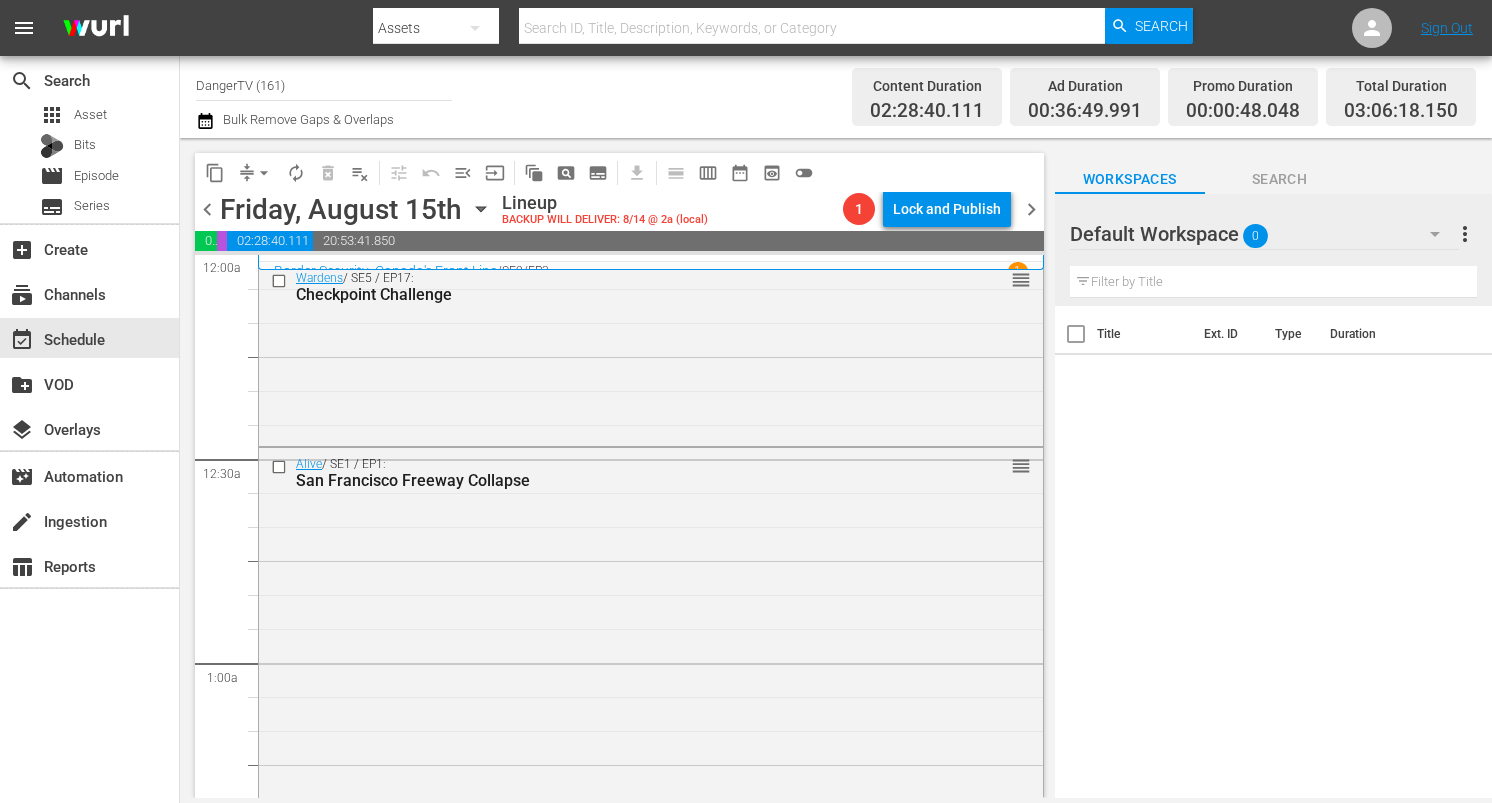 scroll, scrollTop: 0, scrollLeft: 0, axis: both 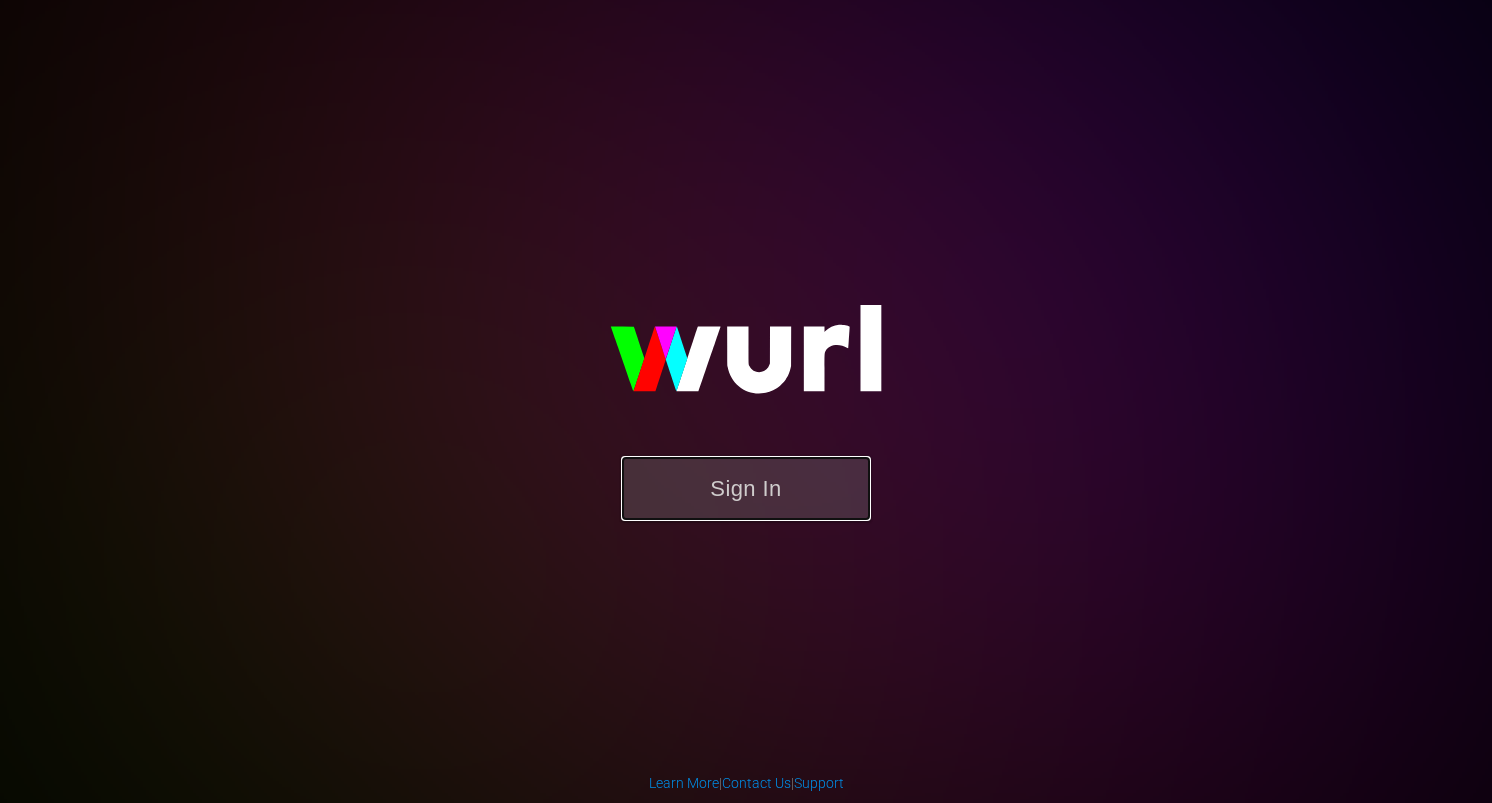 click on "Sign In" at bounding box center [746, 488] 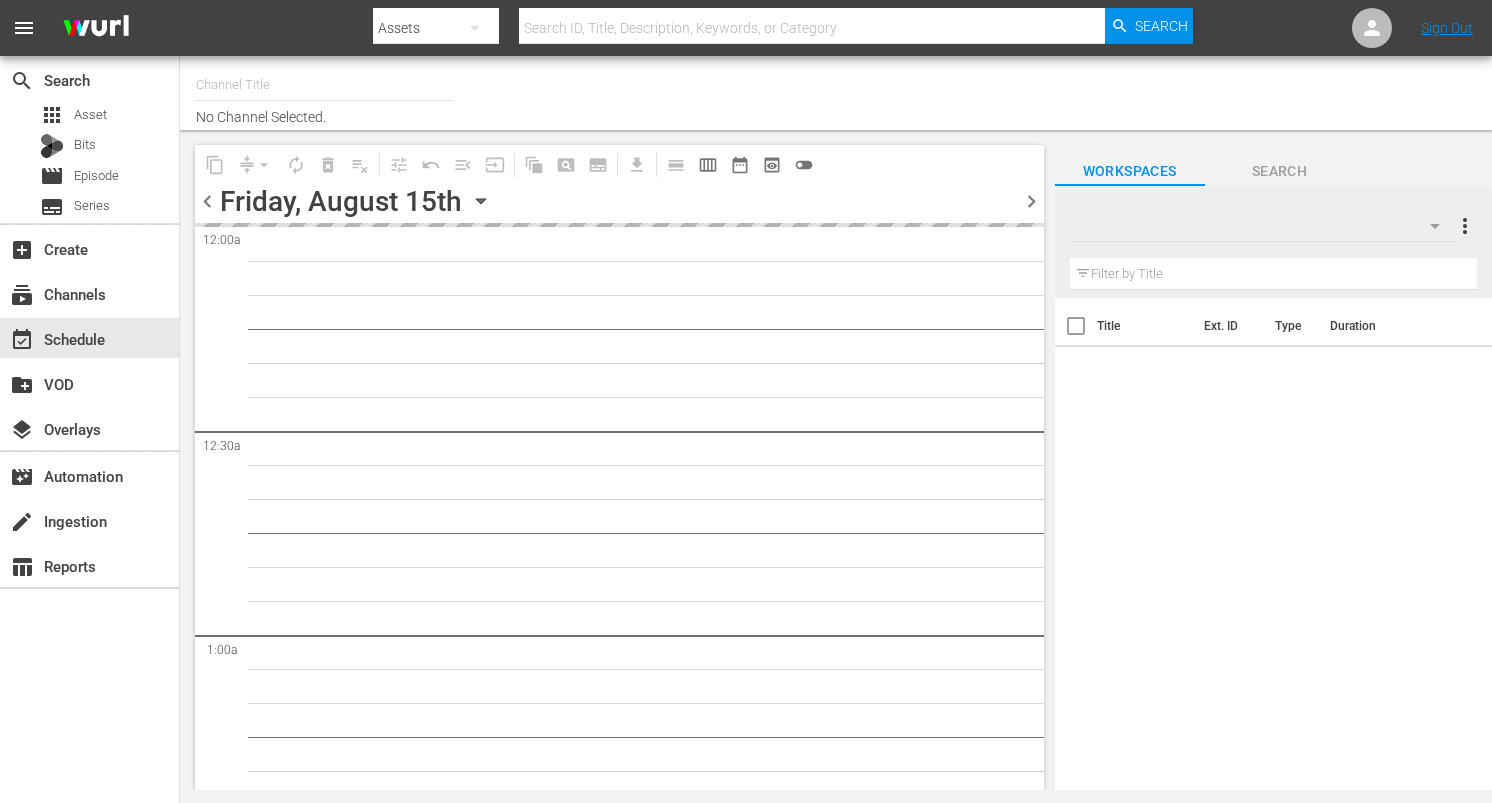 scroll, scrollTop: 0, scrollLeft: 0, axis: both 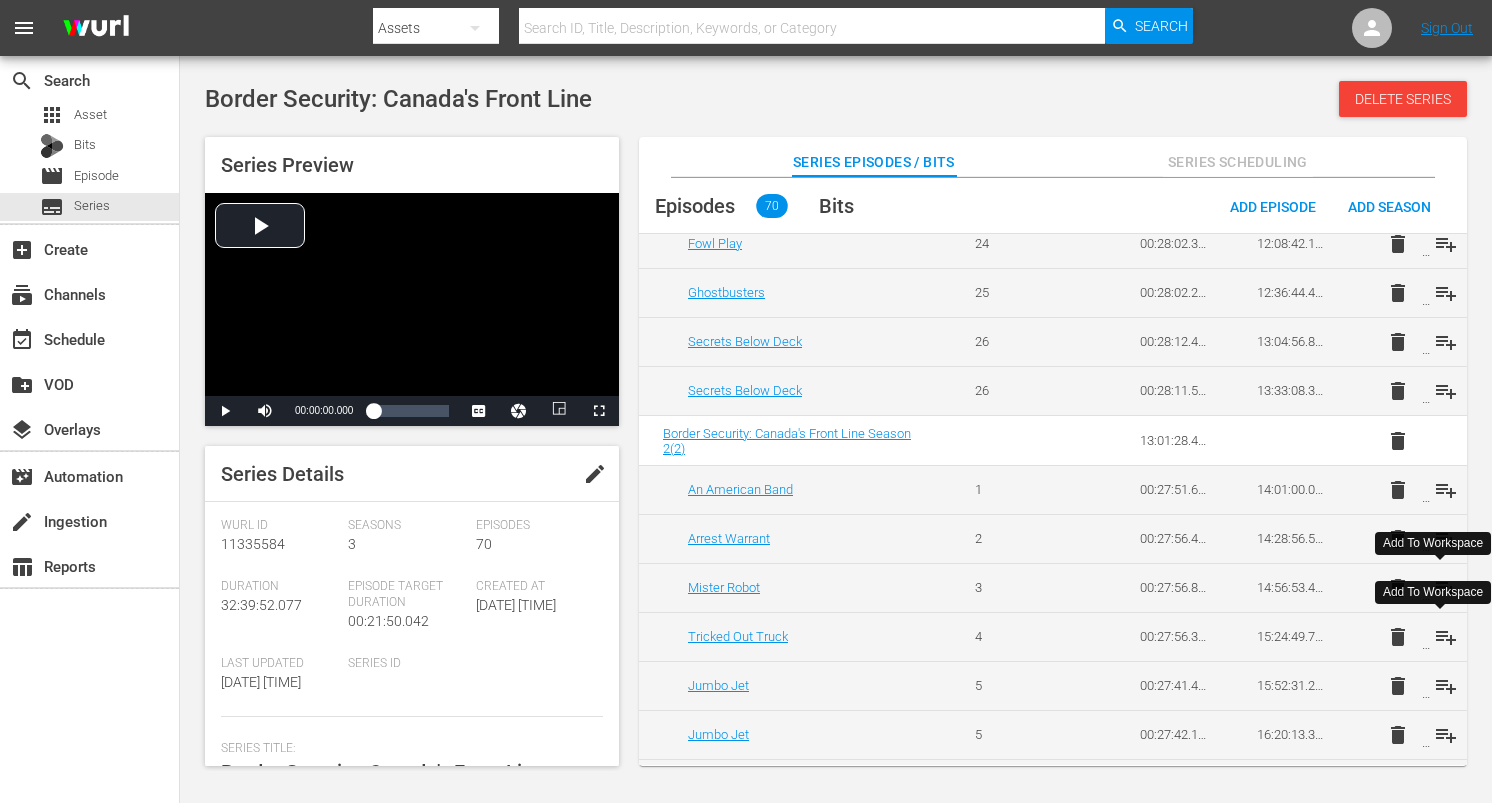 click on "playlist_add" at bounding box center (1446, 637) 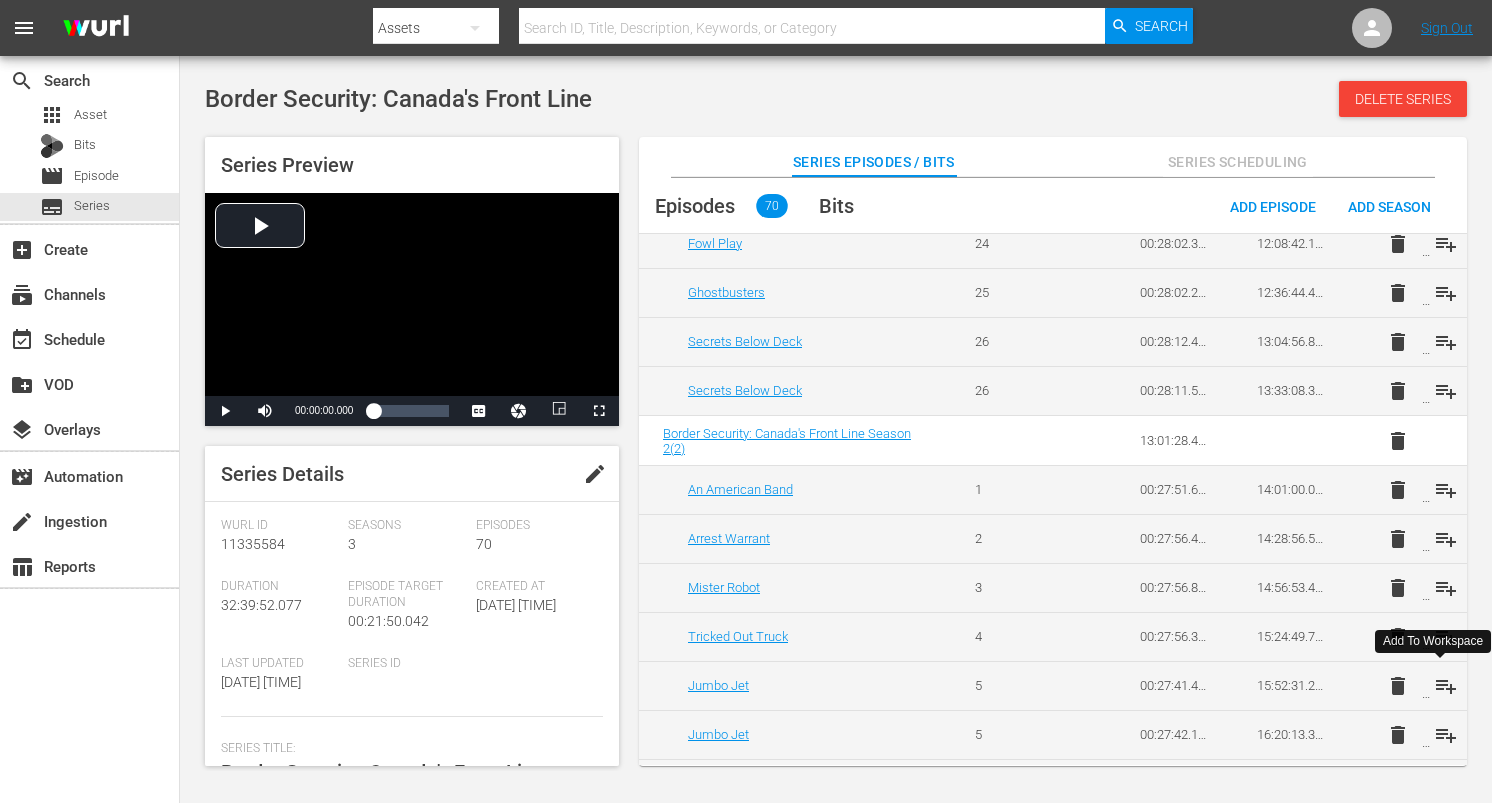 click on "playlist_add" at bounding box center (1446, 686) 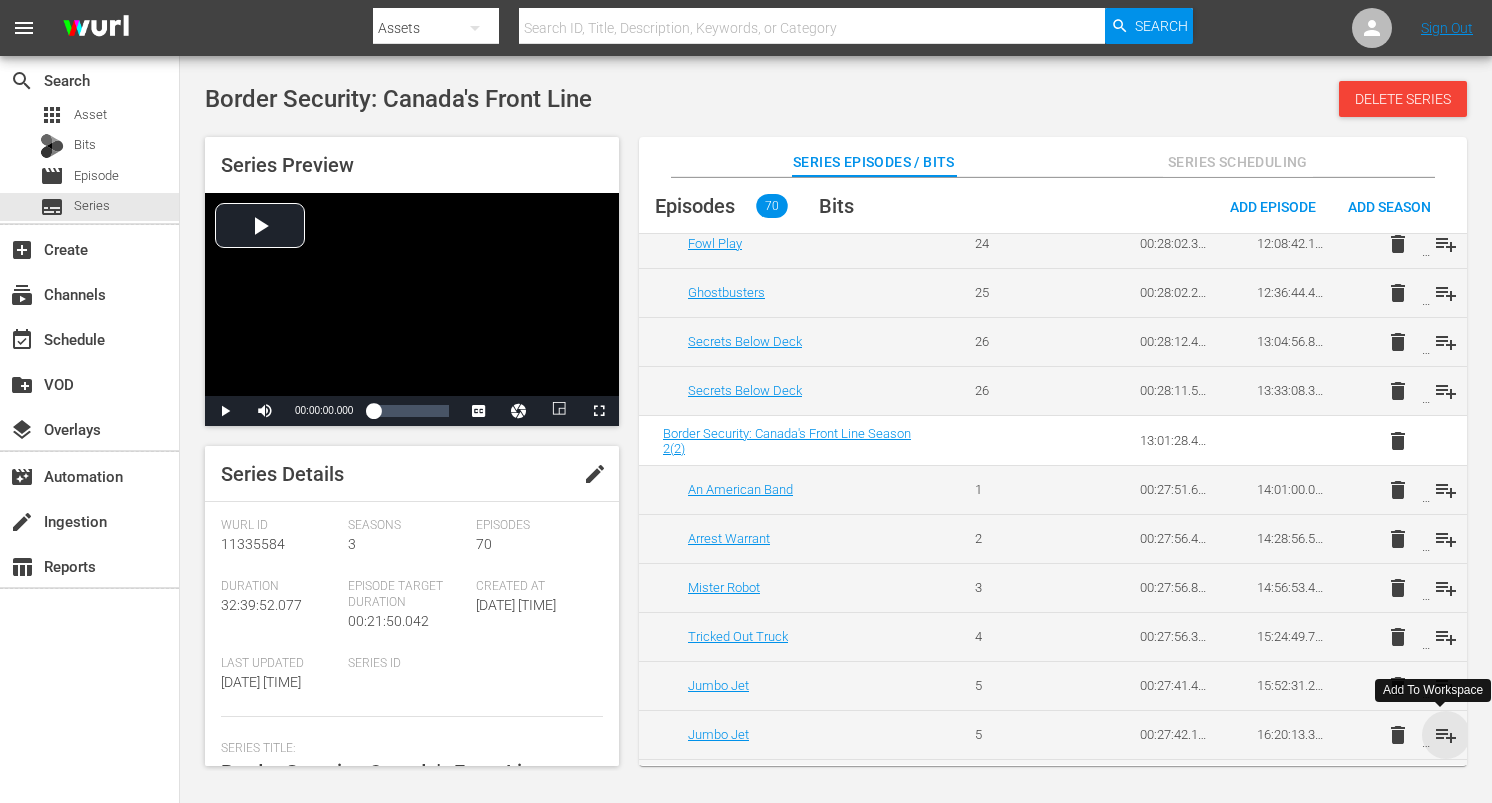 click on "playlist_add" at bounding box center [1446, 735] 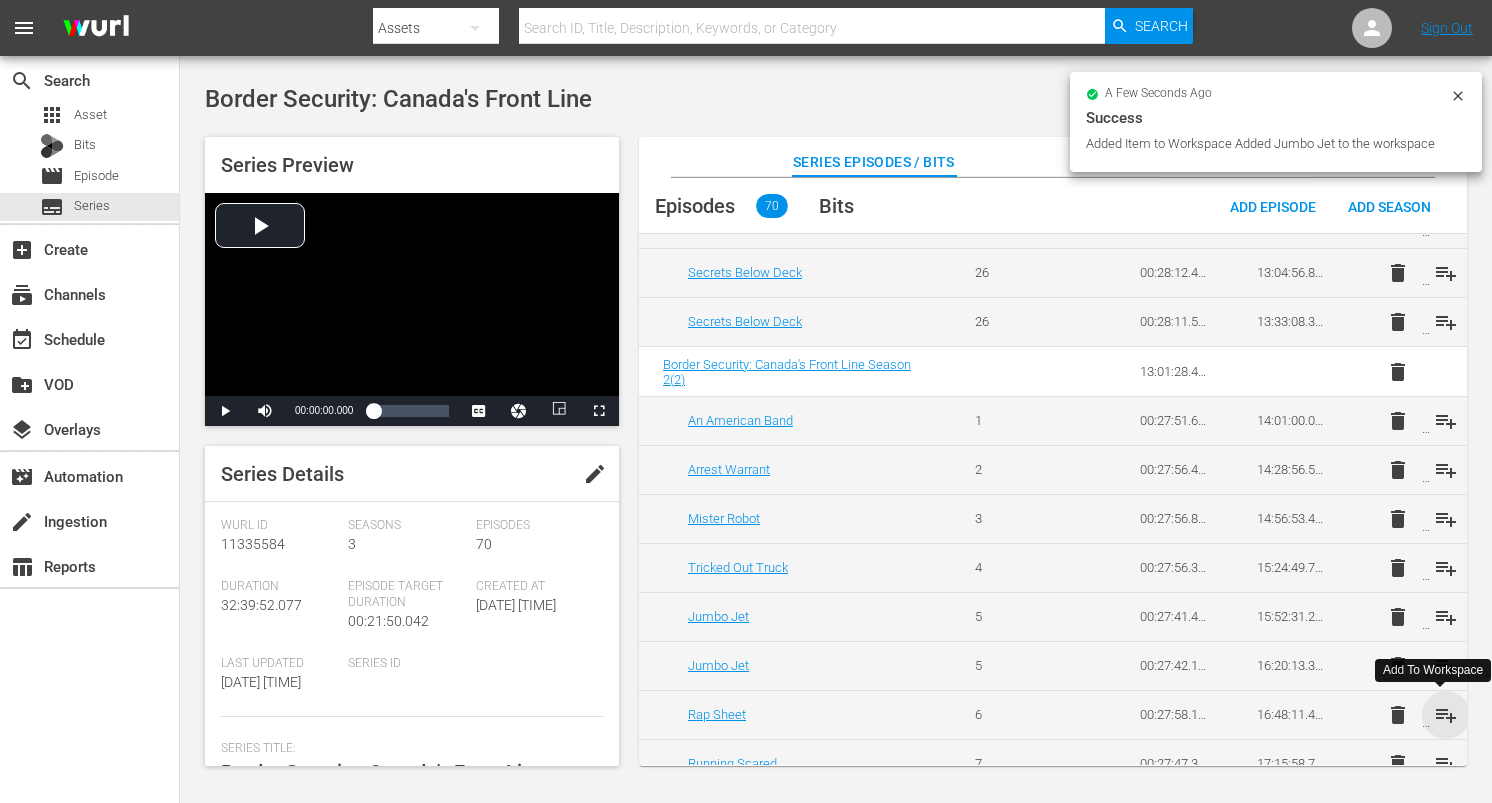 scroll, scrollTop: 1411, scrollLeft: 0, axis: vertical 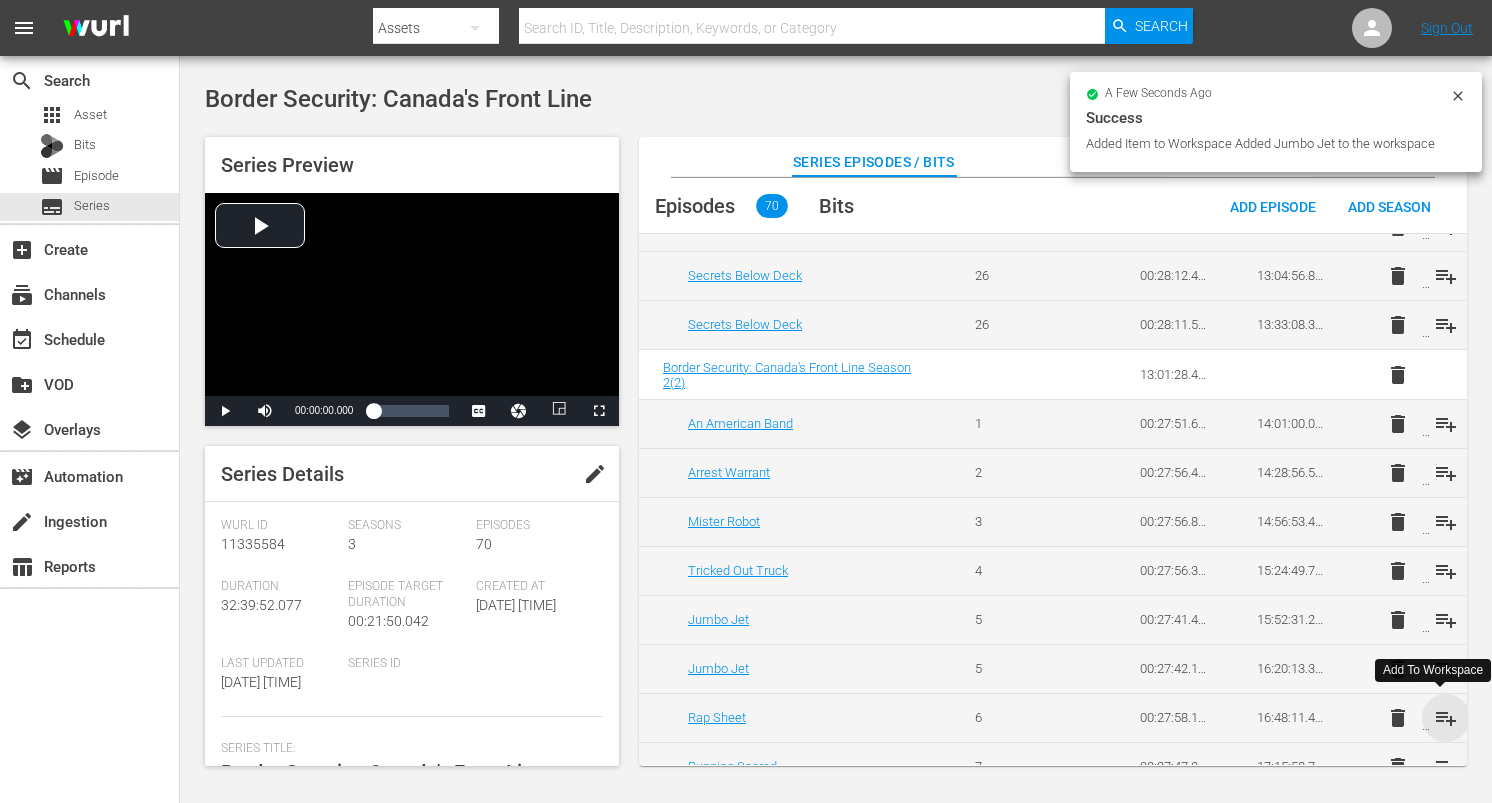 click on "playlist_add" at bounding box center (1446, 718) 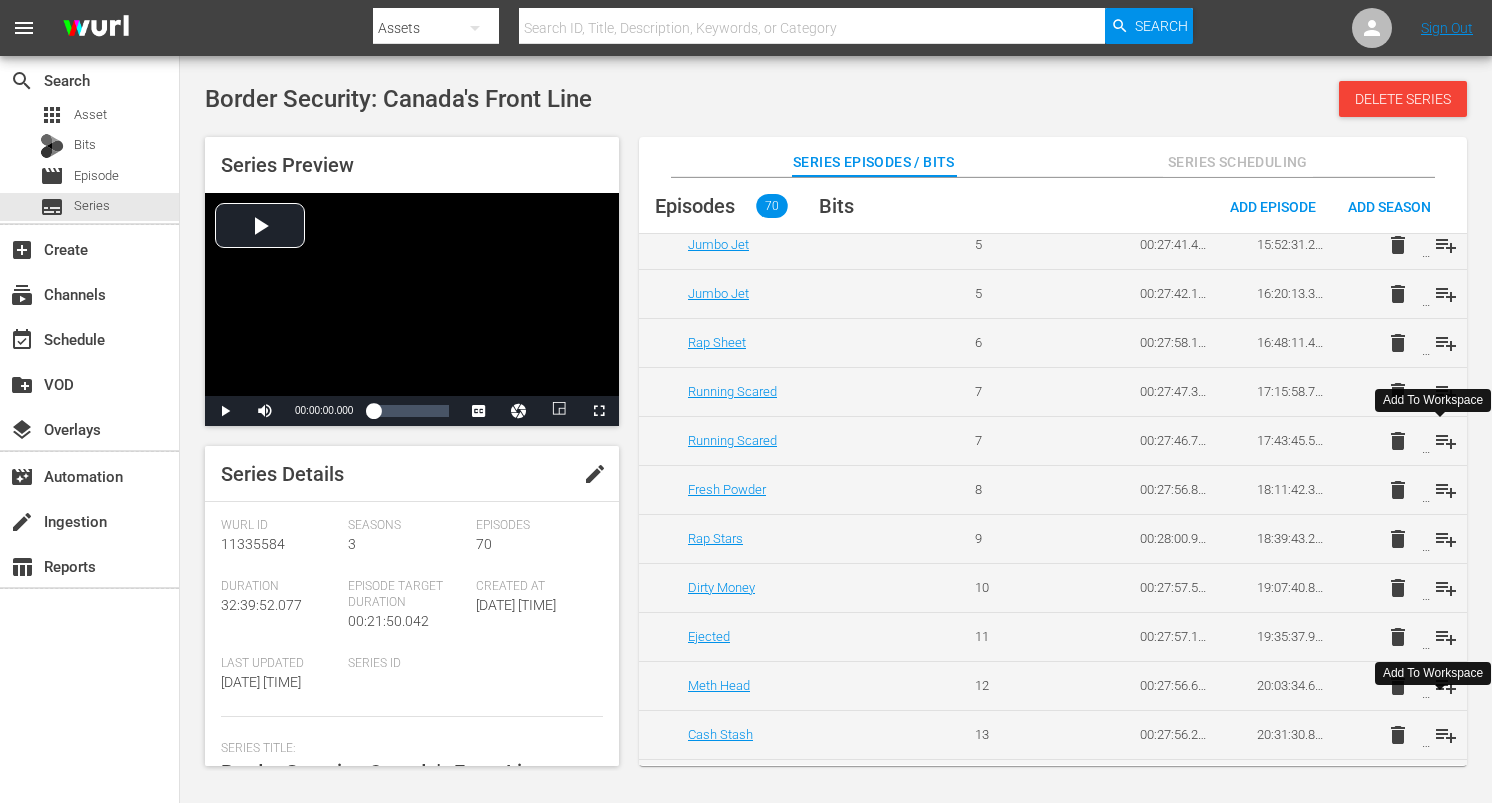 scroll, scrollTop: 1790, scrollLeft: 0, axis: vertical 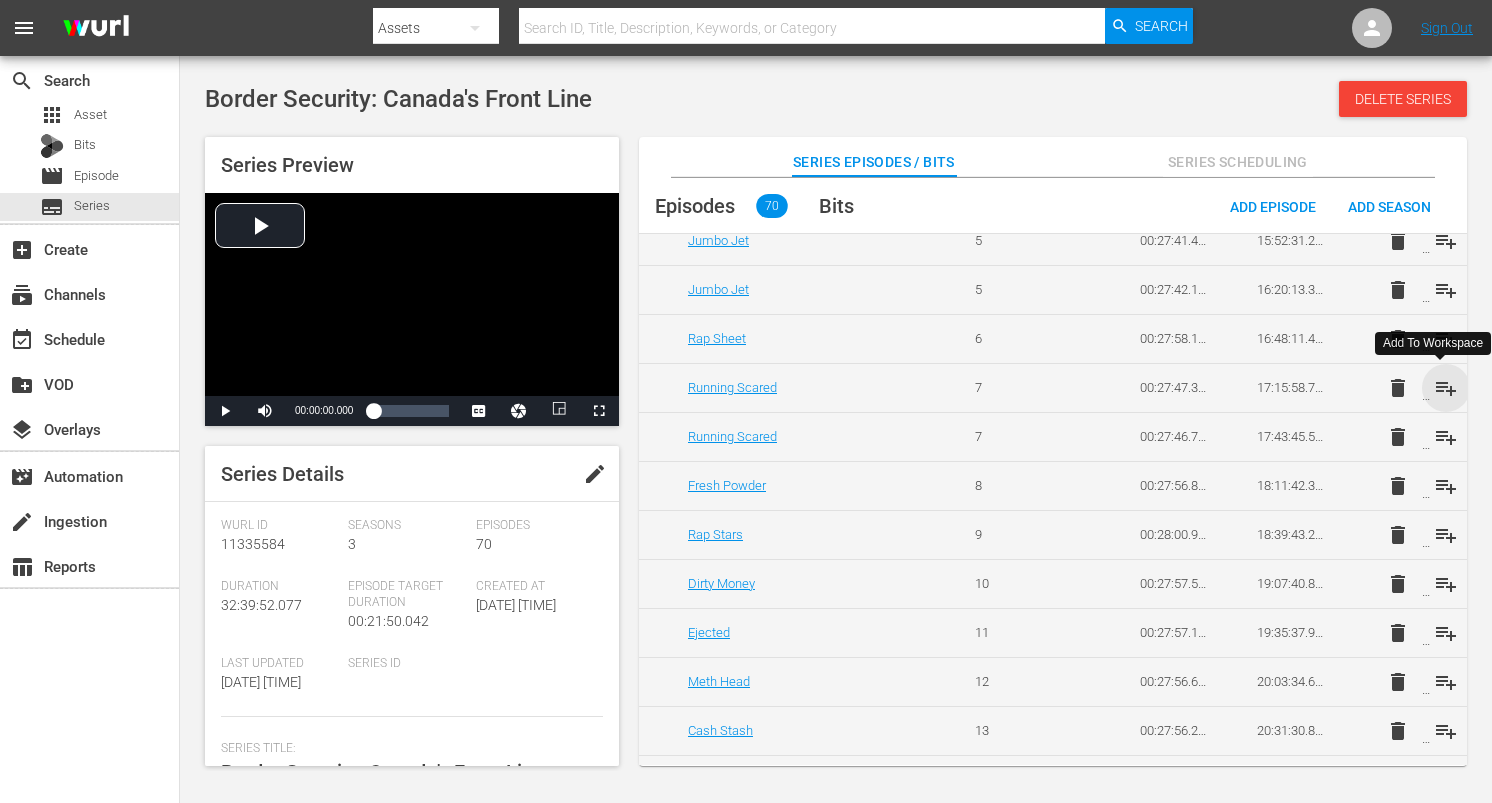 click on "playlist_add" at bounding box center [1446, 388] 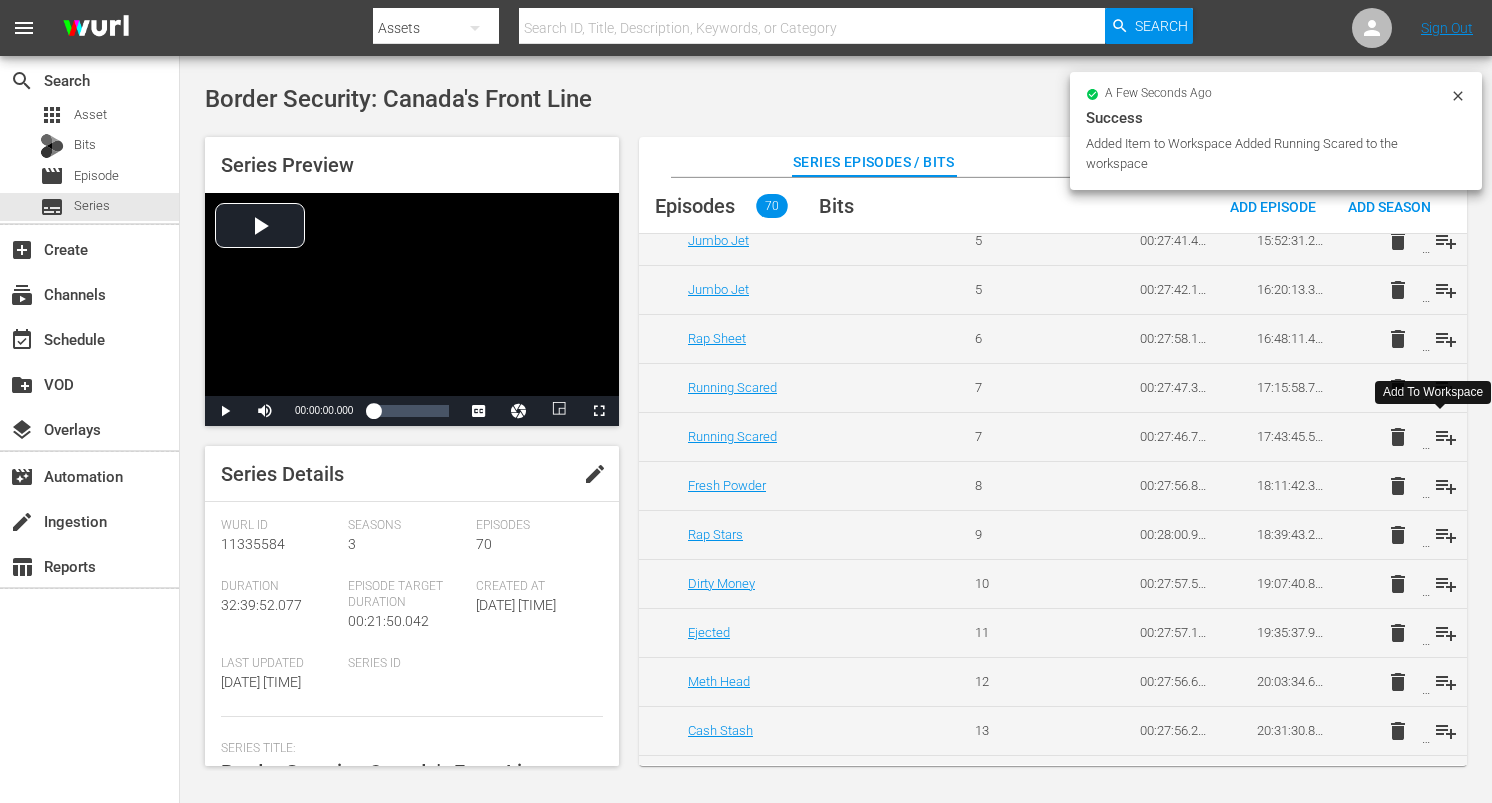 click on "playlist_add" at bounding box center (1446, 437) 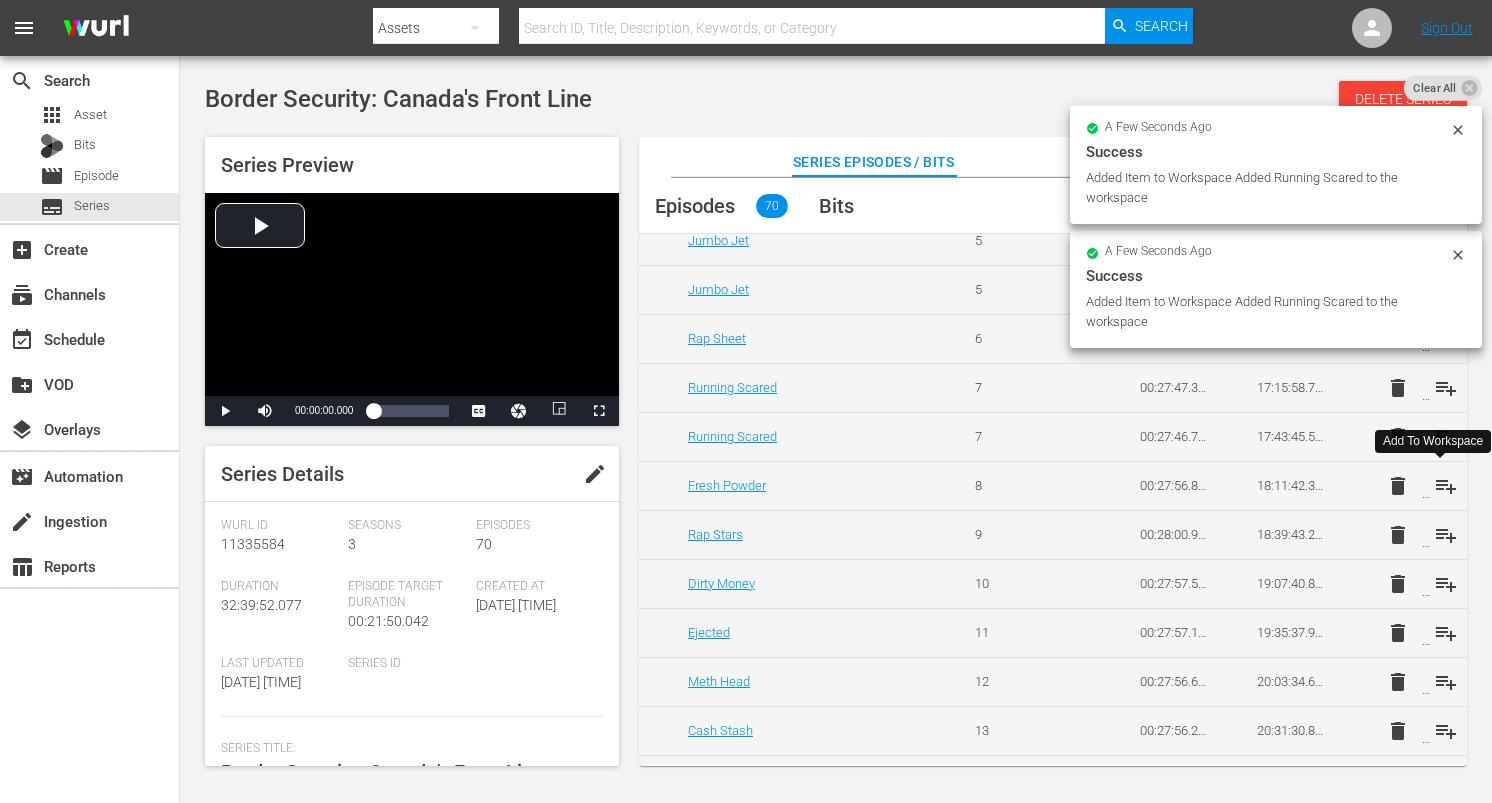 click on "playlist_add" at bounding box center [1446, 486] 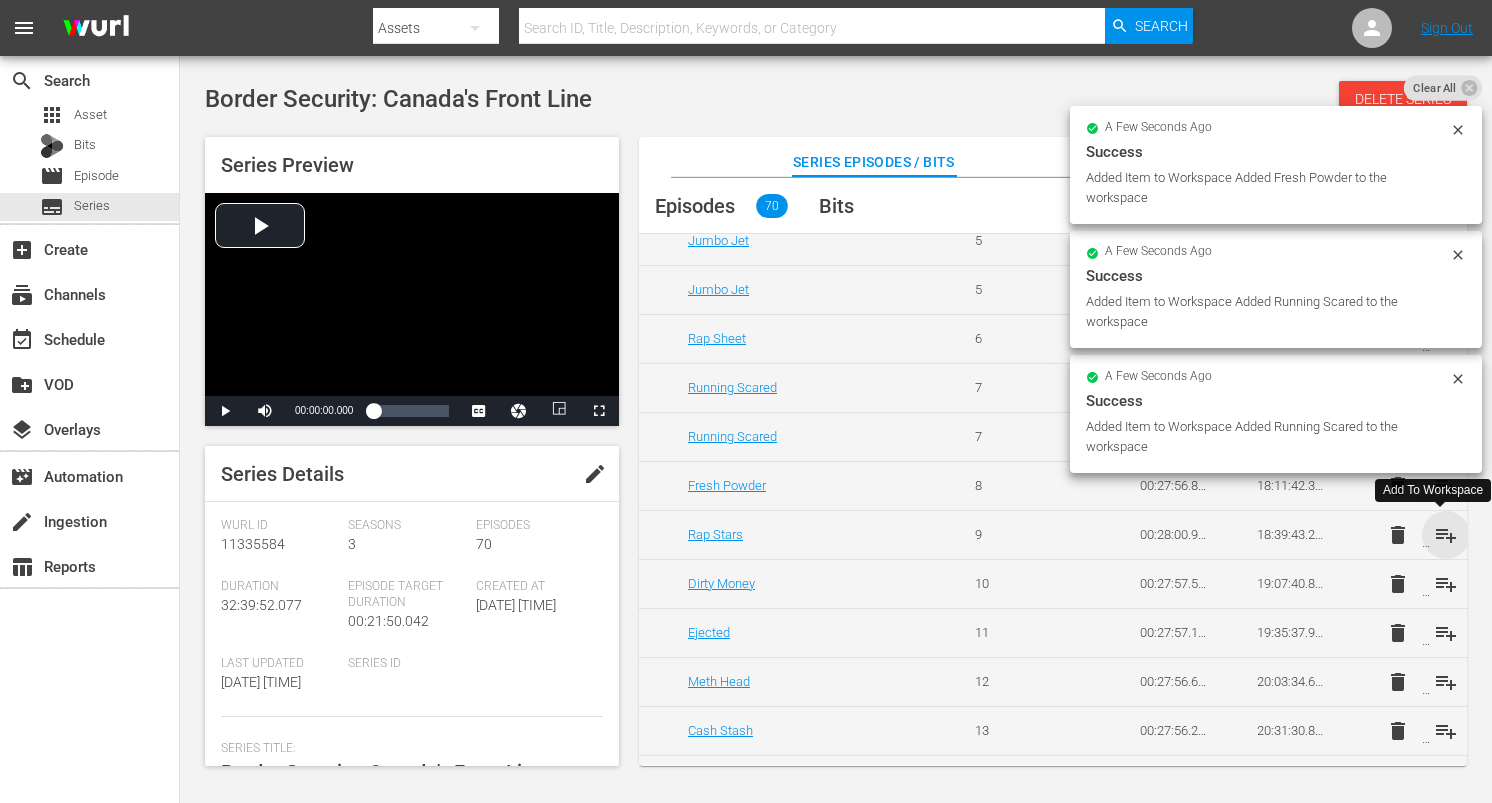 drag, startPoint x: 1442, startPoint y: 531, endPoint x: 1446, endPoint y: 549, distance: 18.439089 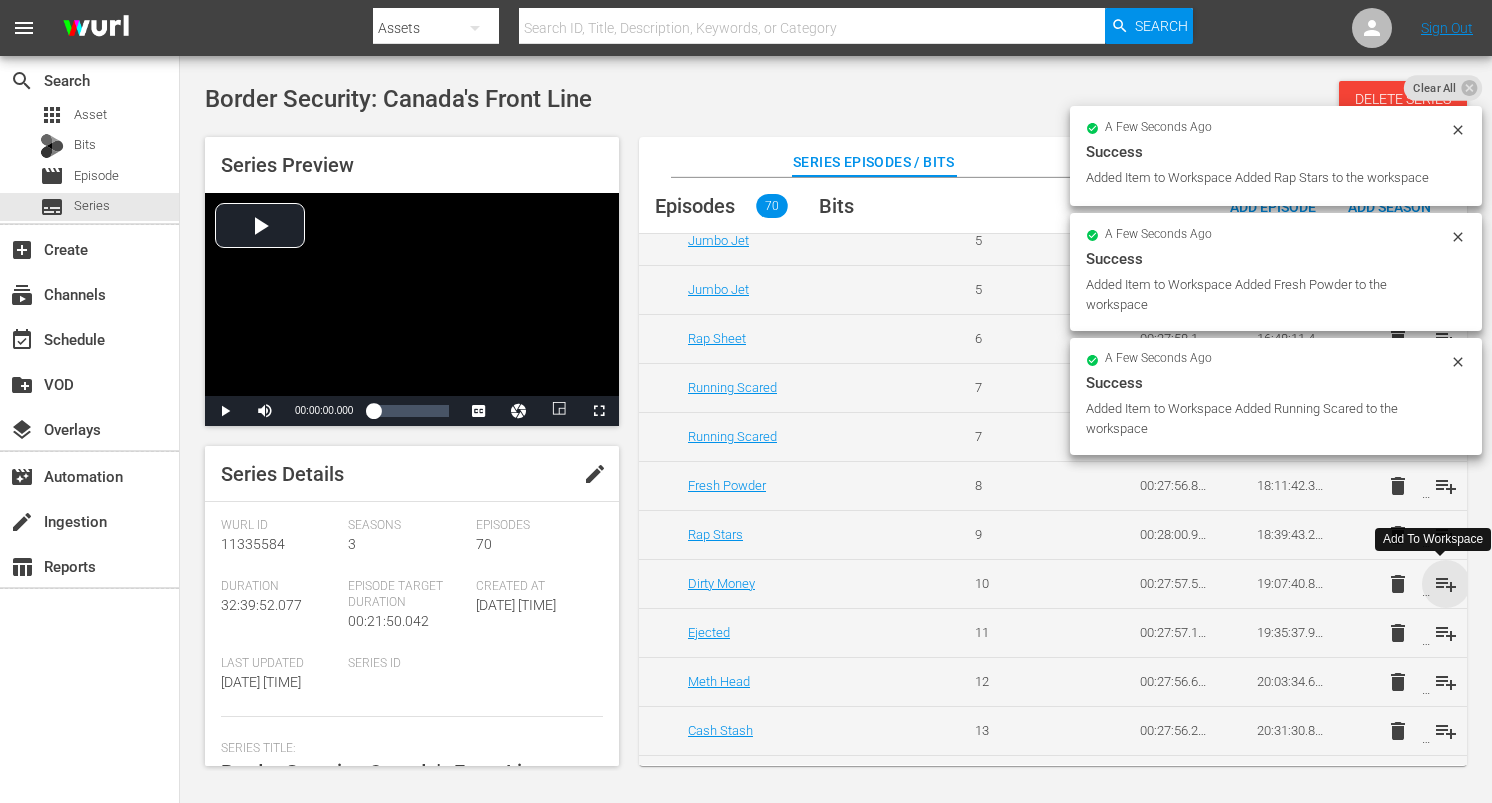 click on "playlist_add" at bounding box center [1446, 584] 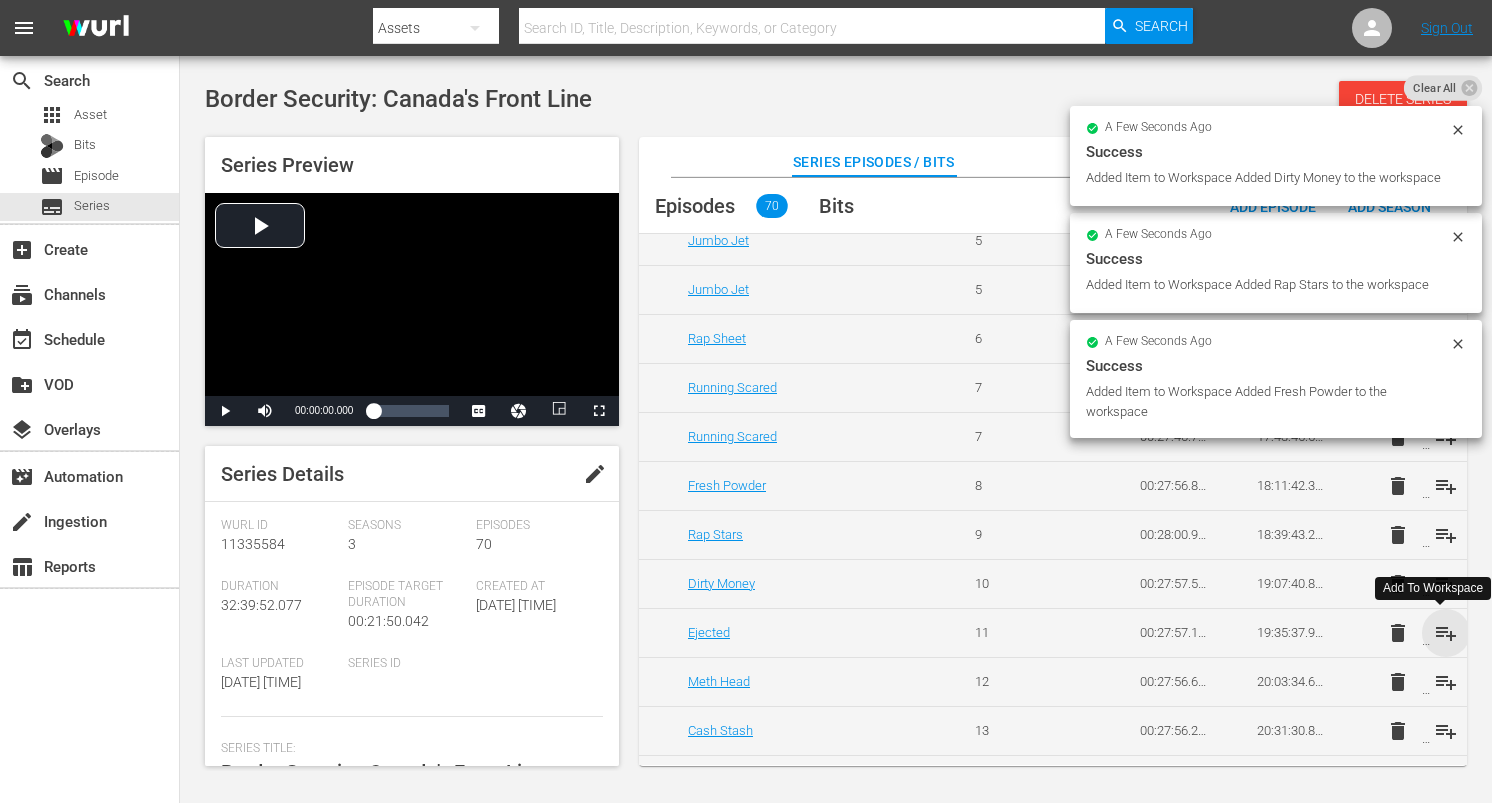 click on "playlist_add" at bounding box center [1446, 633] 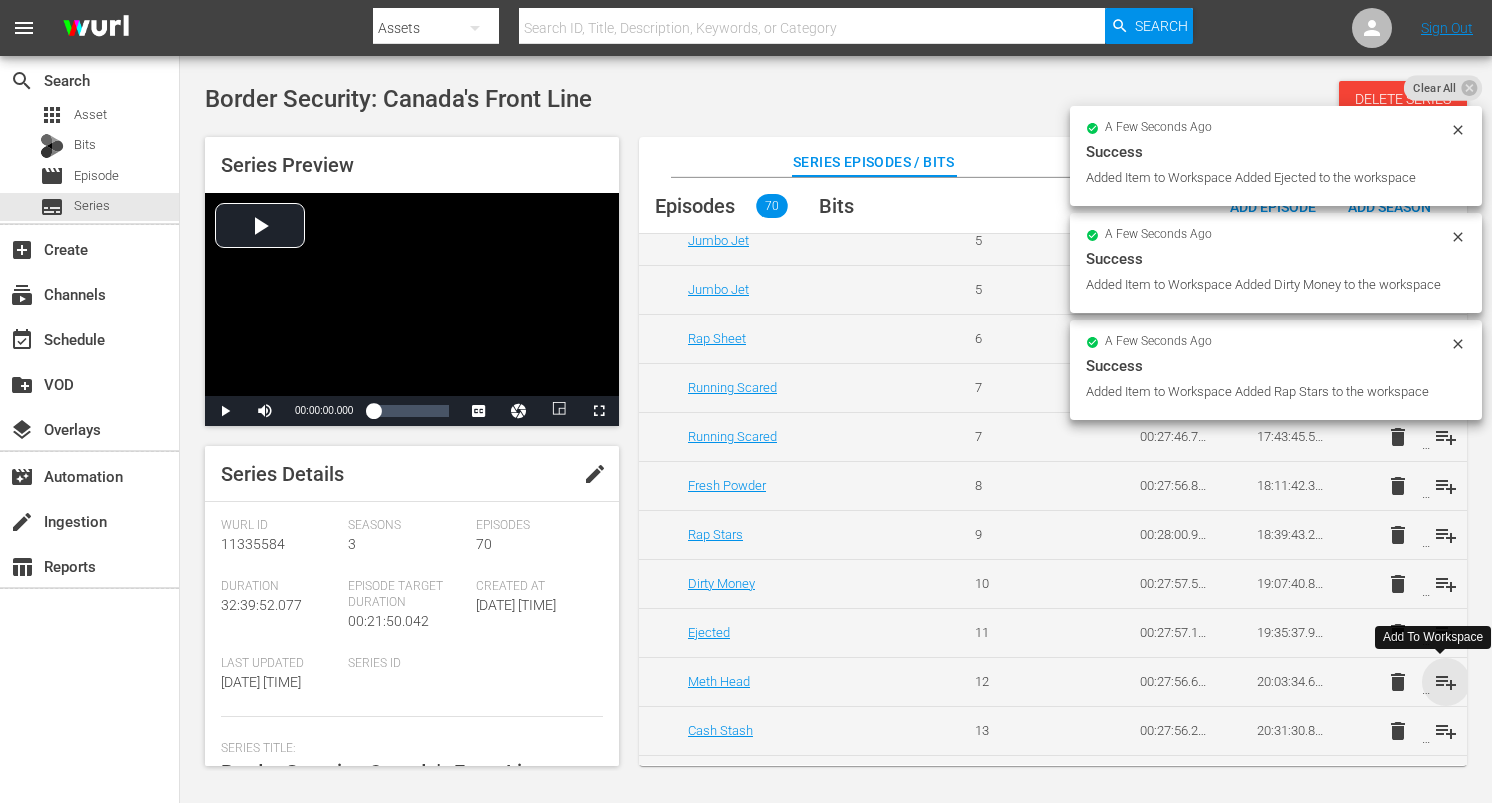 click on "playlist_add" at bounding box center [1446, 682] 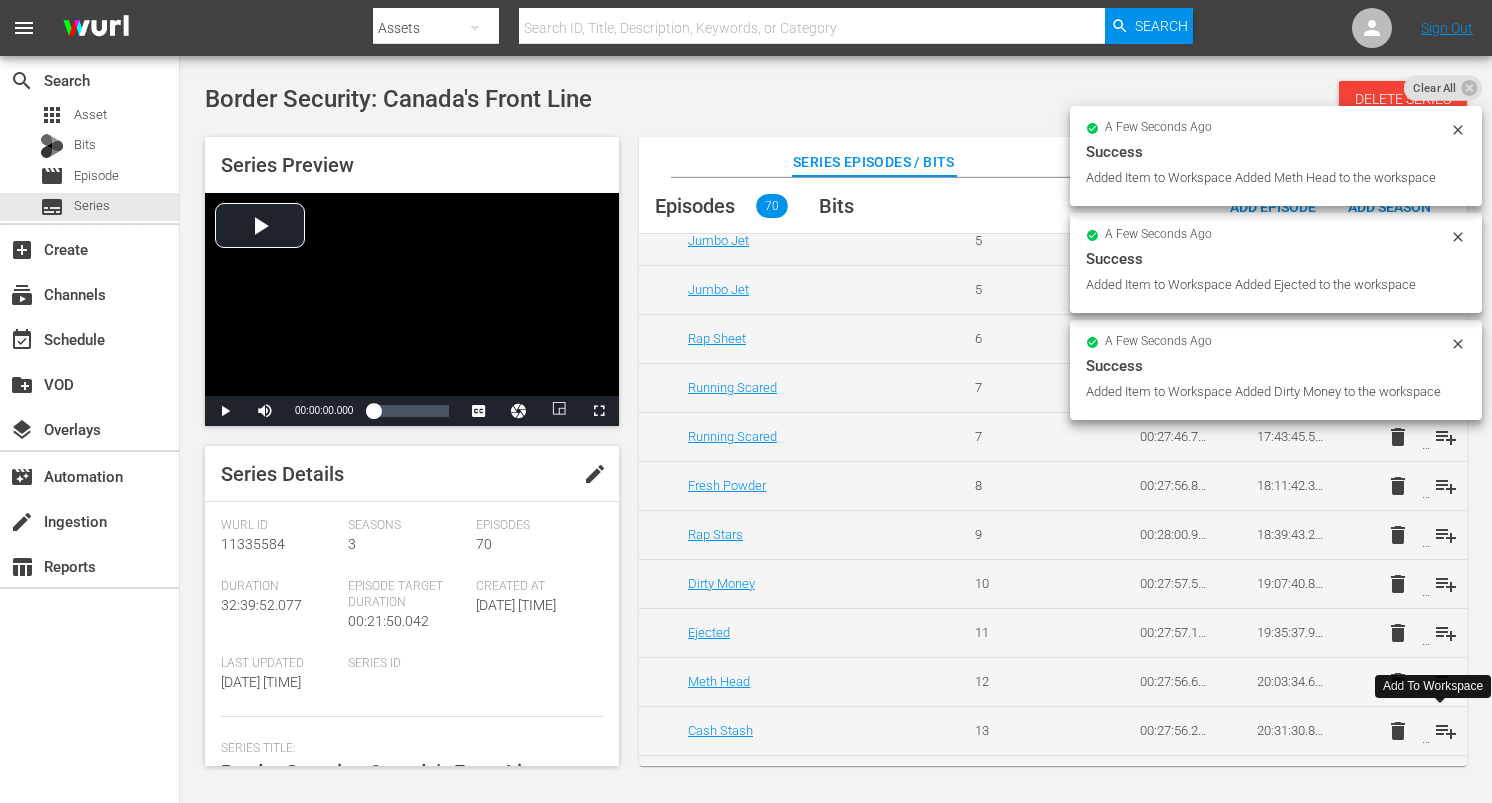 drag, startPoint x: 1440, startPoint y: 726, endPoint x: 1439, endPoint y: 711, distance: 15.033297 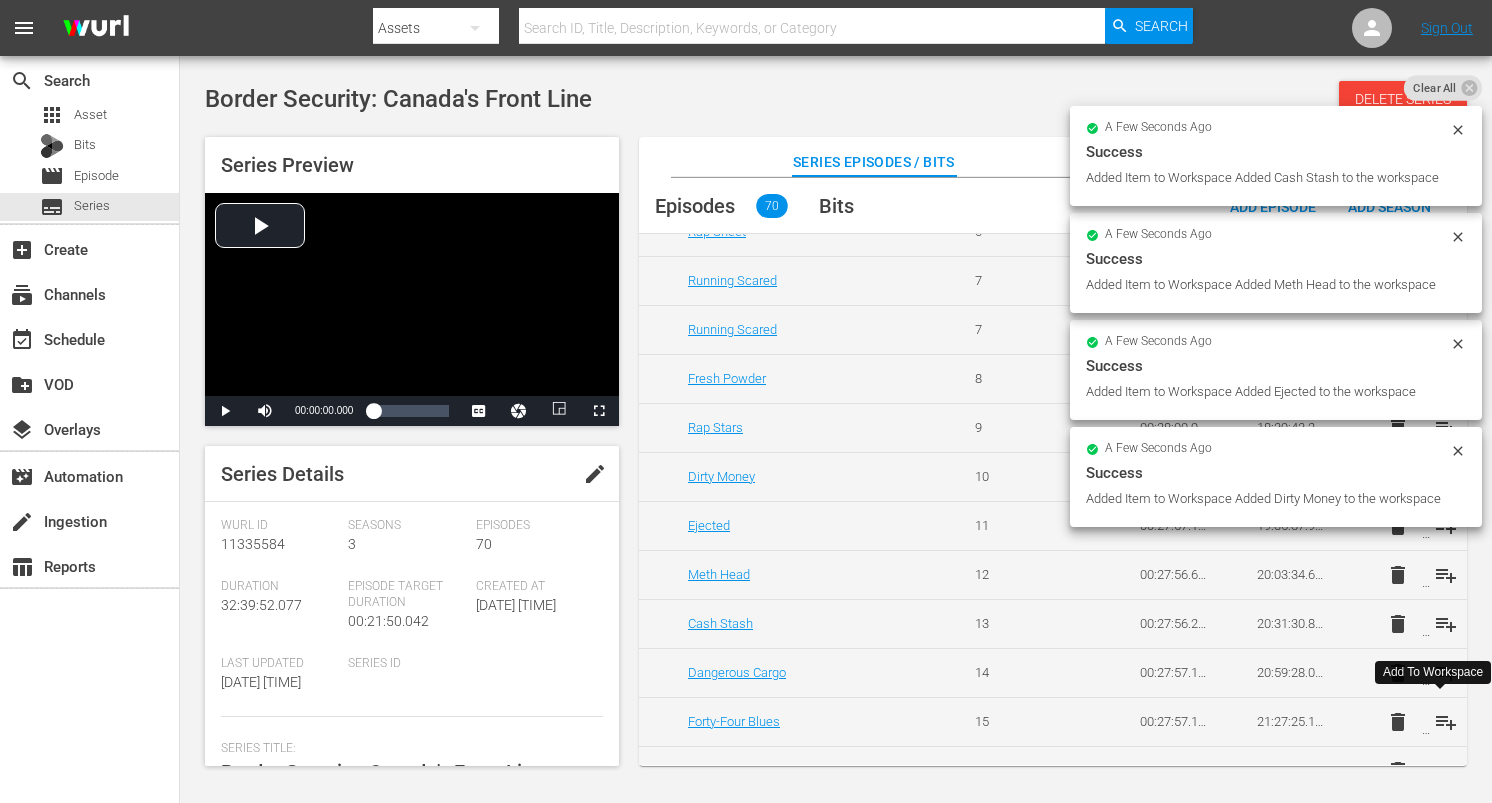 scroll, scrollTop: 1918, scrollLeft: 0, axis: vertical 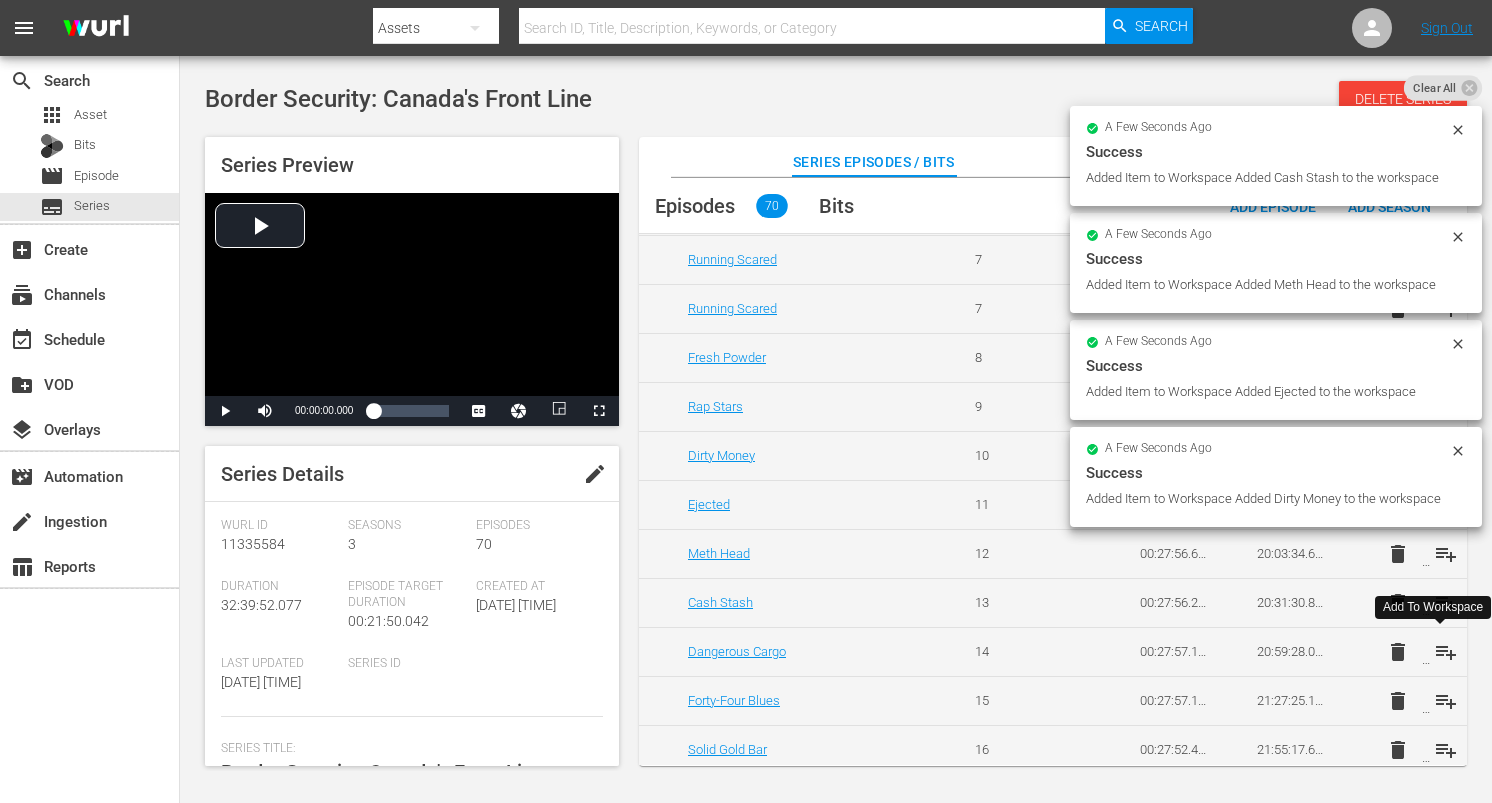 drag, startPoint x: 1440, startPoint y: 657, endPoint x: 1447, endPoint y: 682, distance: 25.96151 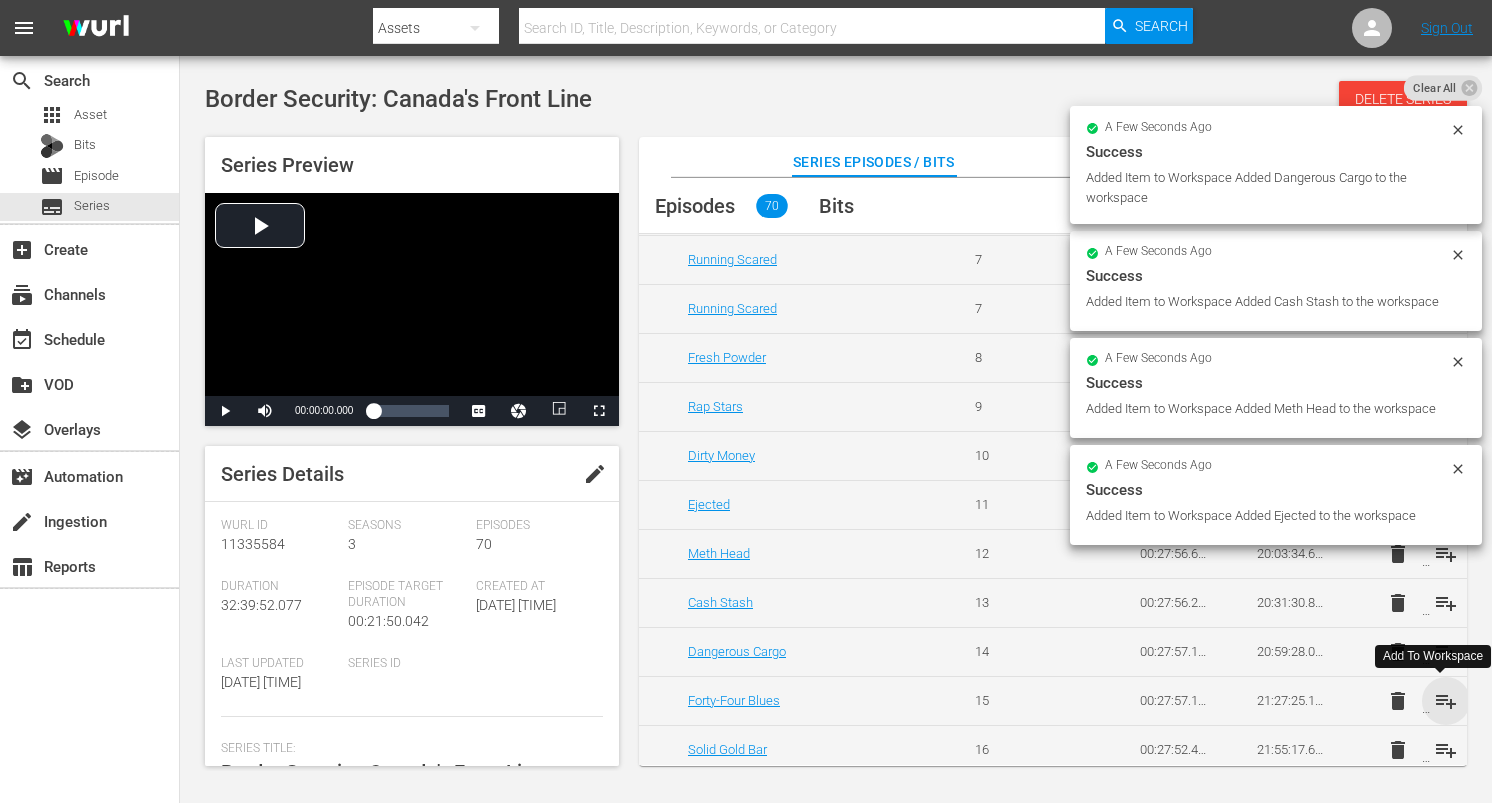click on "playlist_add" at bounding box center [1446, 701] 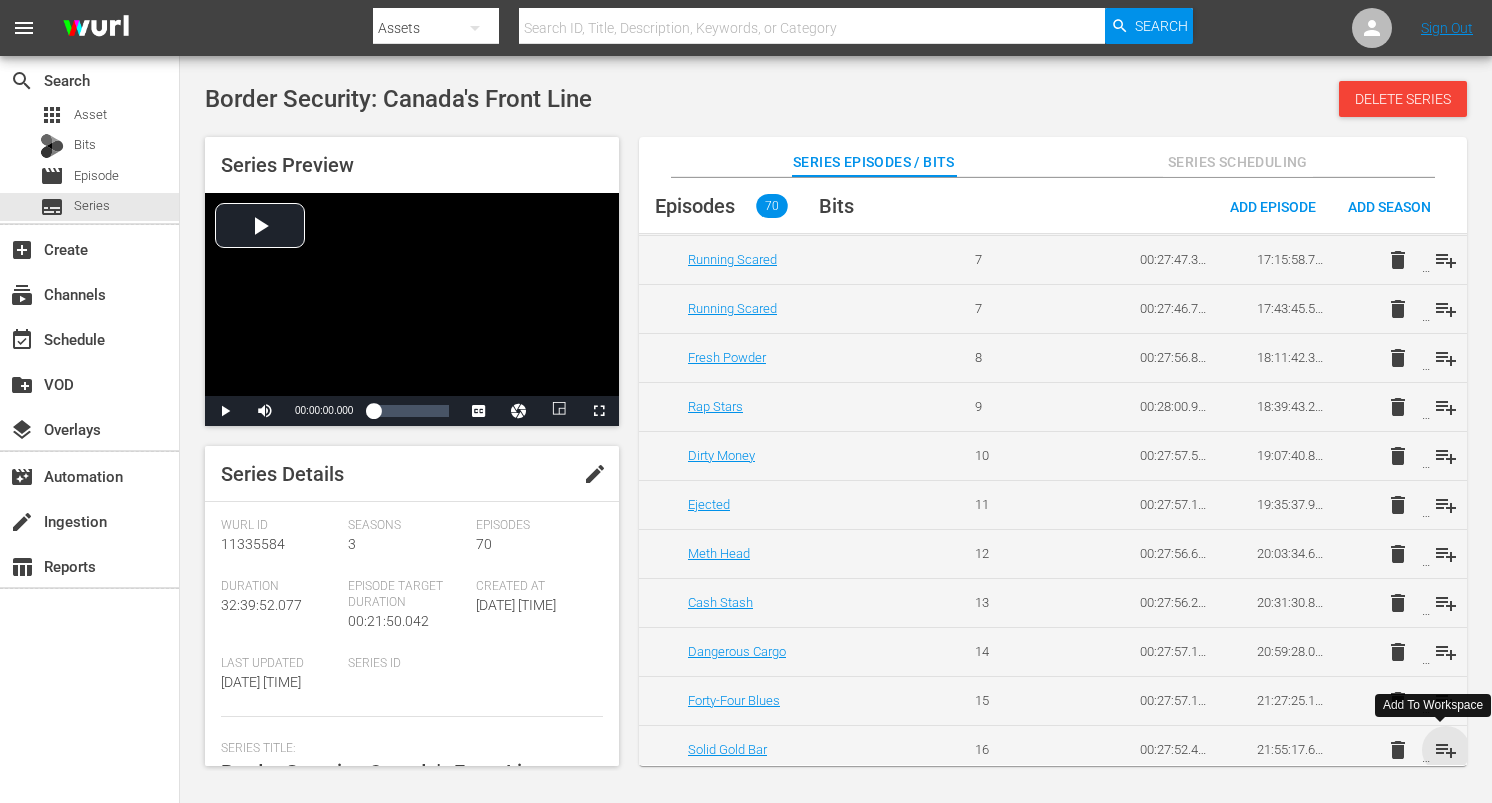 click on "playlist_add" at bounding box center (1446, 750) 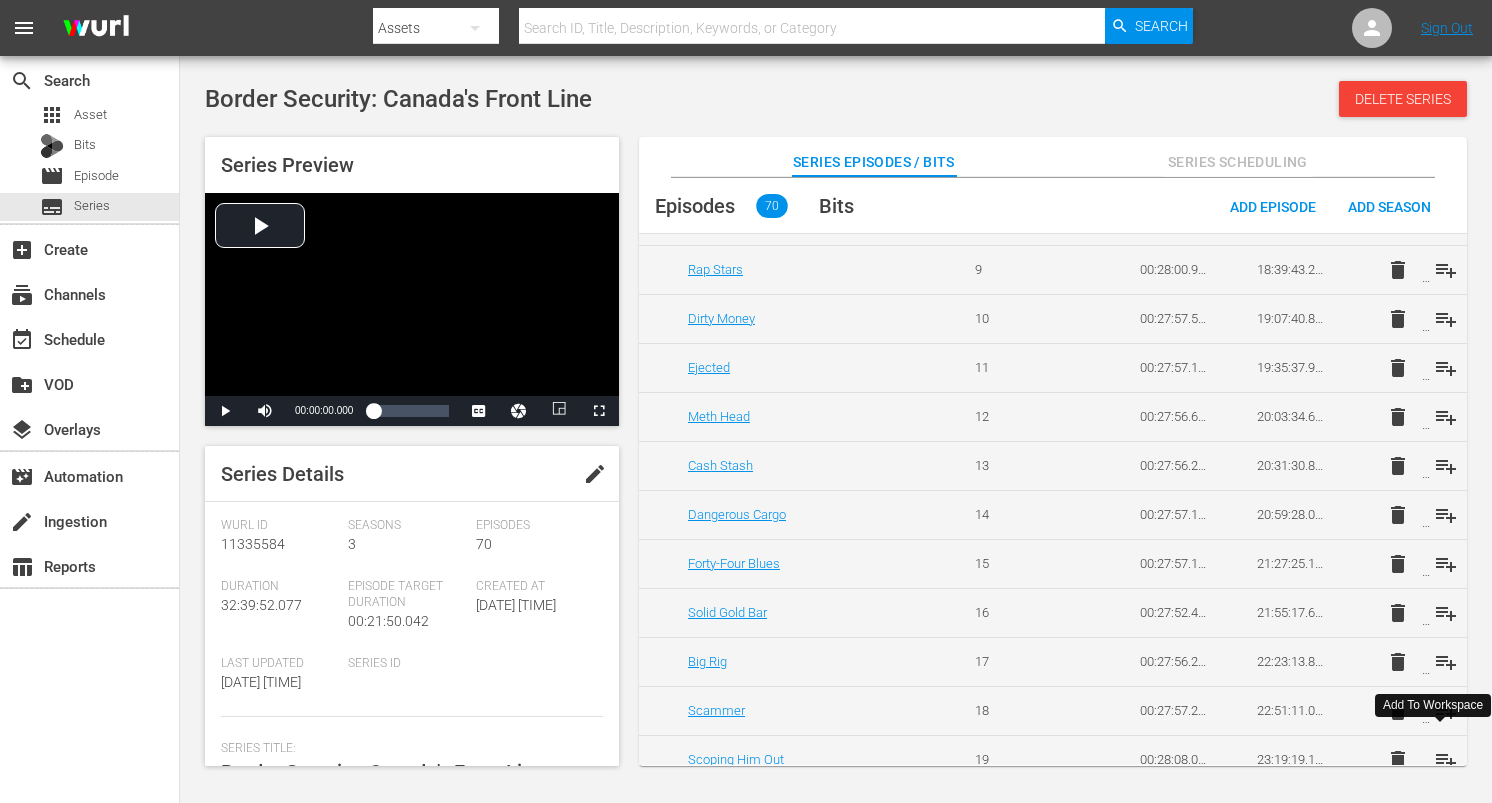 scroll, scrollTop: 2088, scrollLeft: 0, axis: vertical 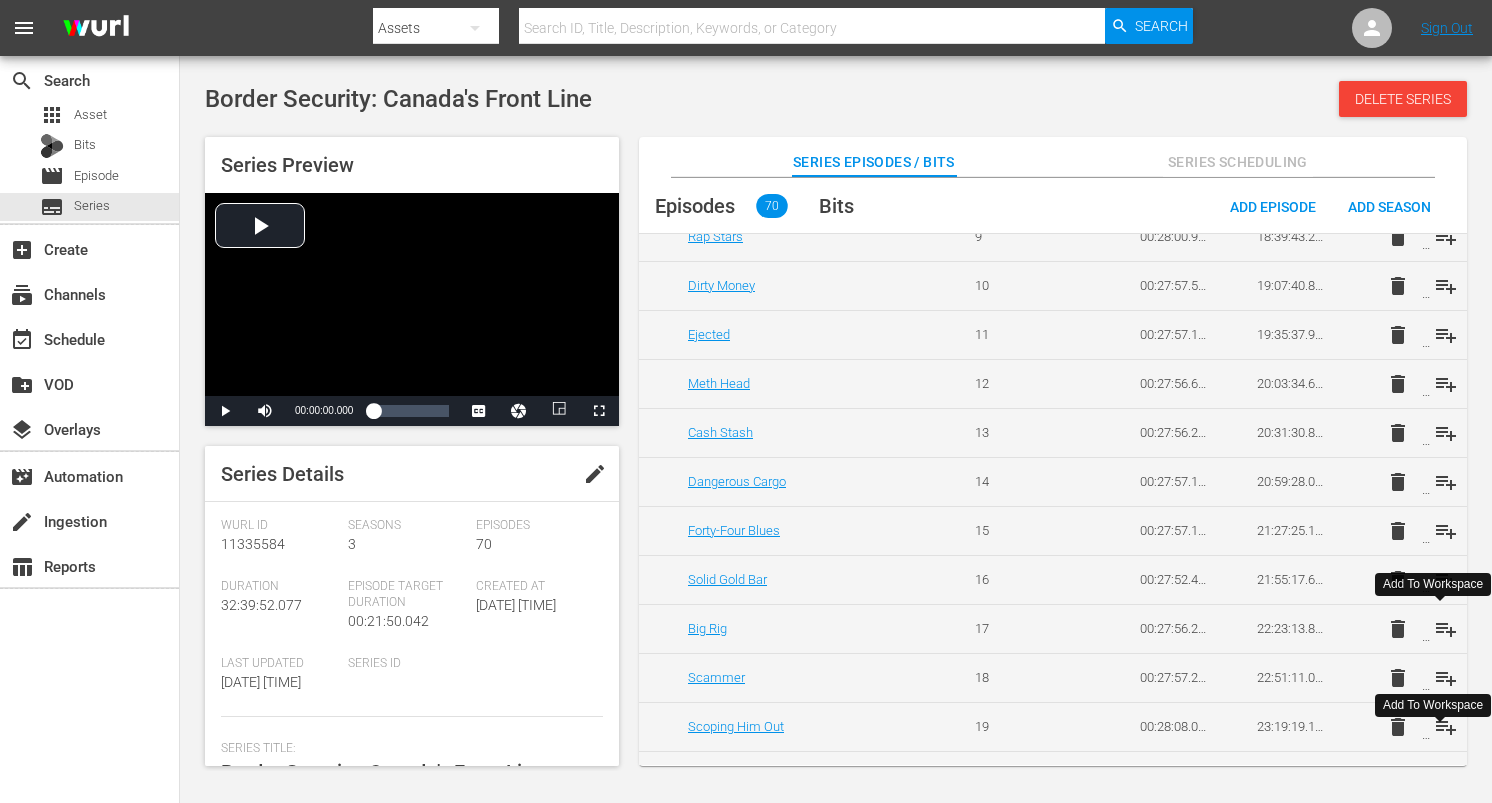 click on "playlist_add" at bounding box center (1446, 629) 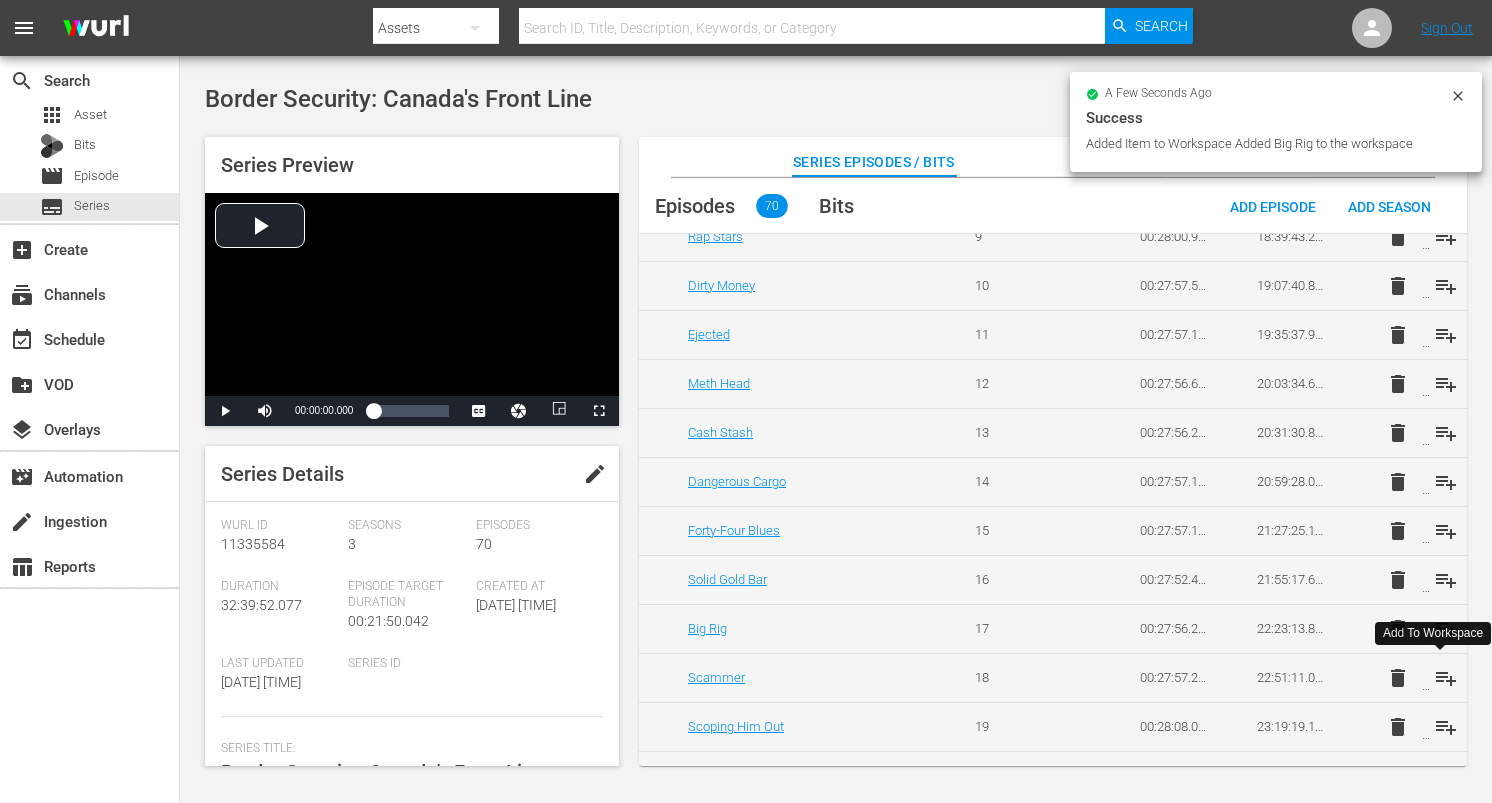 click on "playlist_add" at bounding box center [1446, 678] 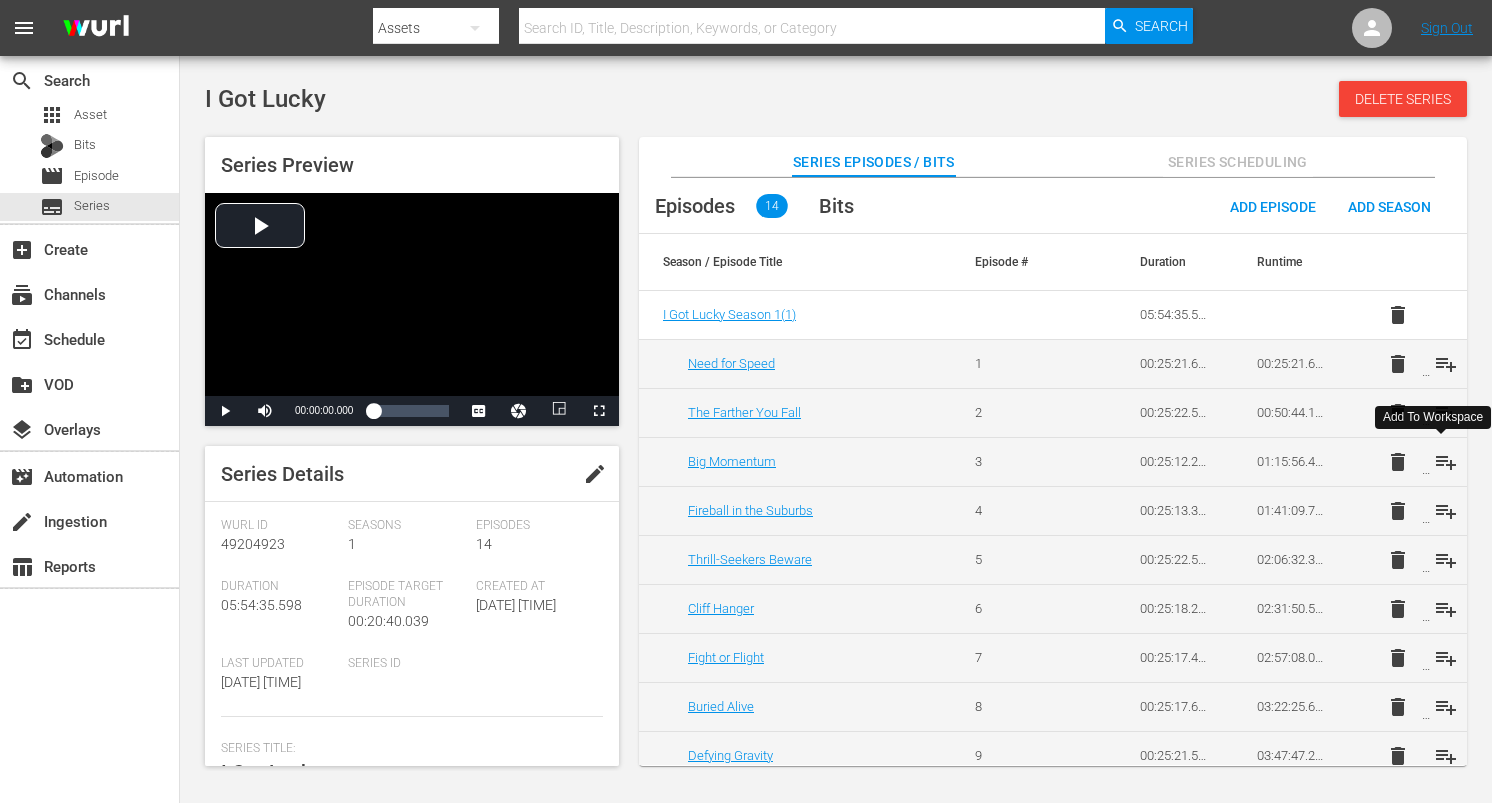 scroll, scrollTop: 0, scrollLeft: 0, axis: both 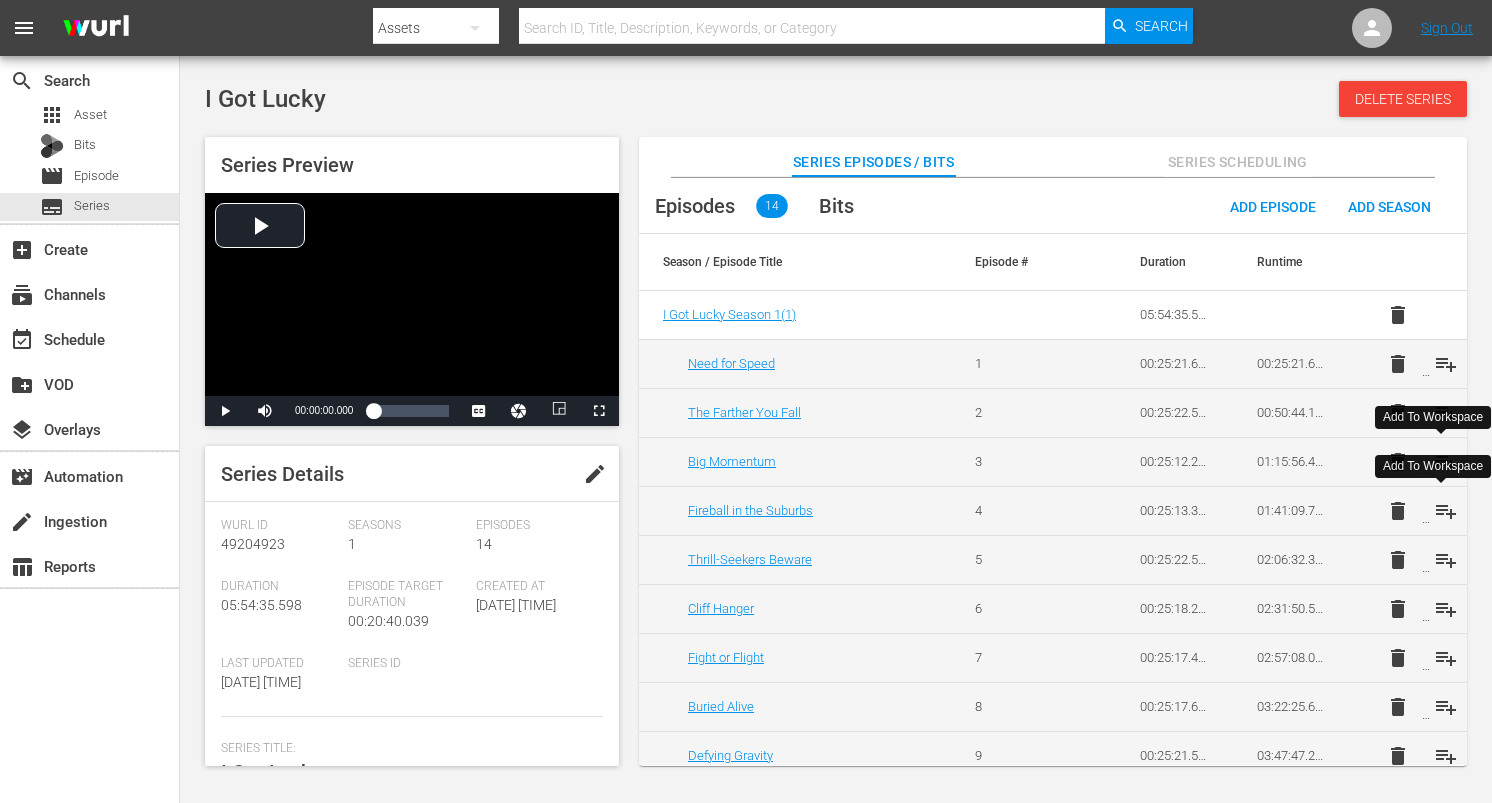drag, startPoint x: 1443, startPoint y: 507, endPoint x: 1442, endPoint y: 533, distance: 26.019224 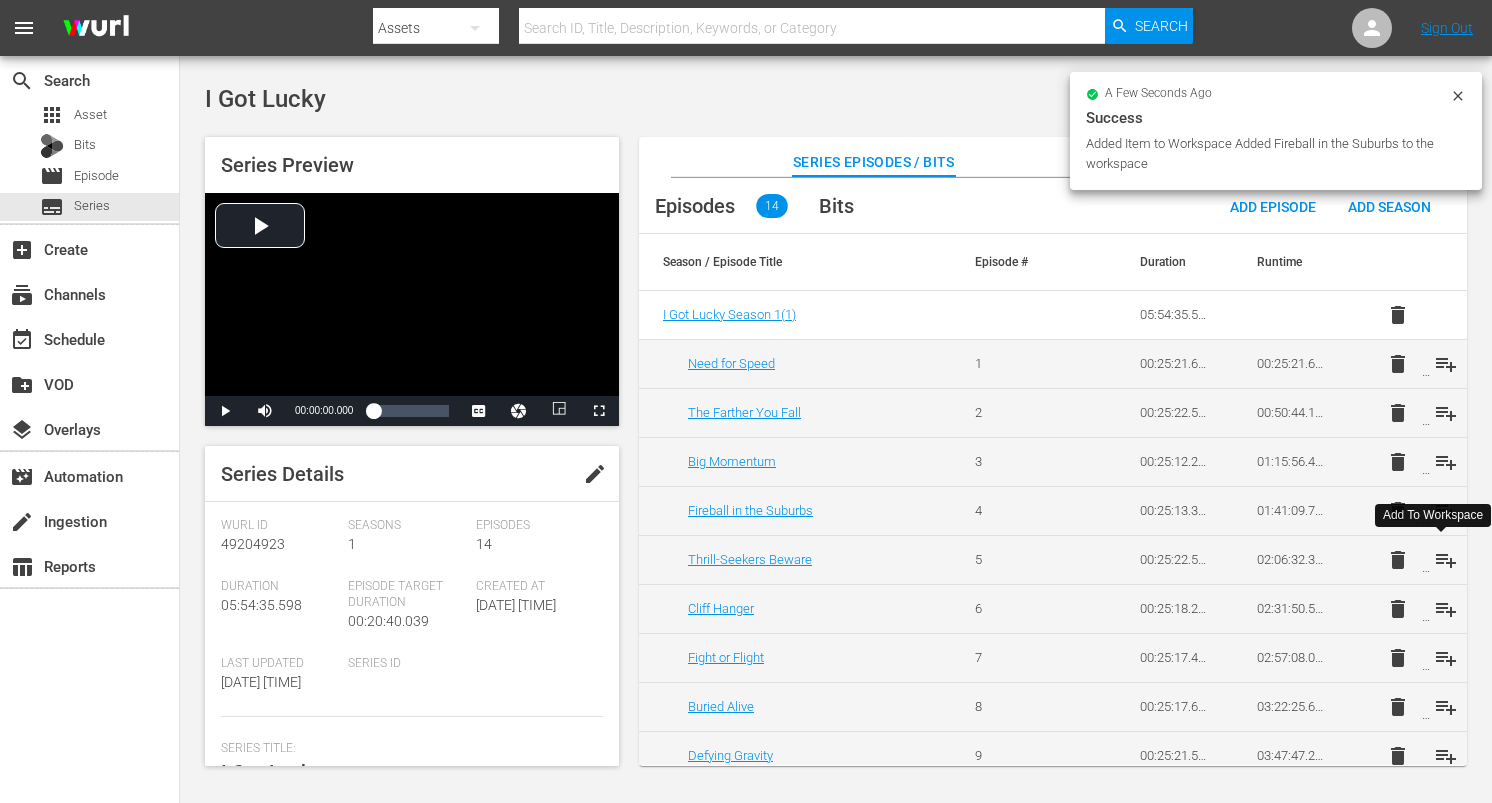 click on "playlist_add" at bounding box center (1446, 560) 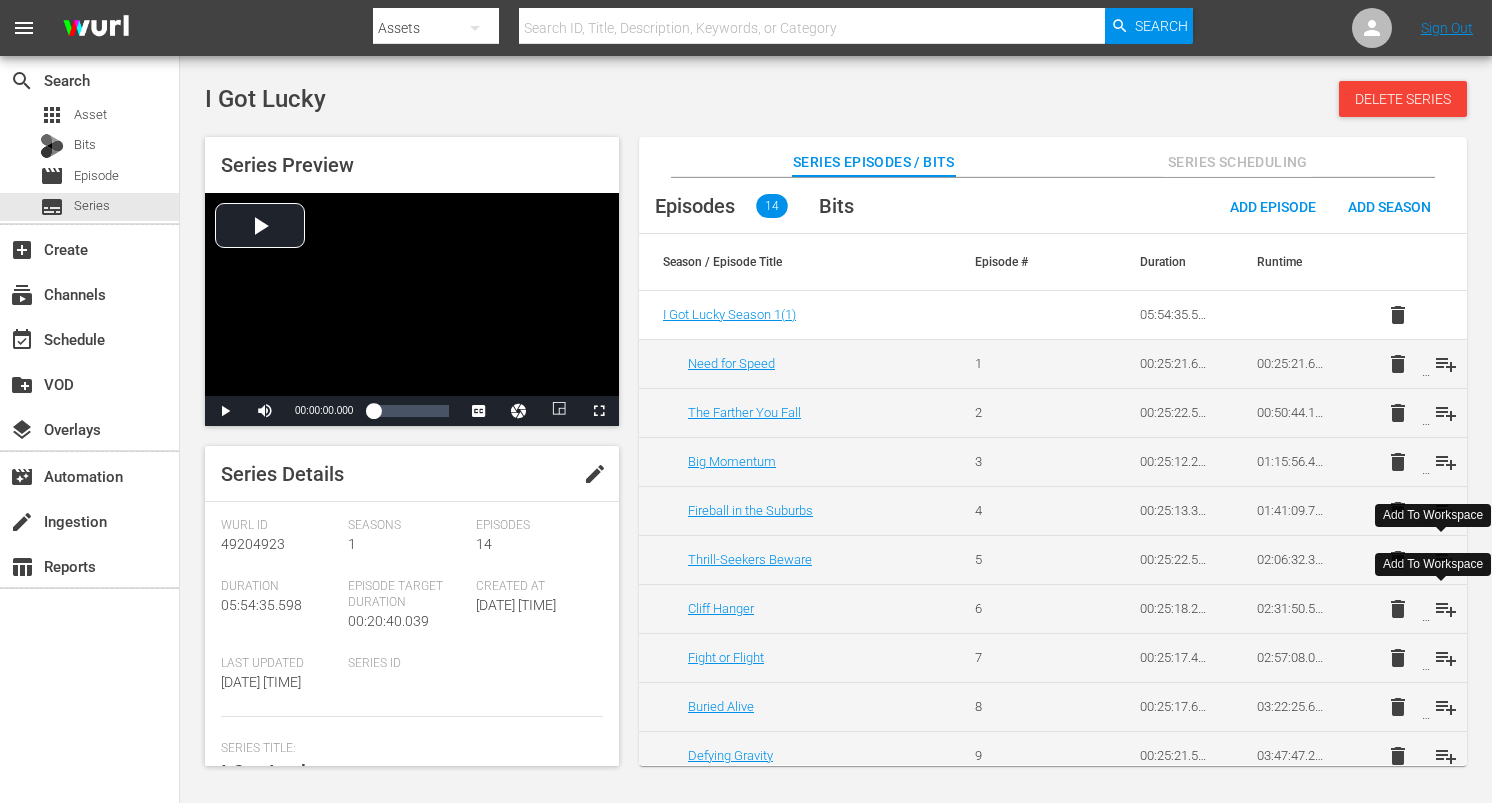 click on "playlist_add" at bounding box center (1446, 609) 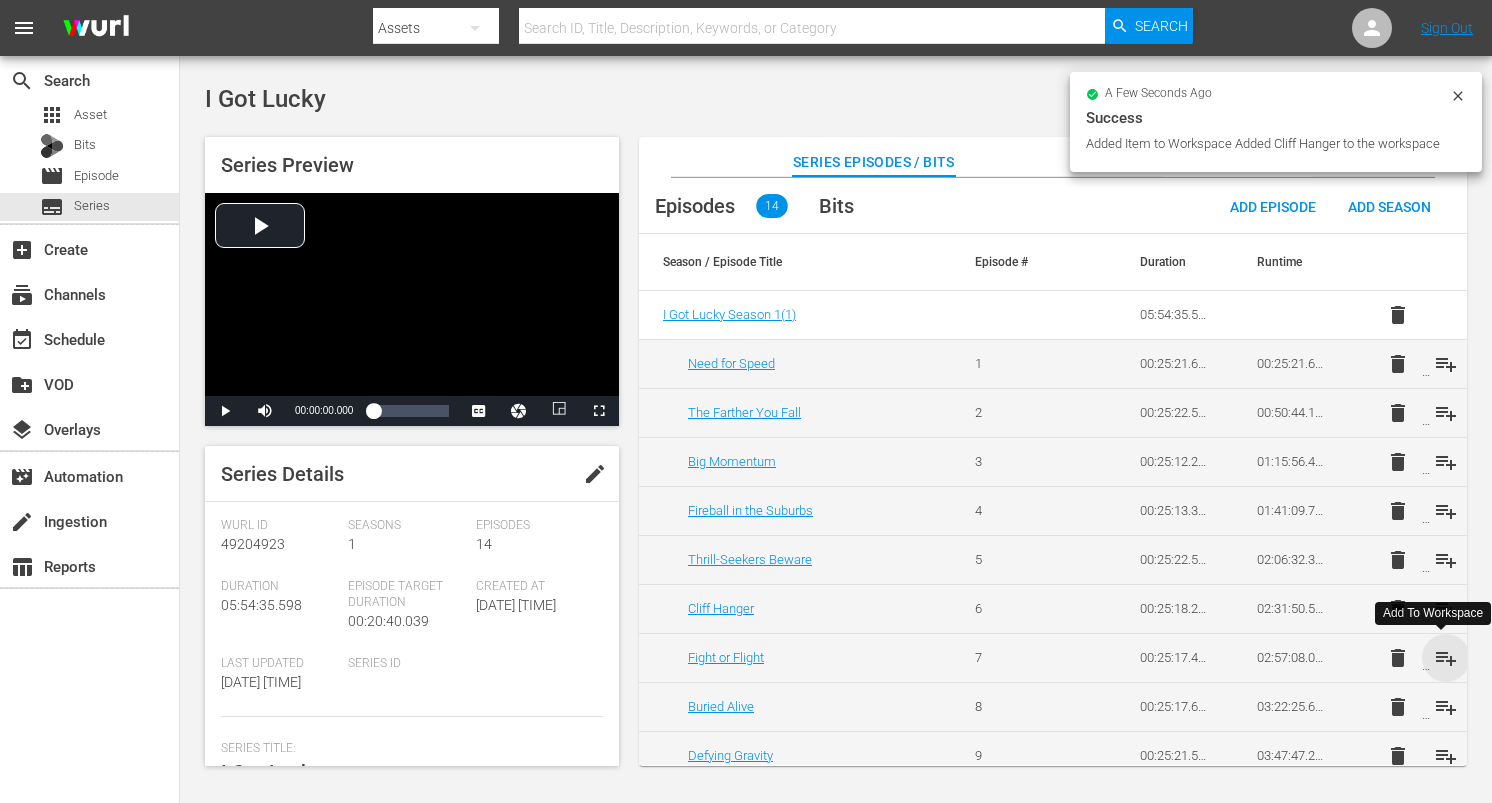 click on "playlist_add" at bounding box center (1446, 658) 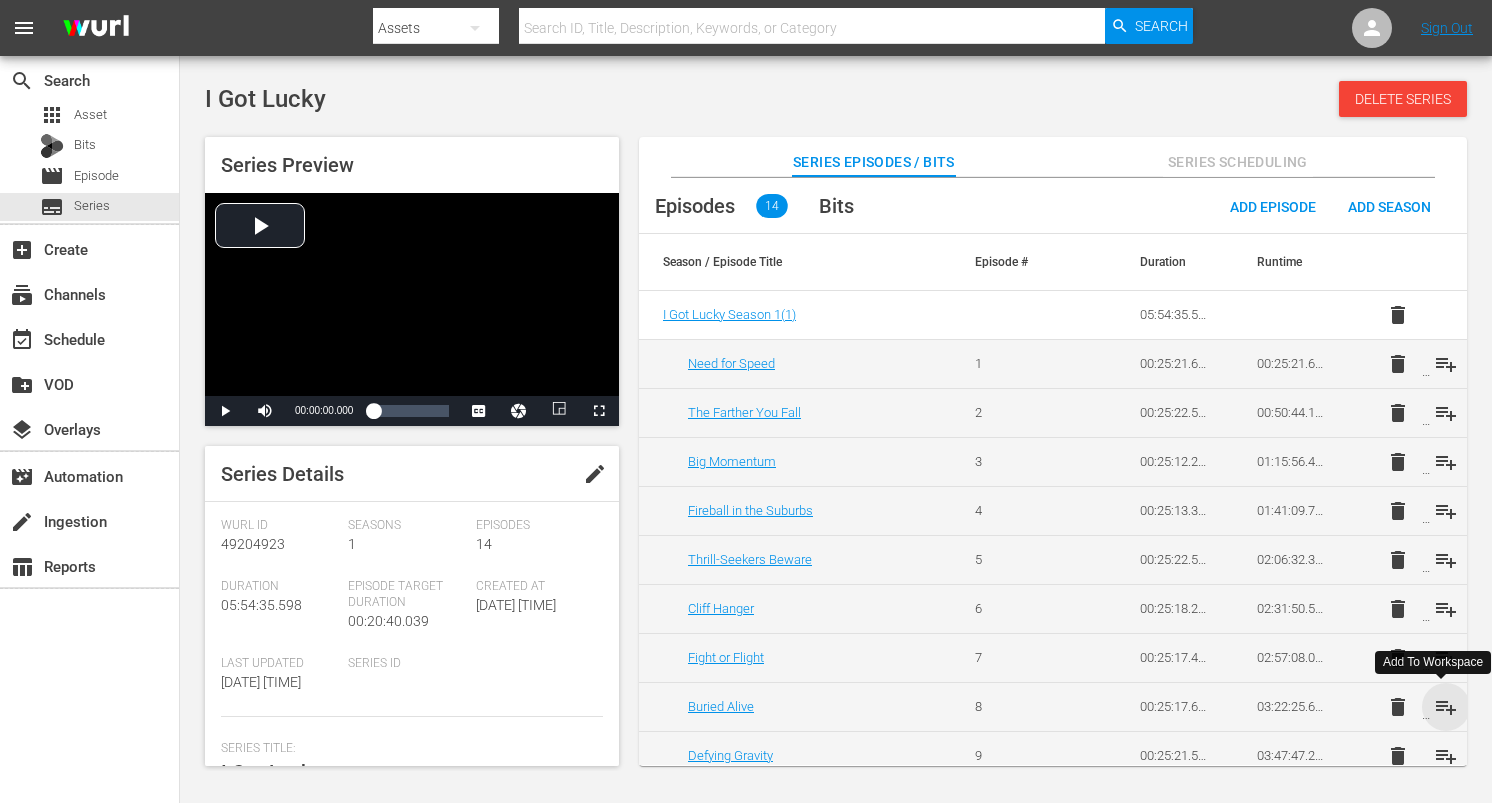 click on "playlist_add" at bounding box center [1446, 707] 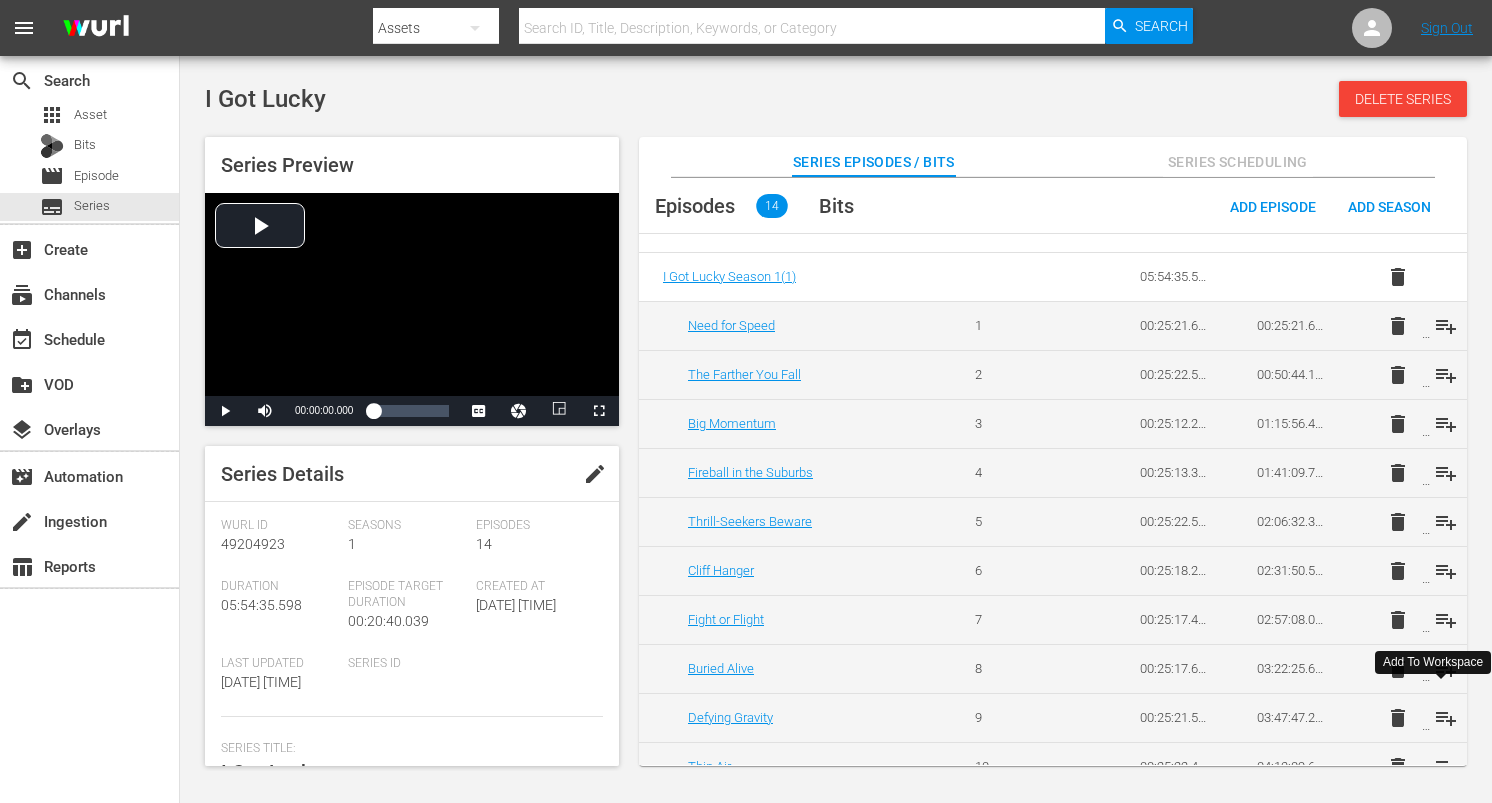 scroll, scrollTop: 39, scrollLeft: 0, axis: vertical 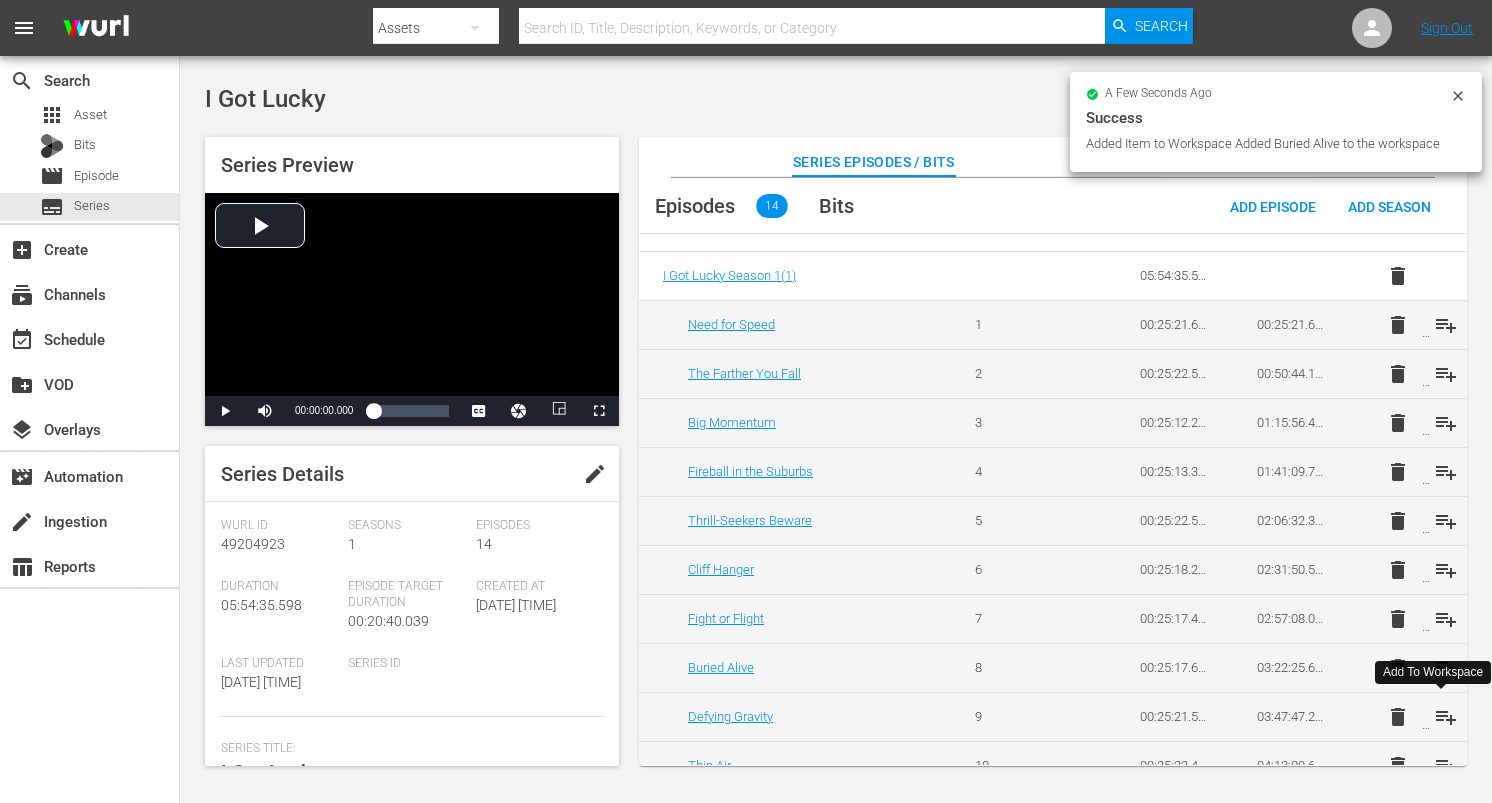 click on "playlist_add" at bounding box center [1446, 717] 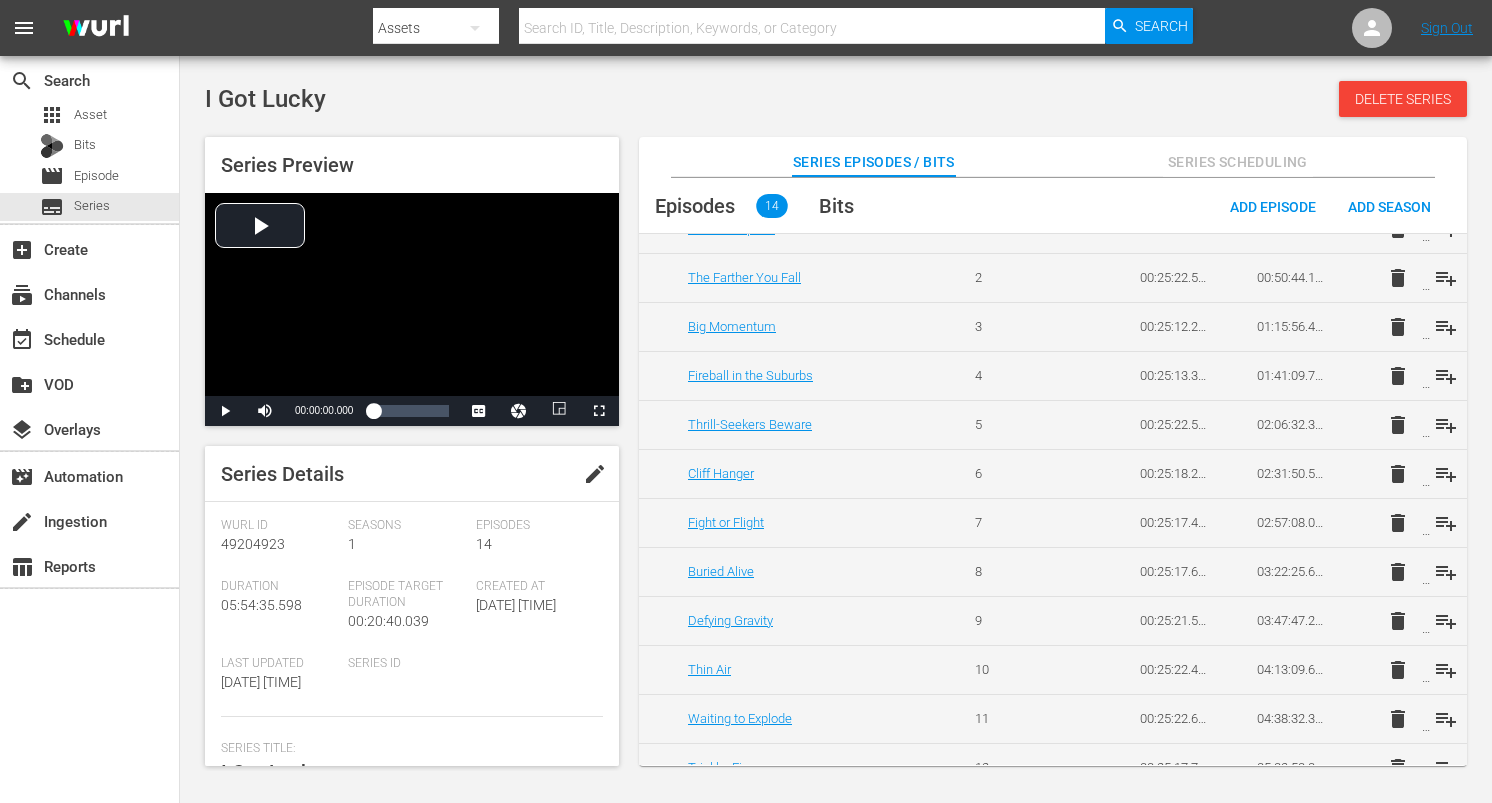 scroll, scrollTop: 148, scrollLeft: 0, axis: vertical 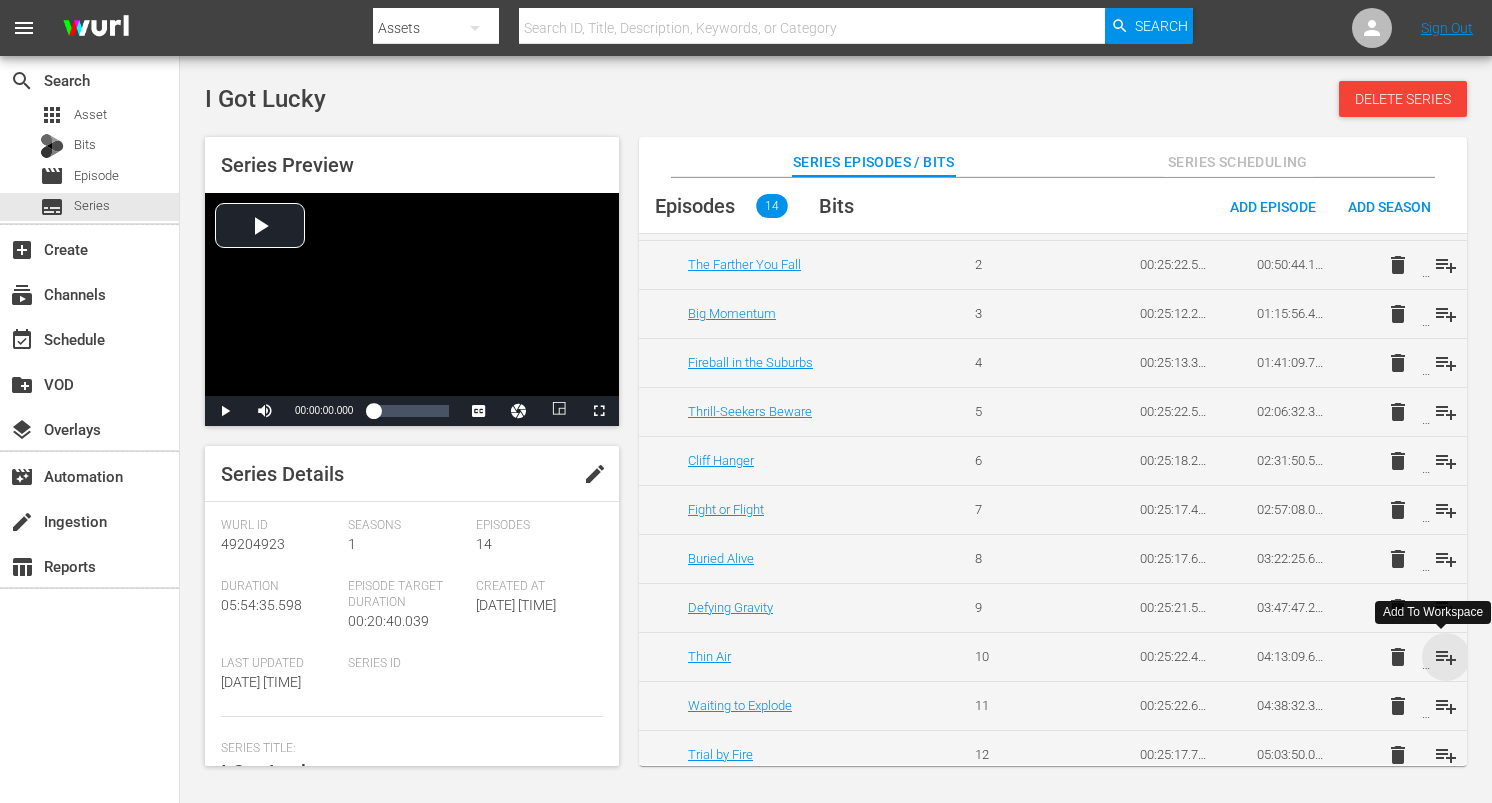 click on "playlist_add" at bounding box center (1446, 657) 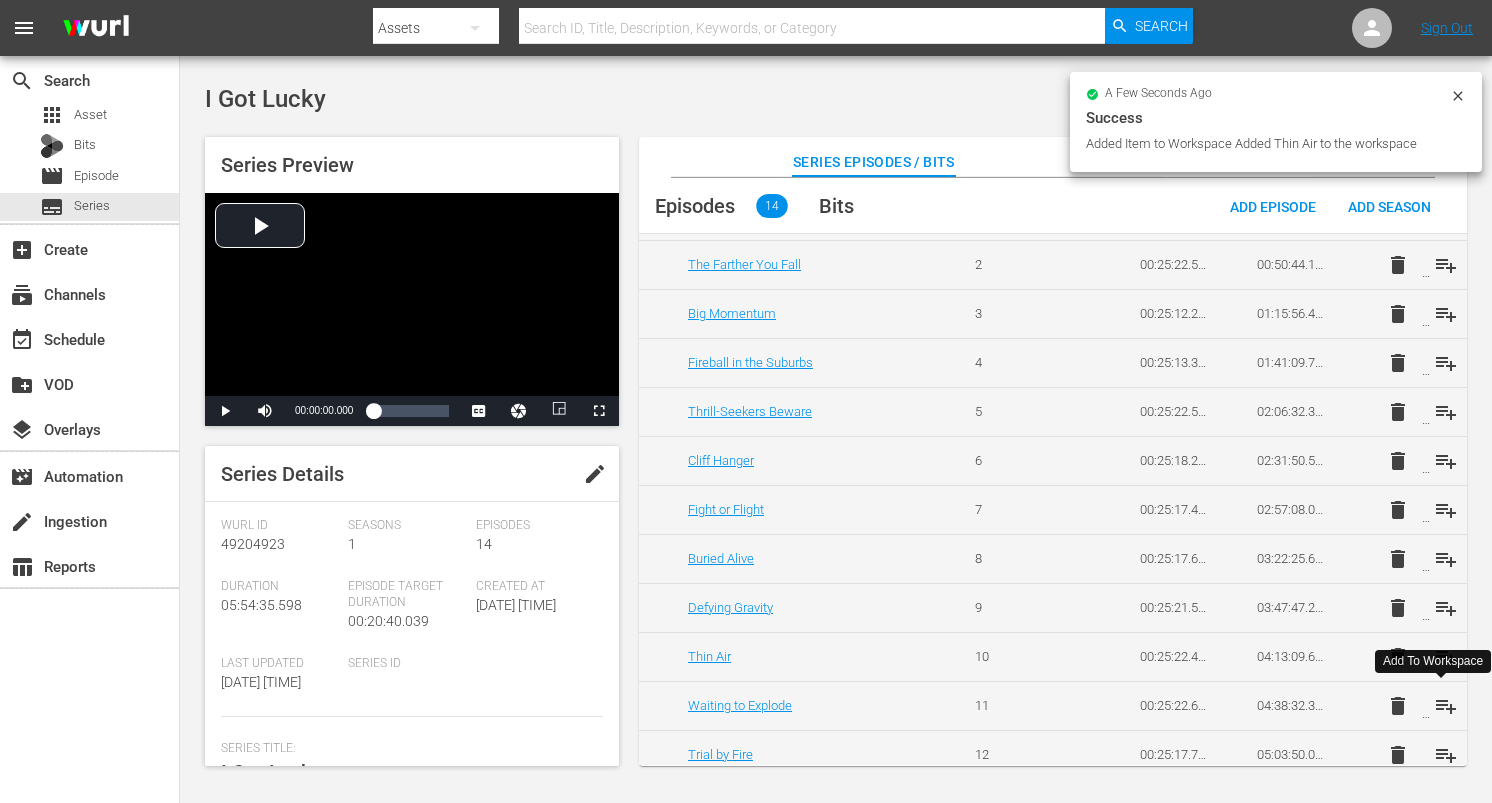 click on "playlist_add" at bounding box center (1446, 706) 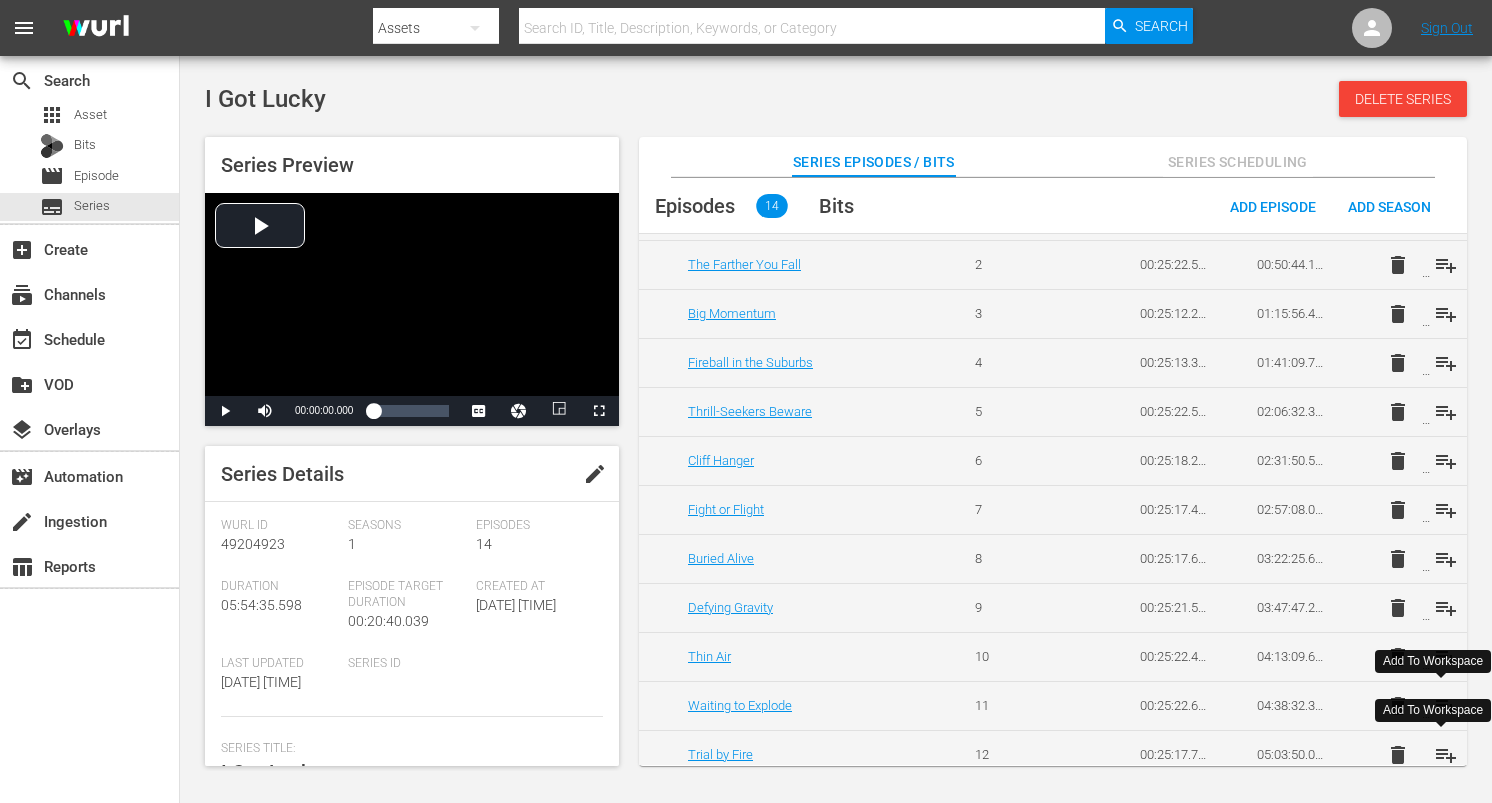 click on "playlist_add" at bounding box center [1446, 755] 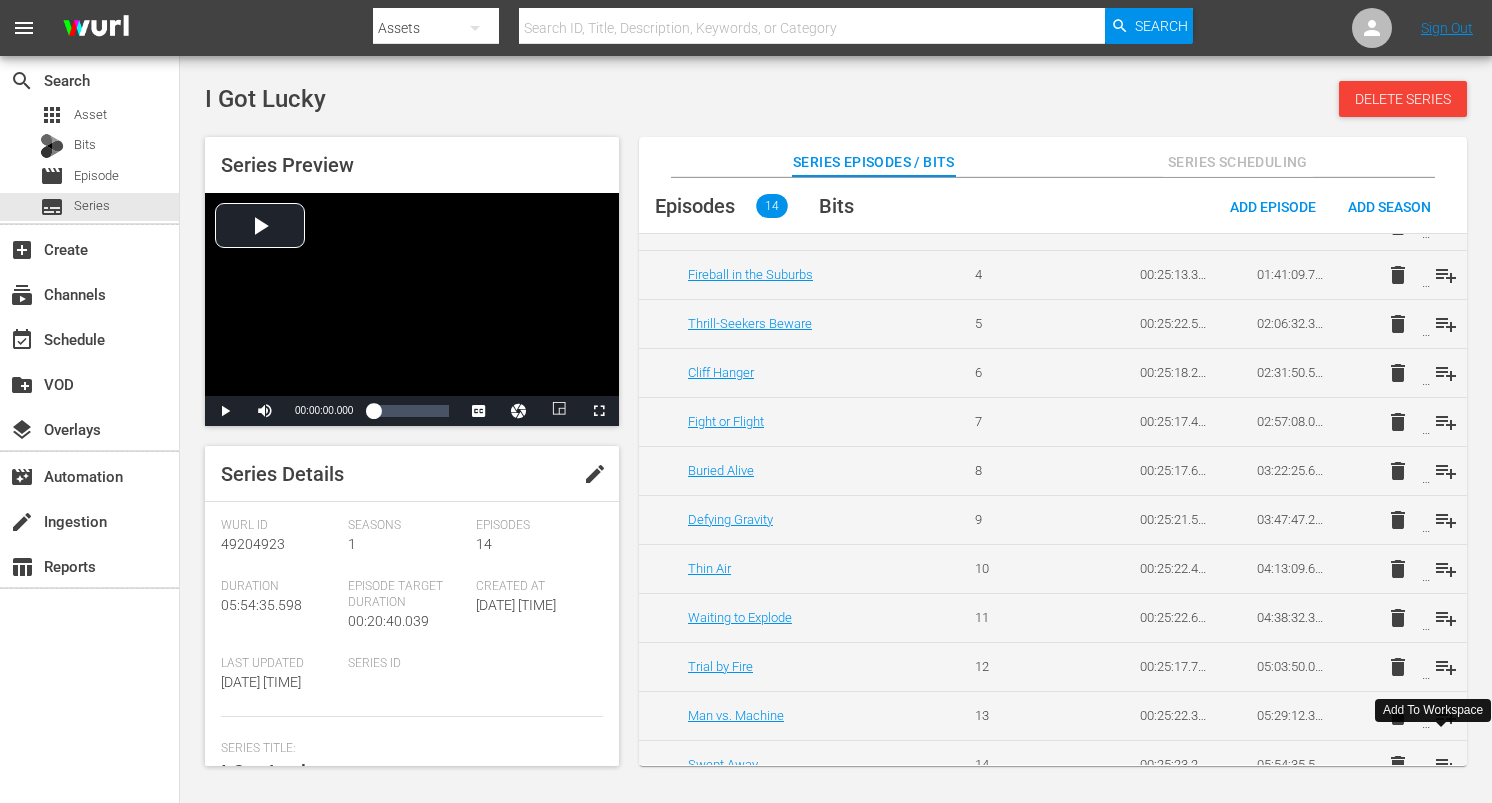 scroll, scrollTop: 246, scrollLeft: 0, axis: vertical 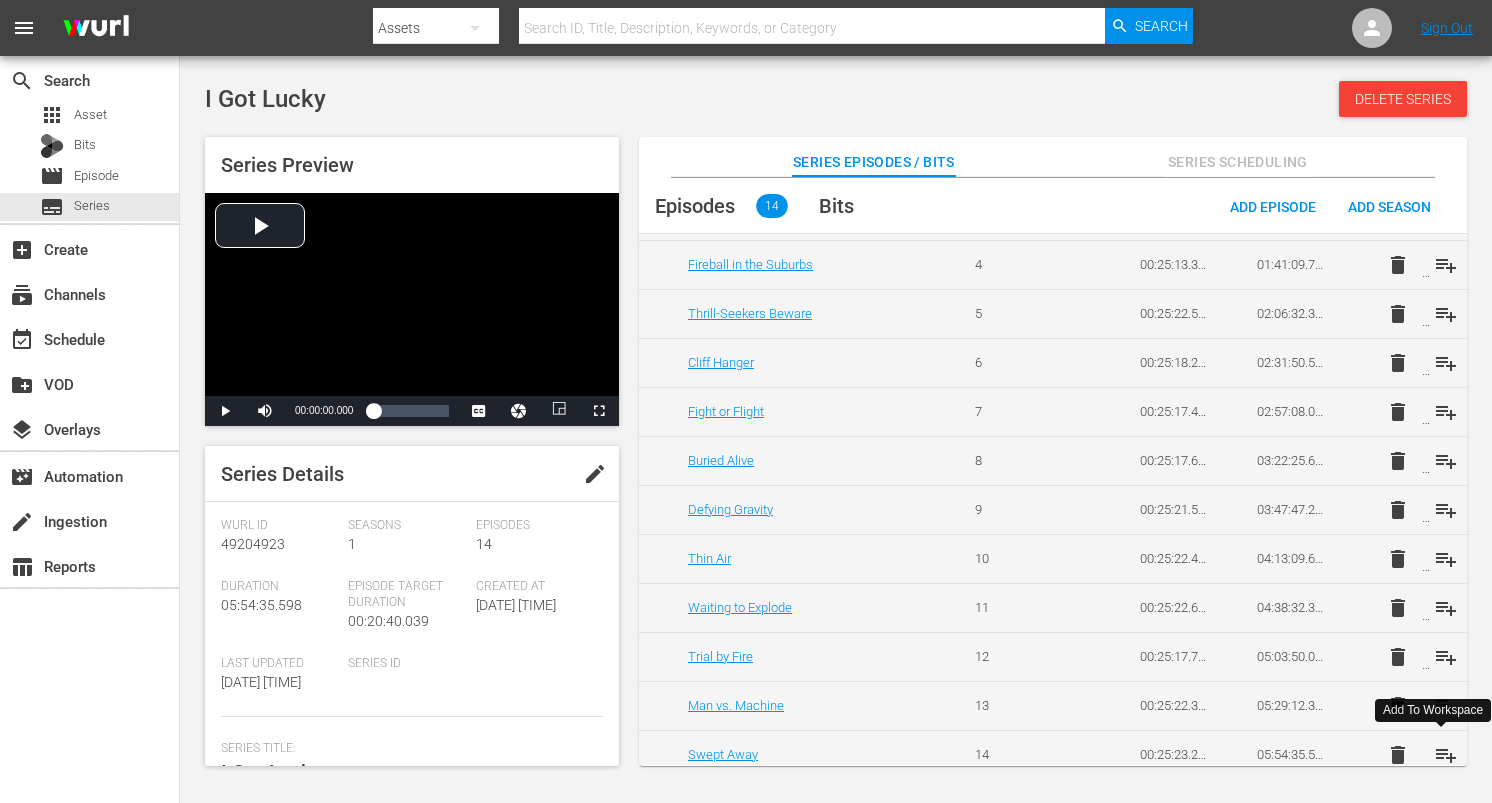 click on "Add To Workspace" at bounding box center (1433, 710) 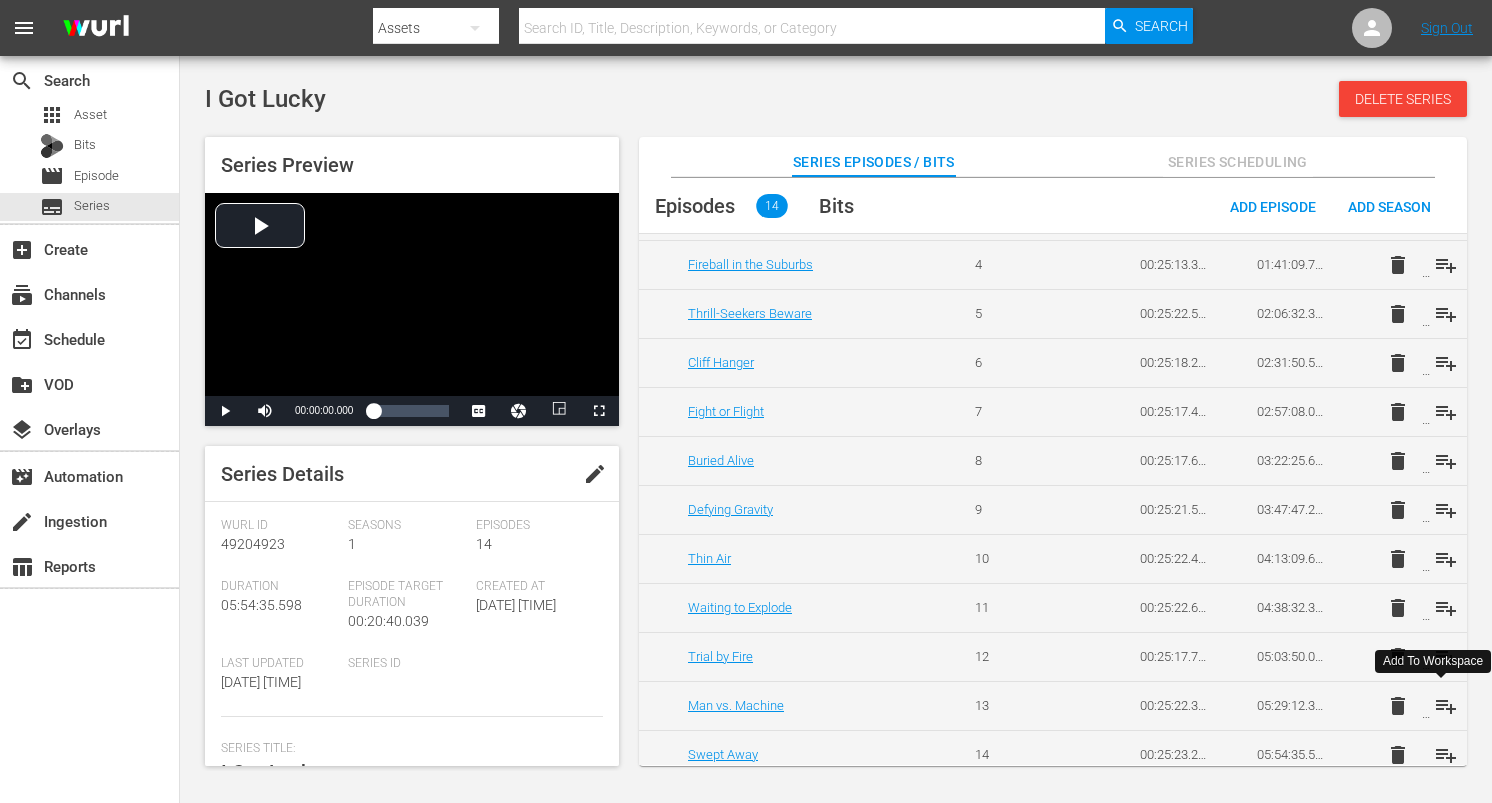 click on "playlist_add" at bounding box center (1446, 706) 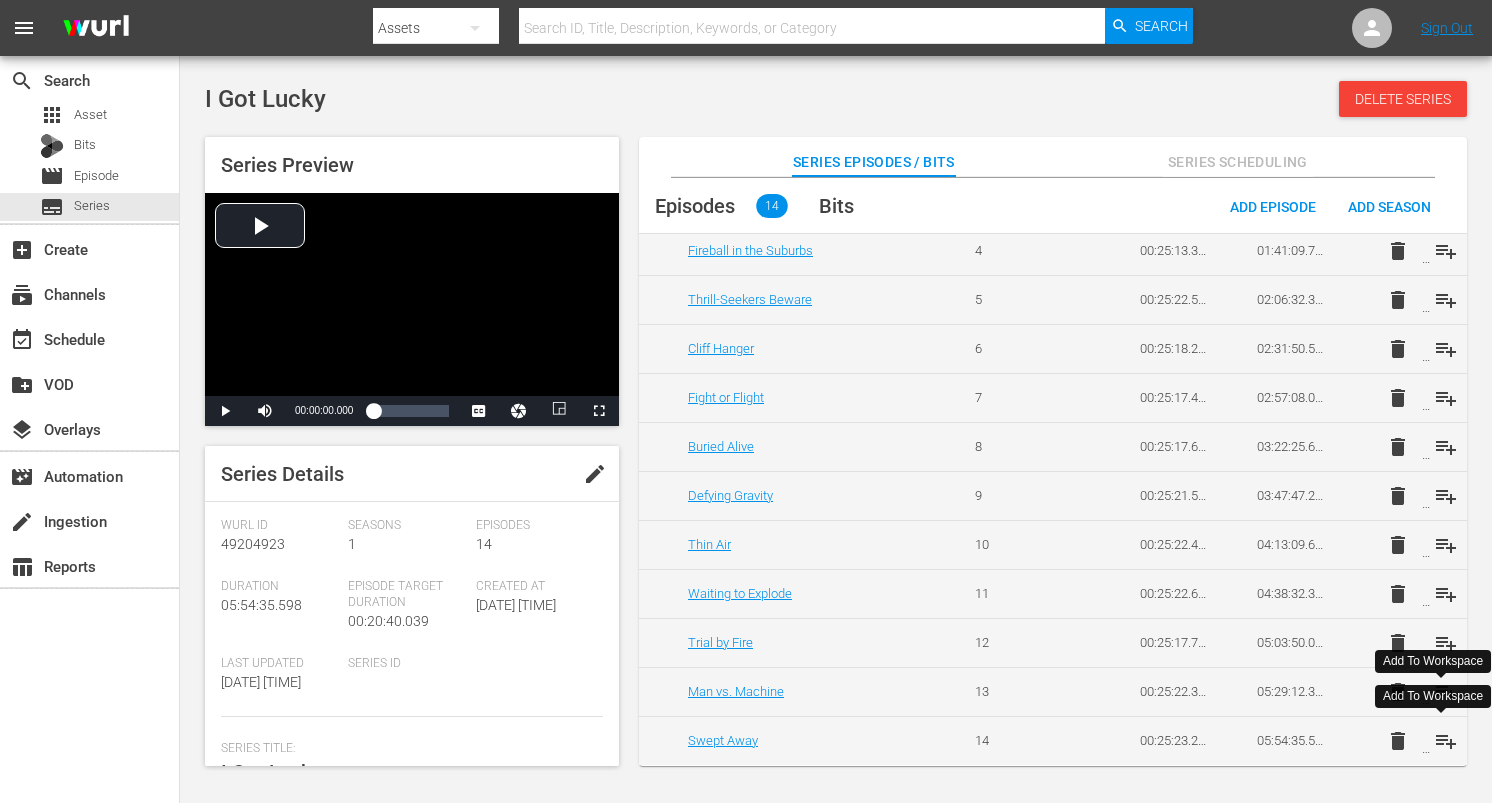 click on "playlist_add" at bounding box center [1446, 741] 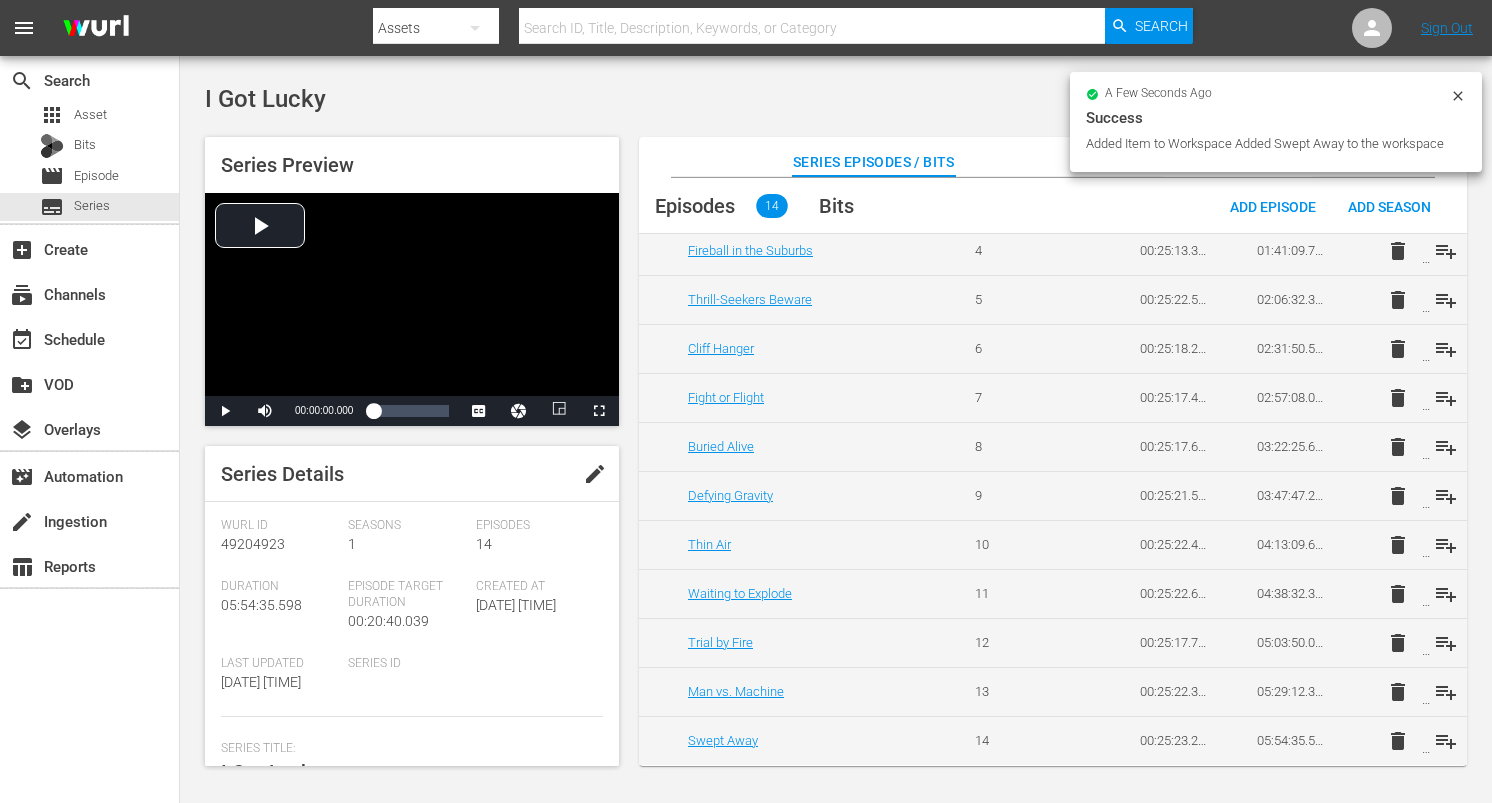 scroll, scrollTop: 0, scrollLeft: 0, axis: both 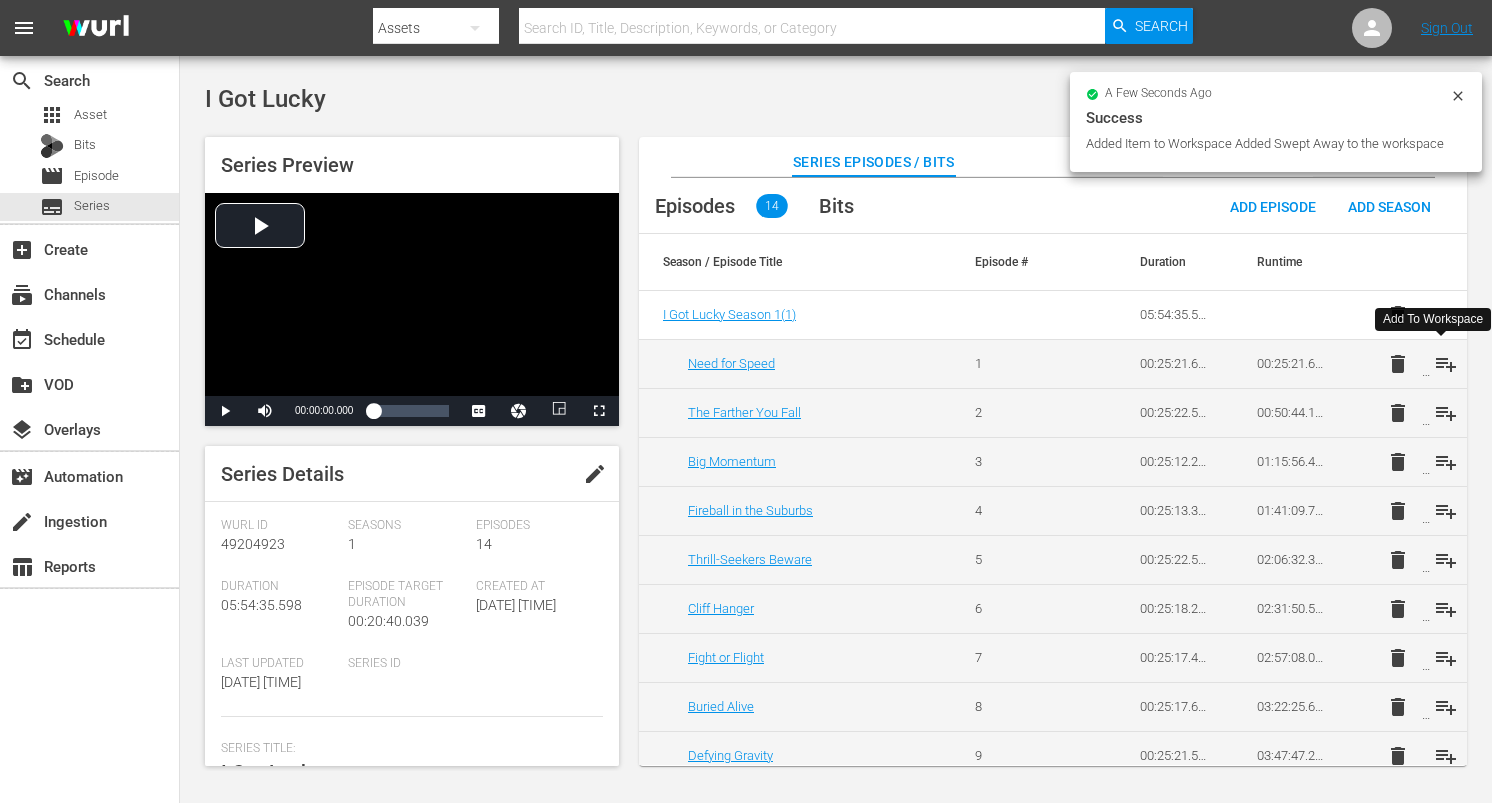 click on "playlist_add" at bounding box center (1446, 364) 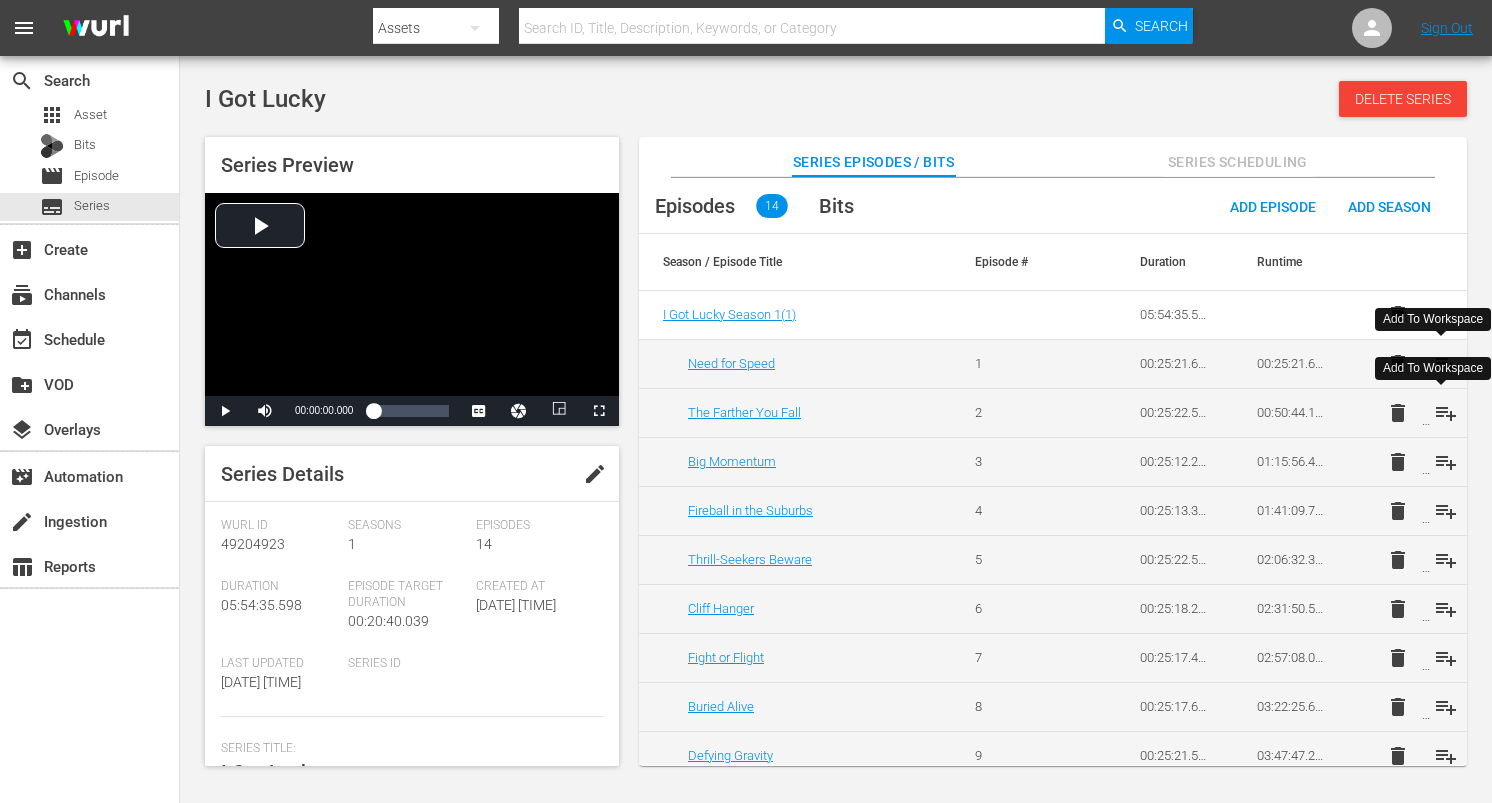 click on "playlist_add" at bounding box center [1446, 413] 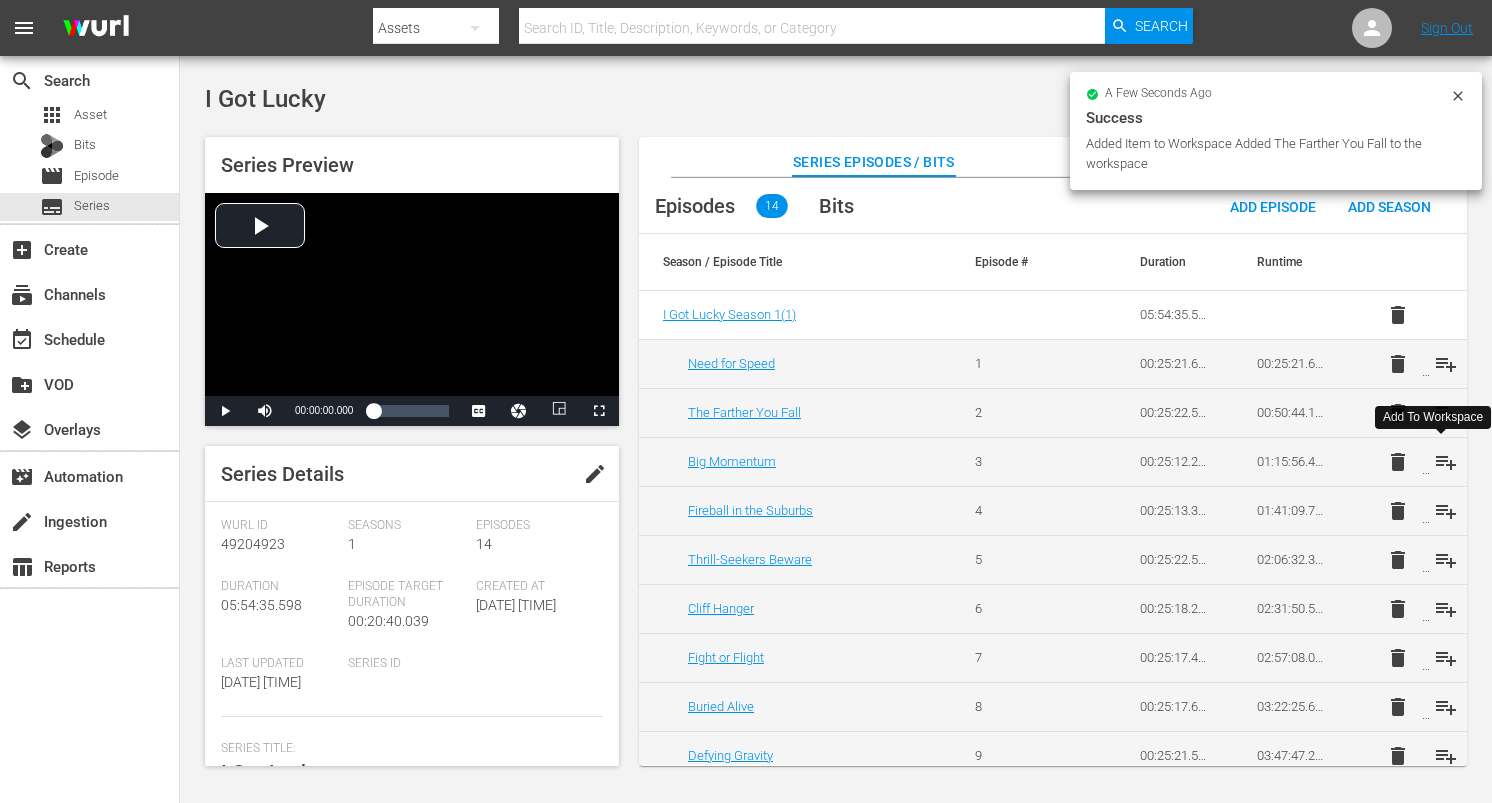 click on "playlist_add" at bounding box center [1446, 462] 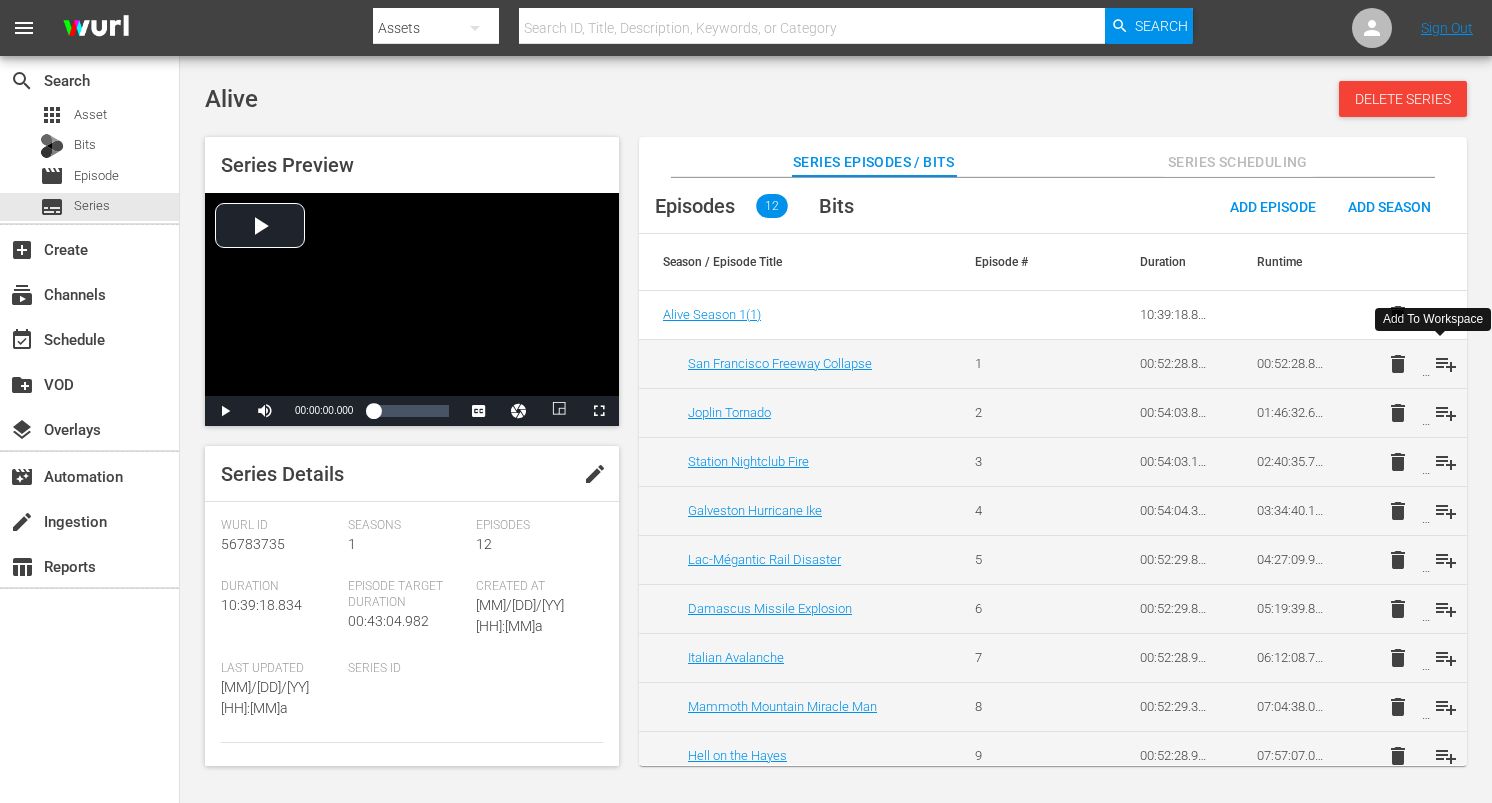 scroll, scrollTop: 0, scrollLeft: 0, axis: both 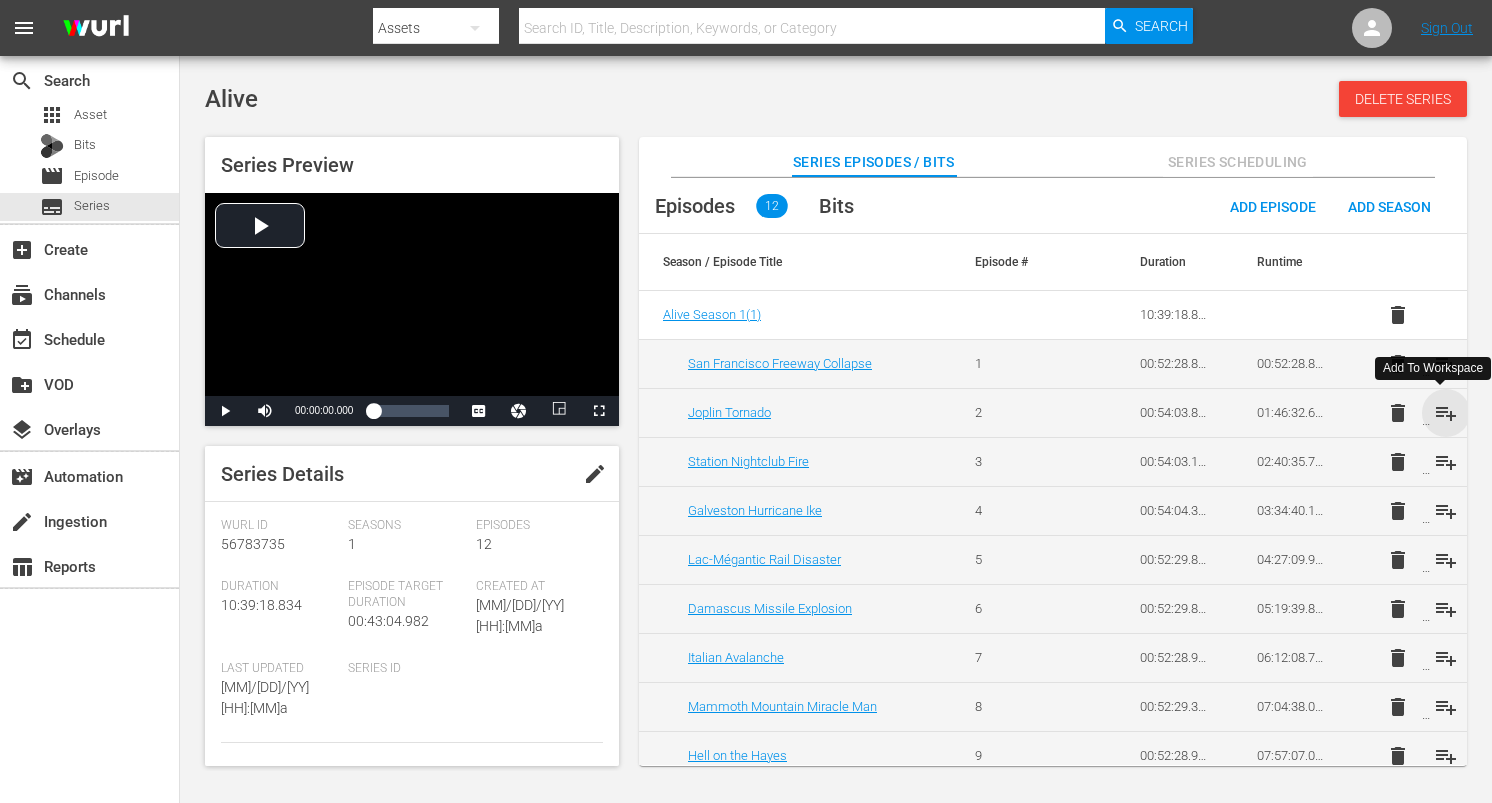 click on "playlist_add" at bounding box center (1446, 413) 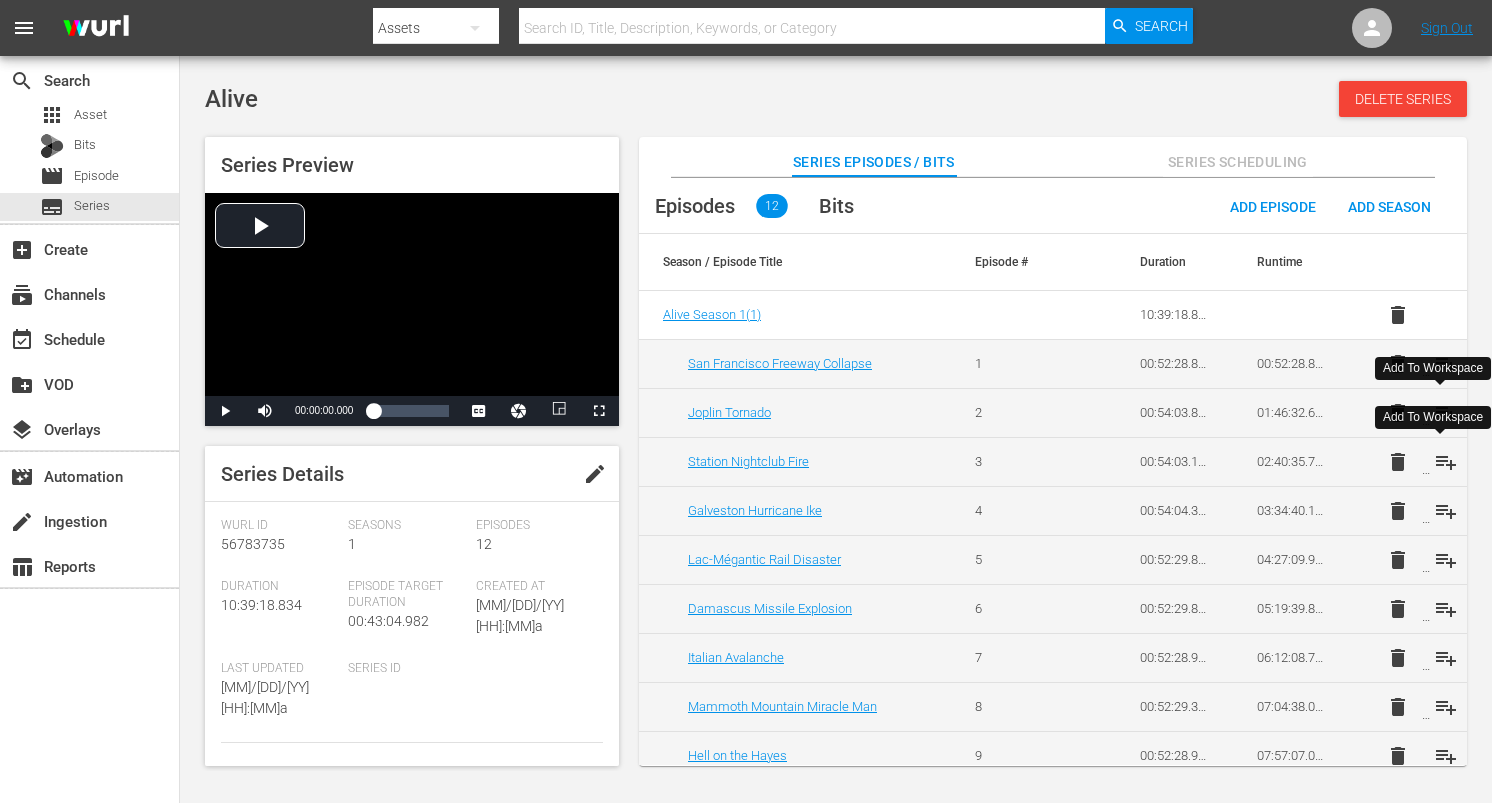 click on "playlist_add" at bounding box center [1446, 462] 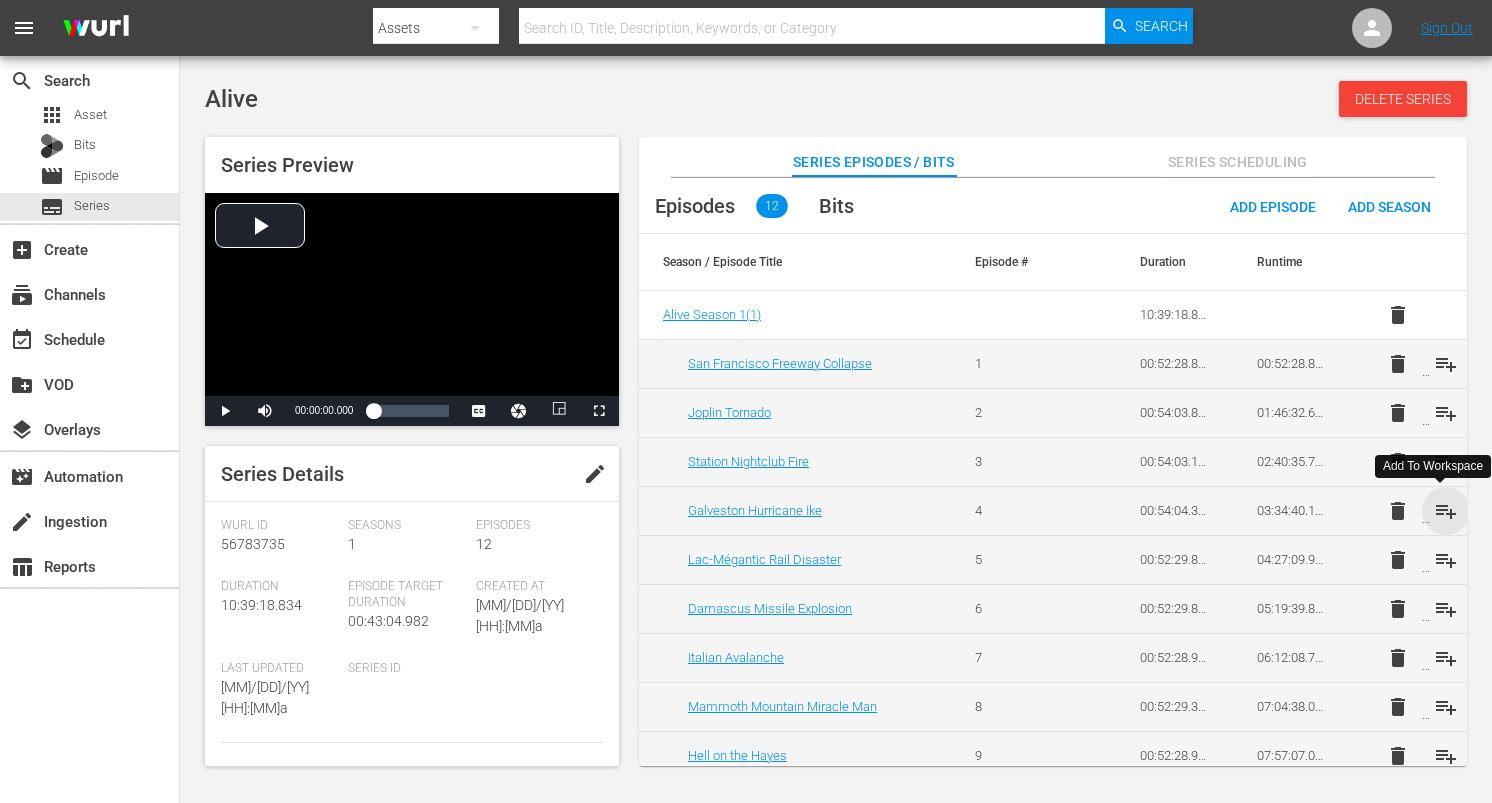 click on "playlist_add" at bounding box center (1446, 511) 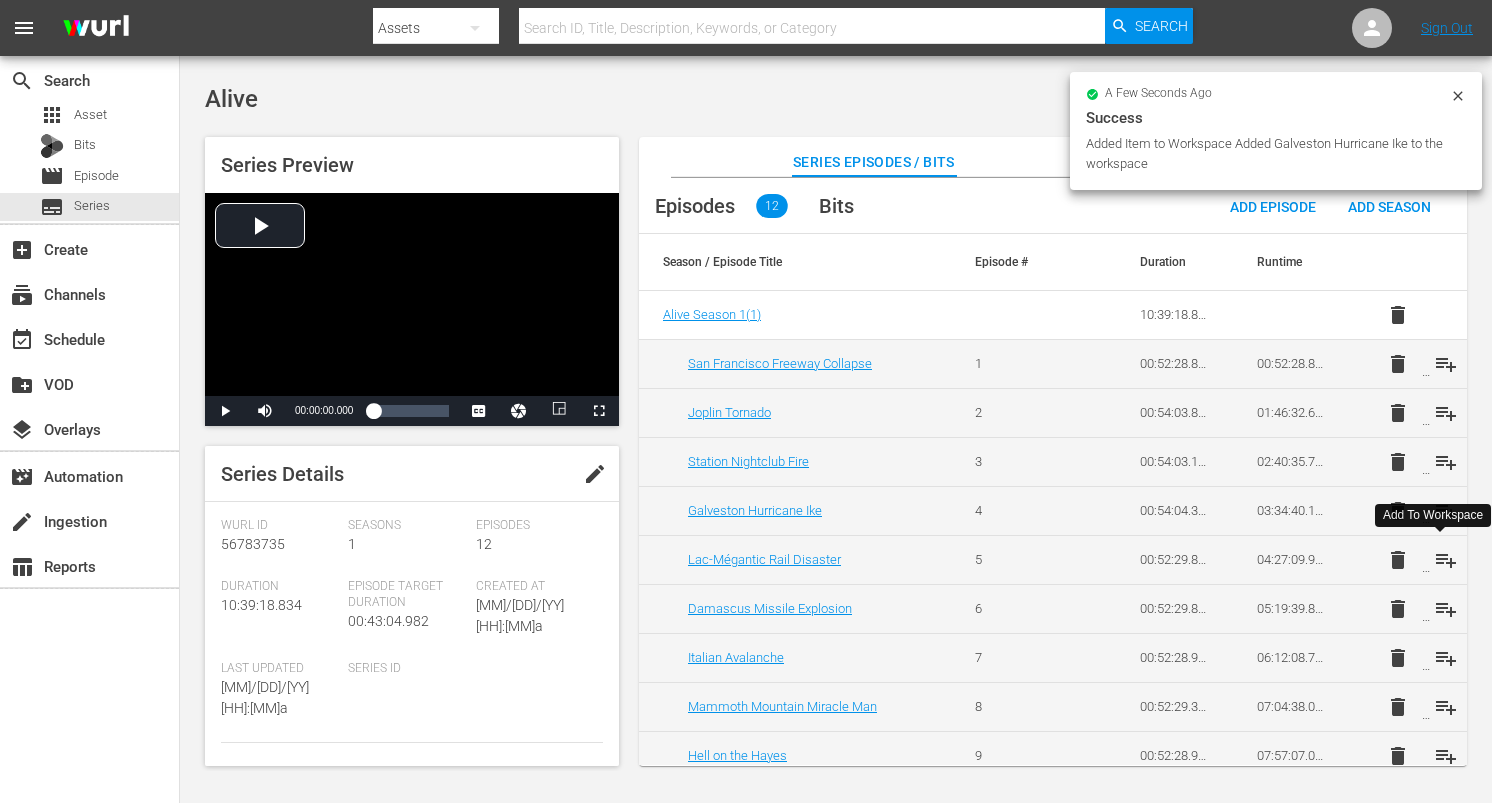 click on "playlist_add" at bounding box center (1446, 560) 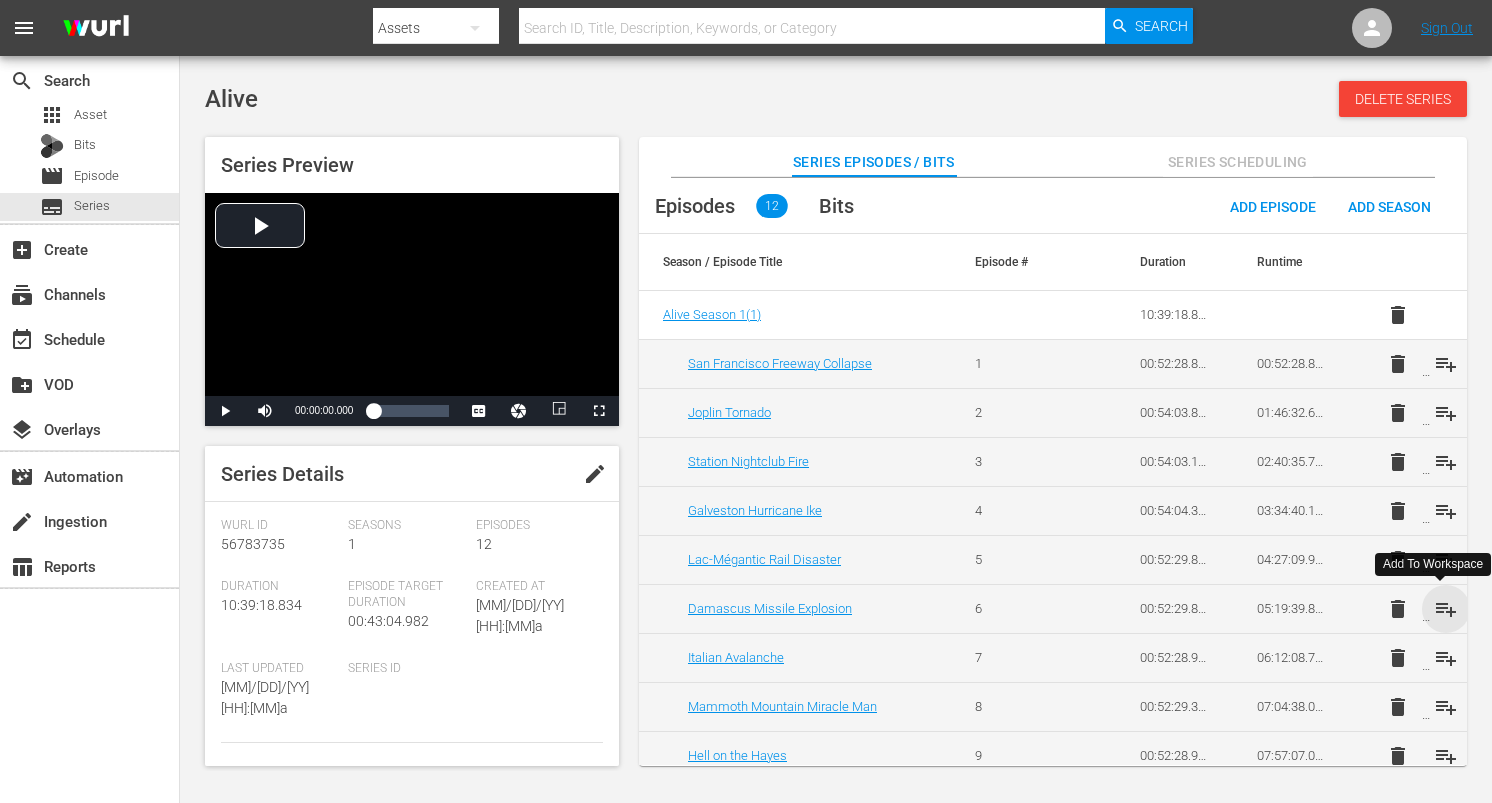 click on "playlist_add" at bounding box center (1446, 609) 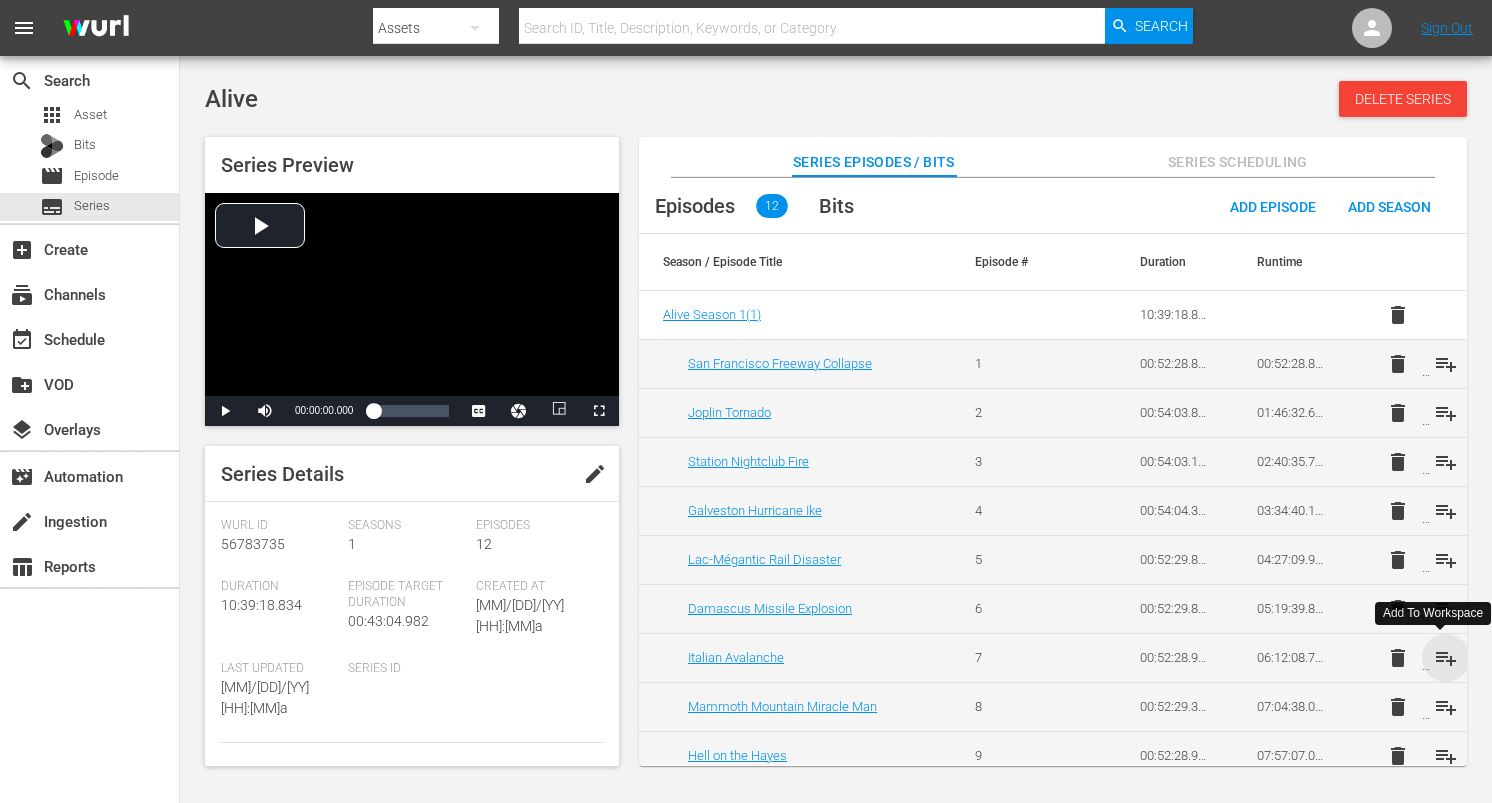 click on "playlist_add" at bounding box center (1446, 658) 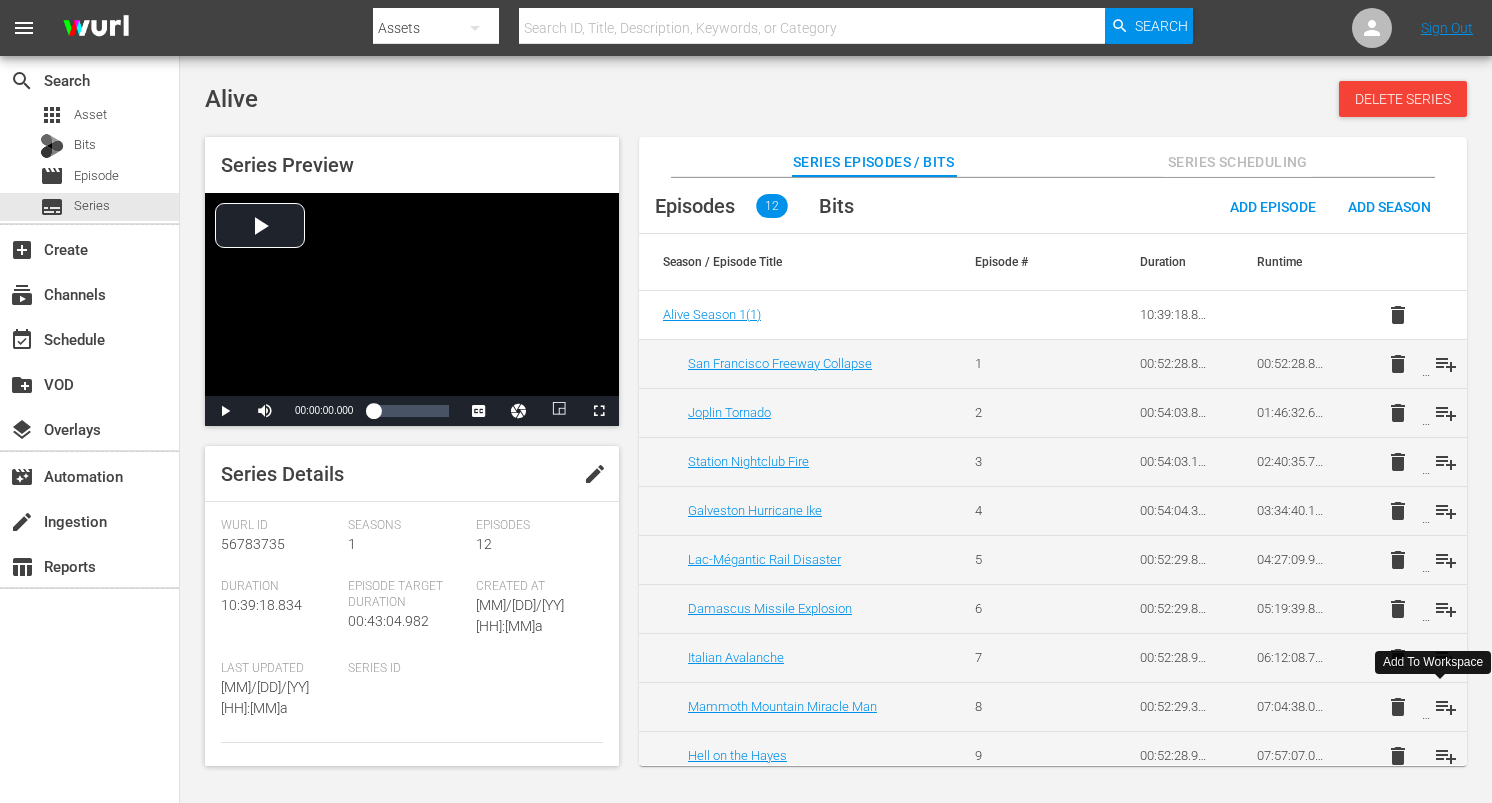 click on "playlist_add" at bounding box center [1446, 707] 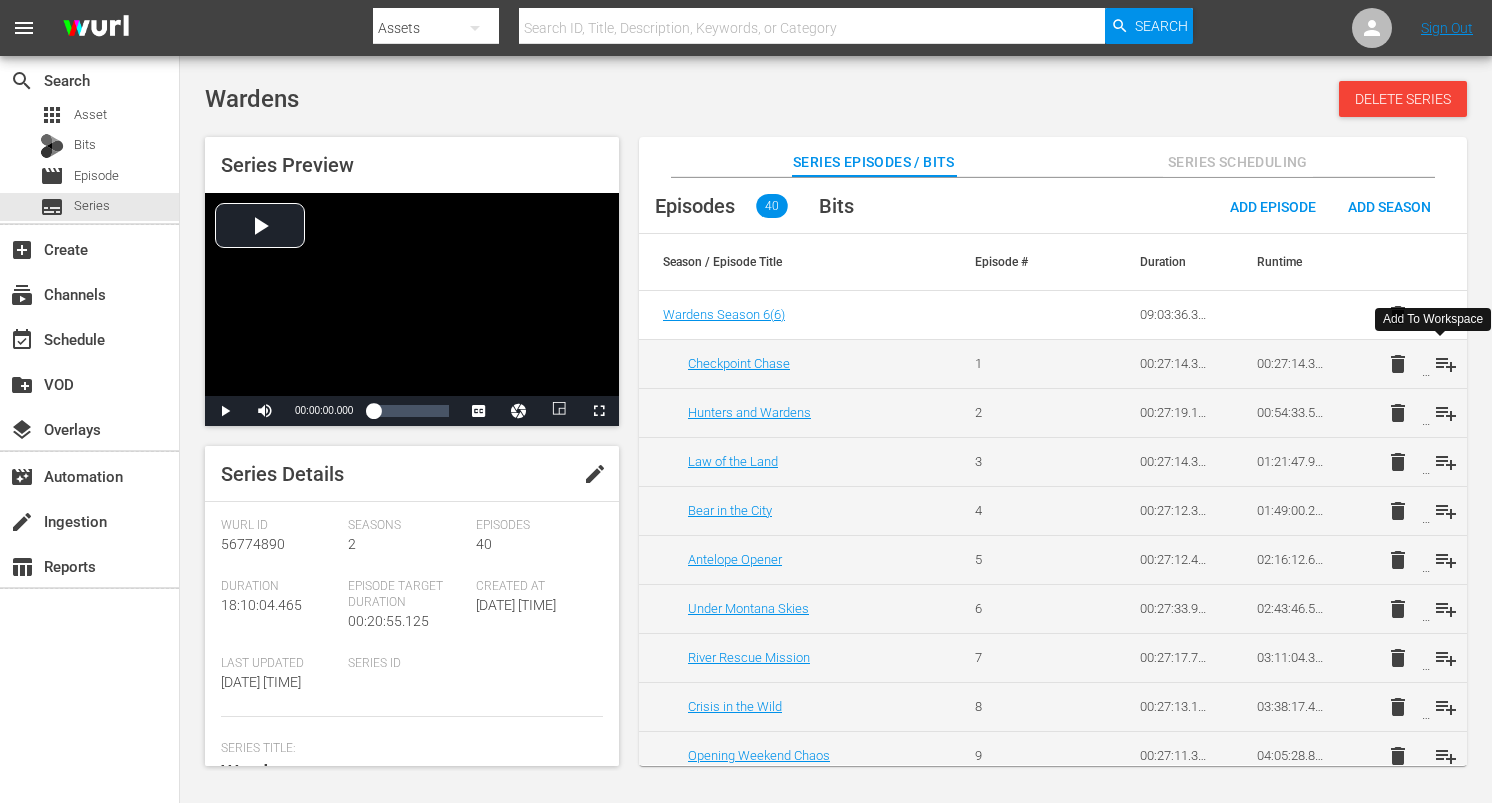 scroll, scrollTop: 0, scrollLeft: 0, axis: both 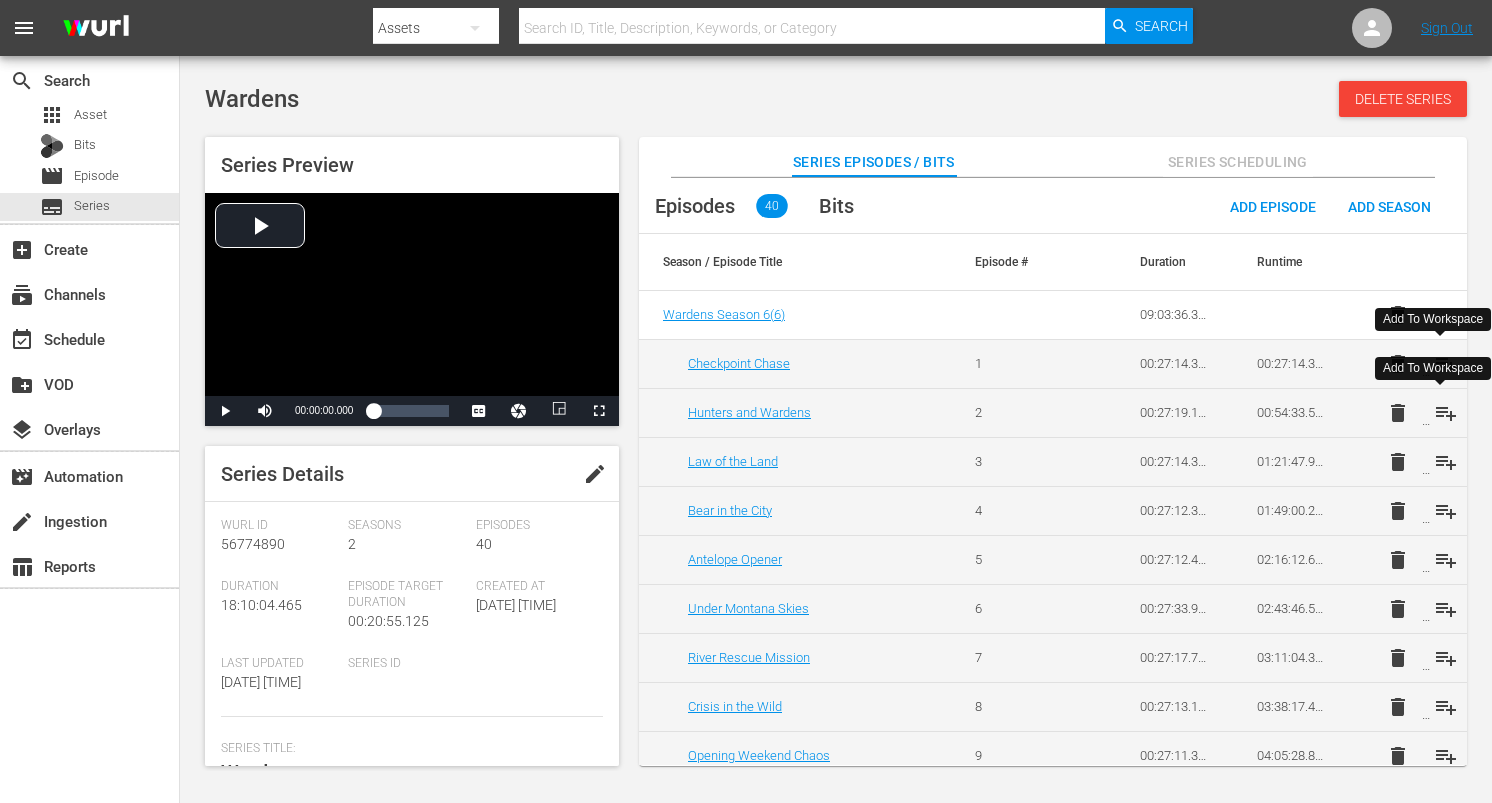 drag, startPoint x: 1445, startPoint y: 406, endPoint x: 1446, endPoint y: 433, distance: 27.018513 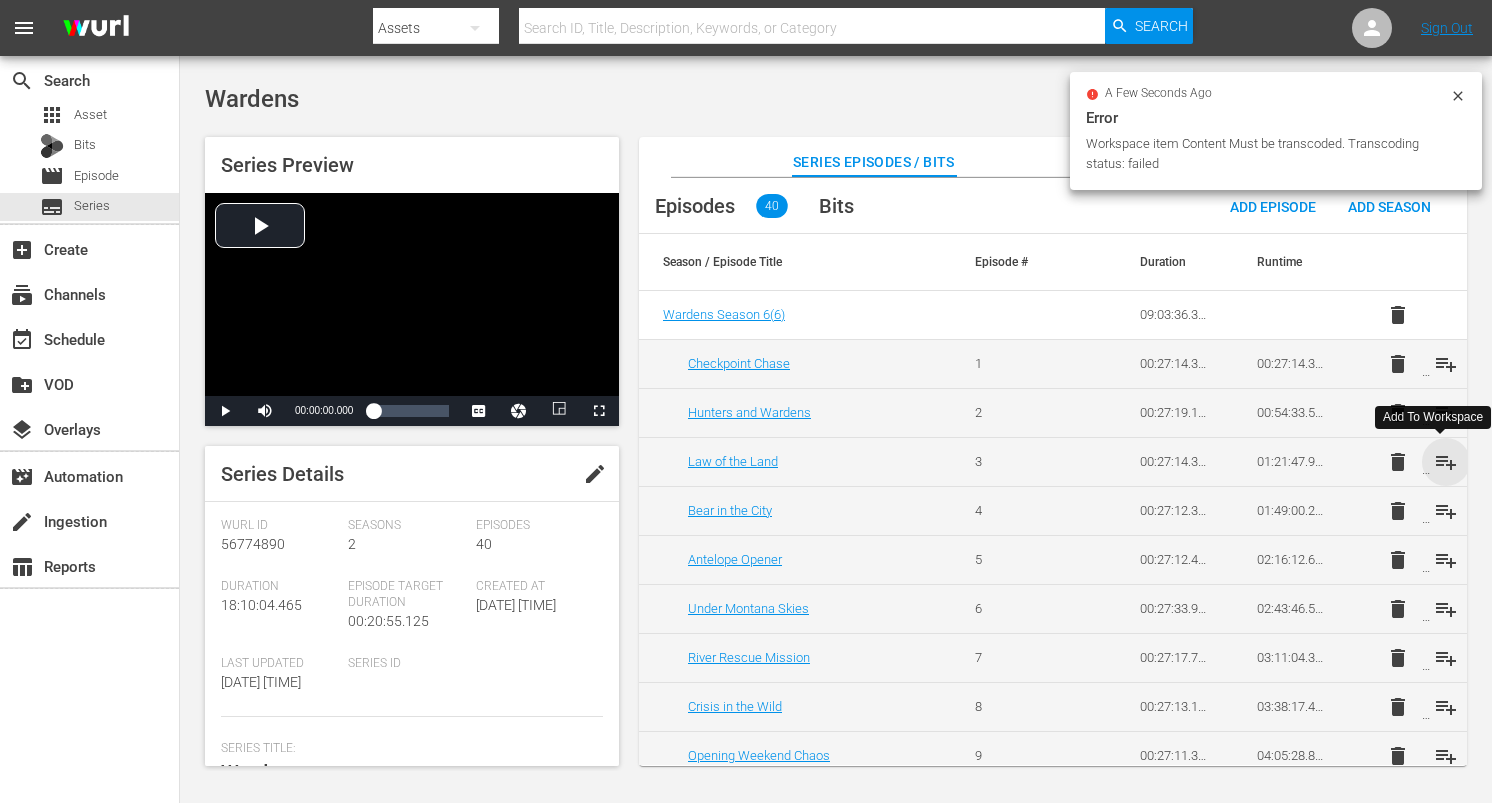 click on "playlist_add" at bounding box center (1446, 462) 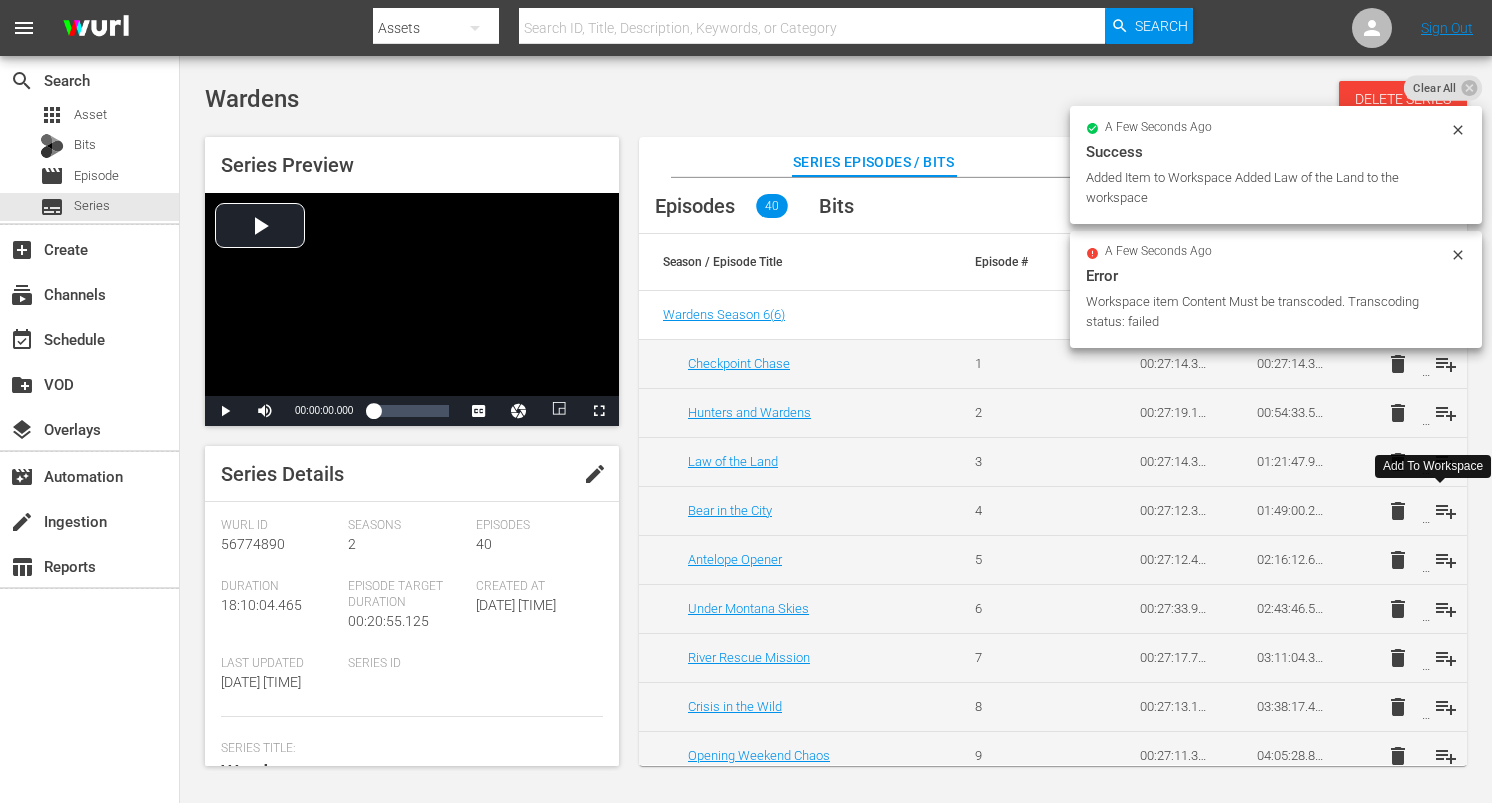click on "playlist_add" at bounding box center [1446, 511] 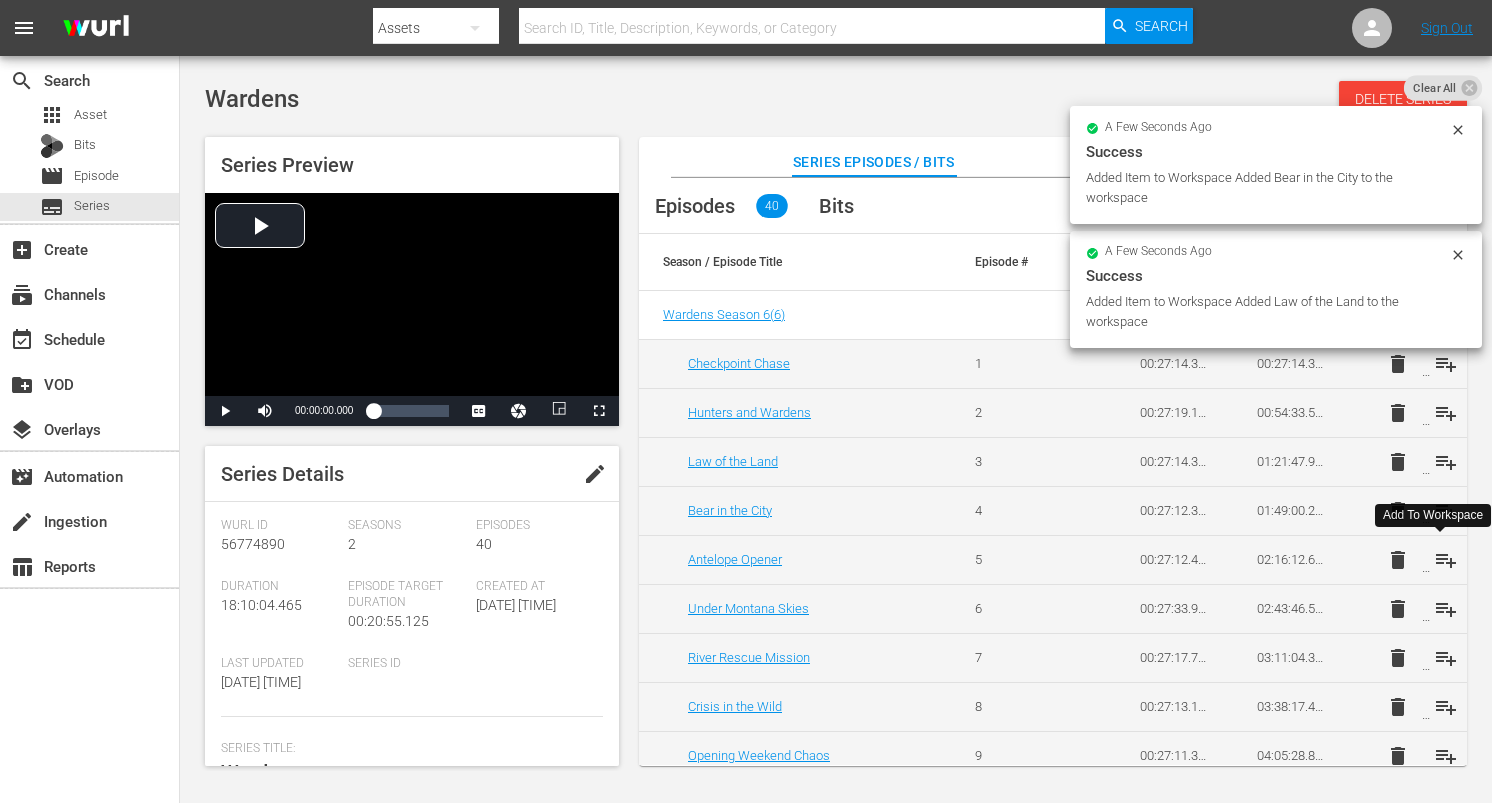 click on "playlist_add" at bounding box center [1446, 560] 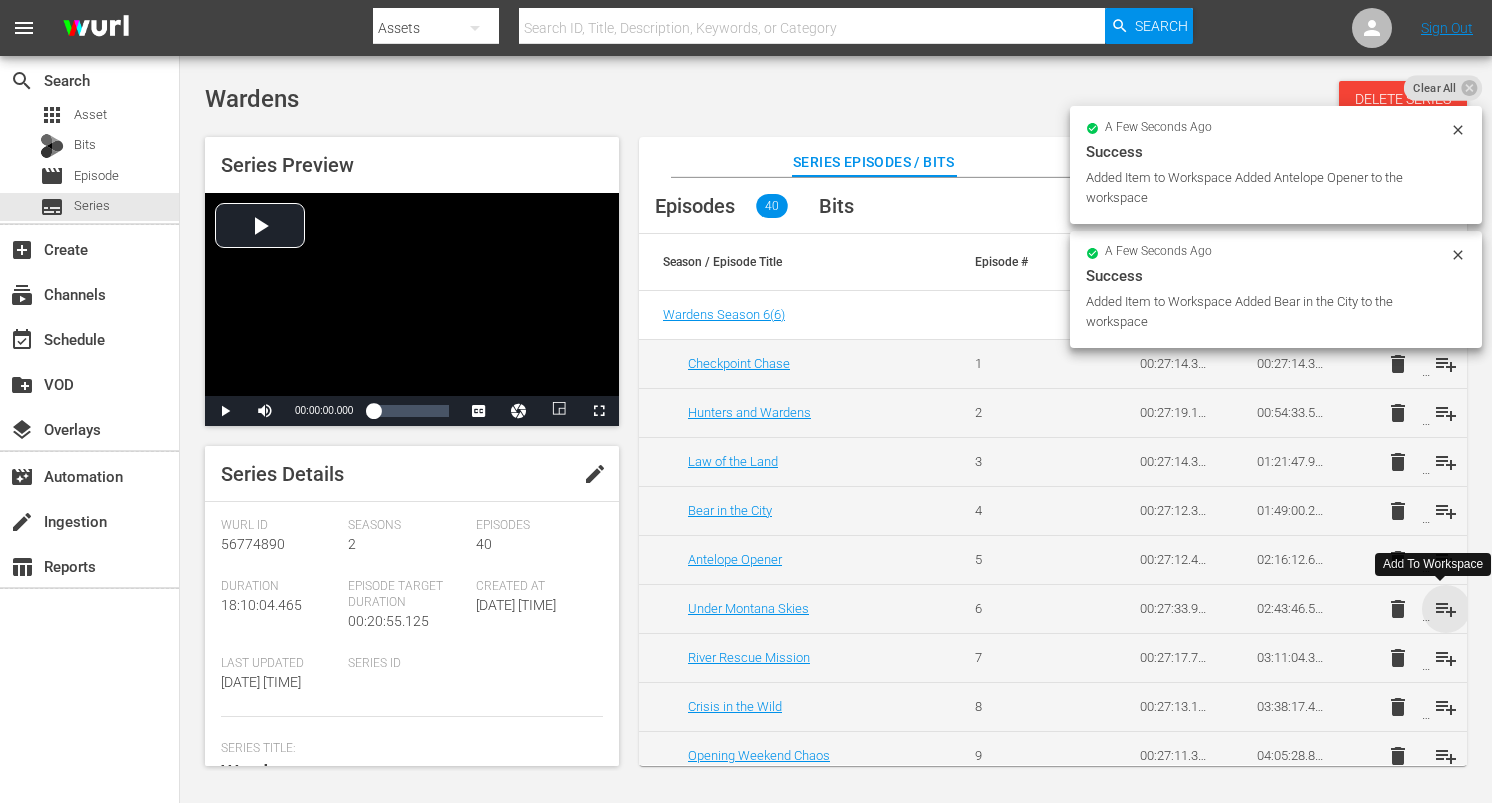 click on "playlist_add" at bounding box center [1446, 609] 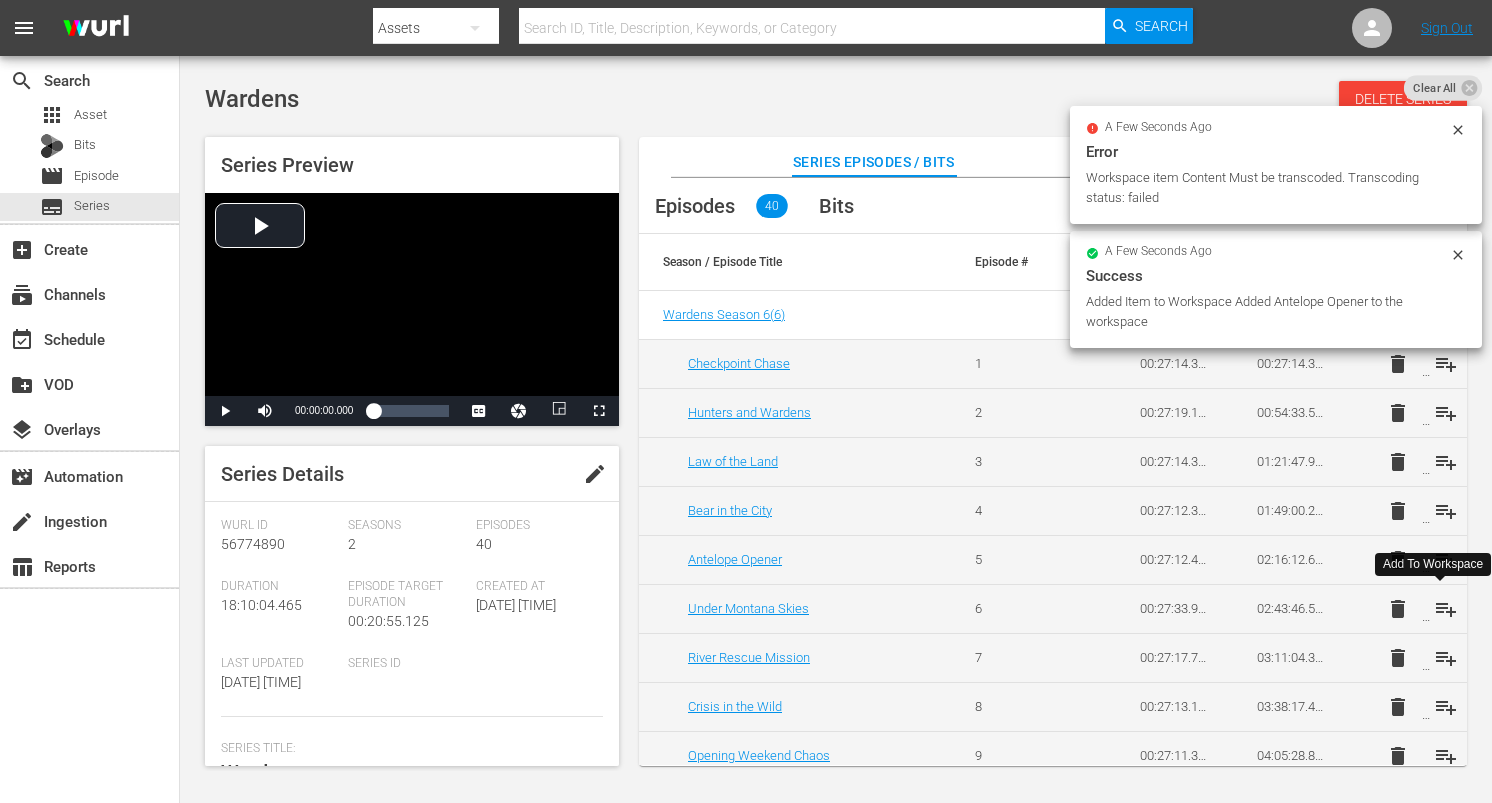 click on "playlist_add" at bounding box center (1446, 609) 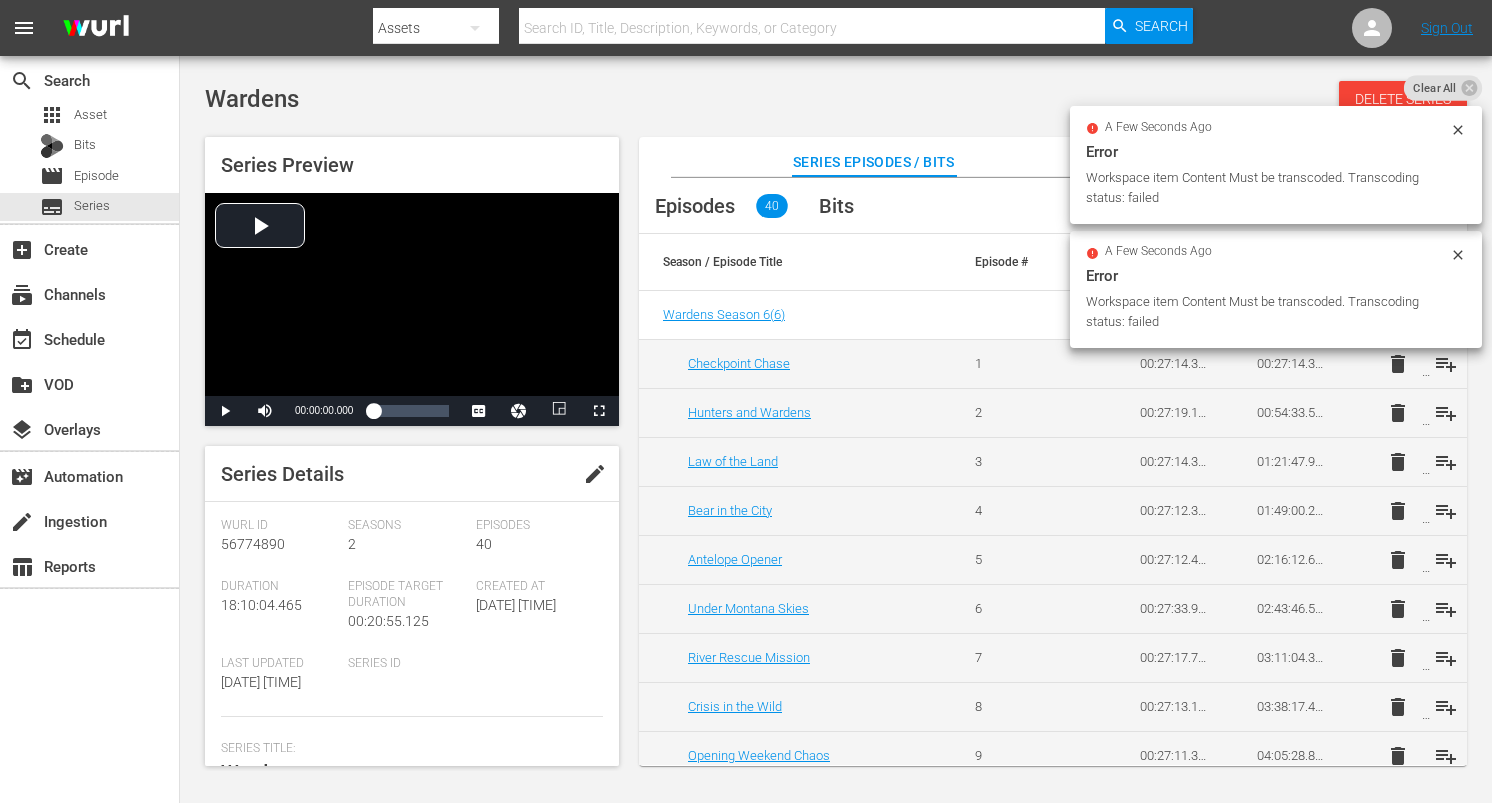 click on "delete playlist_add" at bounding box center [1408, 657] 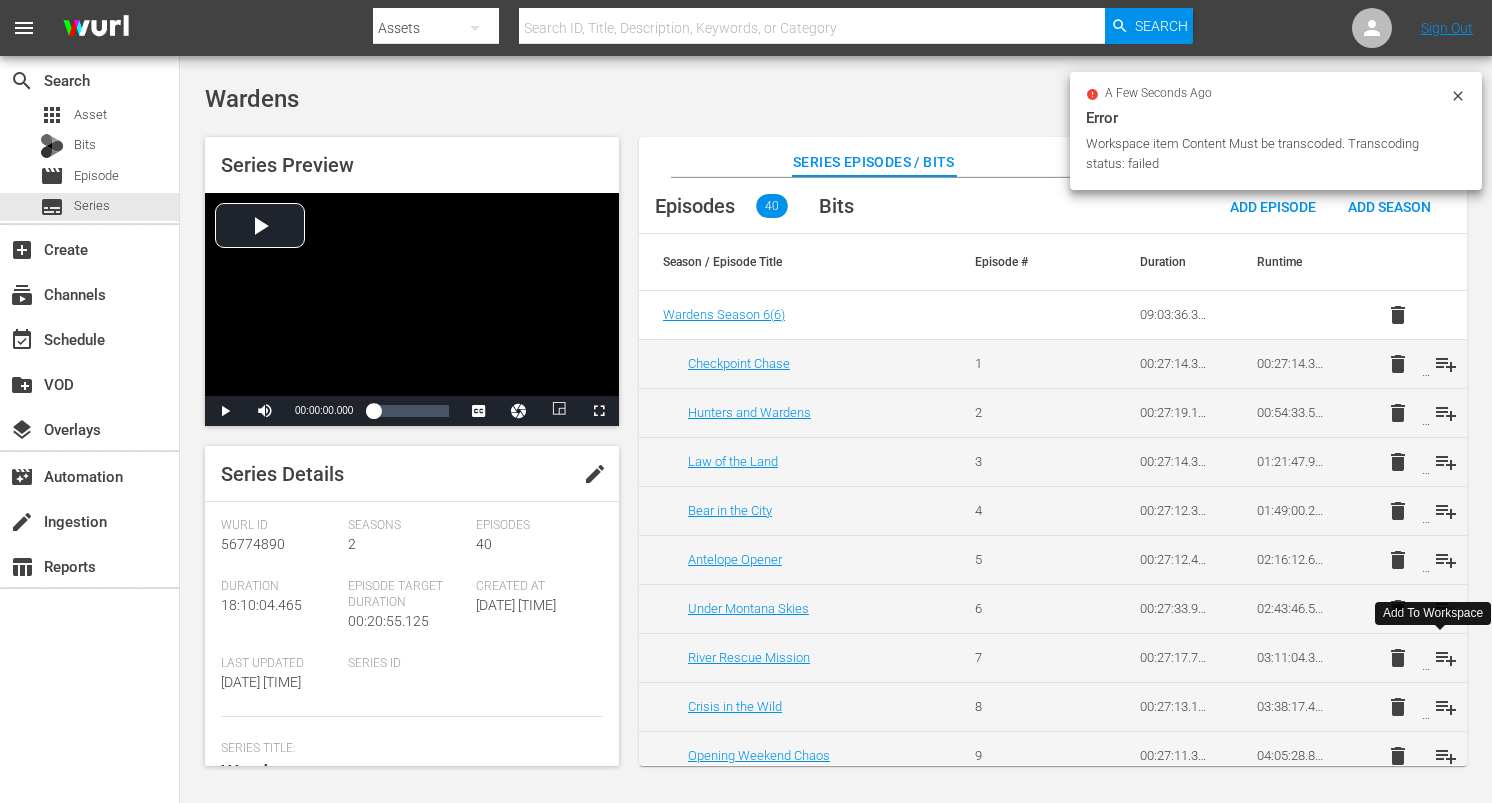 click on "playlist_add" at bounding box center (1446, 658) 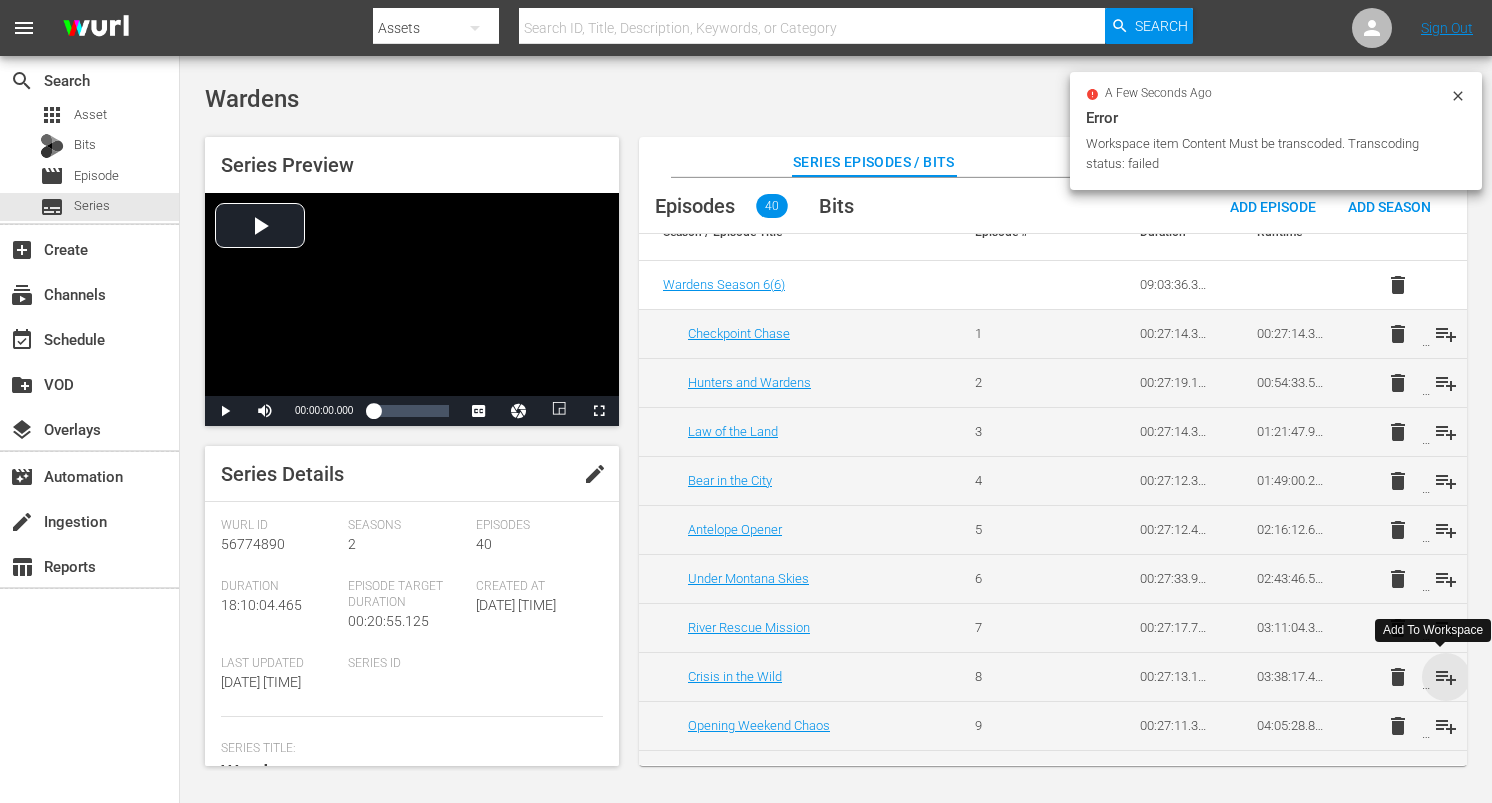 click on "playlist_add" at bounding box center [1446, 677] 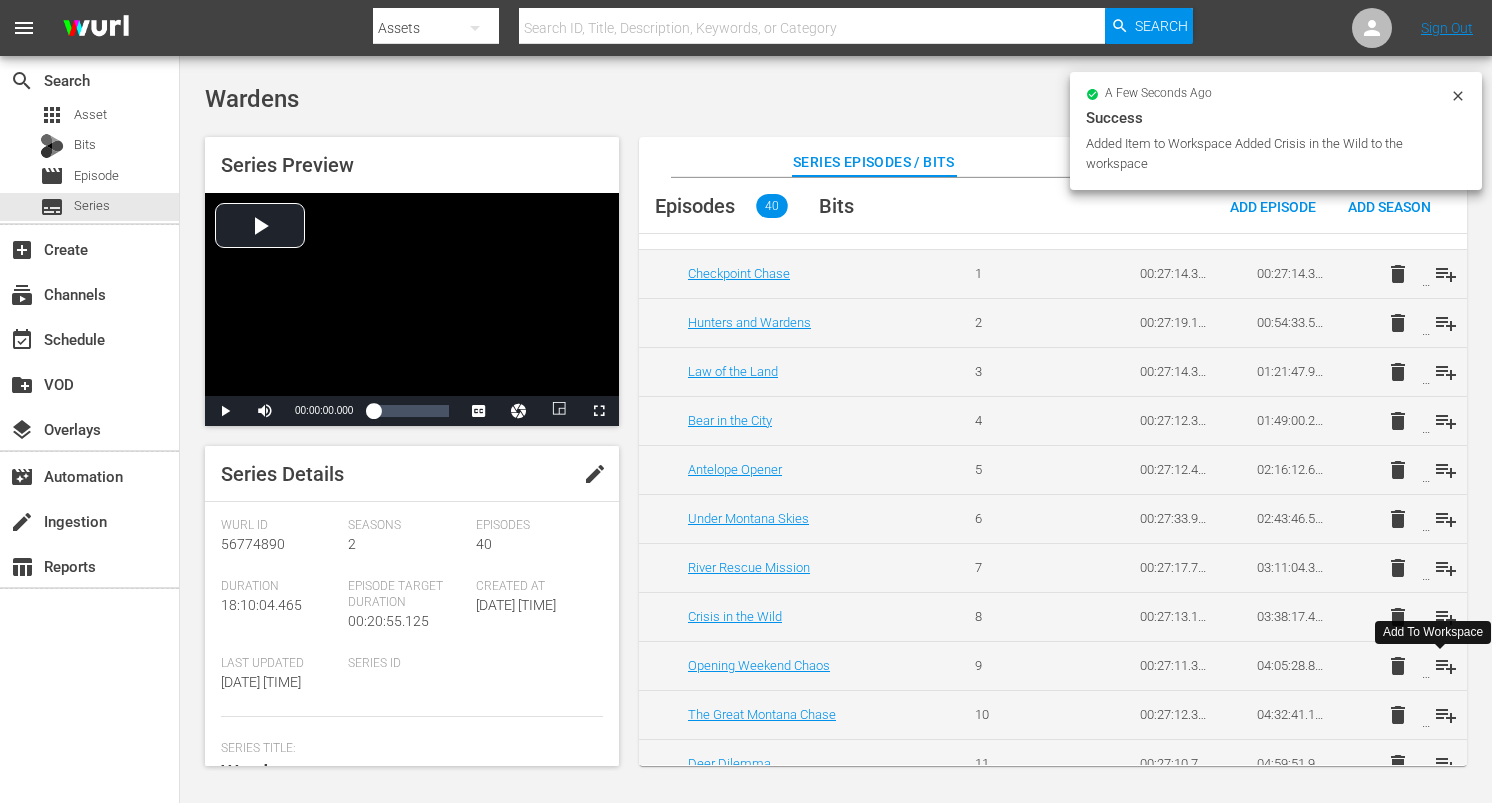 scroll, scrollTop: 98, scrollLeft: 0, axis: vertical 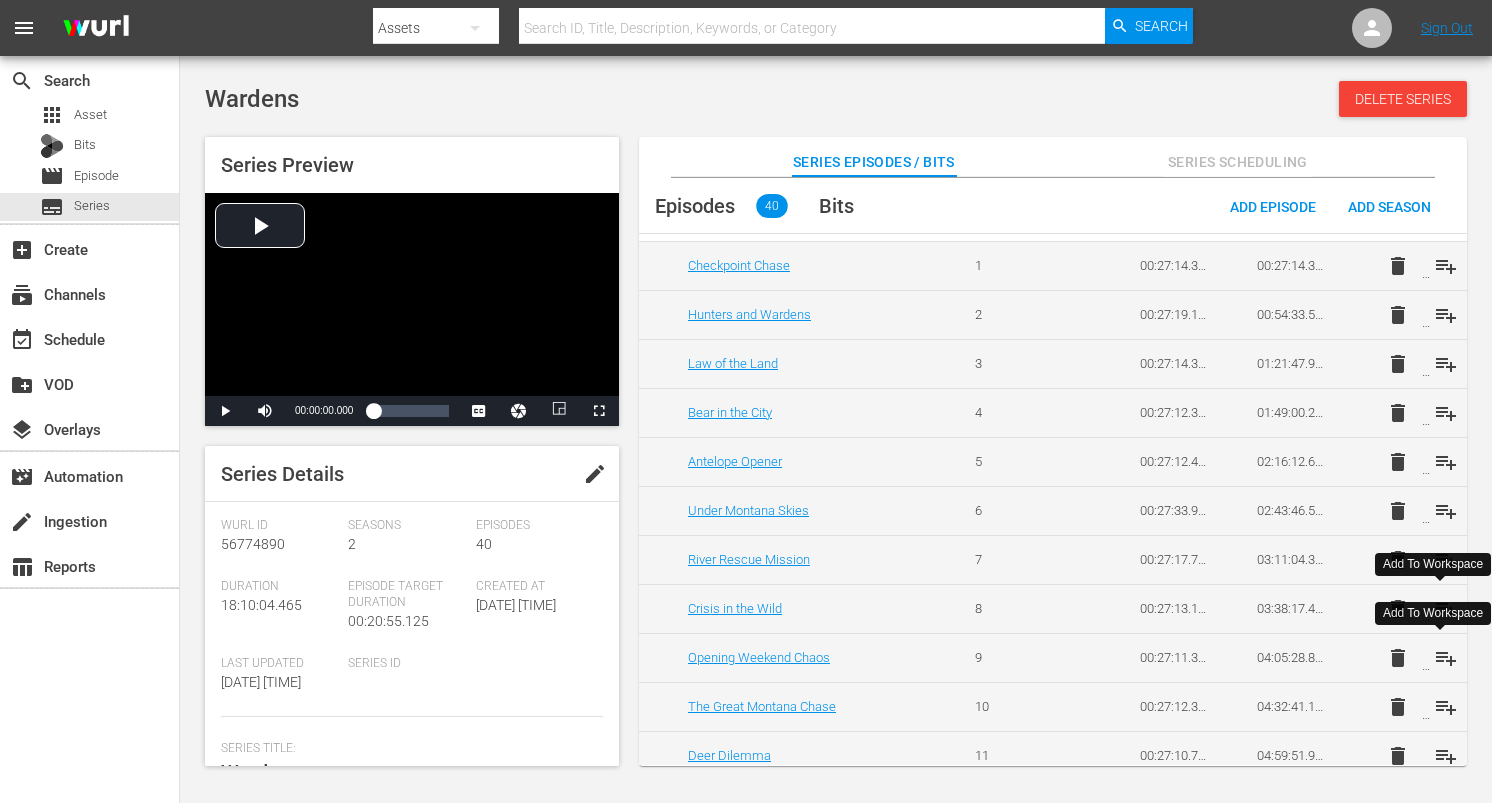 click on "playlist_add" at bounding box center (1446, 658) 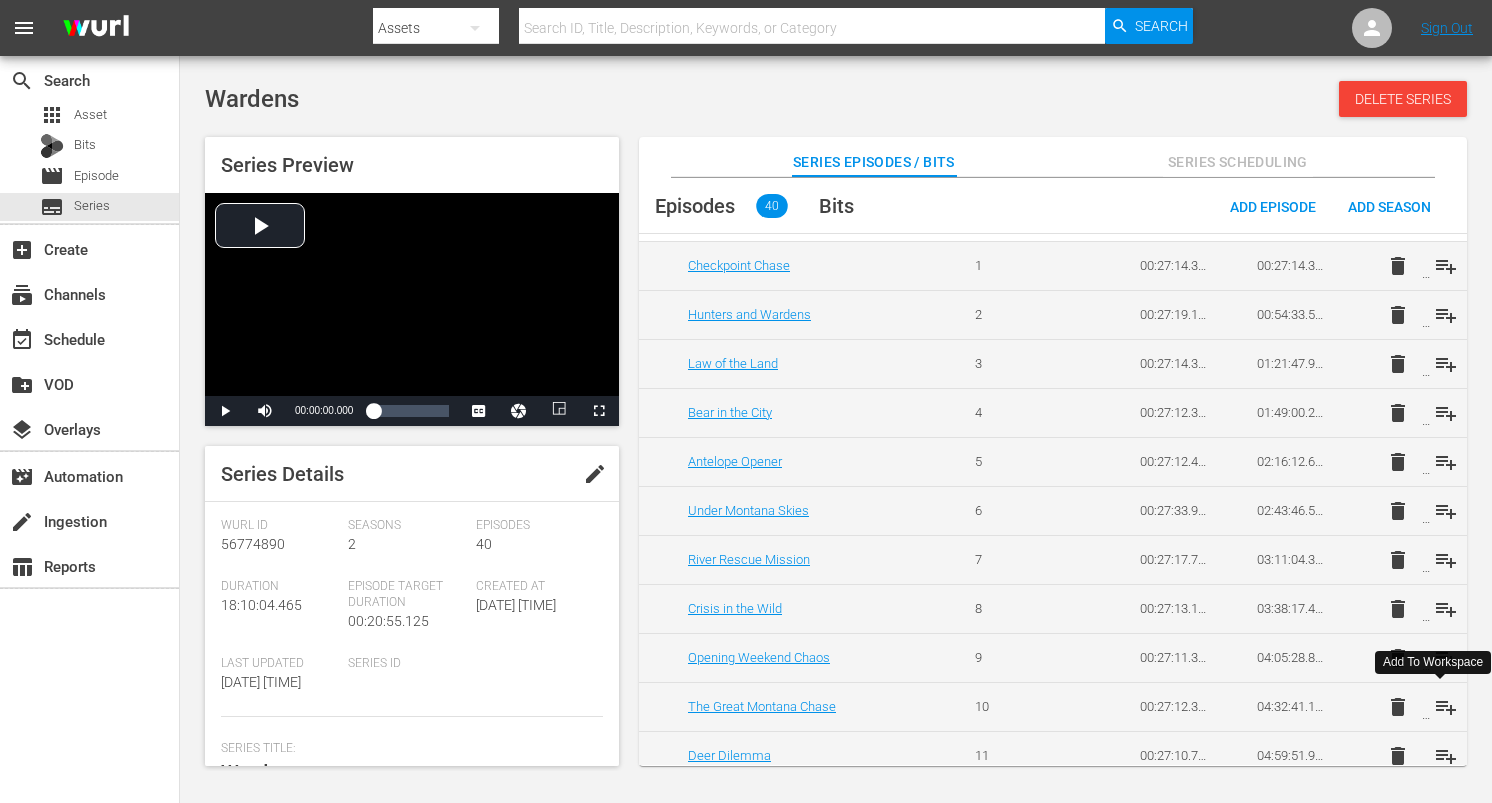 click on "playlist_add" at bounding box center (1446, 707) 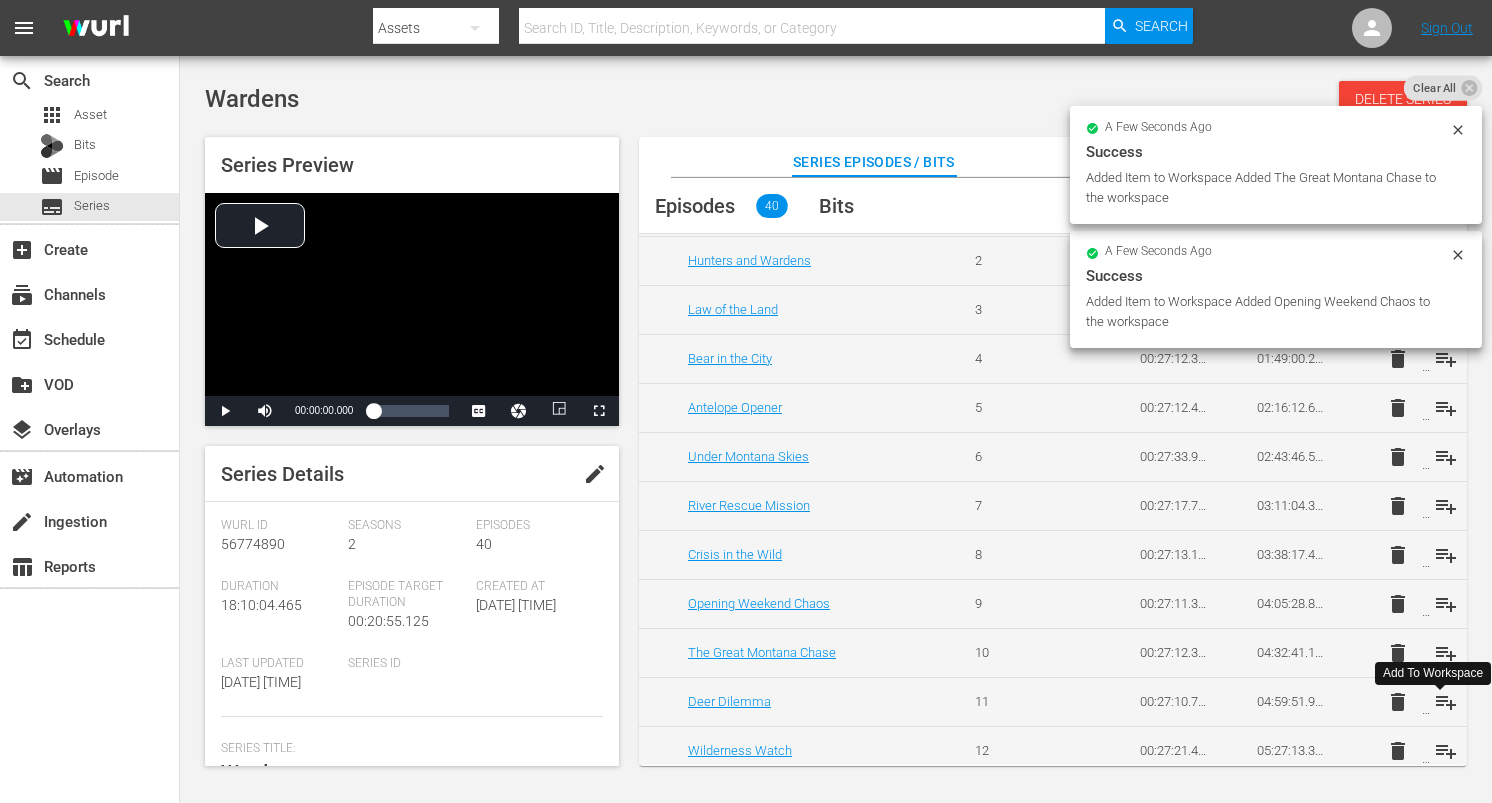 scroll, scrollTop: 159, scrollLeft: 0, axis: vertical 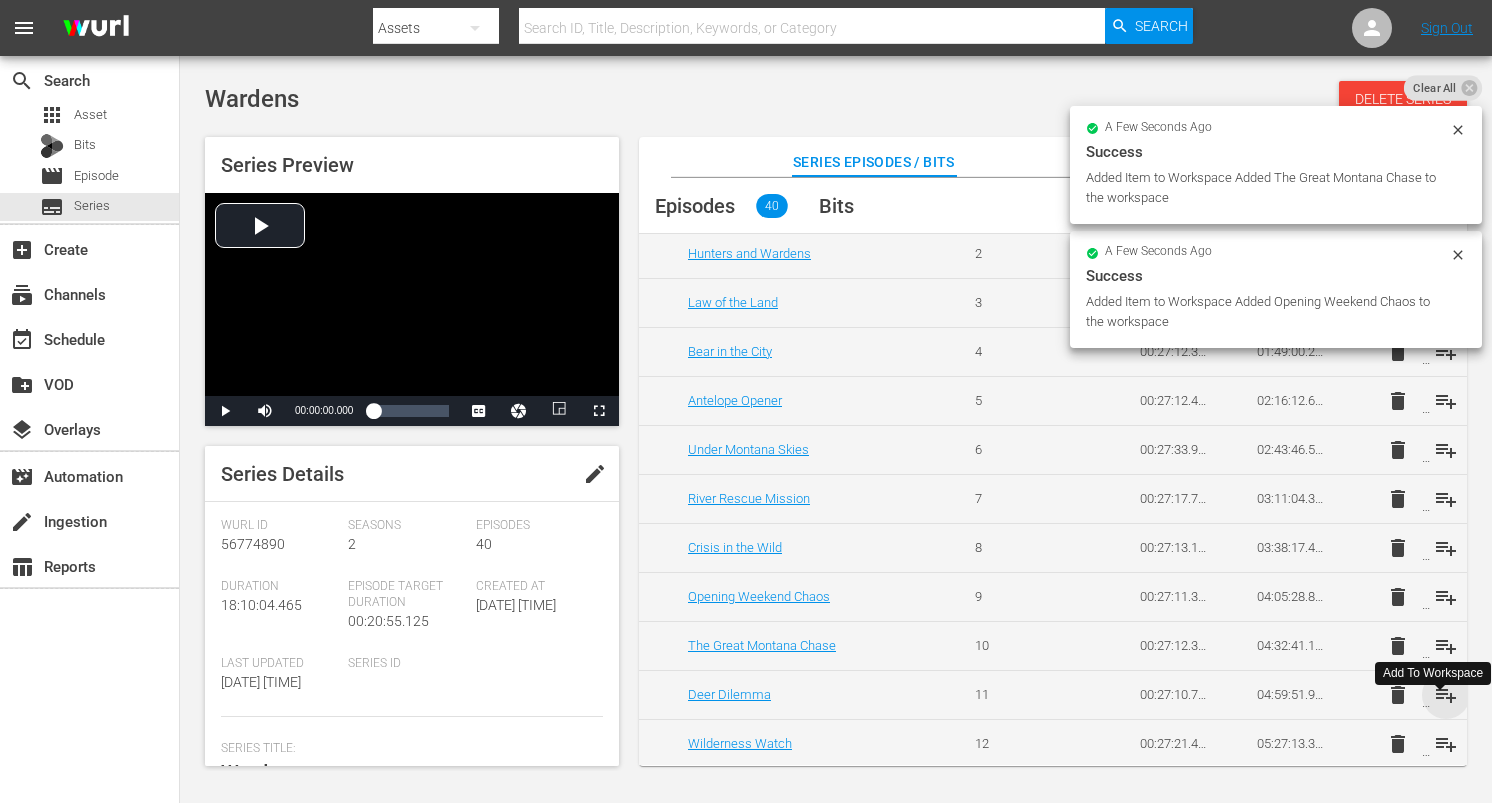 click on "playlist_add" at bounding box center [1446, 695] 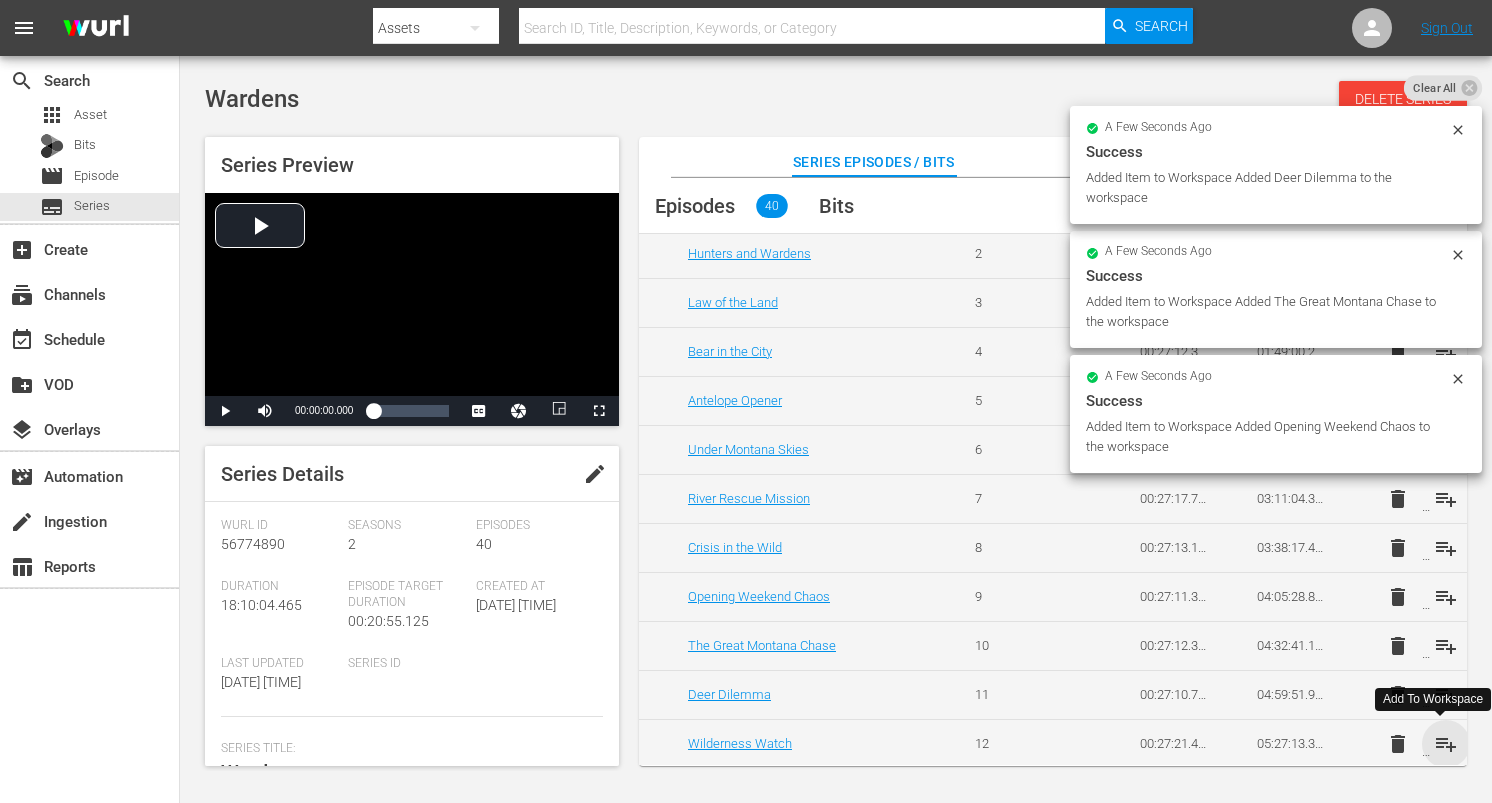 click on "playlist_add" at bounding box center [1446, 744] 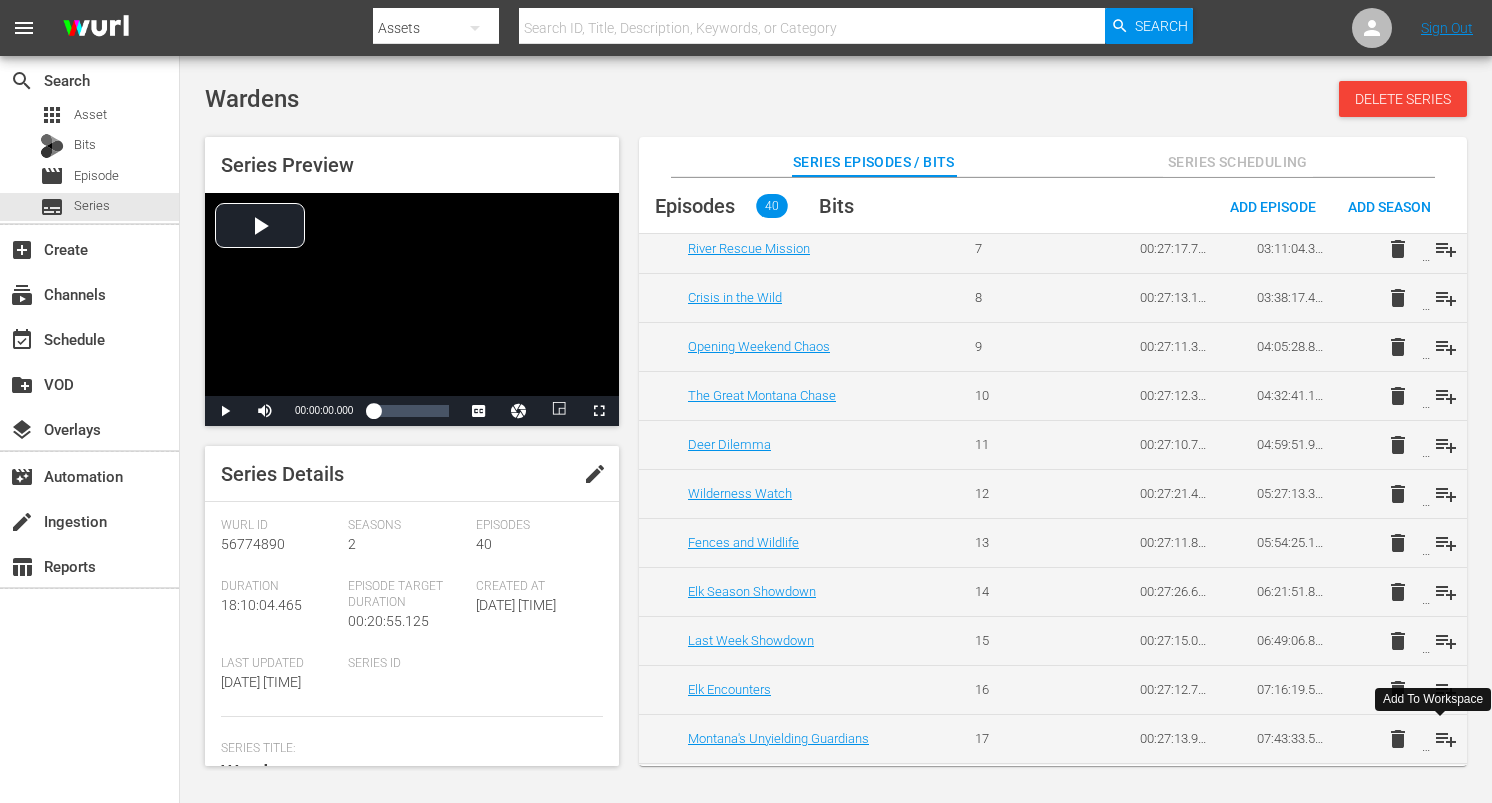 scroll, scrollTop: 436, scrollLeft: 0, axis: vertical 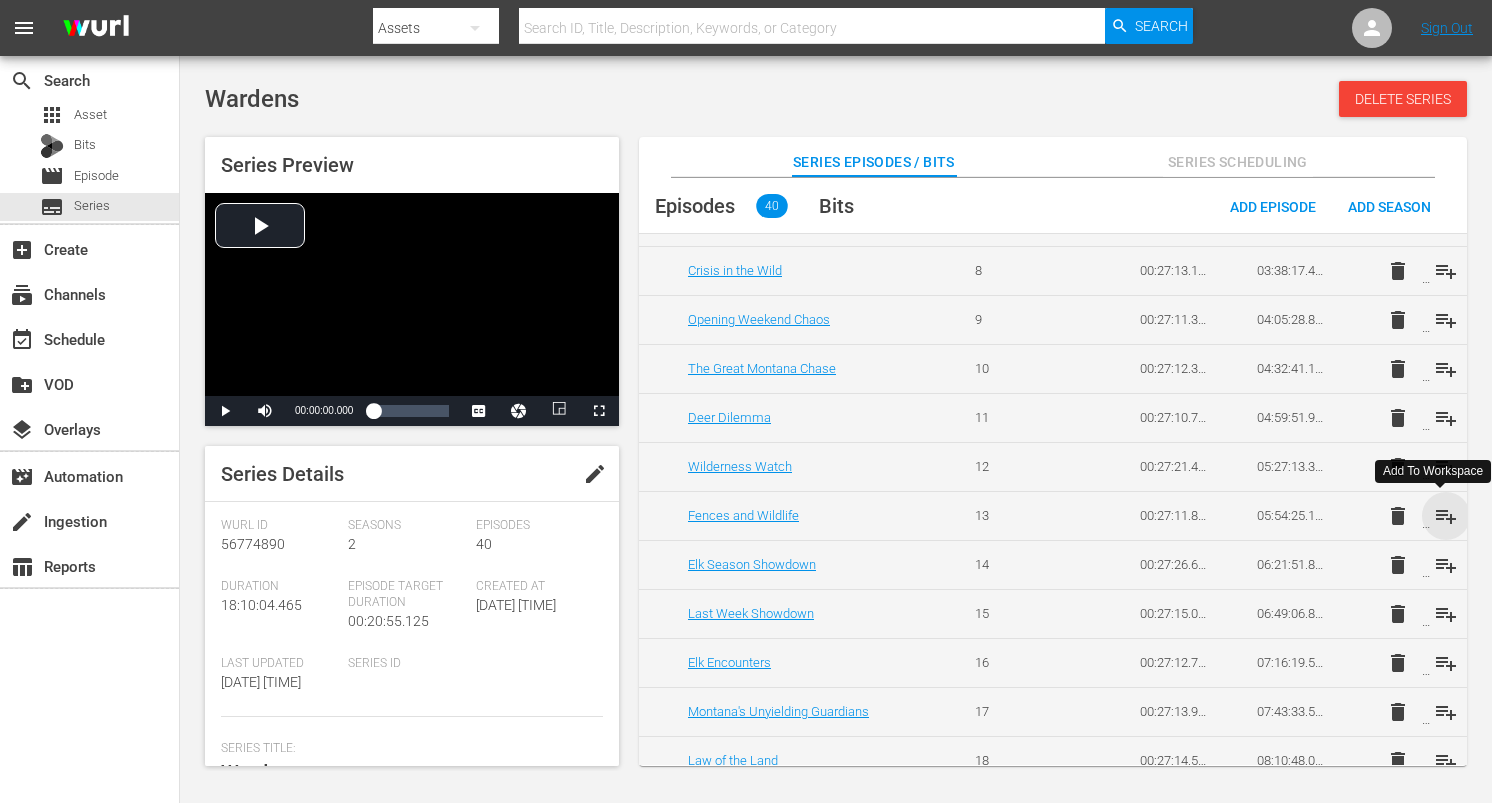 click on "playlist_add" at bounding box center (1446, 516) 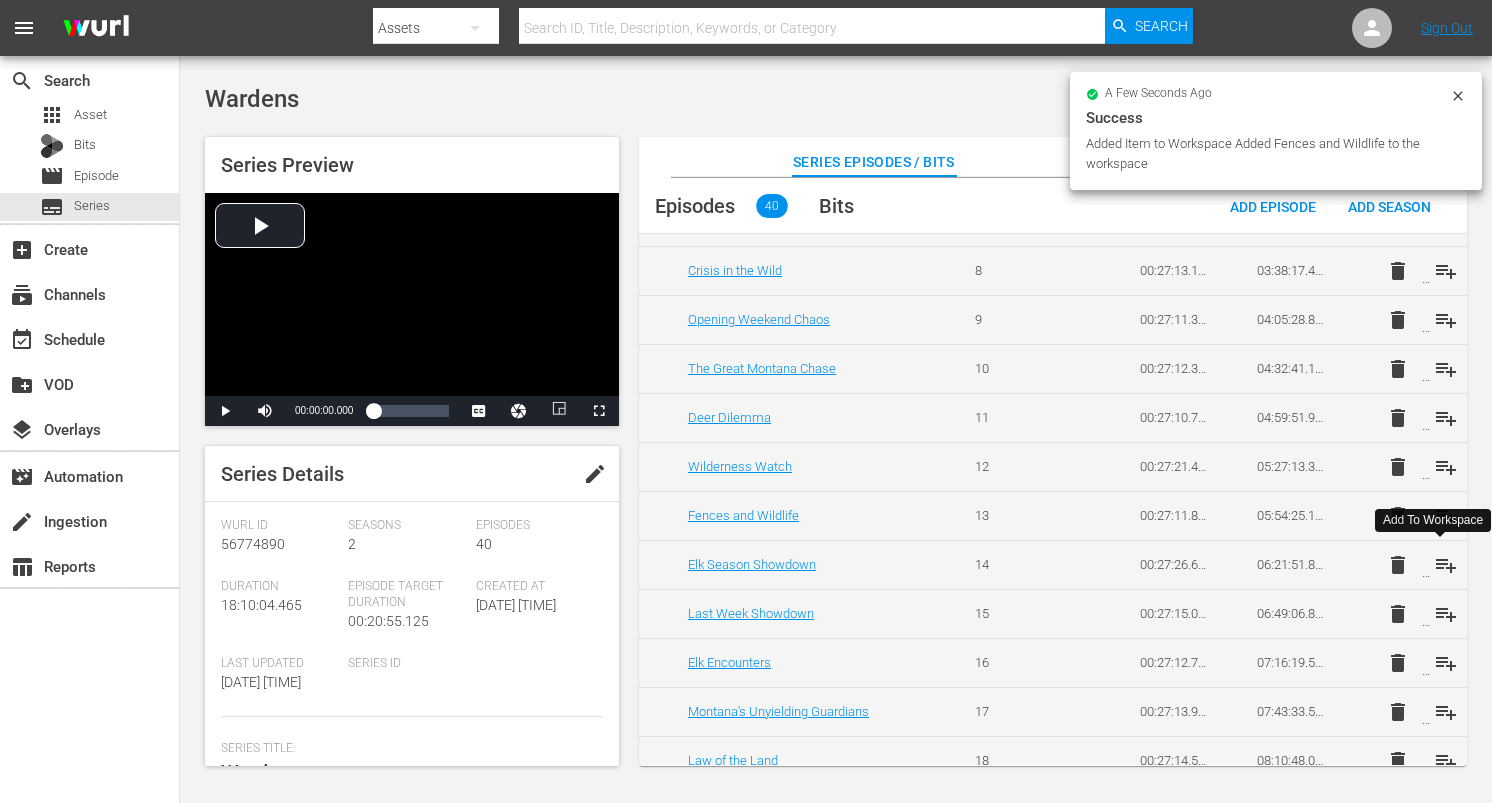 click on "playlist_add" at bounding box center (1446, 565) 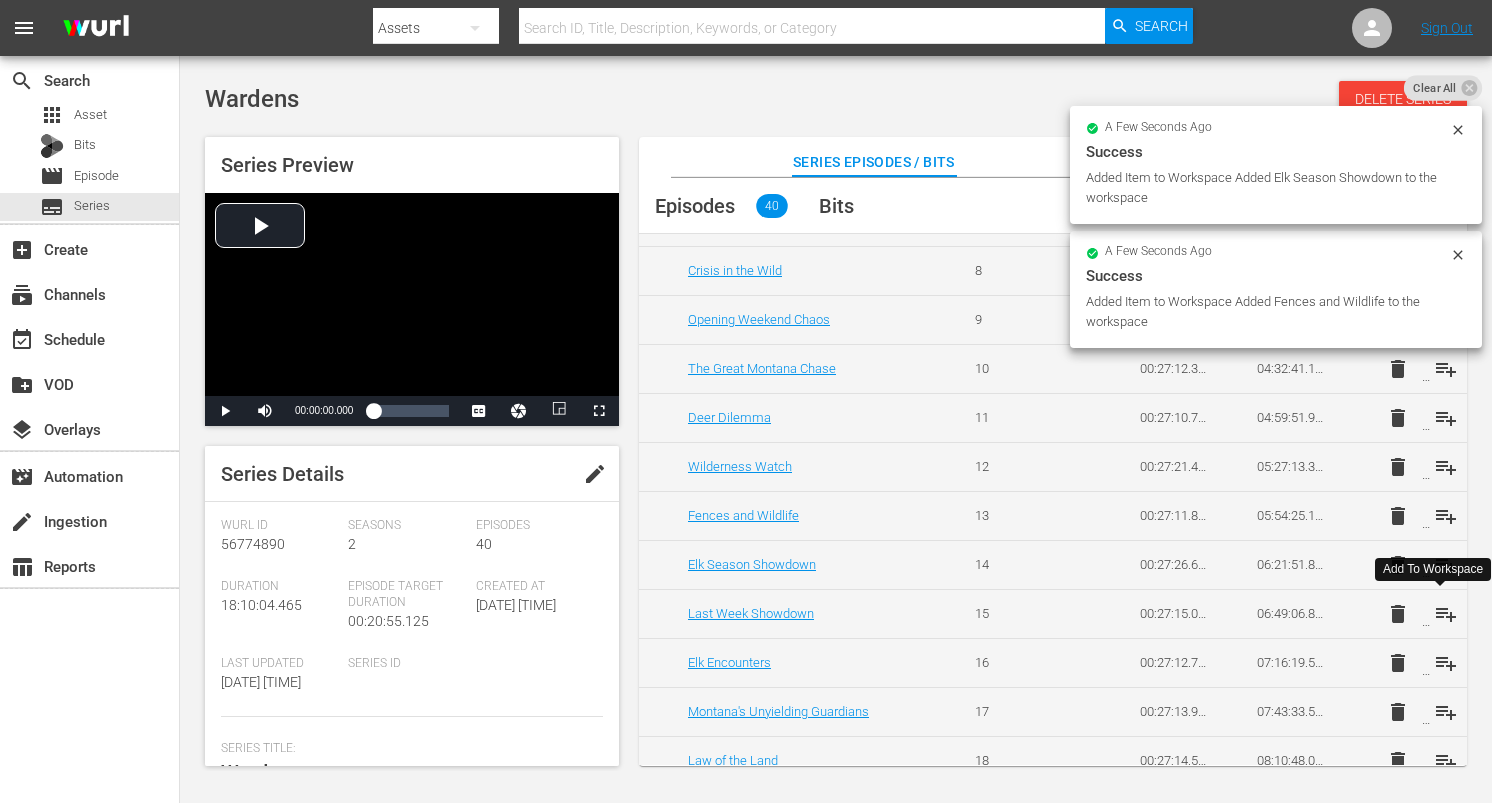 click on "playlist_add" at bounding box center (1446, 614) 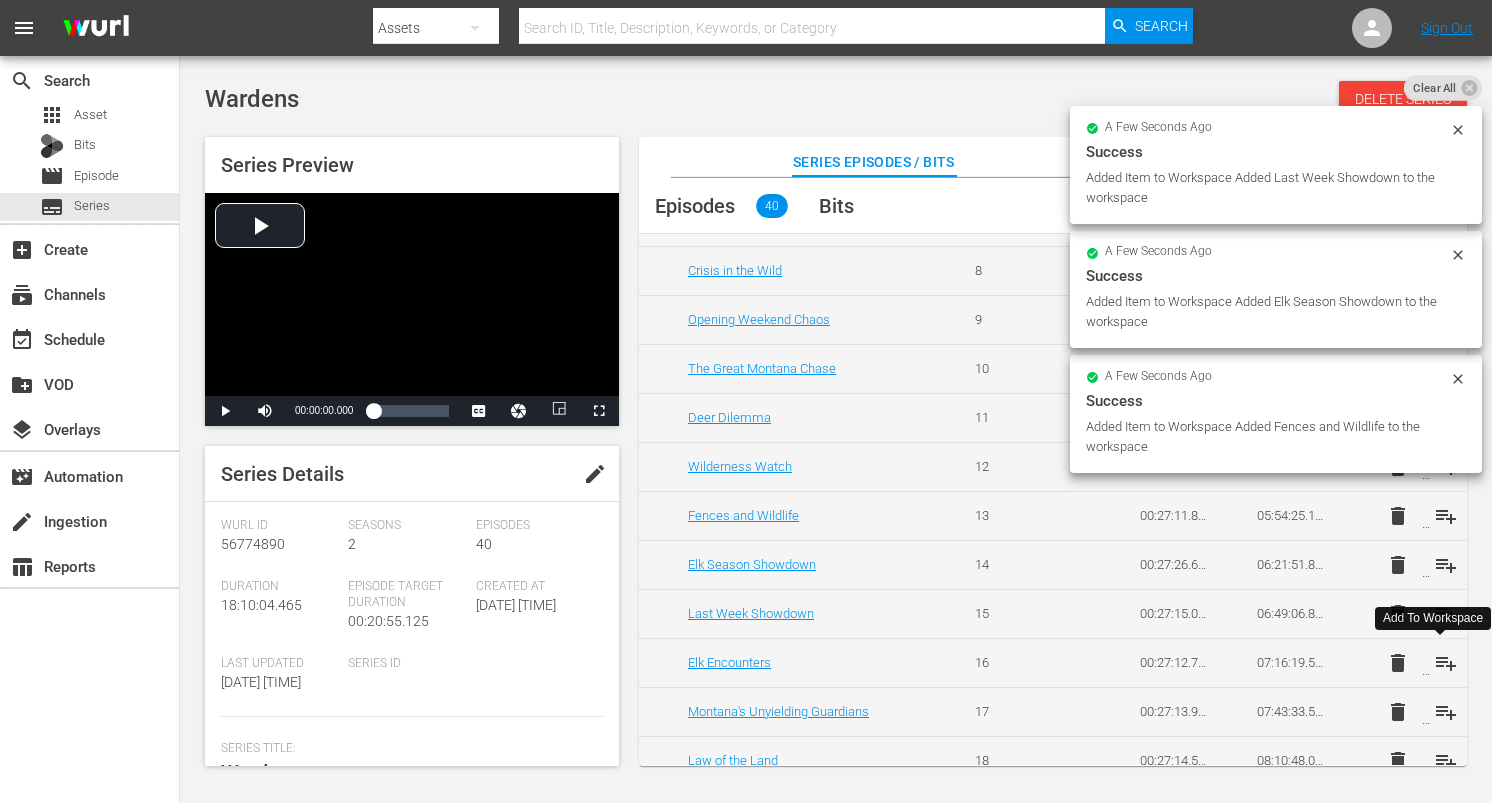 click on "playlist_add" at bounding box center (1446, 663) 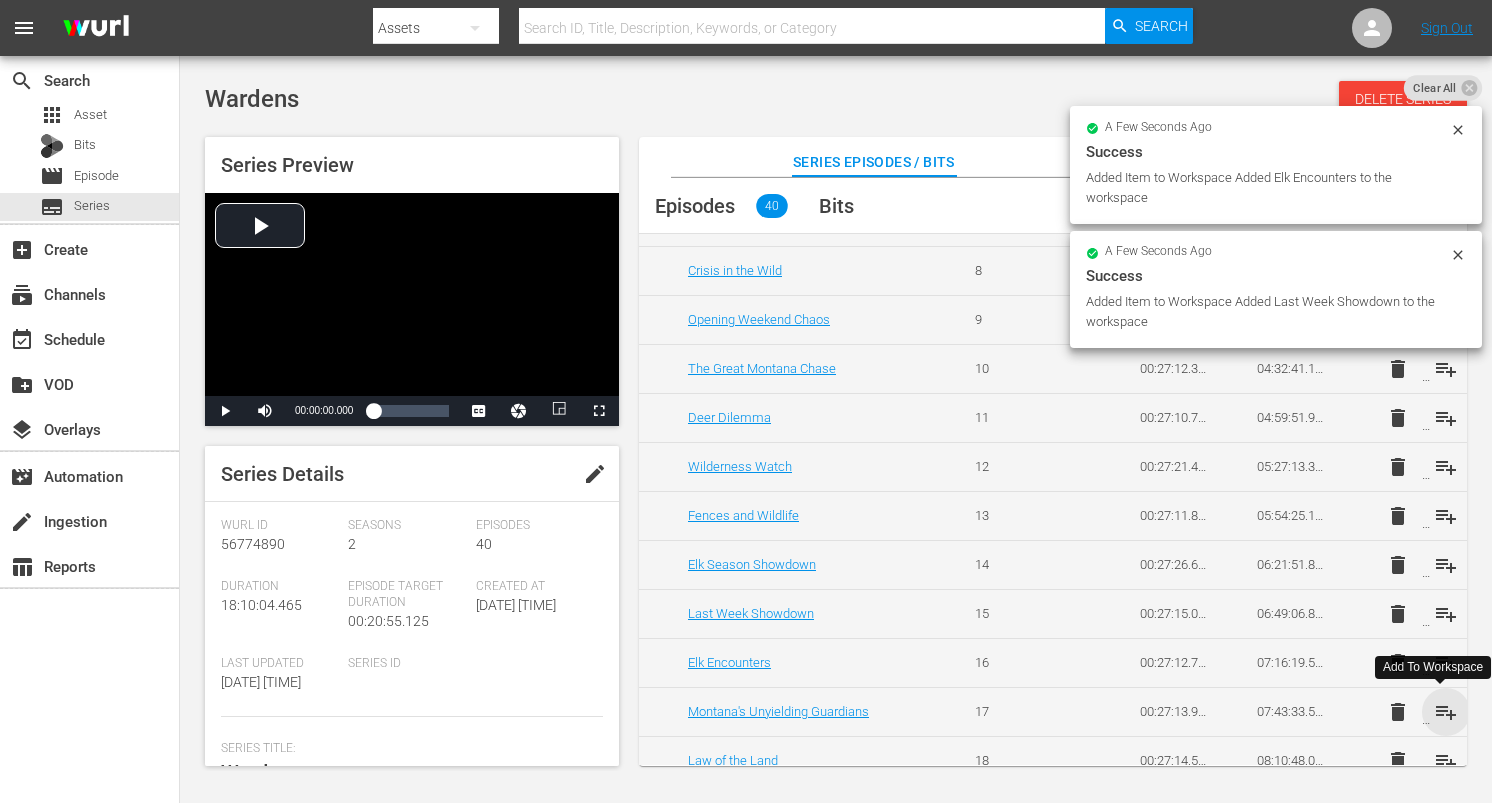 click on "playlist_add" at bounding box center [1446, 712] 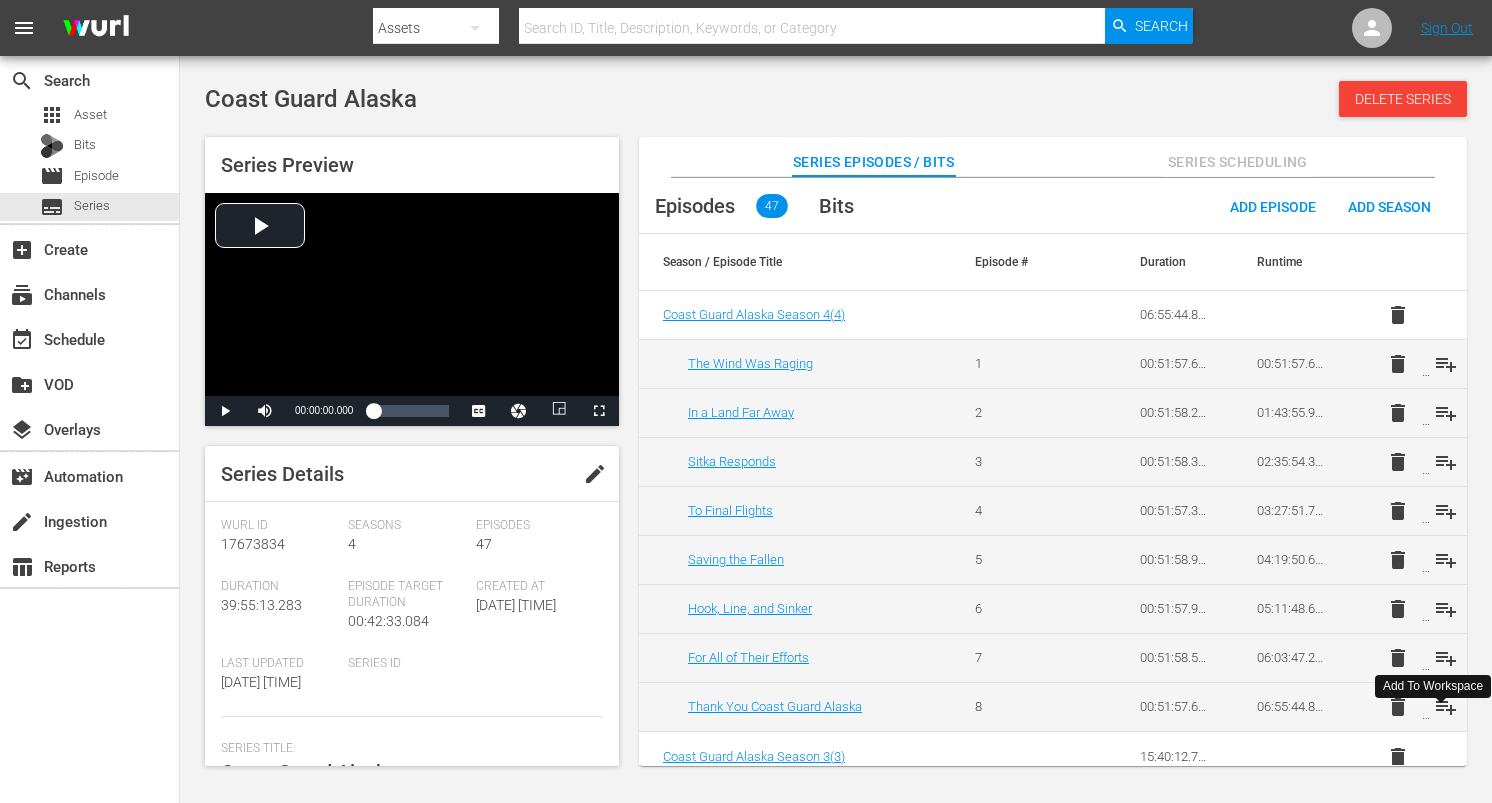 scroll, scrollTop: 0, scrollLeft: 0, axis: both 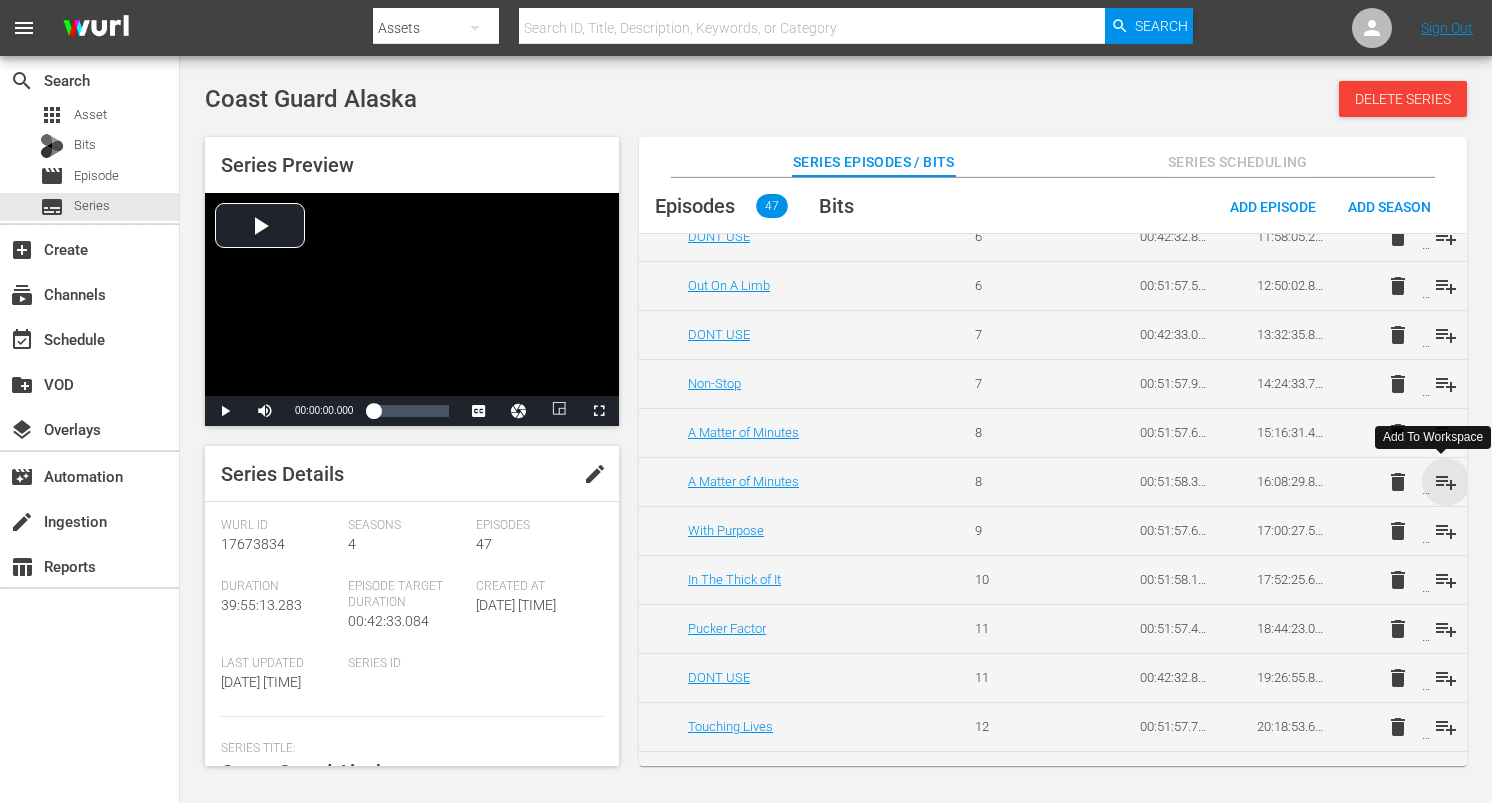 click on "playlist_add" at bounding box center [1446, 482] 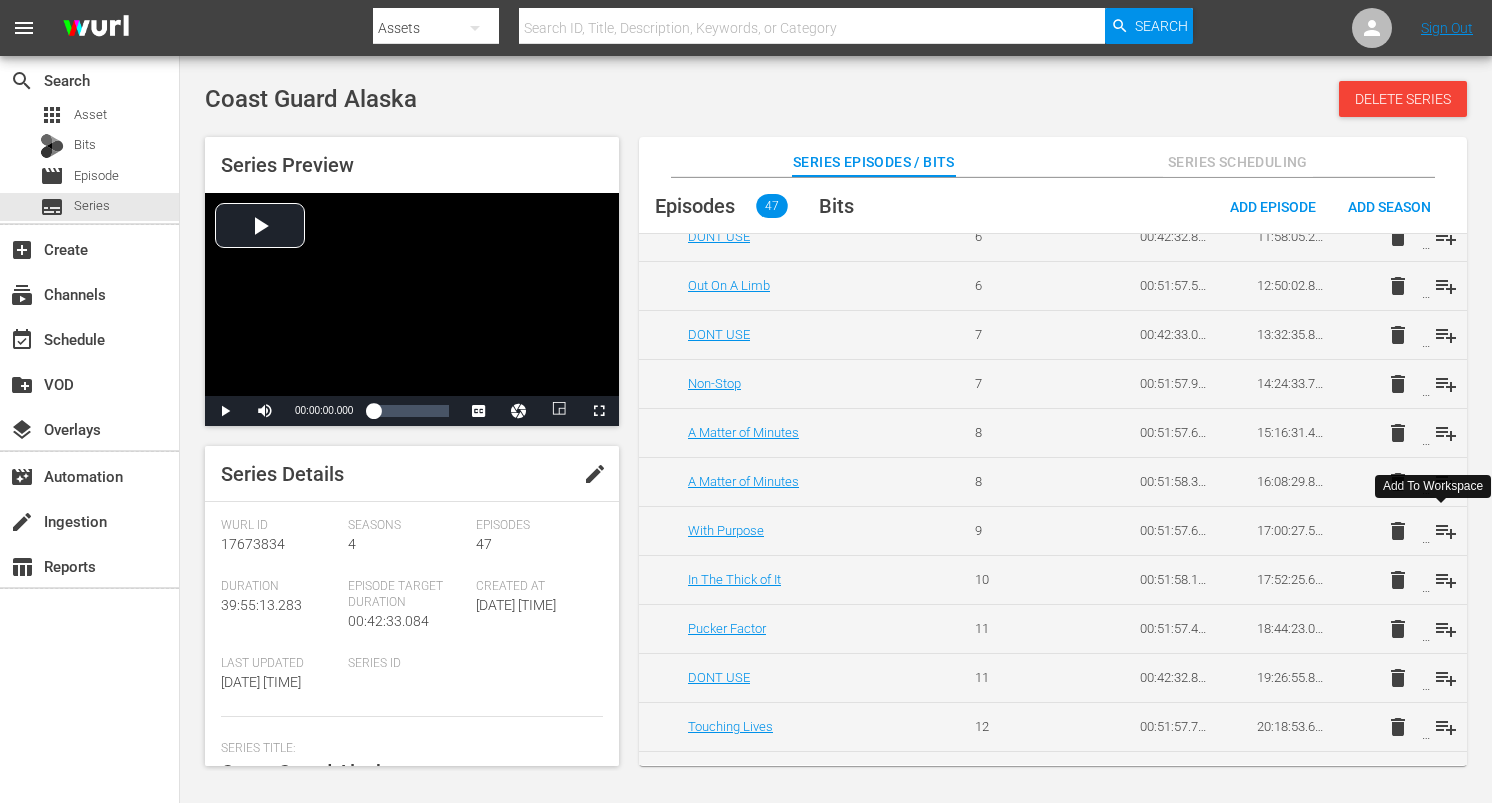 click on "playlist_add" at bounding box center [1446, 531] 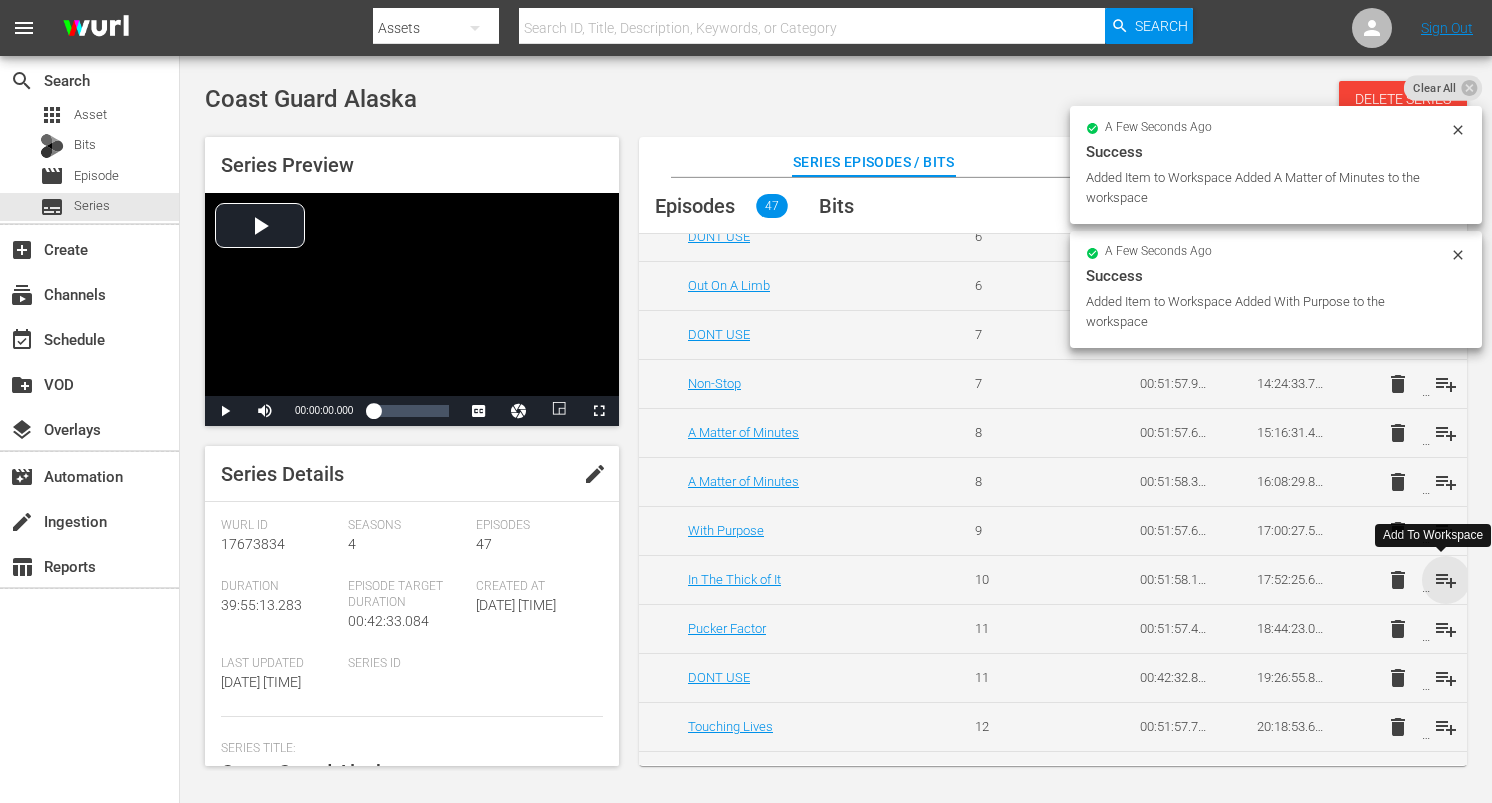 click on "playlist_add" at bounding box center (1446, 580) 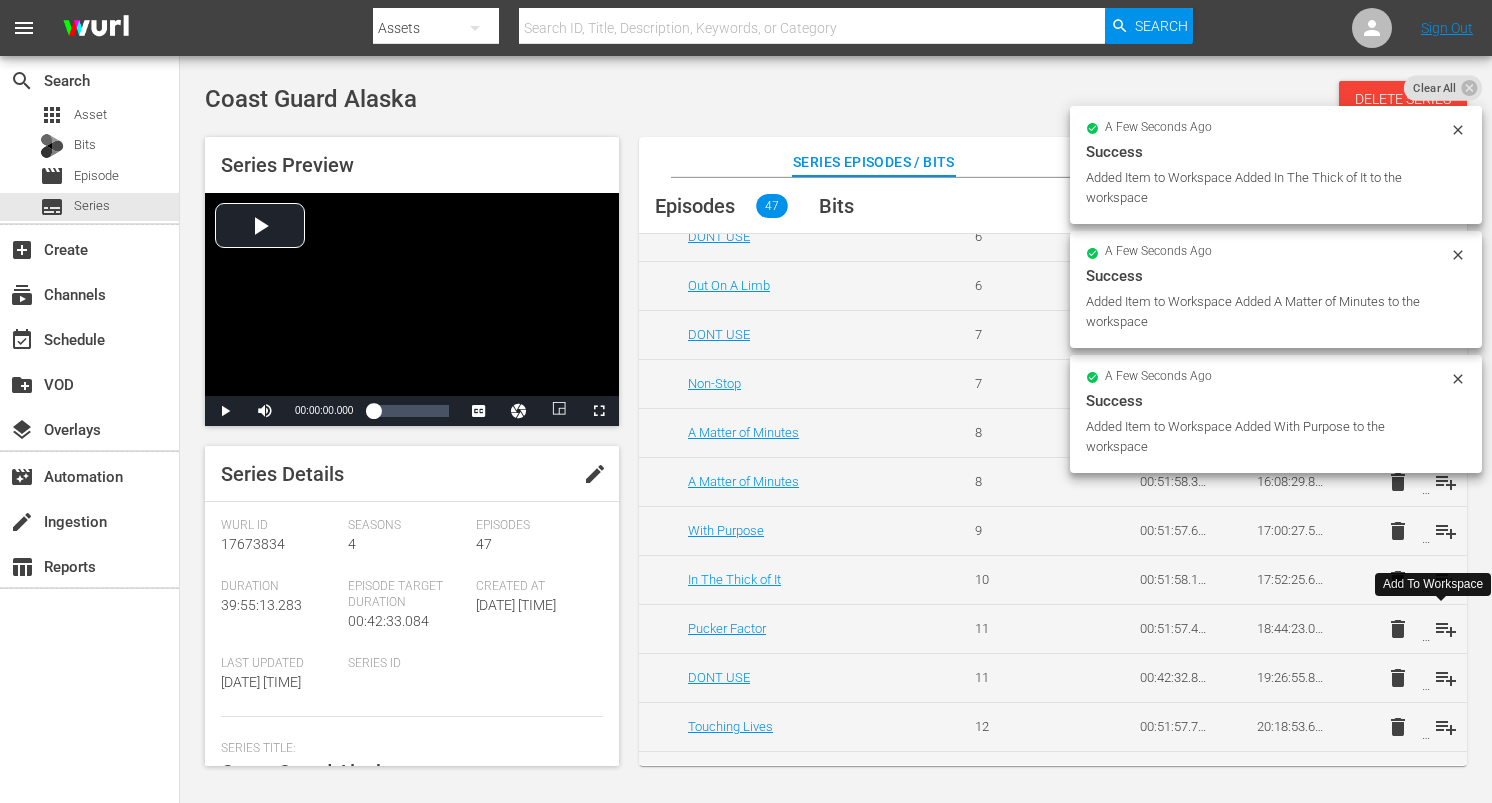 click on "playlist_add" at bounding box center [1446, 629] 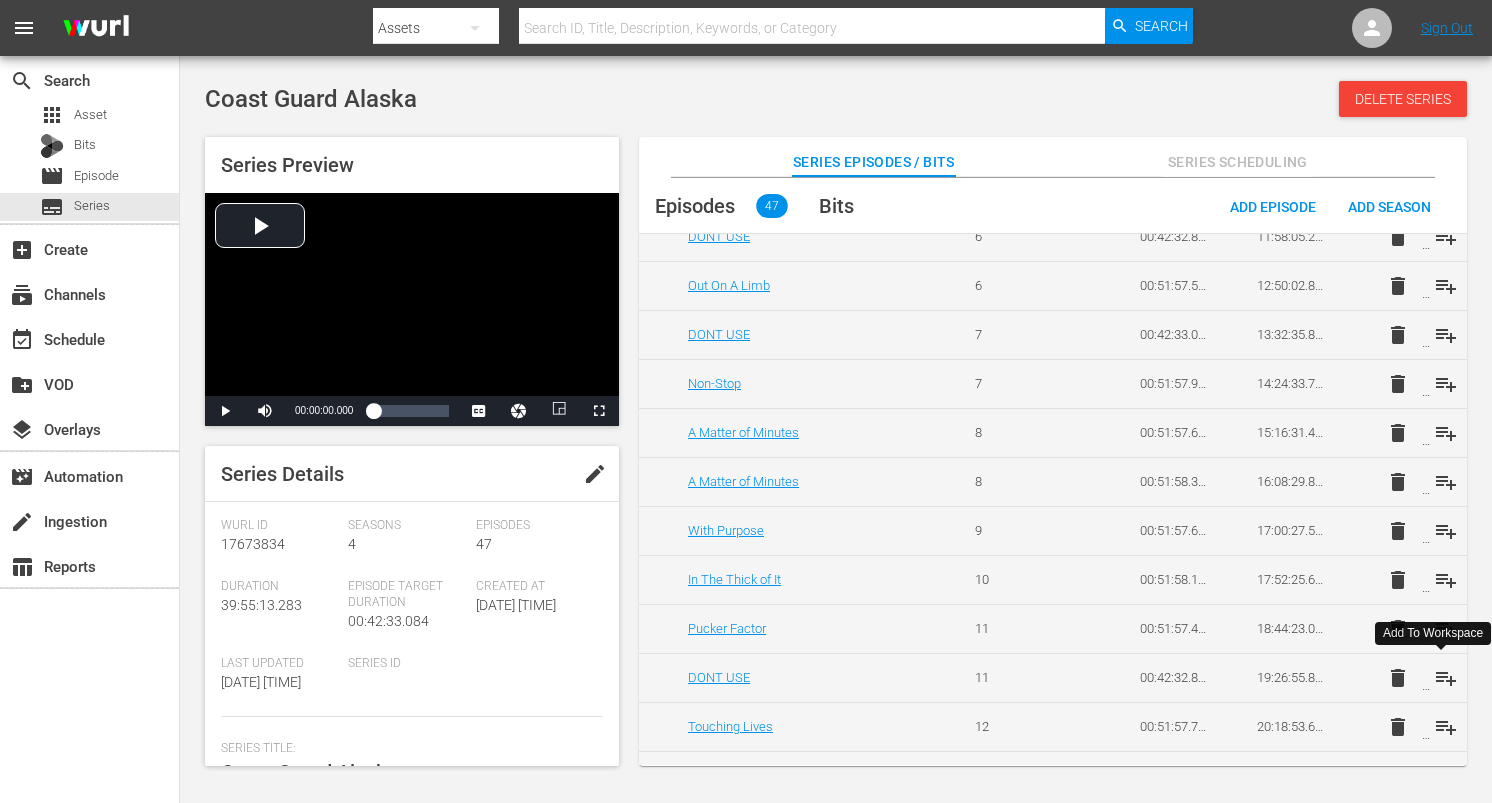 scroll, scrollTop: 811, scrollLeft: 0, axis: vertical 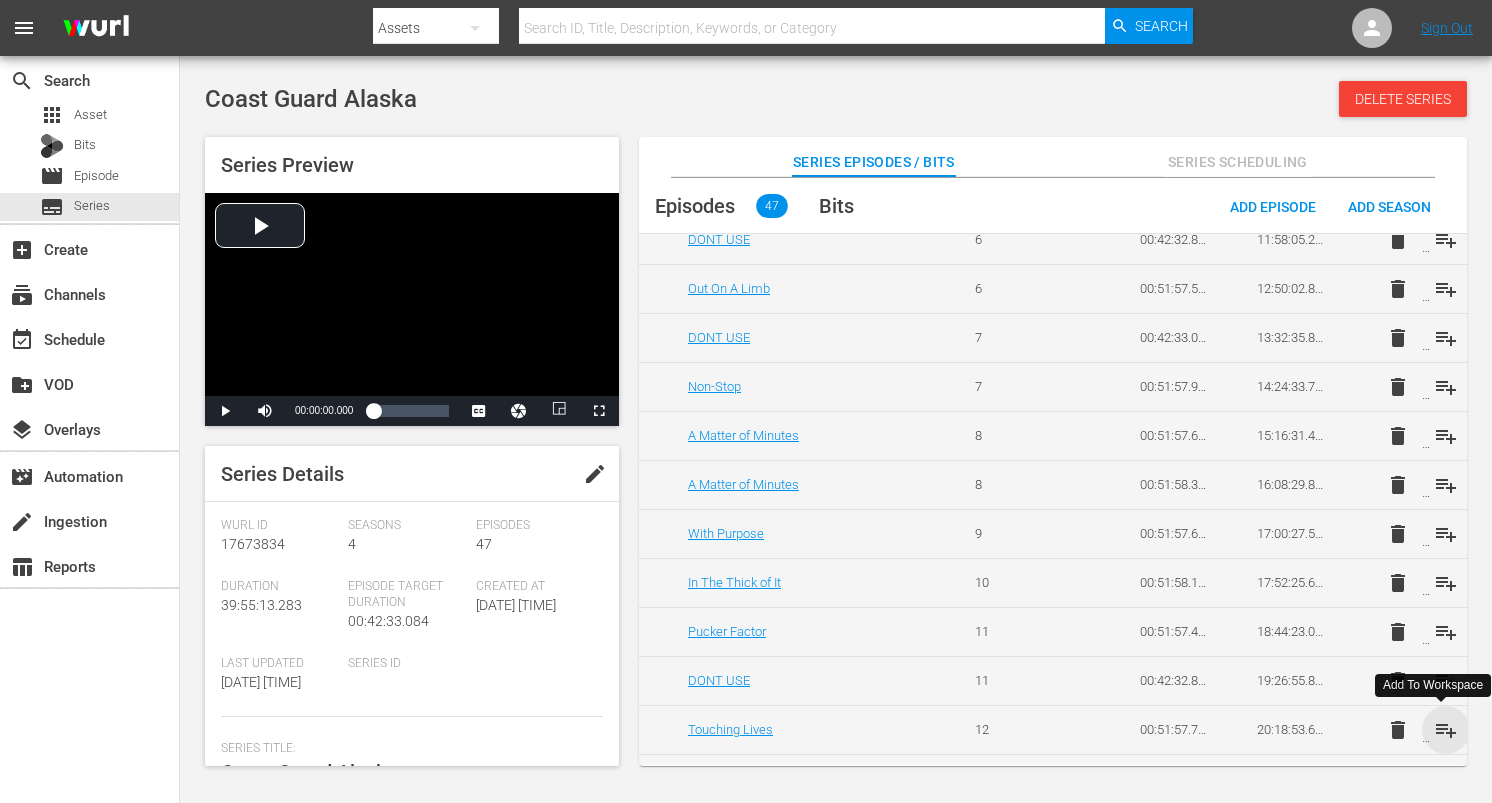 click on "playlist_add" at bounding box center [1446, 730] 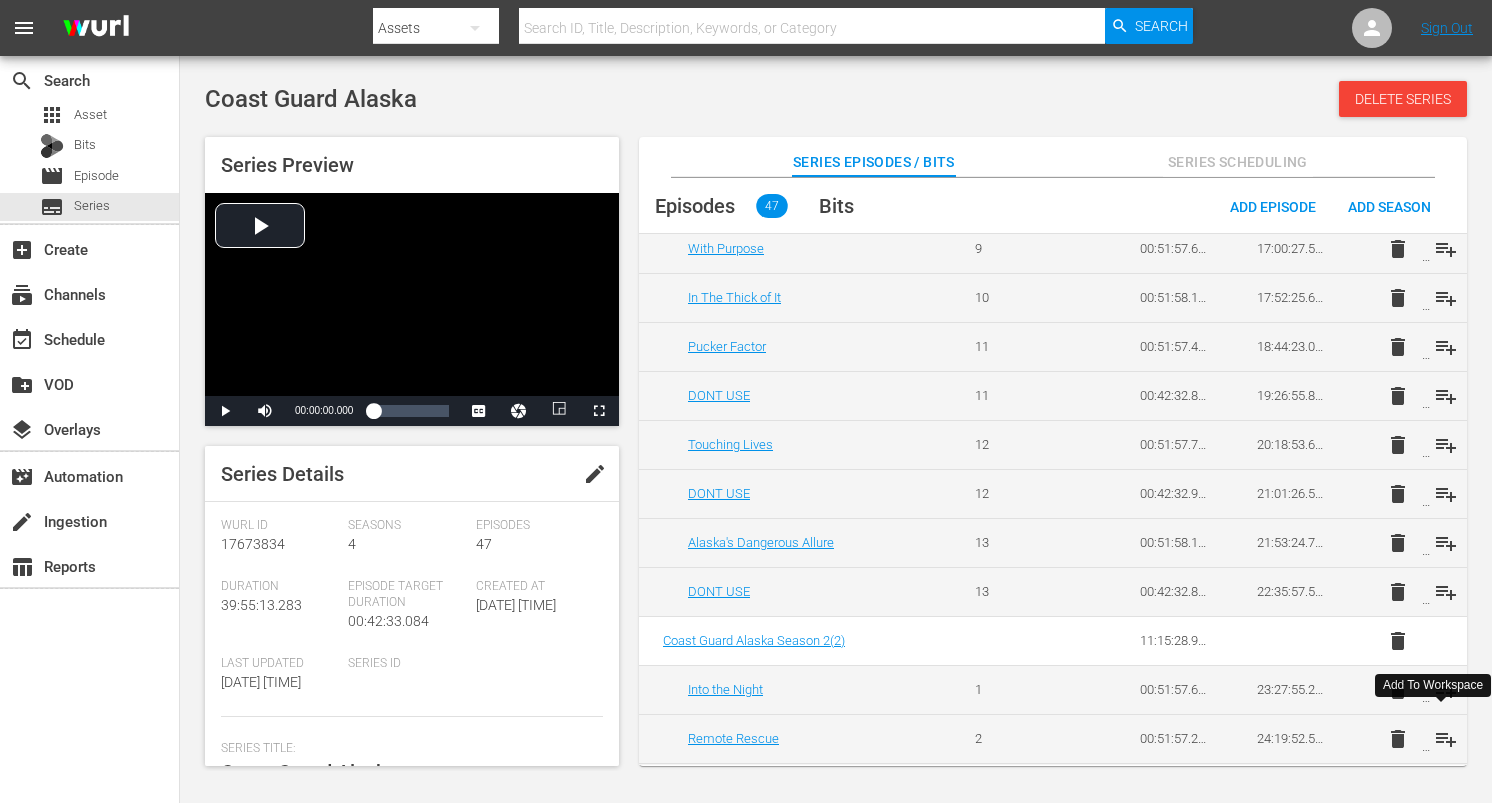 scroll, scrollTop: 1097, scrollLeft: 0, axis: vertical 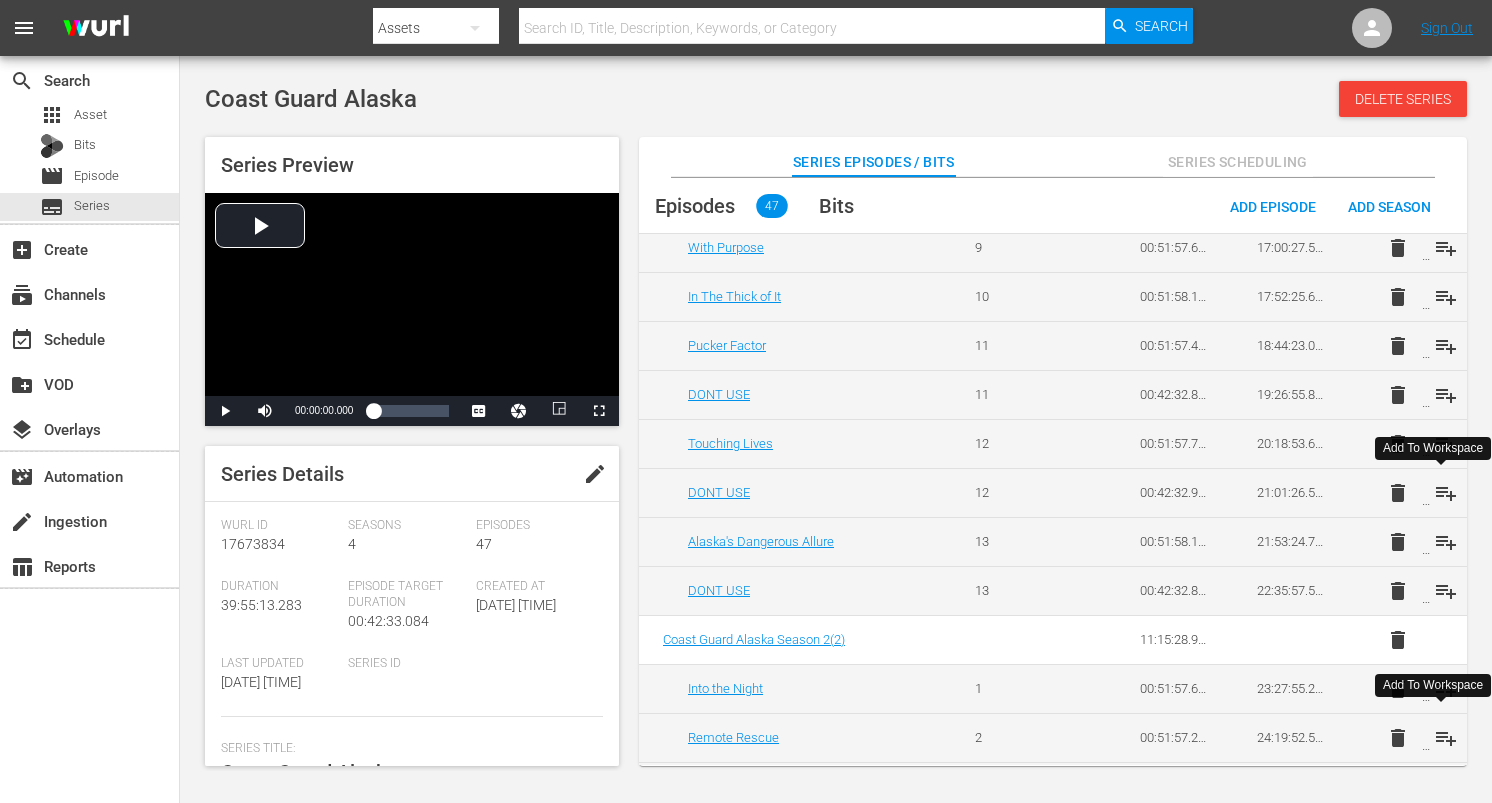 click on "playlist_add" at bounding box center (1446, 493) 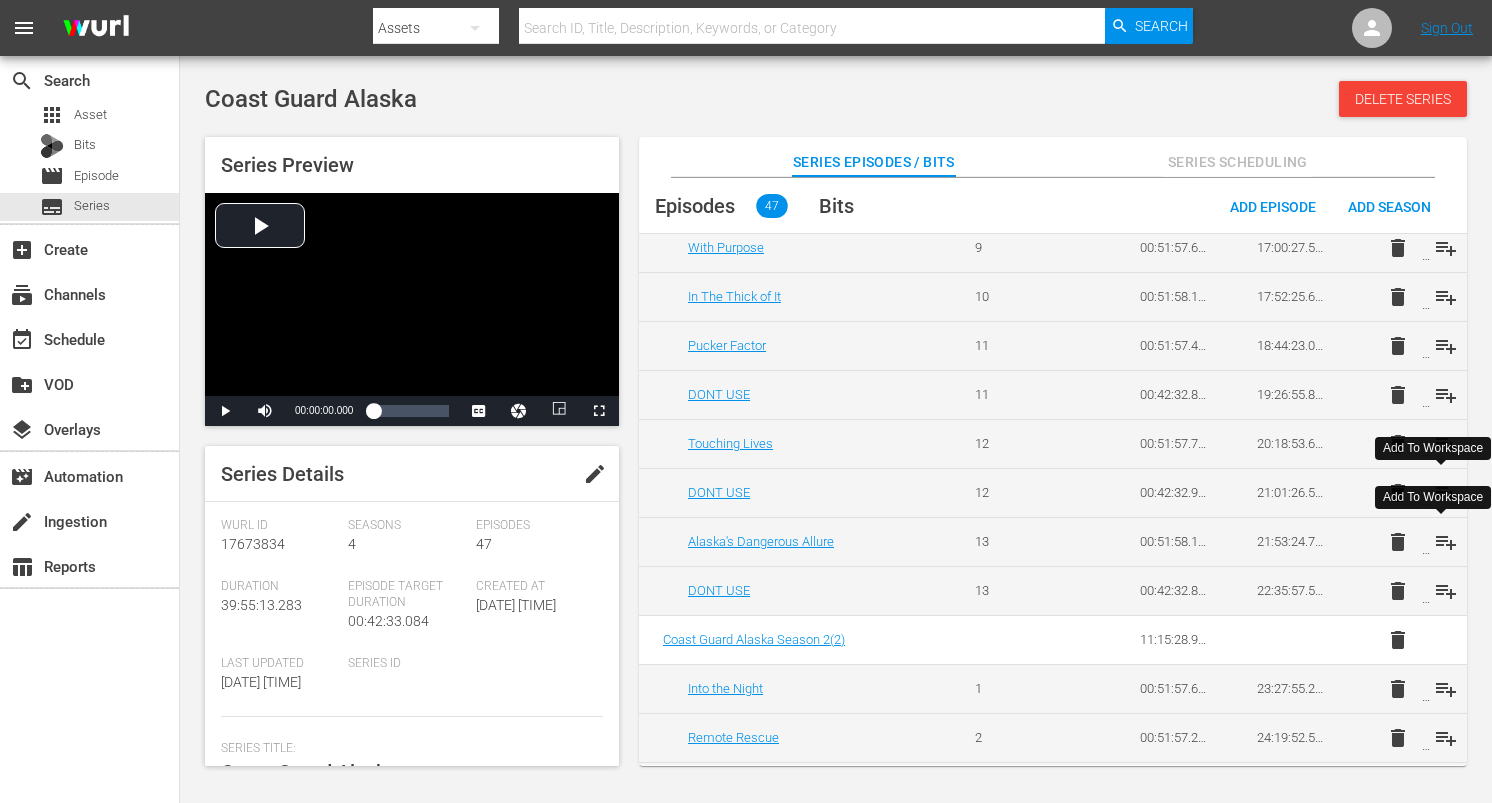 click on "playlist_add" at bounding box center (1446, 542) 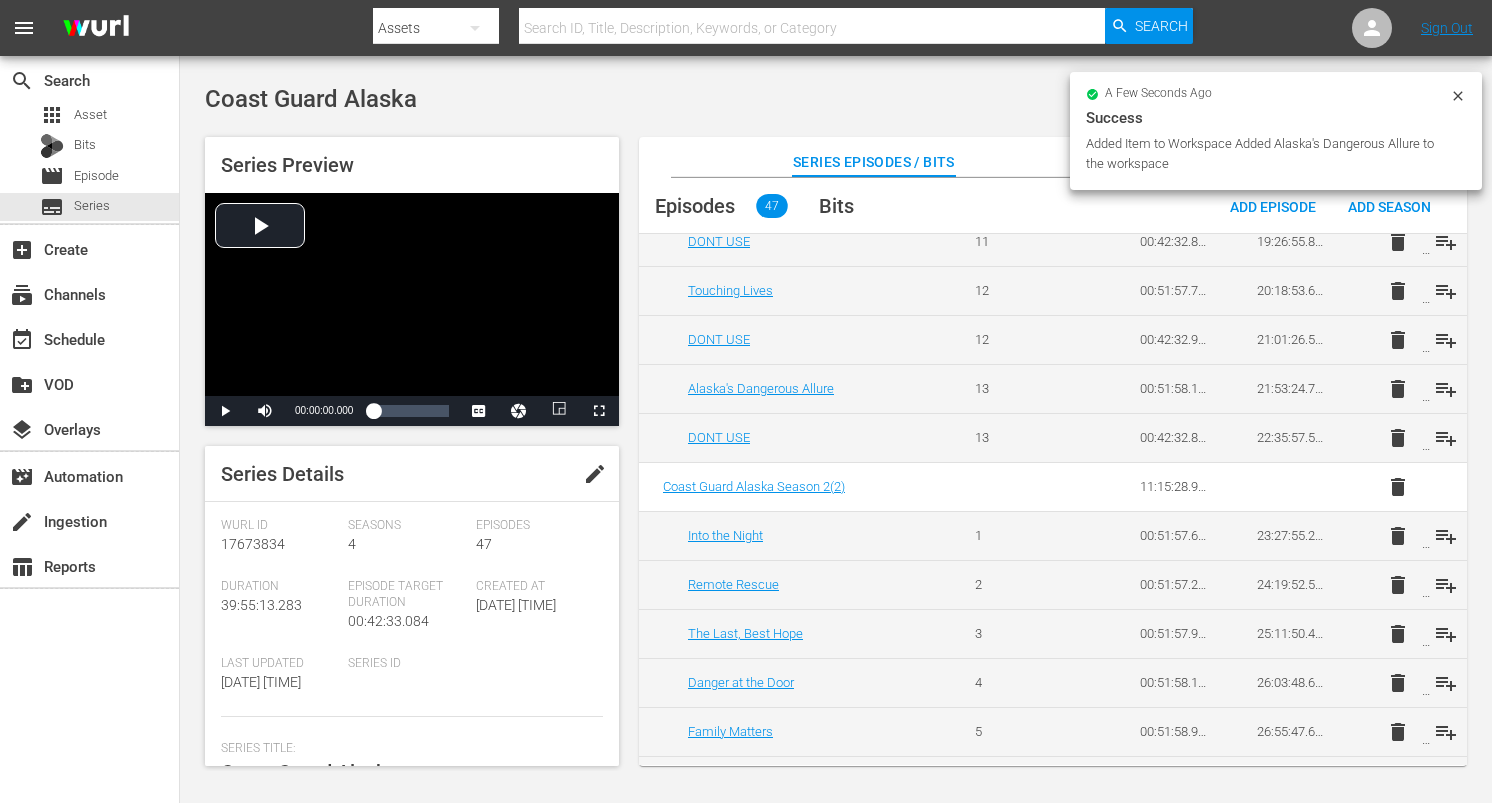 scroll, scrollTop: 1308, scrollLeft: 0, axis: vertical 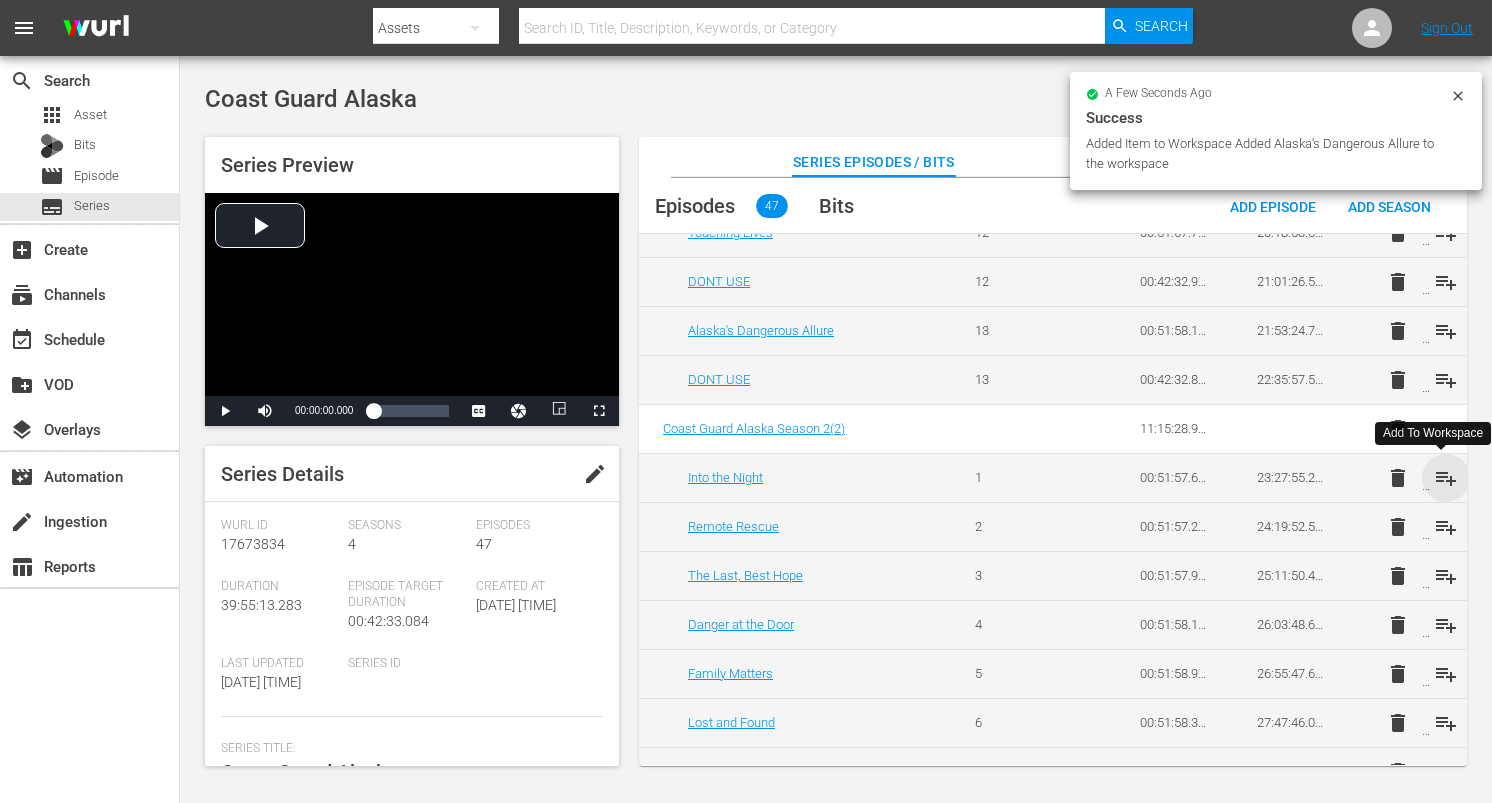 click on "playlist_add" at bounding box center [1446, 478] 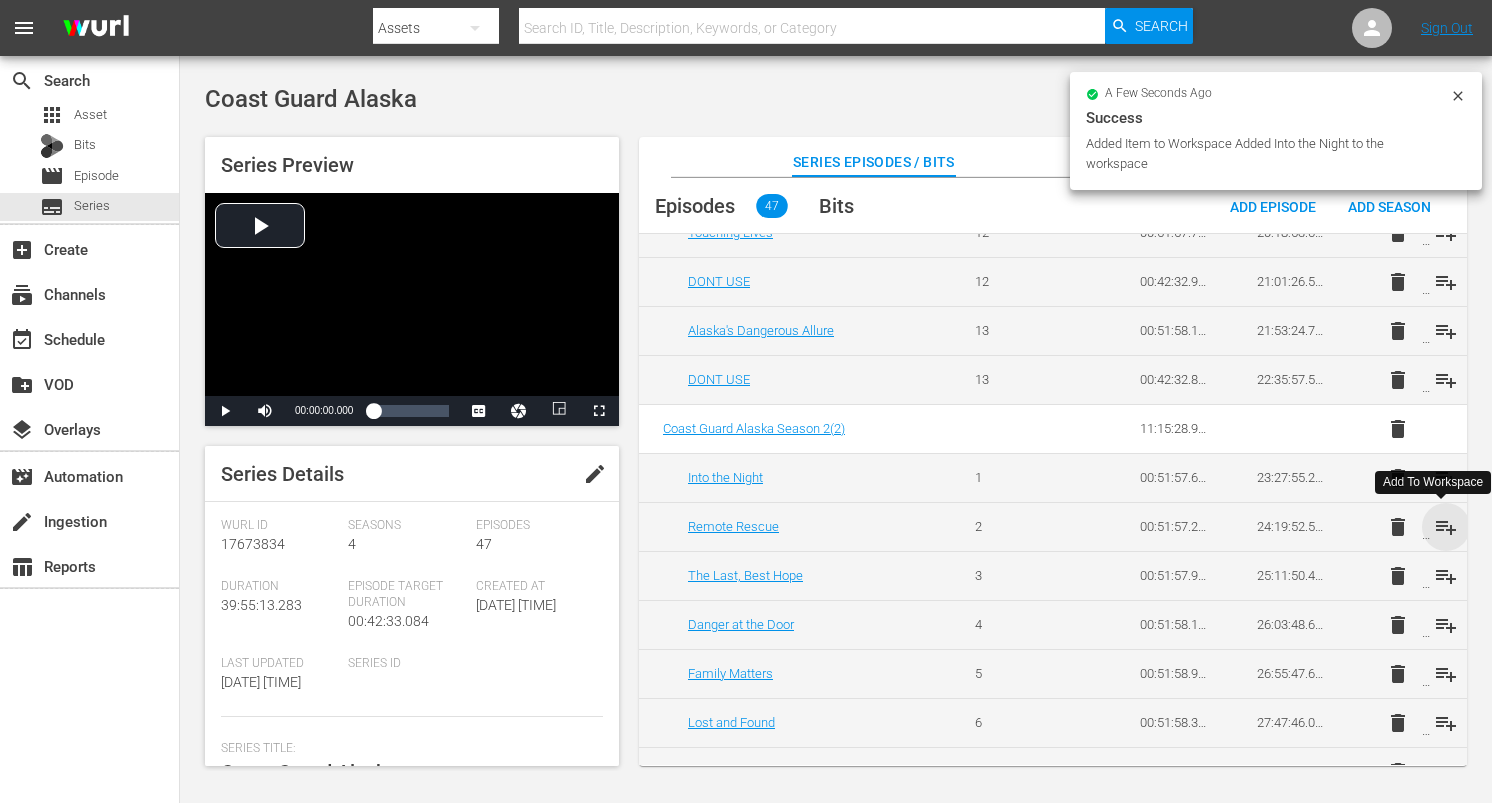 click on "playlist_add" at bounding box center (1446, 527) 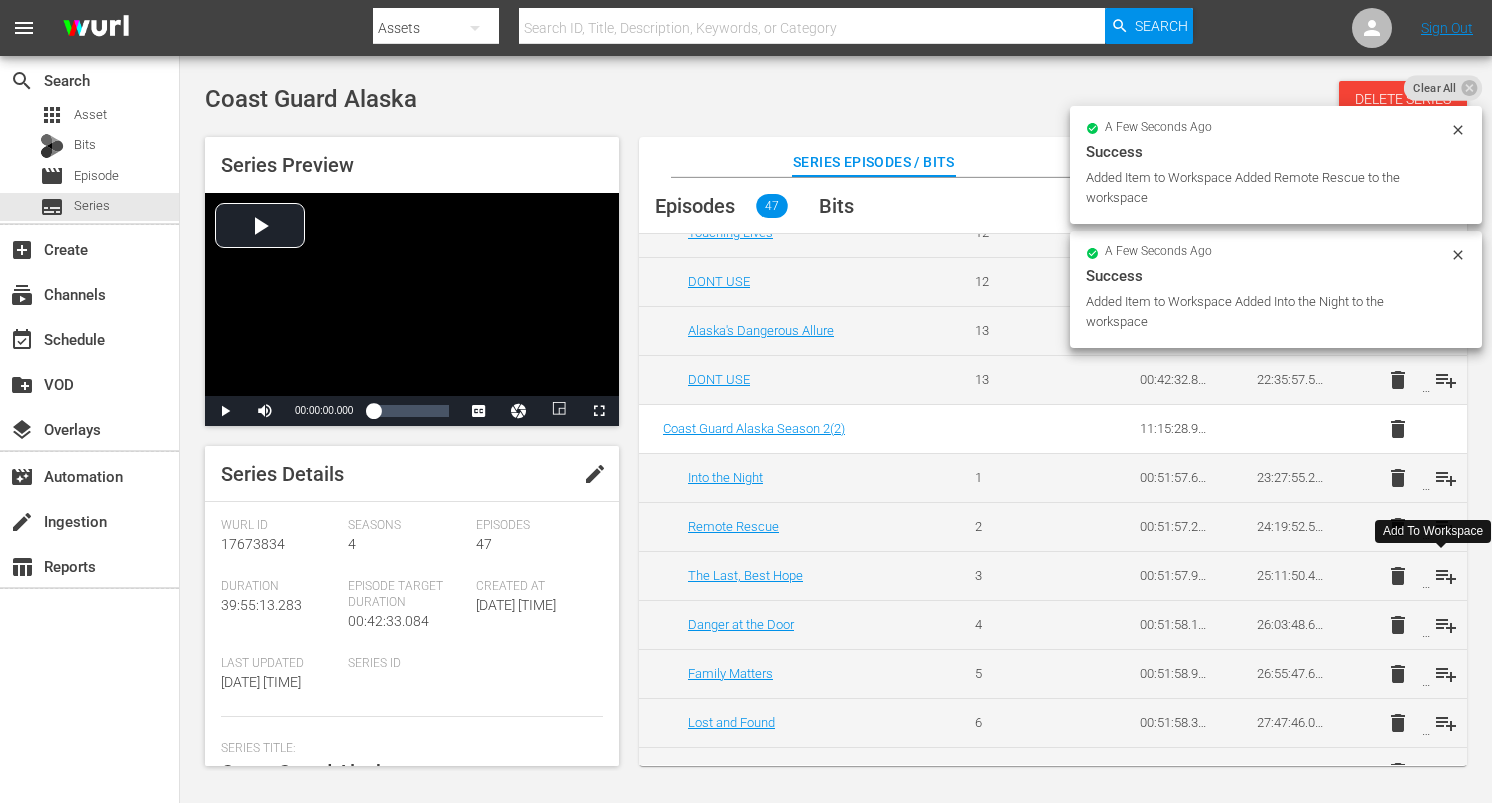 click on "playlist_add" at bounding box center [1446, 576] 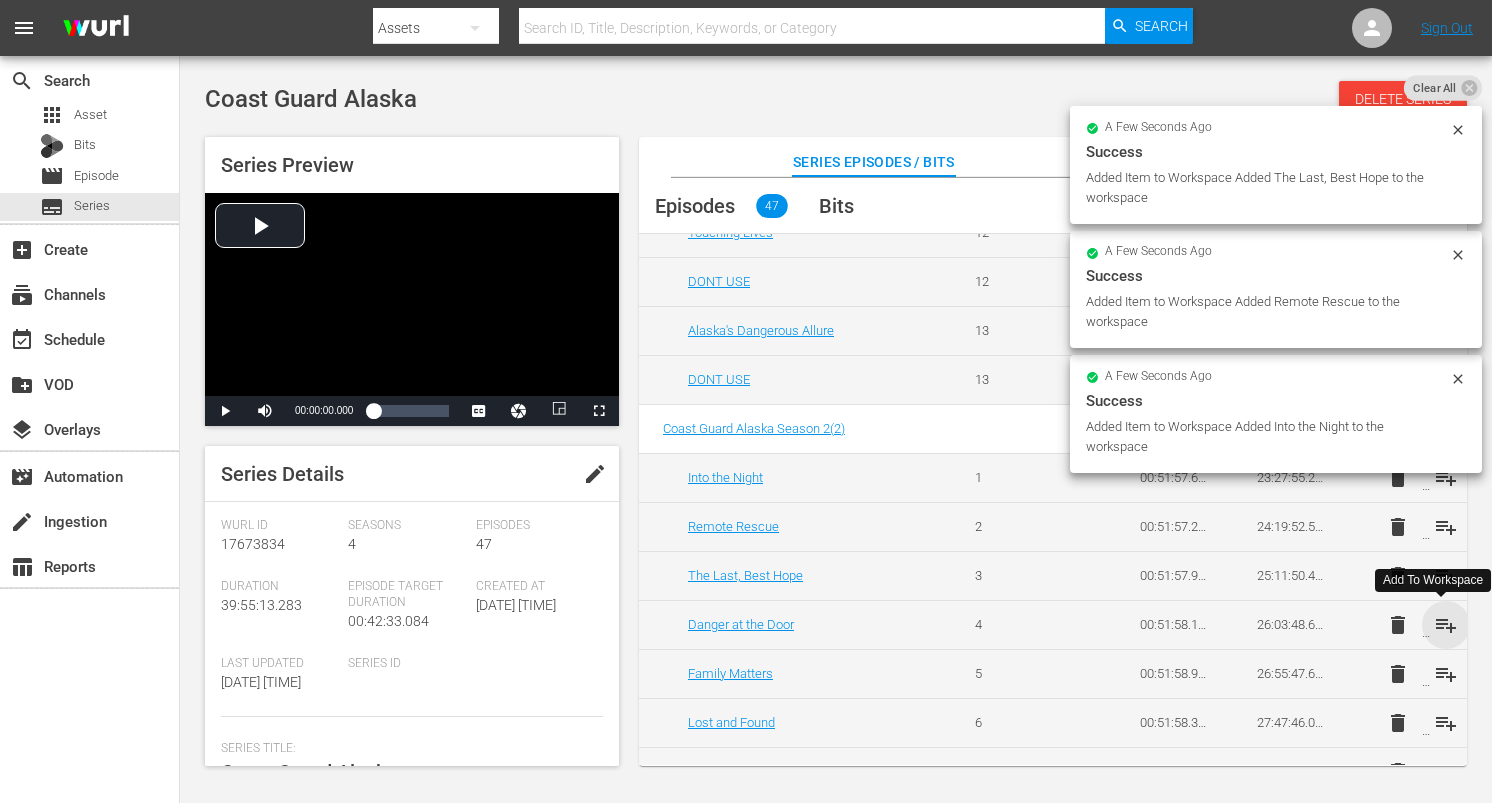 click on "playlist_add" at bounding box center (1446, 625) 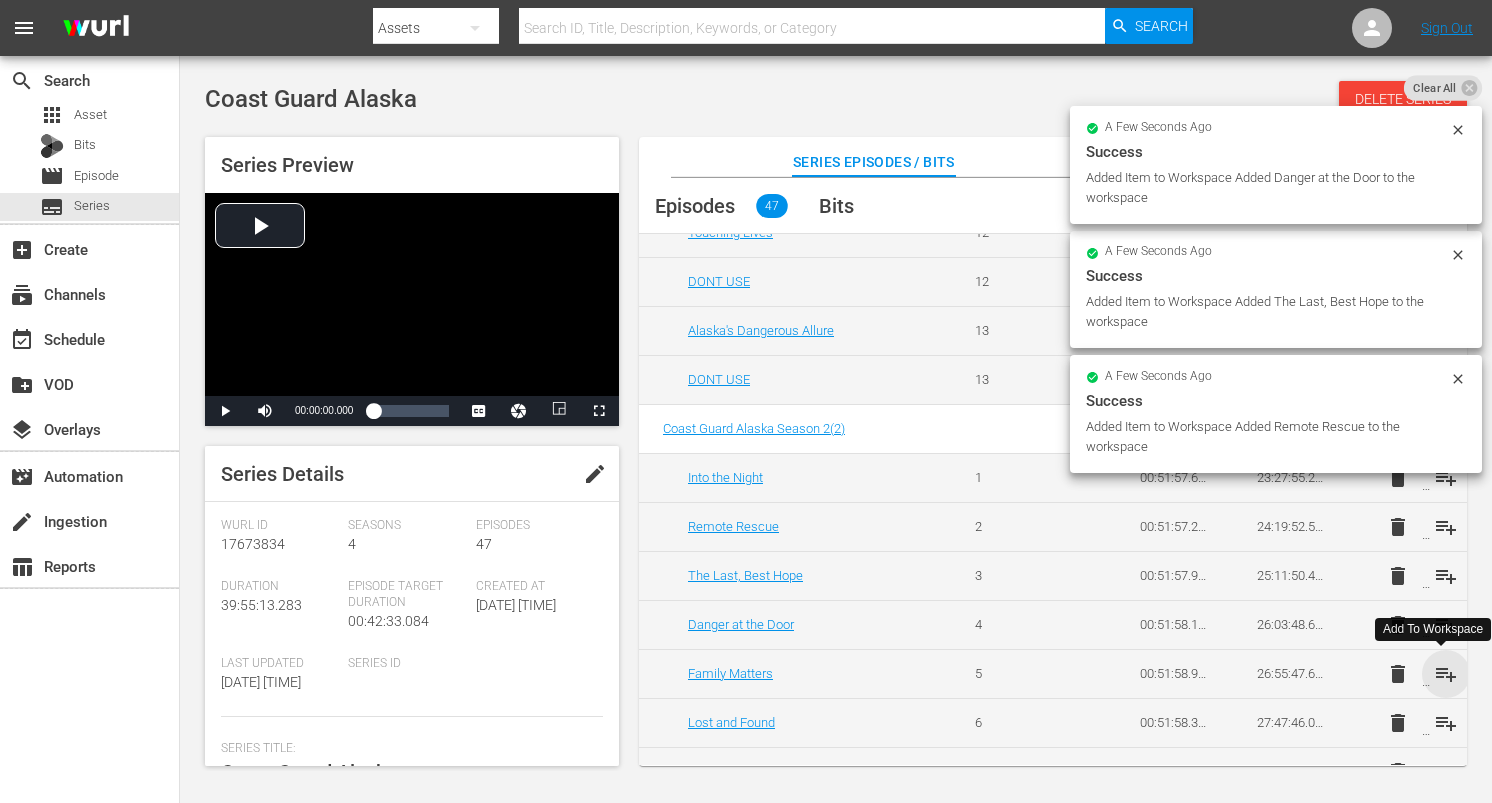 click on "playlist_add" at bounding box center (1446, 674) 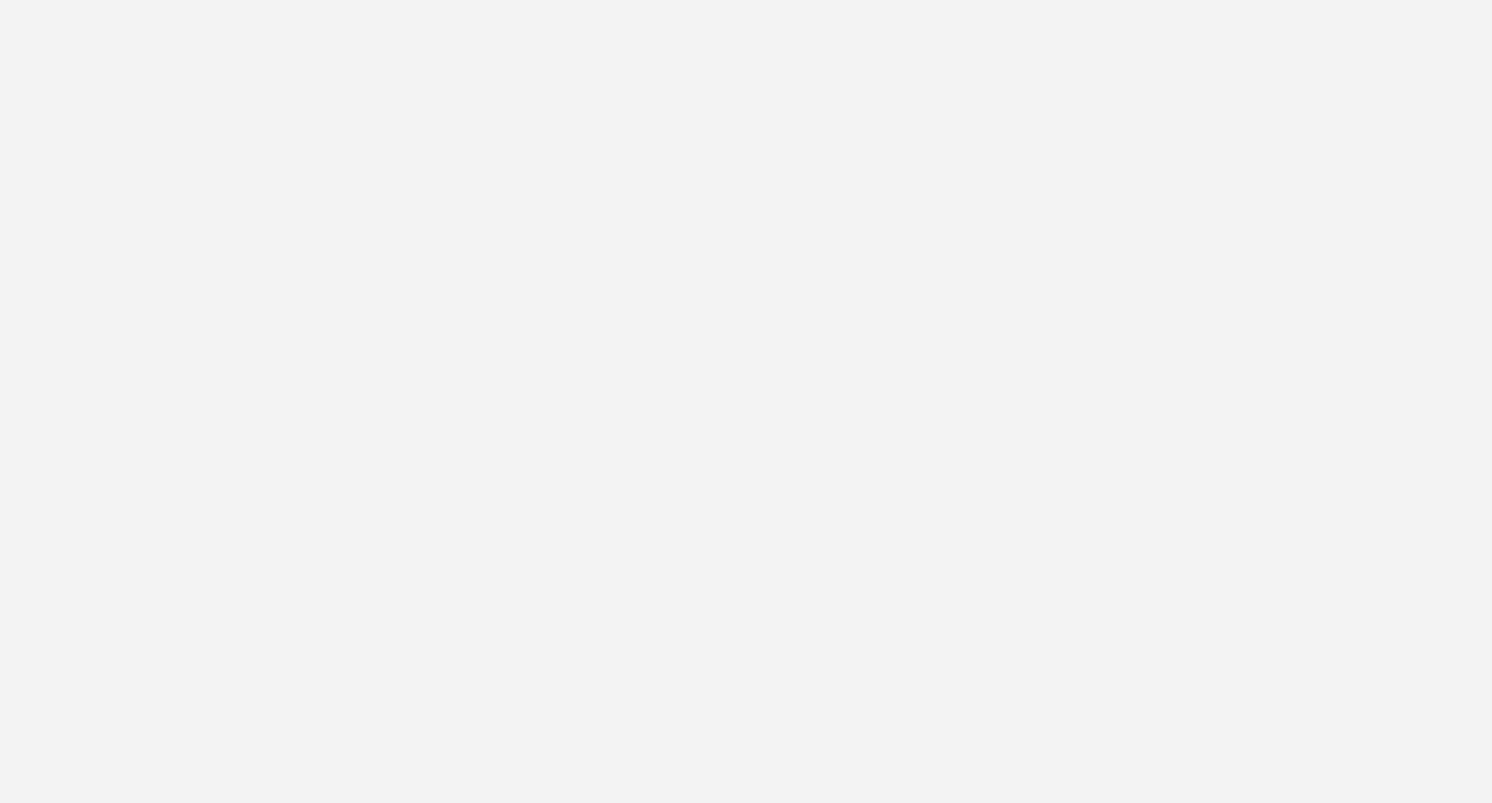 scroll, scrollTop: 0, scrollLeft: 0, axis: both 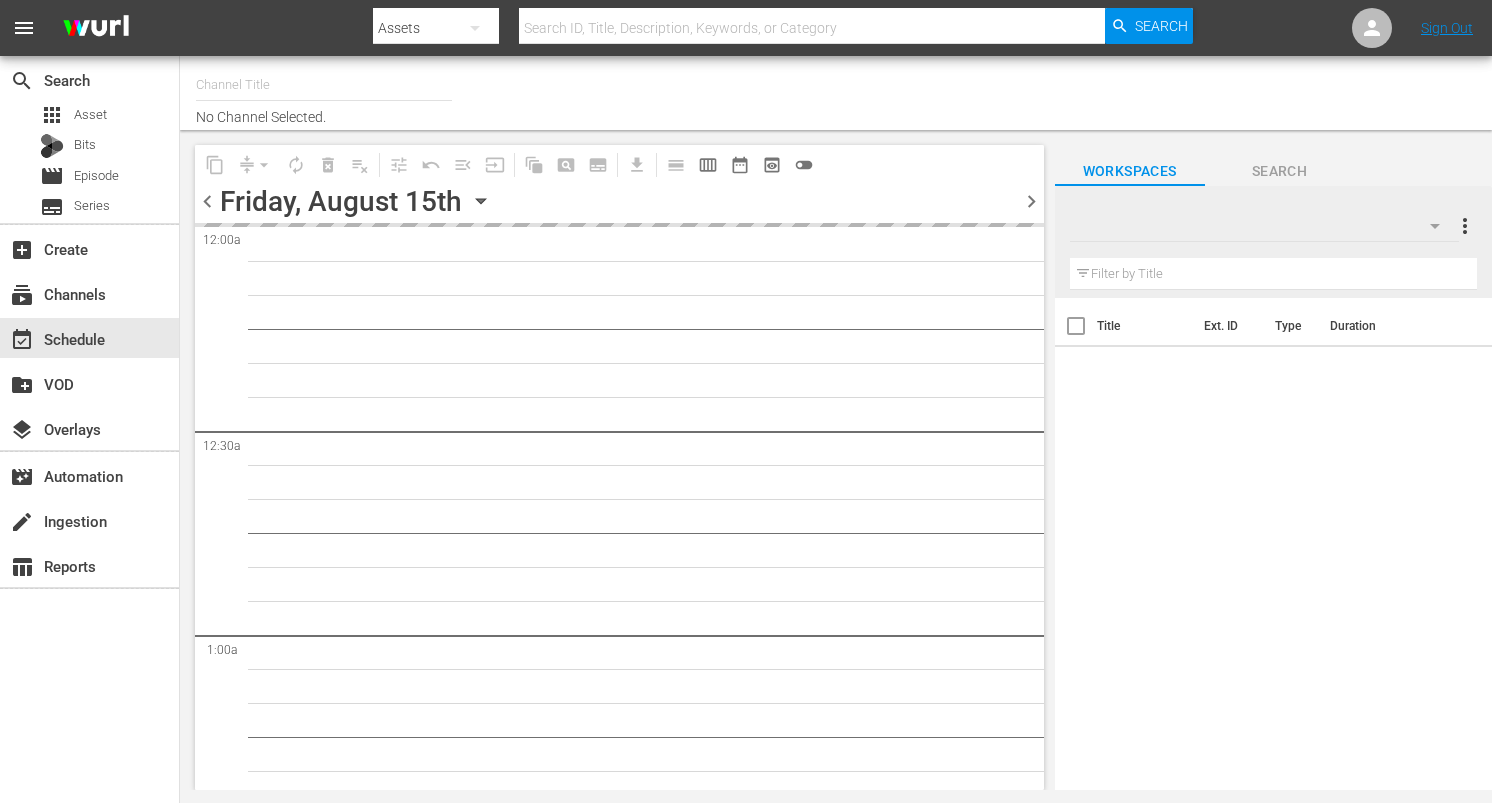 type on "DangerTV (161)" 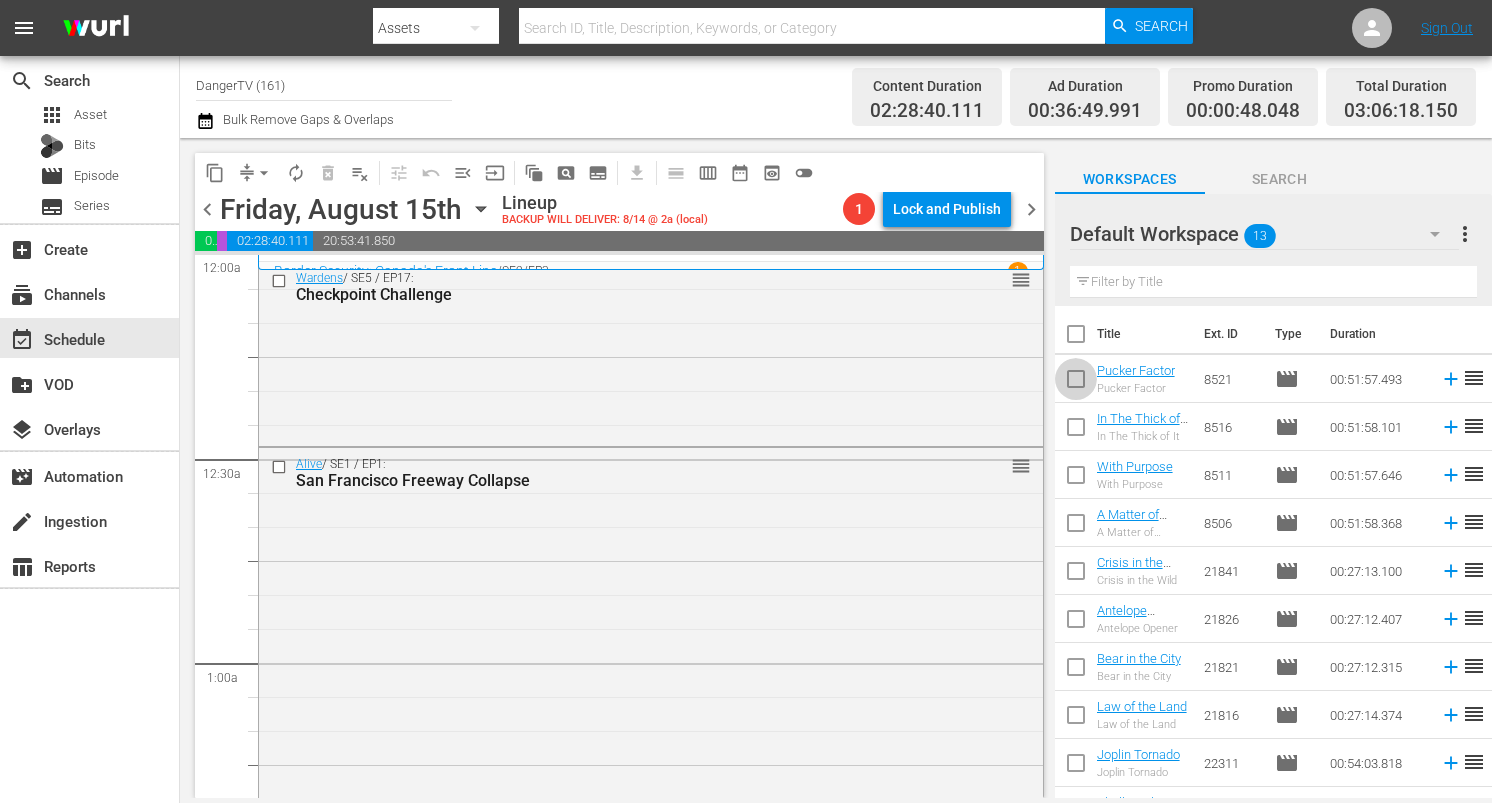 click at bounding box center (1076, 383) 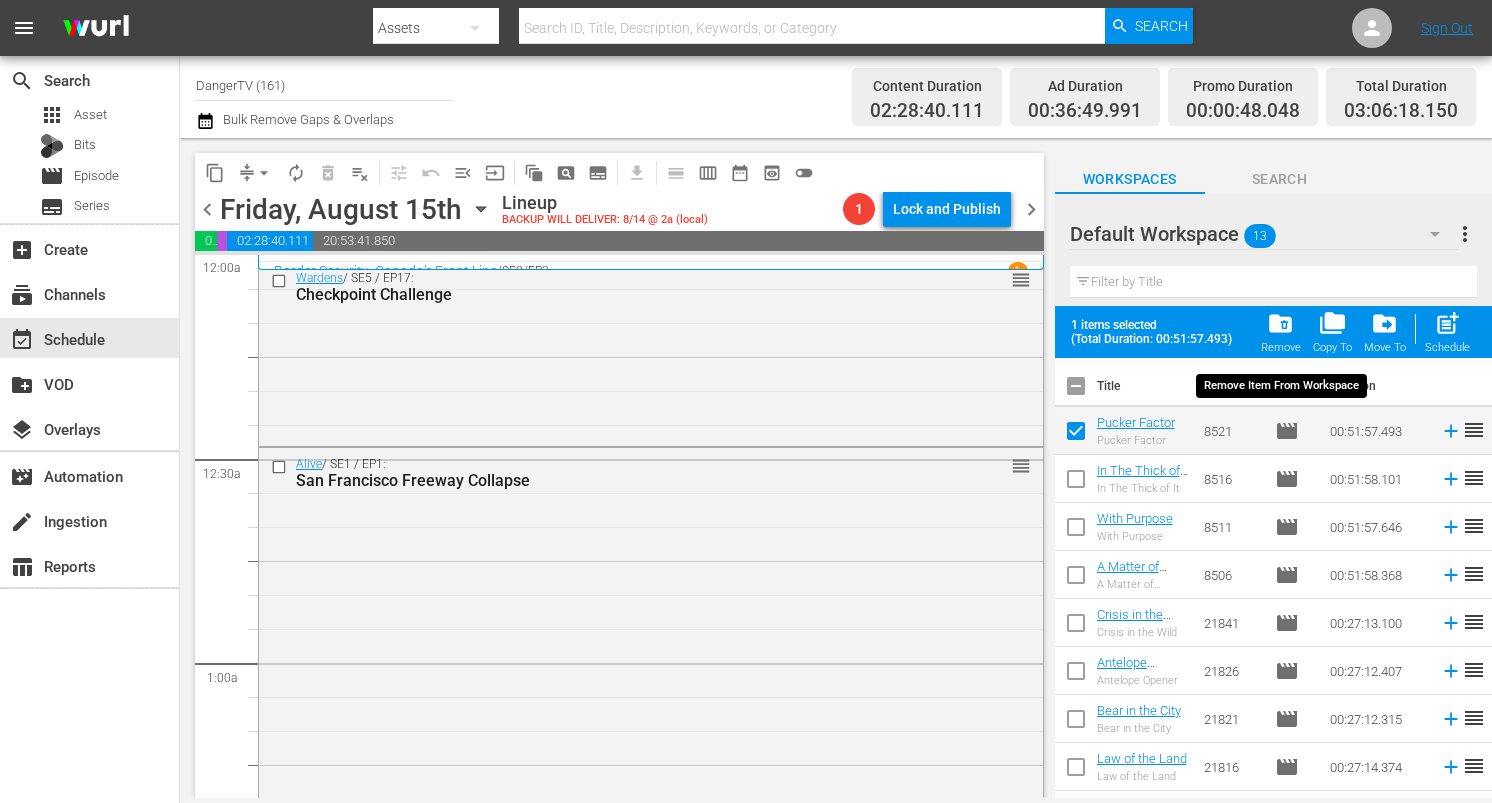 click on "folder_delete" at bounding box center (1280, 323) 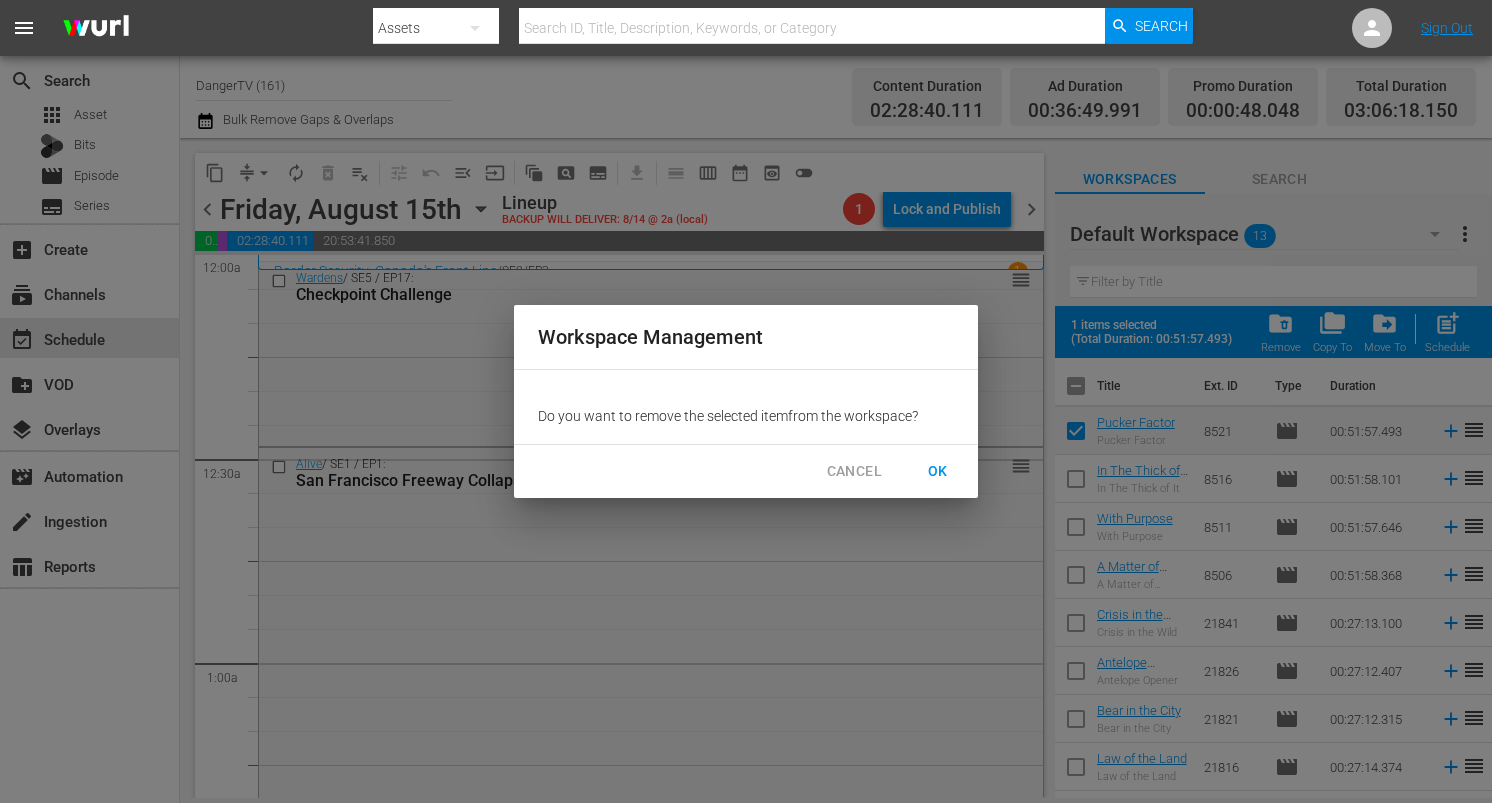 click on "OK" at bounding box center (938, 471) 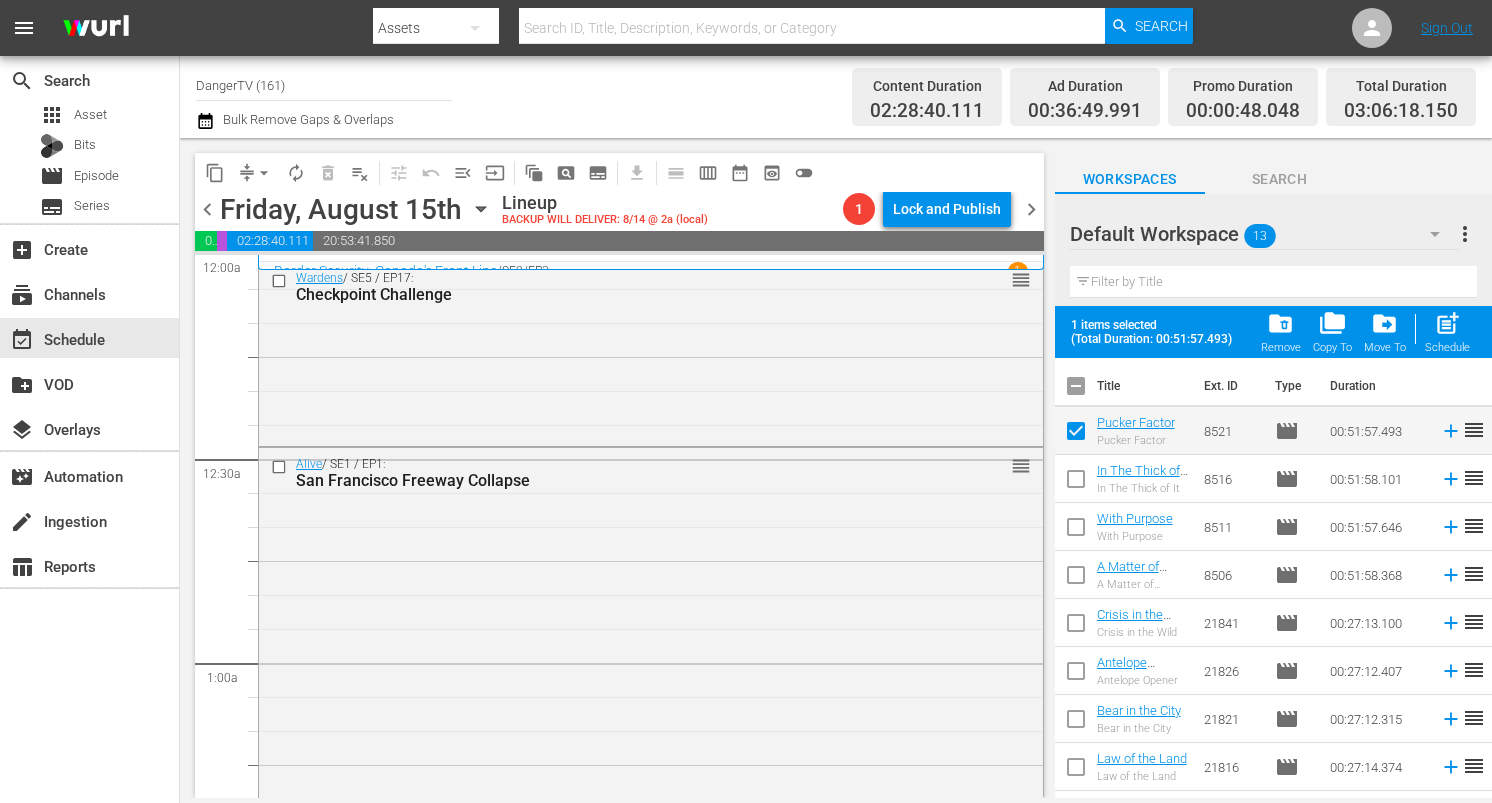 checkbox on "false" 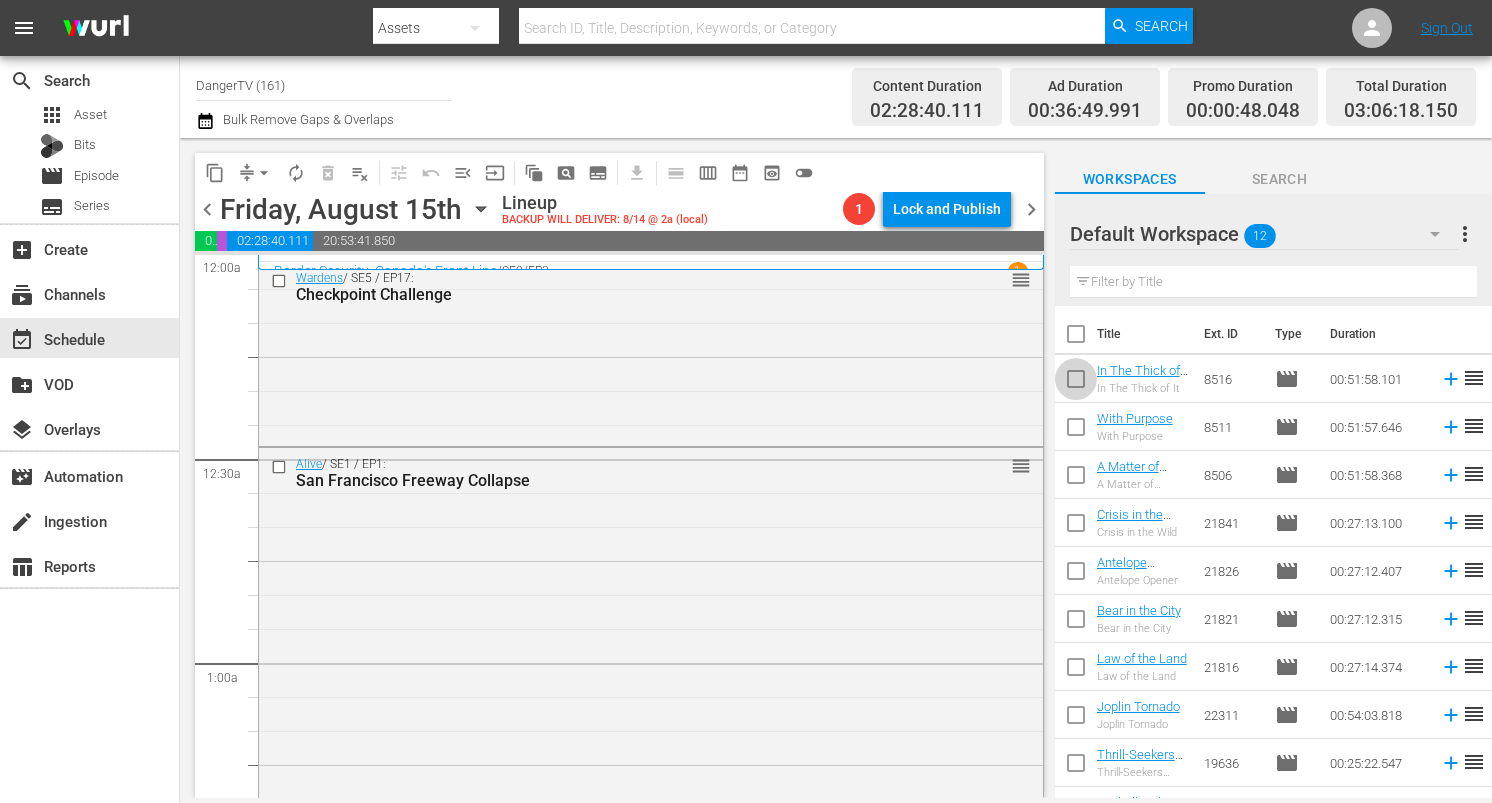 click at bounding box center (1076, 383) 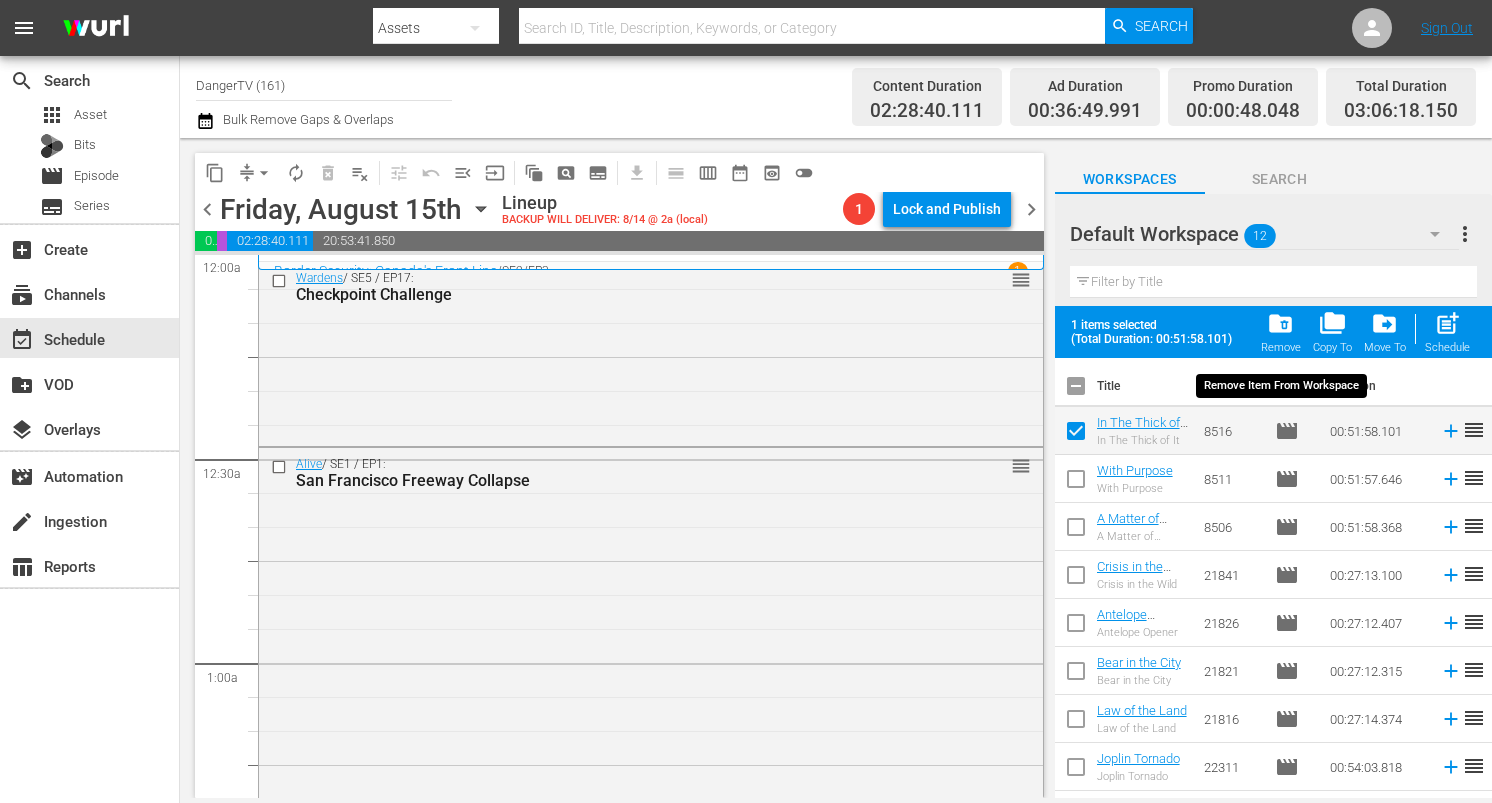 click on "folder_delete" at bounding box center [1280, 323] 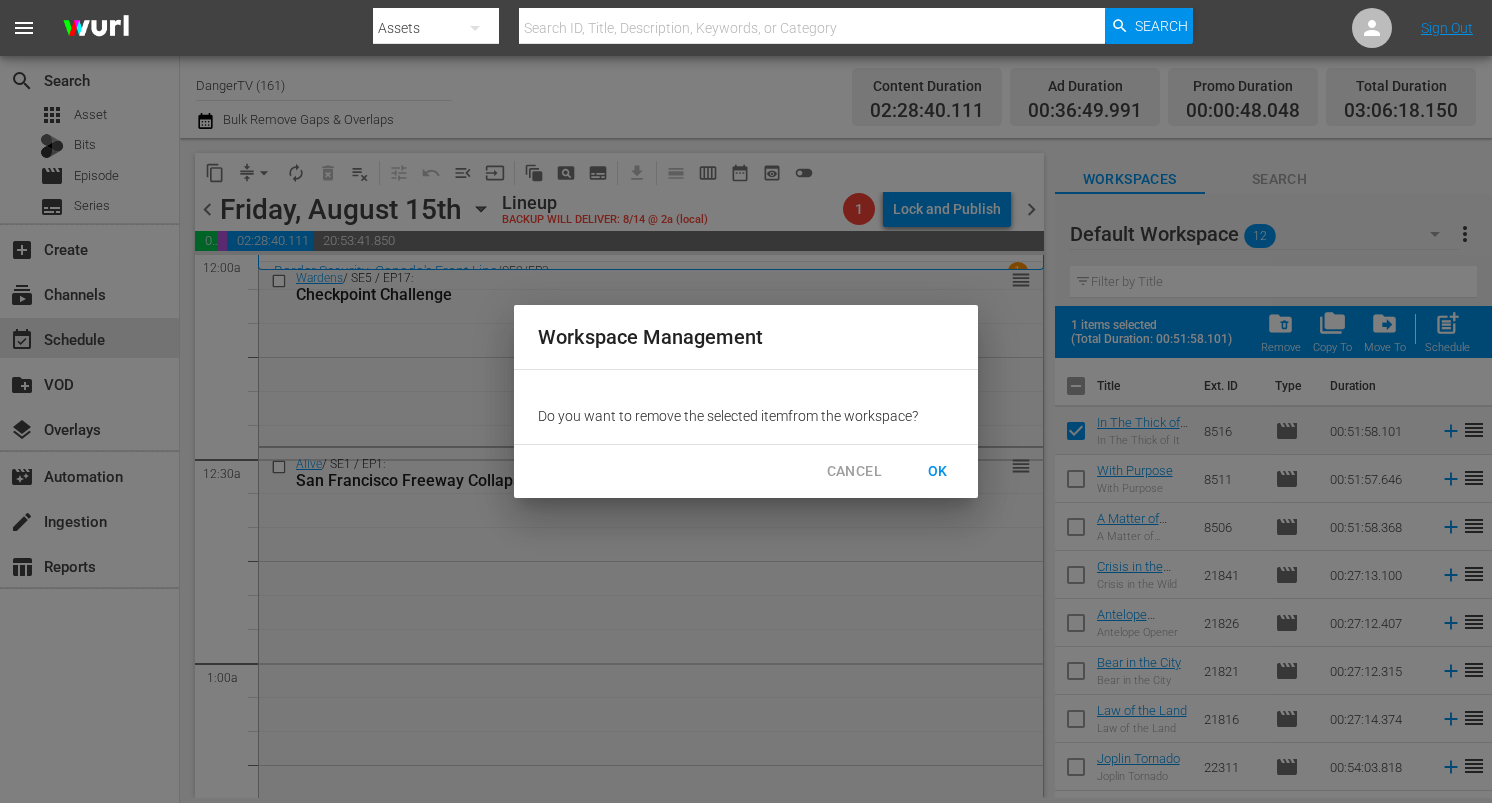 click on "OK" at bounding box center (938, 471) 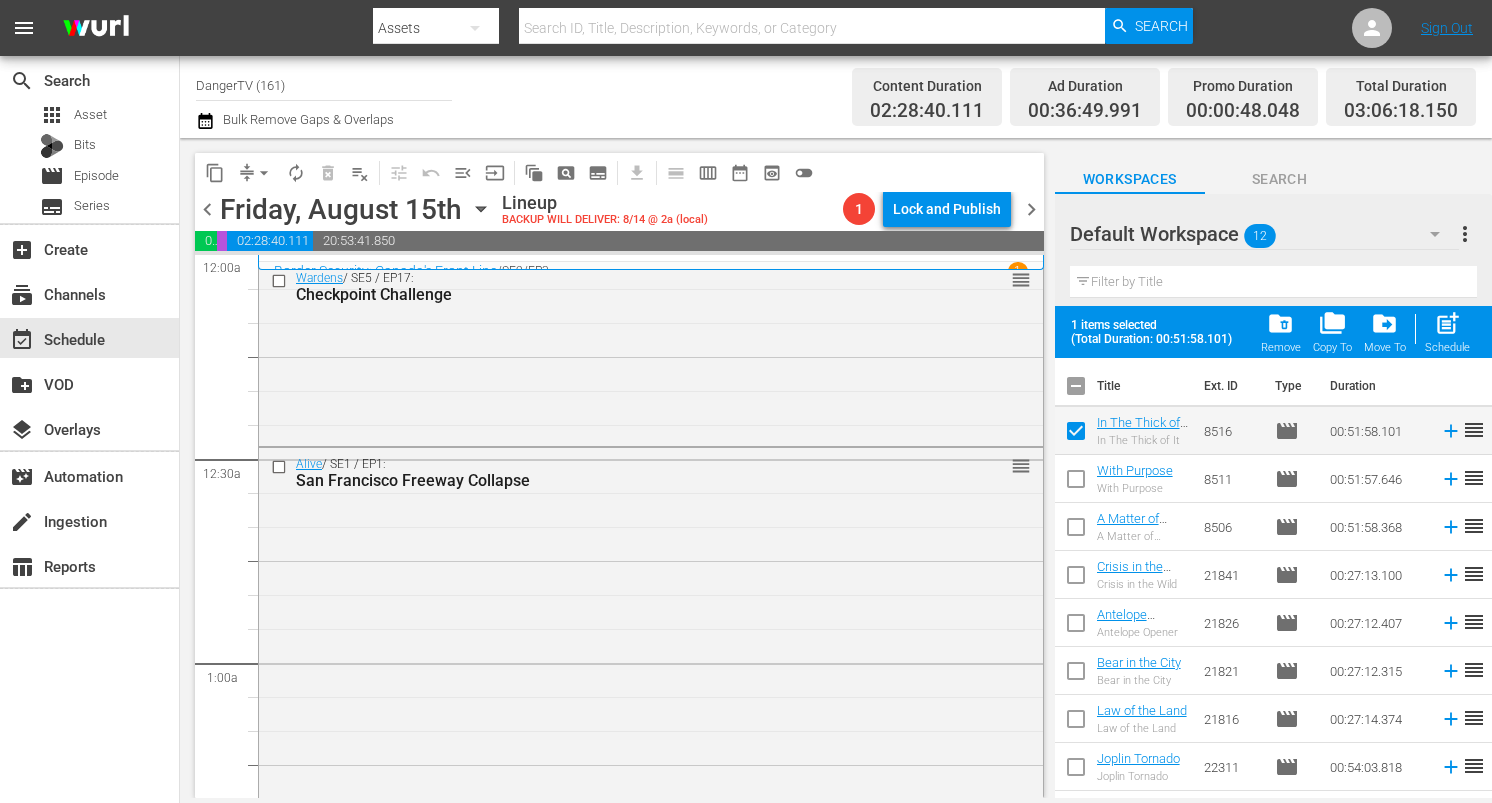 checkbox on "false" 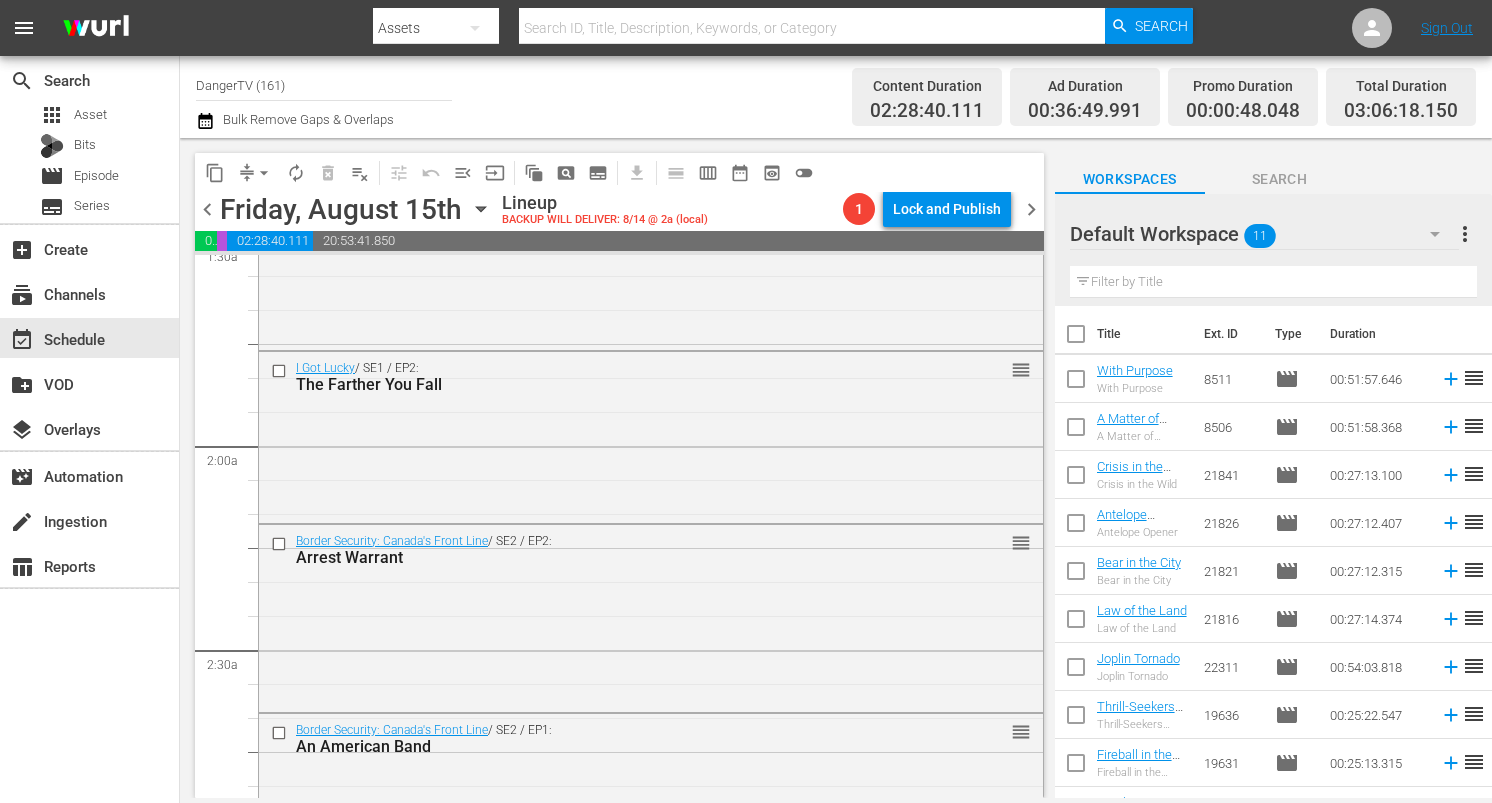 scroll, scrollTop: 670, scrollLeft: 0, axis: vertical 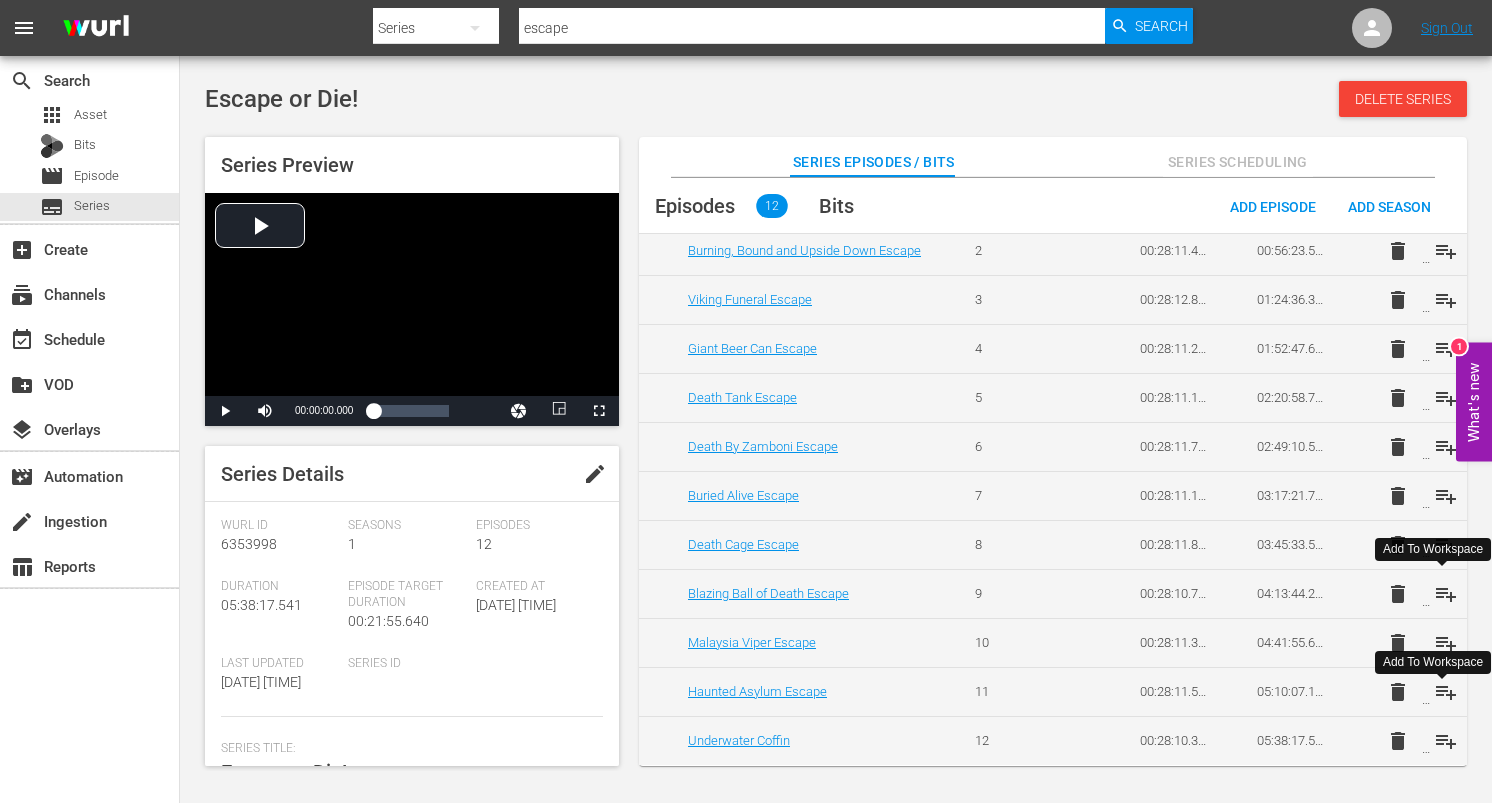 click on "playlist_add" at bounding box center (1446, 594) 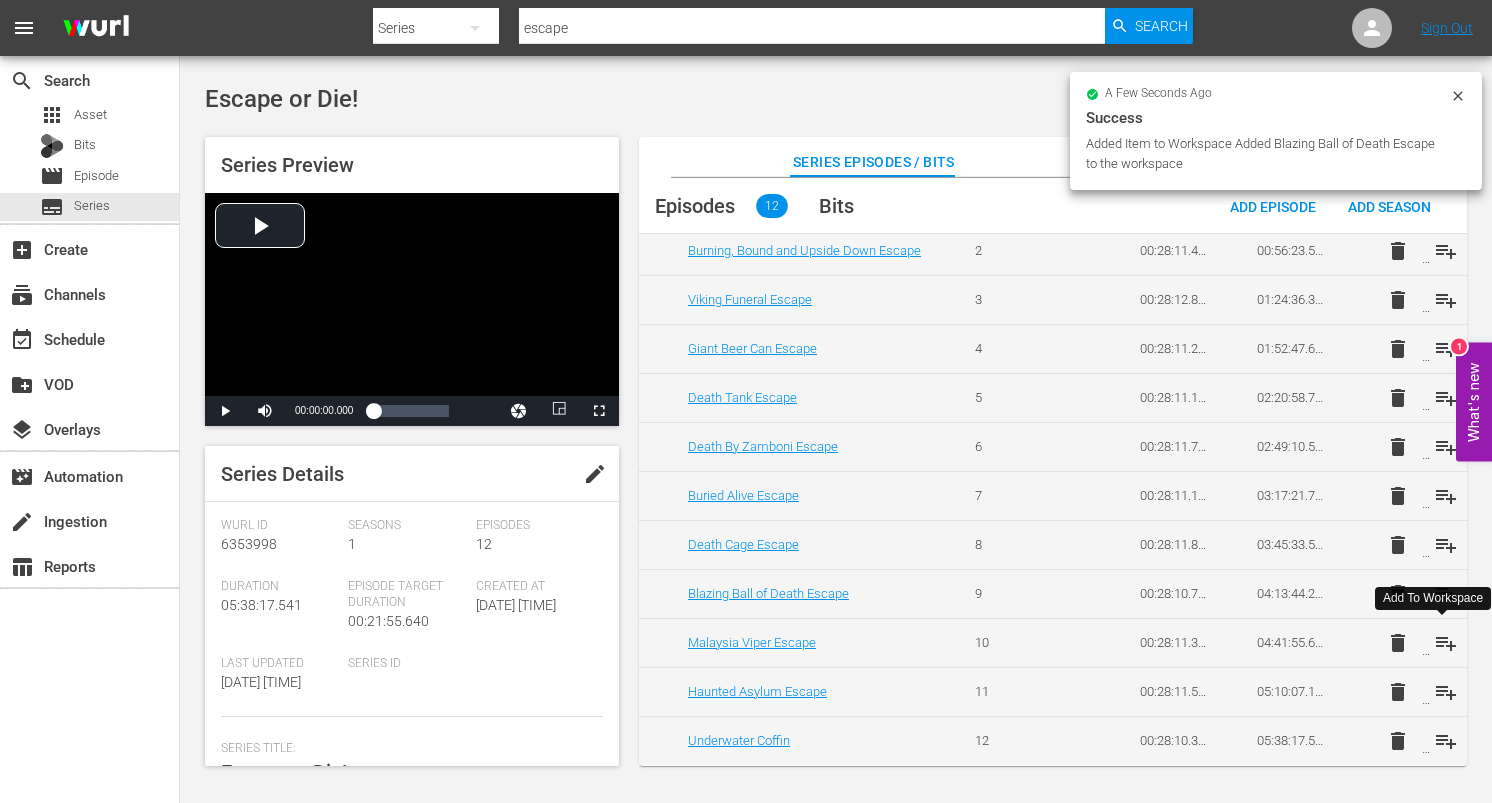 click on "playlist_add" at bounding box center (1446, 643) 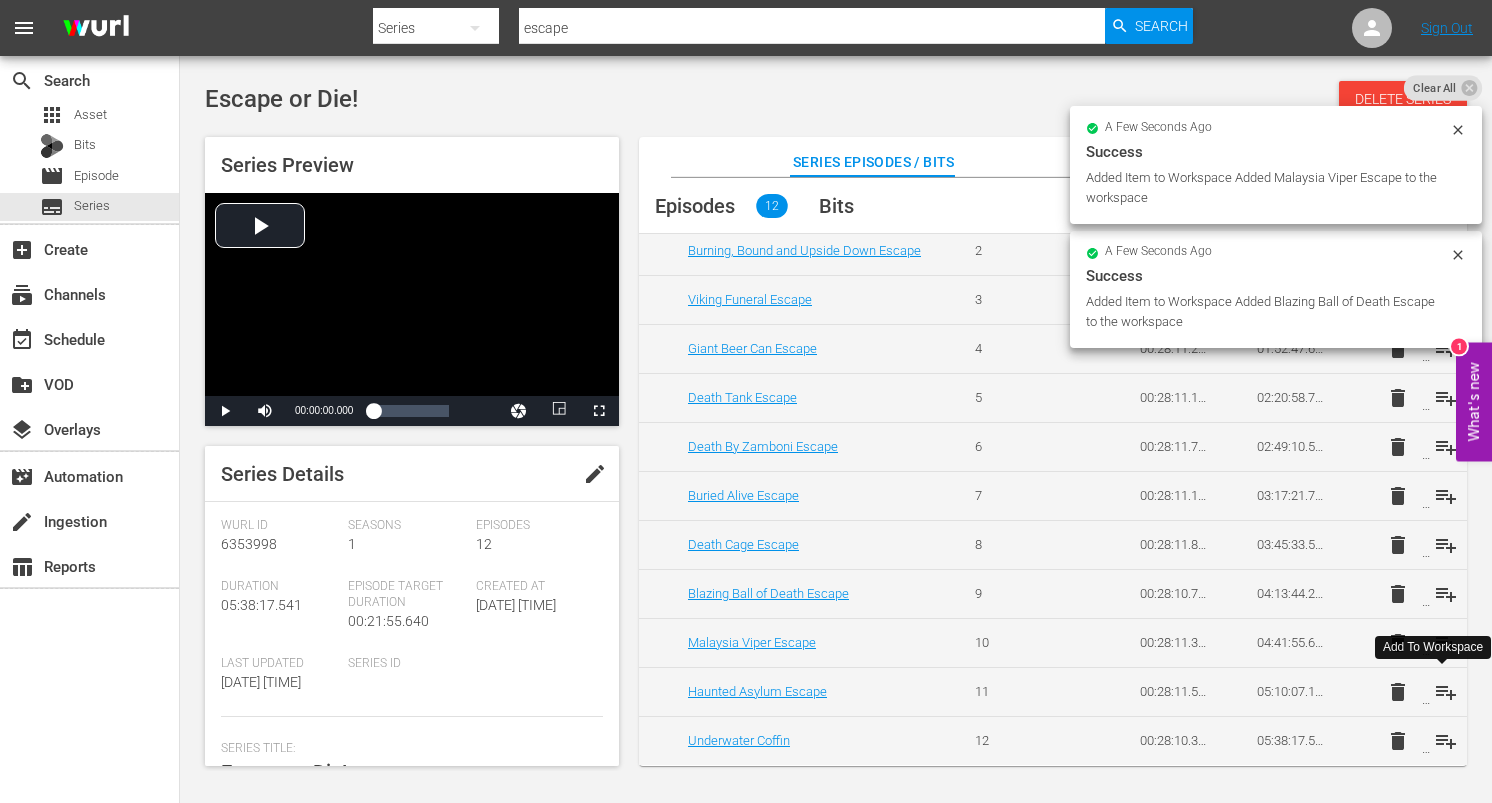 click on "playlist_add" at bounding box center (1446, 692) 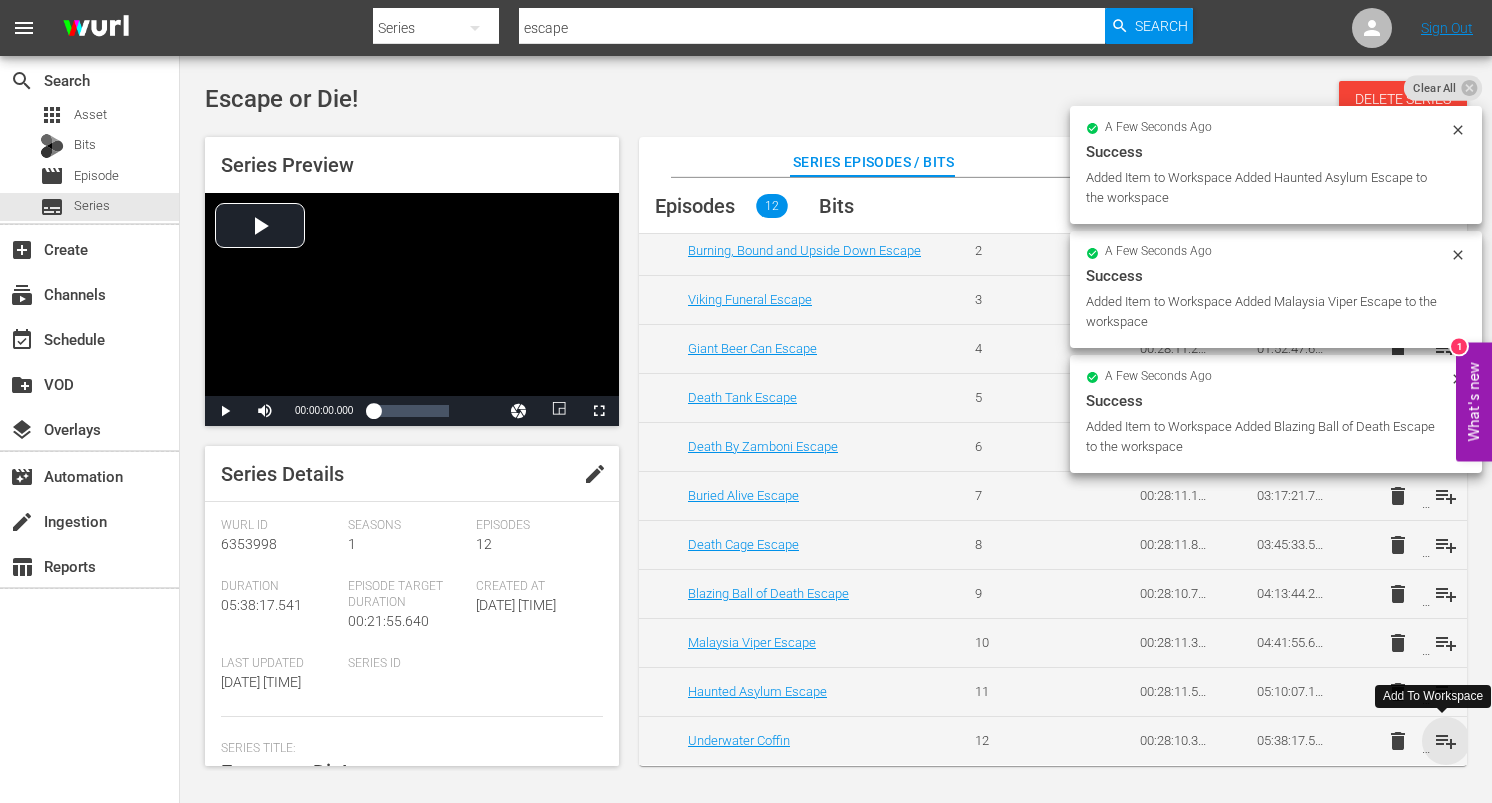 click on "playlist_add" at bounding box center (1446, 741) 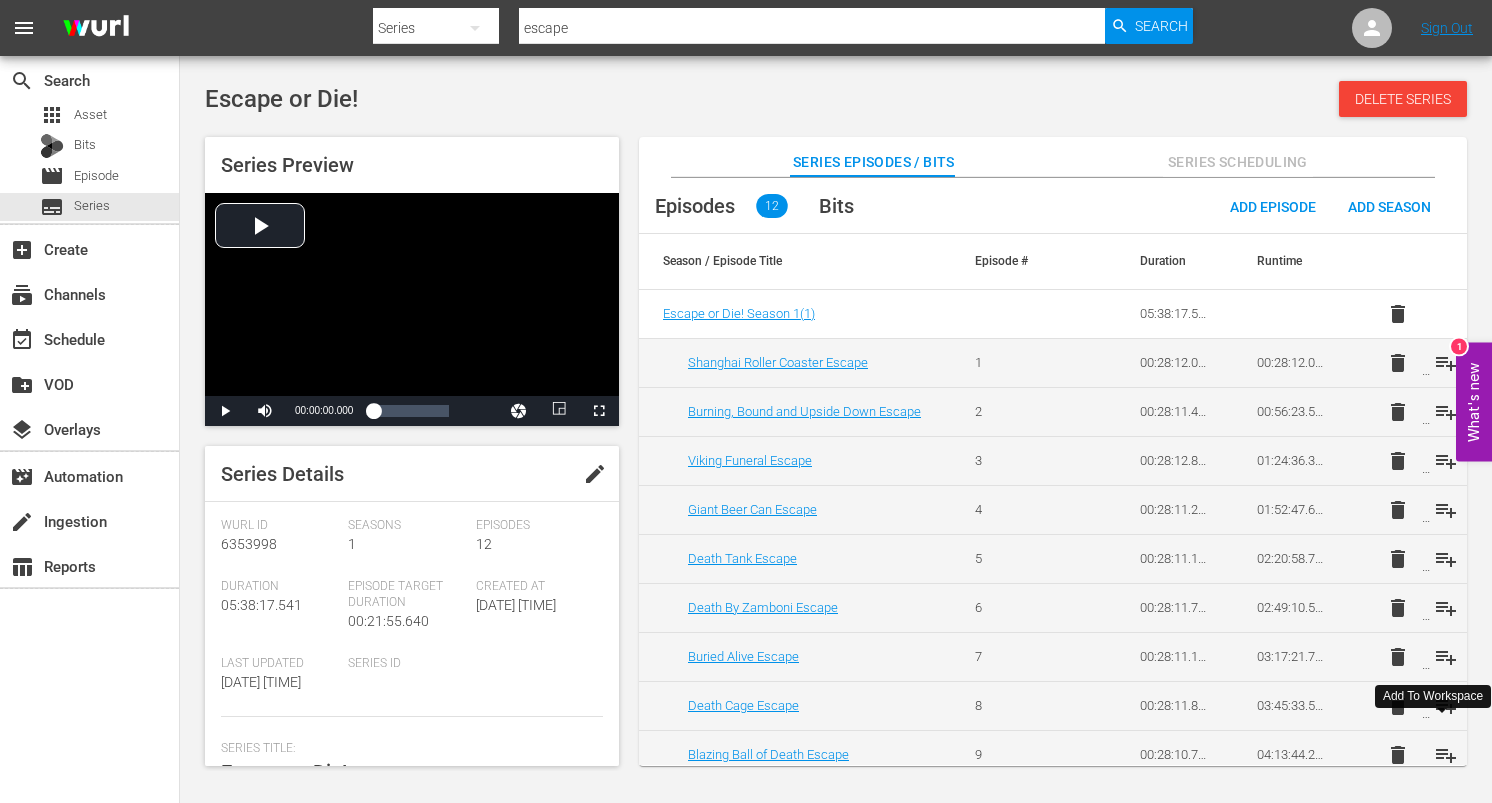 scroll, scrollTop: 0, scrollLeft: 0, axis: both 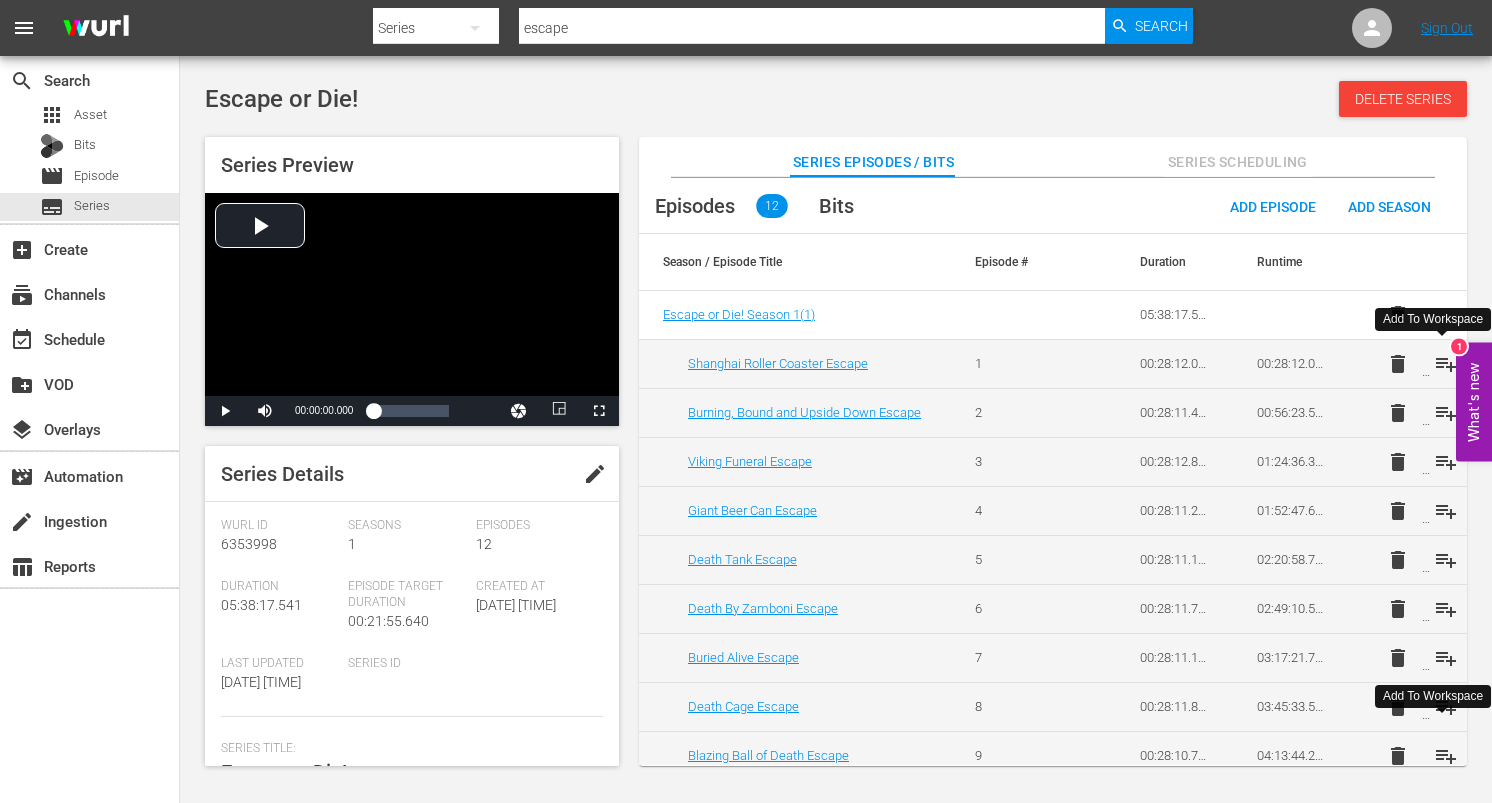 click on "playlist_add" at bounding box center (1446, 364) 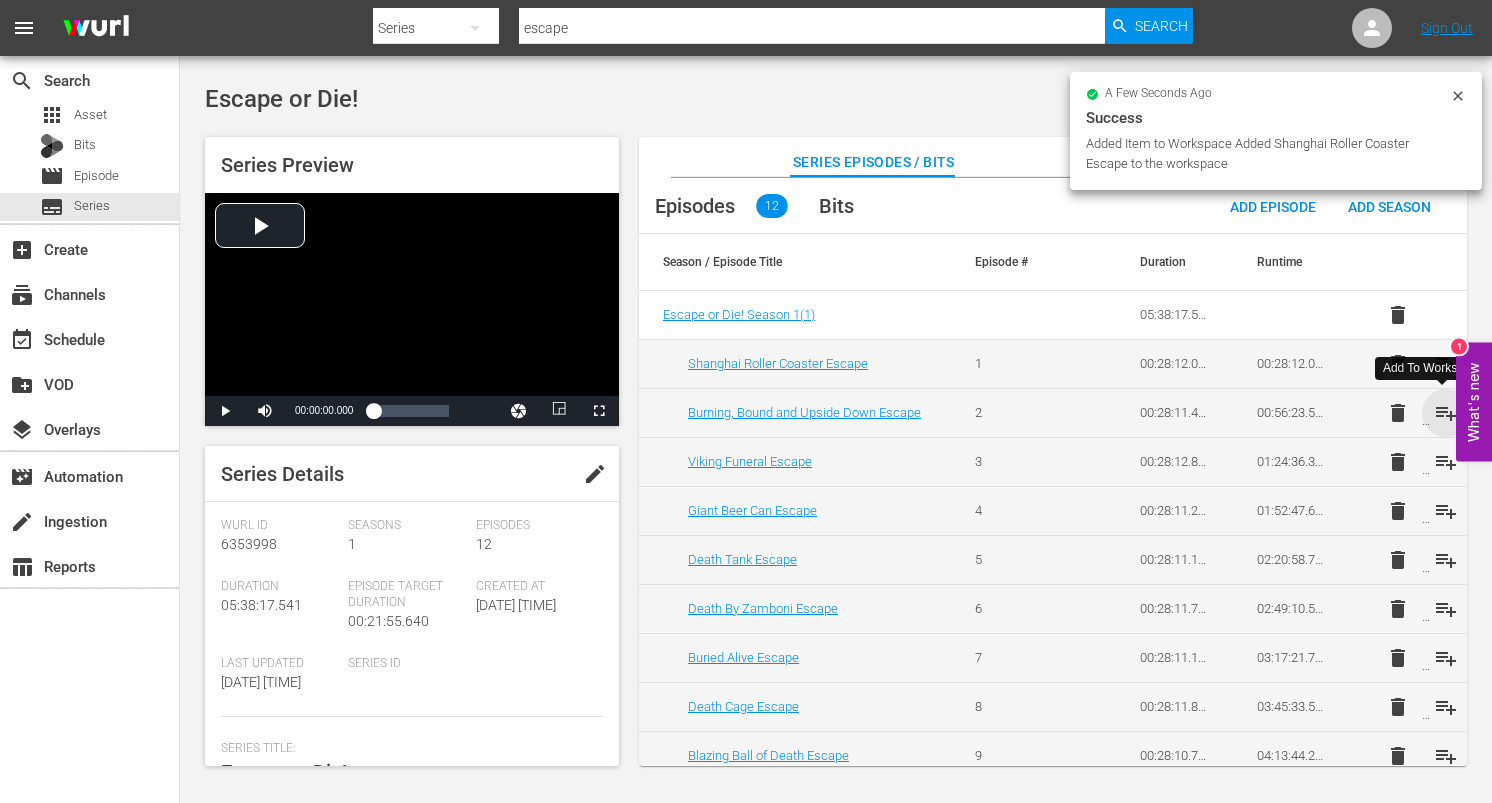 click on "playlist_add" at bounding box center [1446, 413] 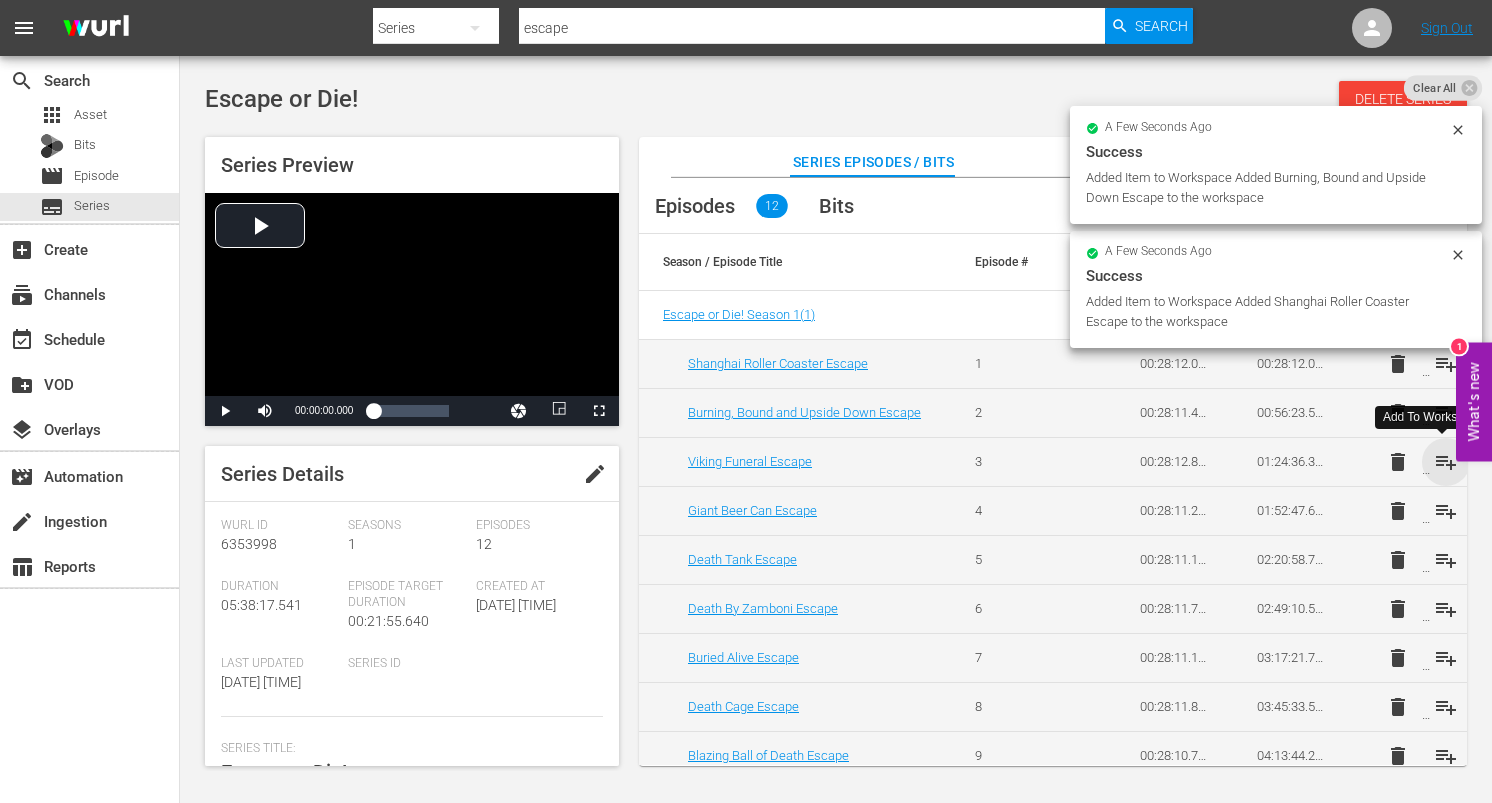 drag, startPoint x: 1441, startPoint y: 461, endPoint x: 1440, endPoint y: 478, distance: 17.029387 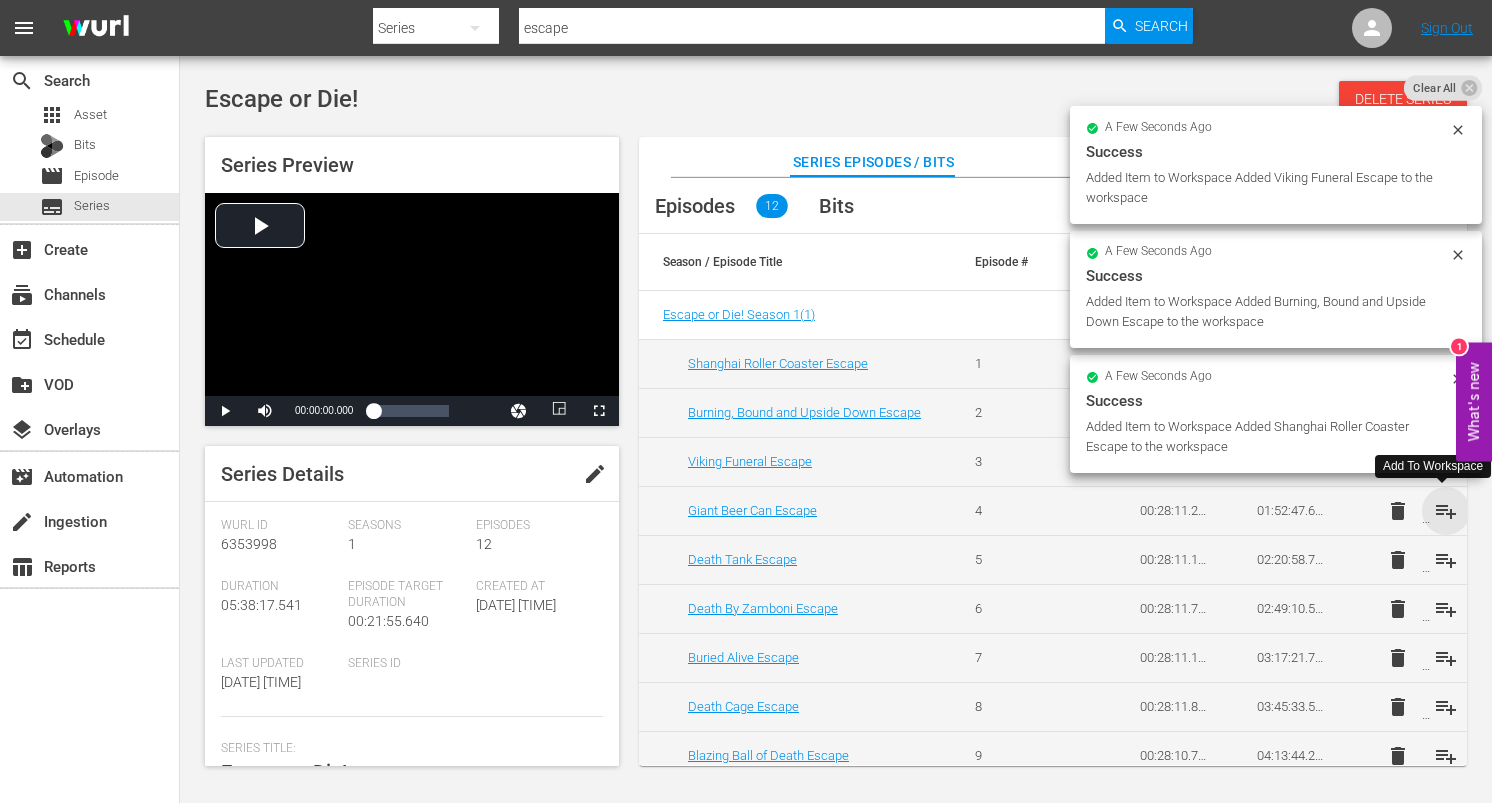 click on "playlist_add" at bounding box center (1446, 511) 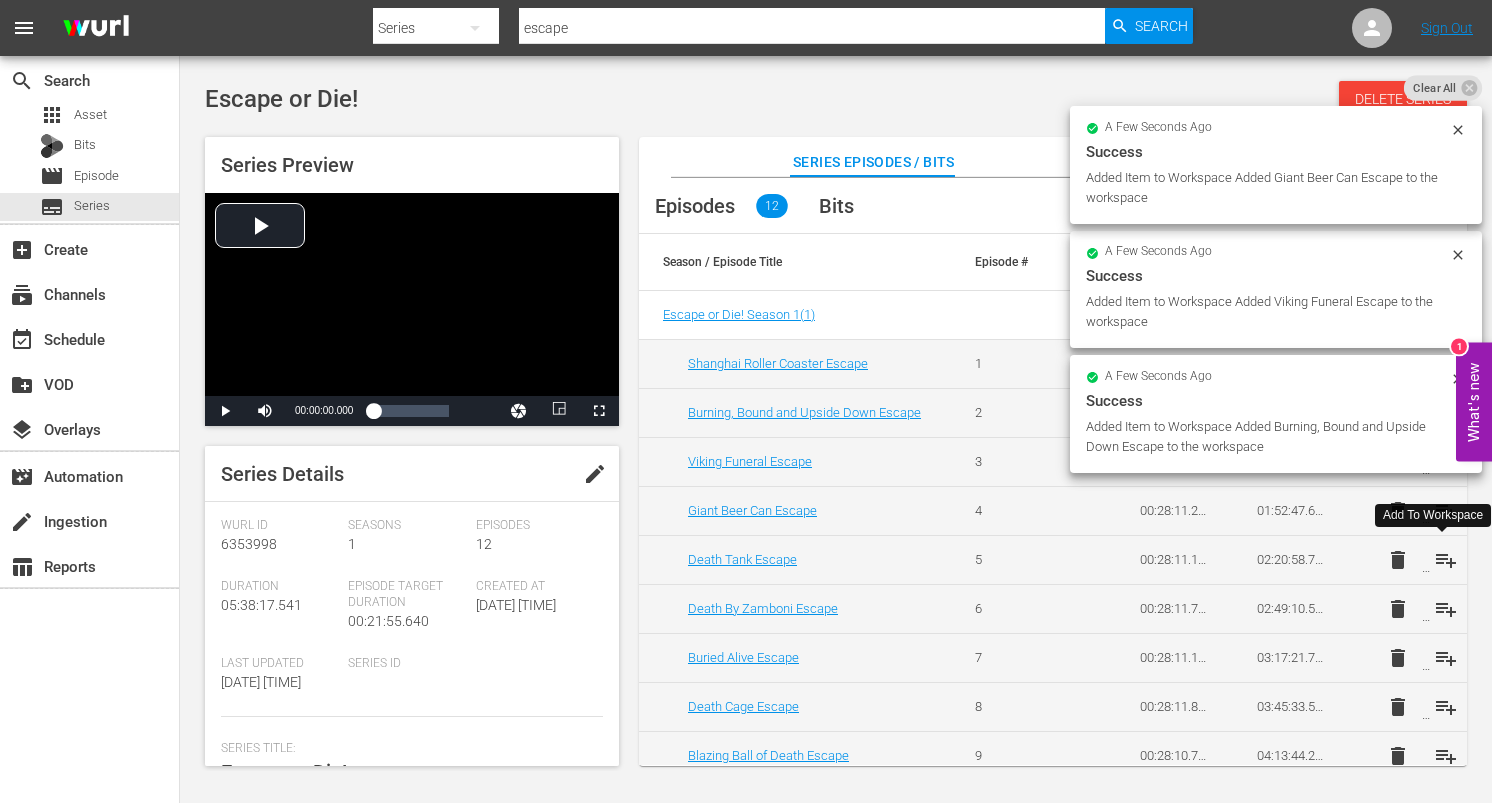 click on "playlist_add" at bounding box center (1446, 560) 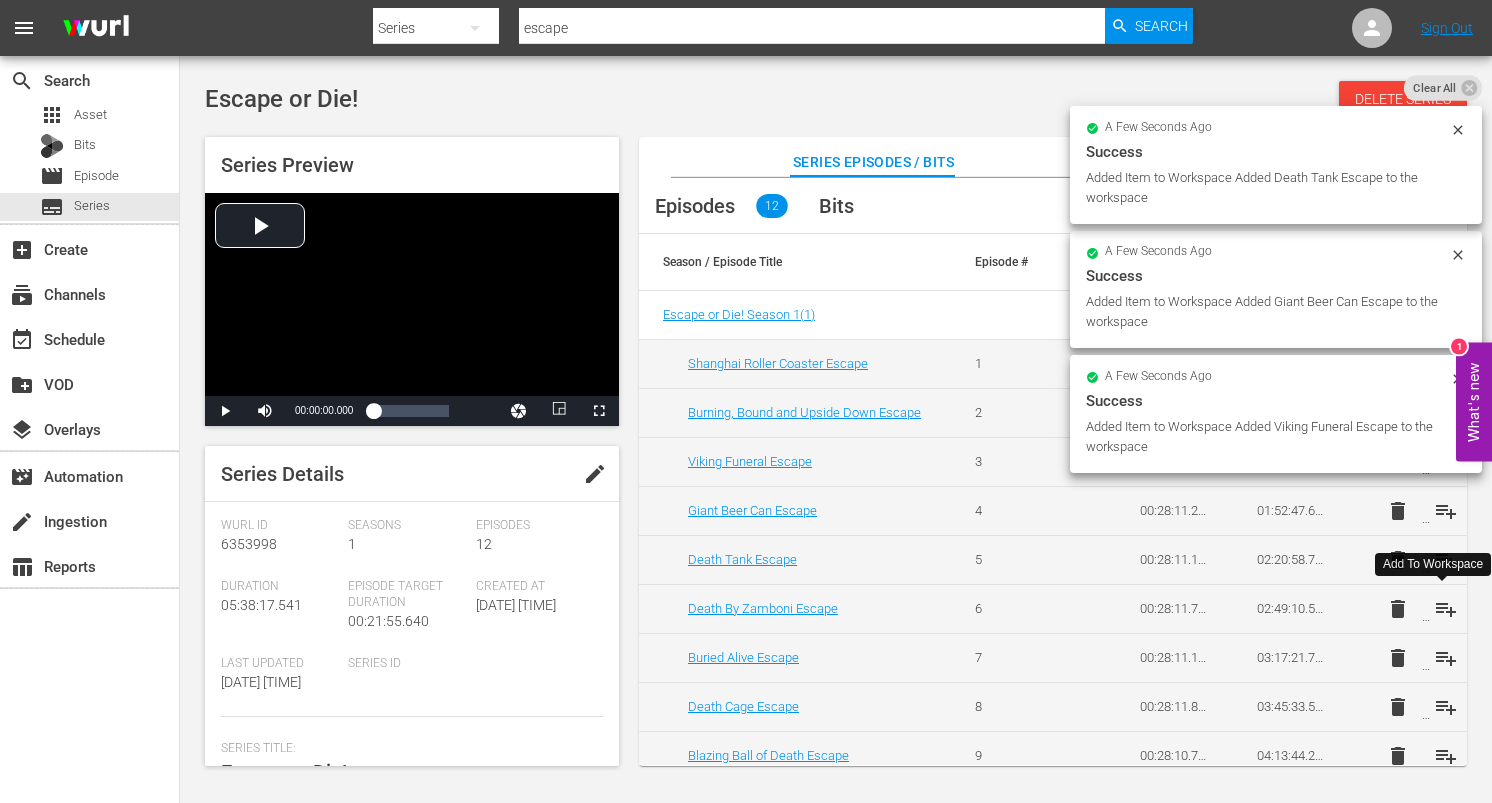 click on "playlist_add" at bounding box center (1446, 609) 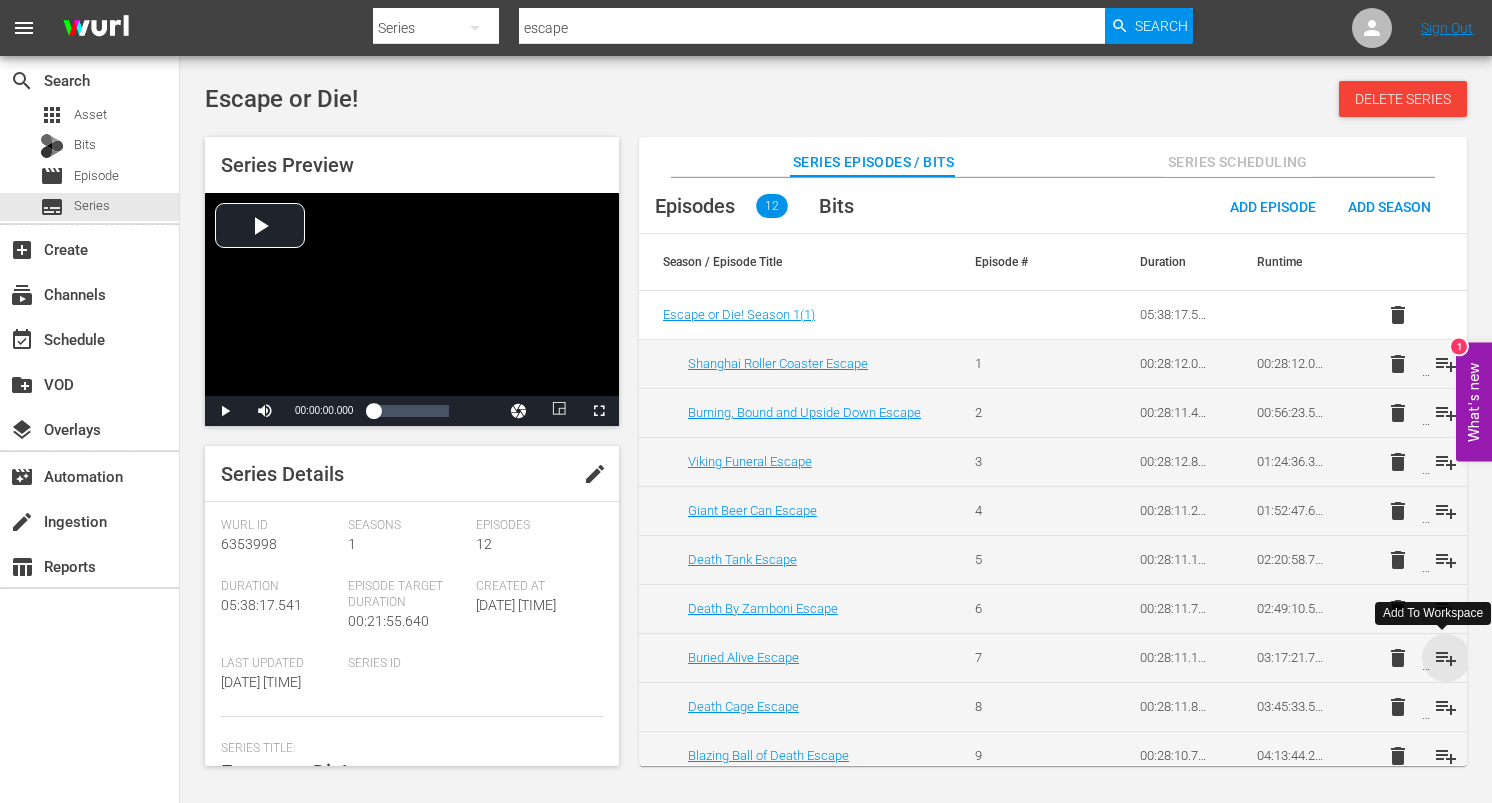 click on "playlist_add" at bounding box center (1446, 658) 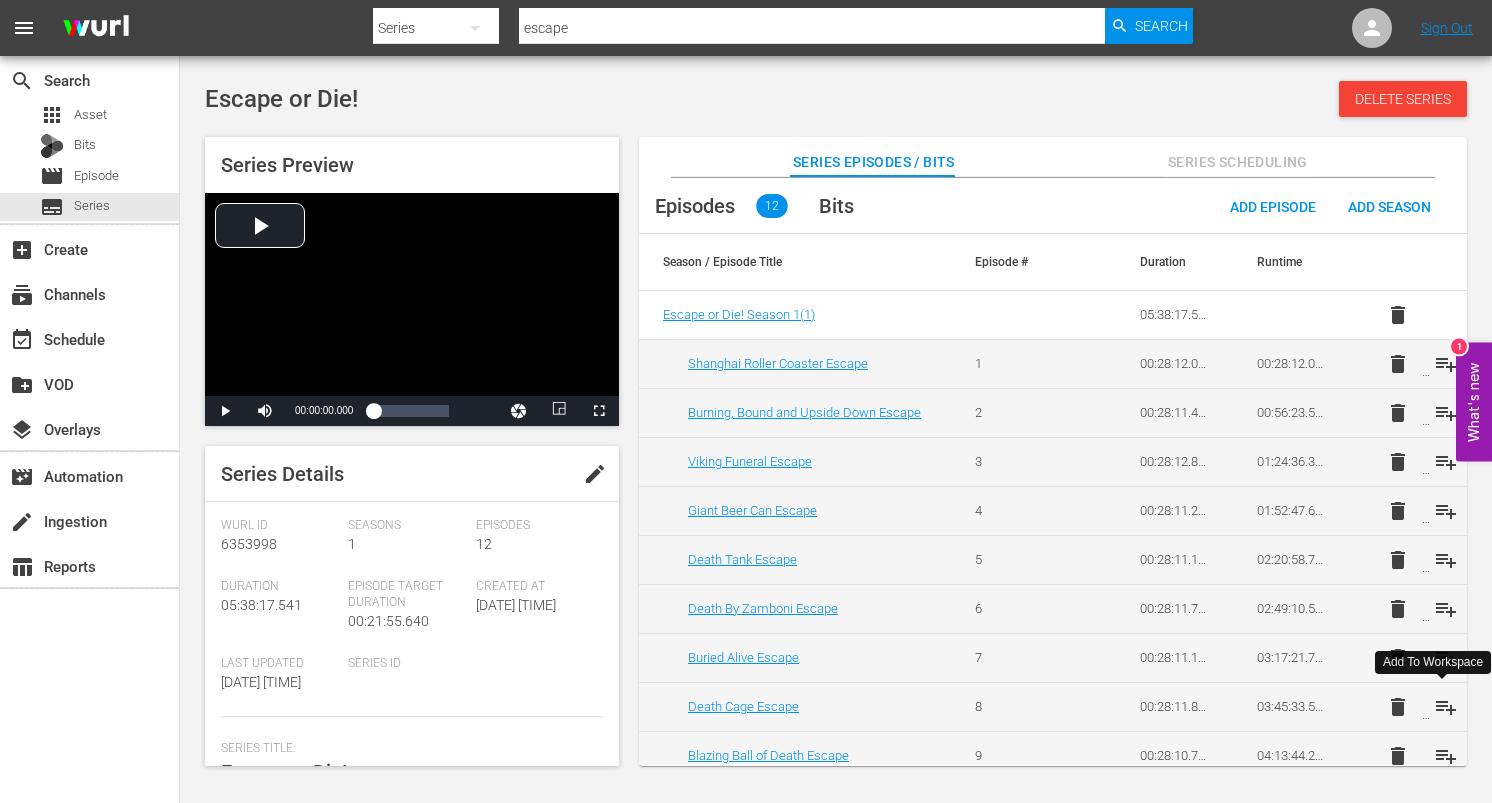 click on "playlist_add" at bounding box center [1446, 707] 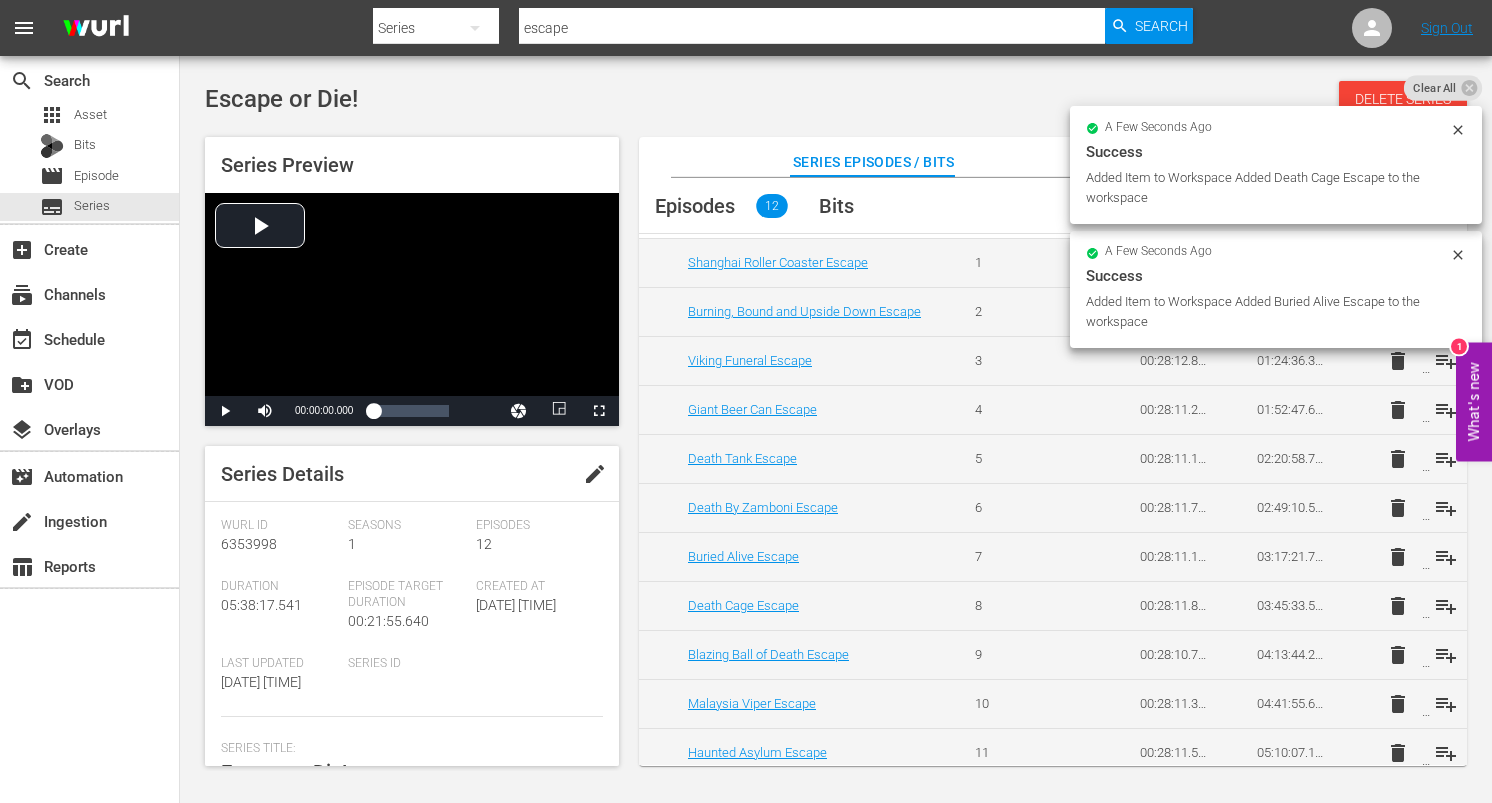 scroll, scrollTop: 155, scrollLeft: 0, axis: vertical 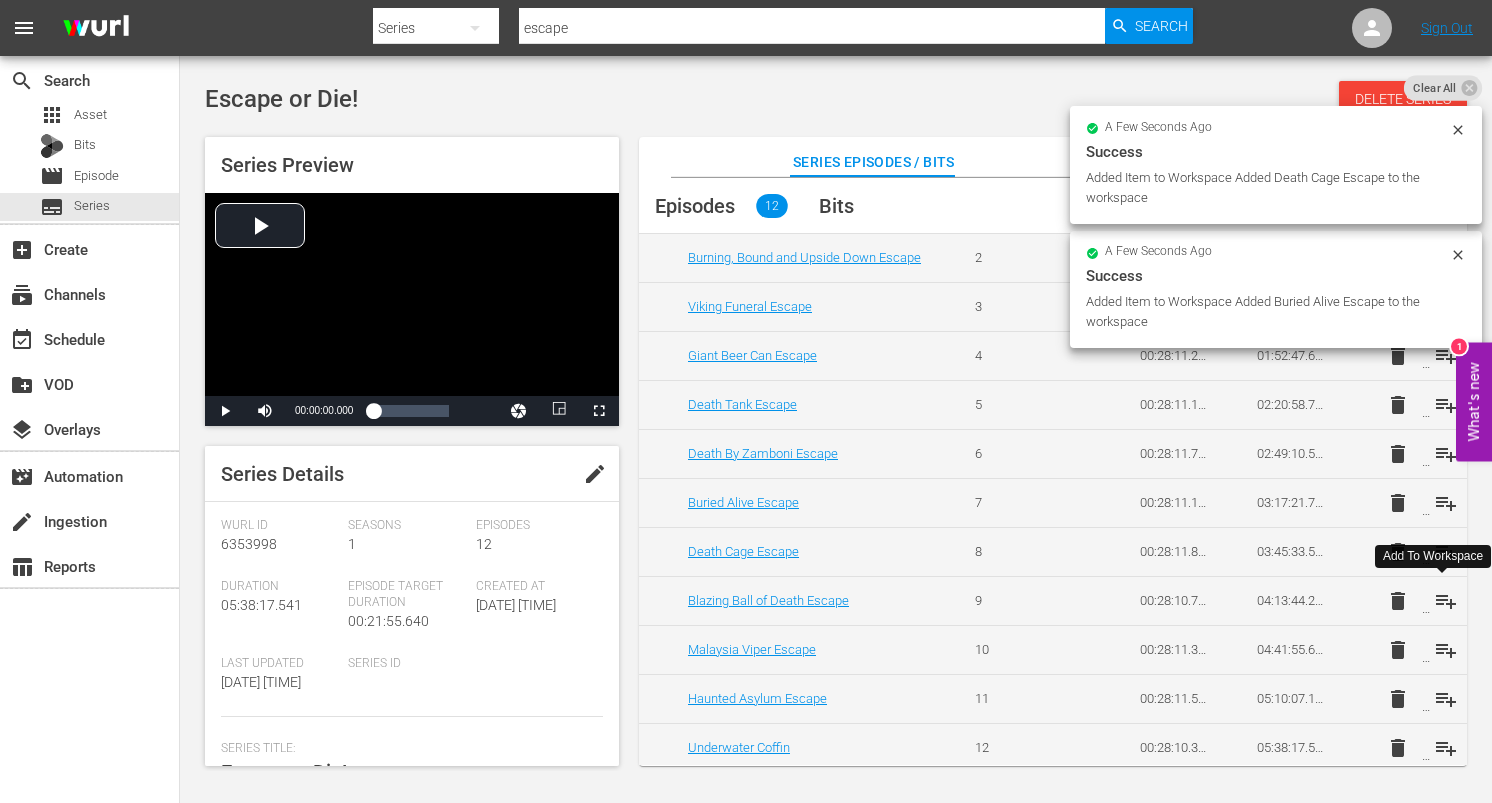 click on "playlist_add" at bounding box center [1446, 601] 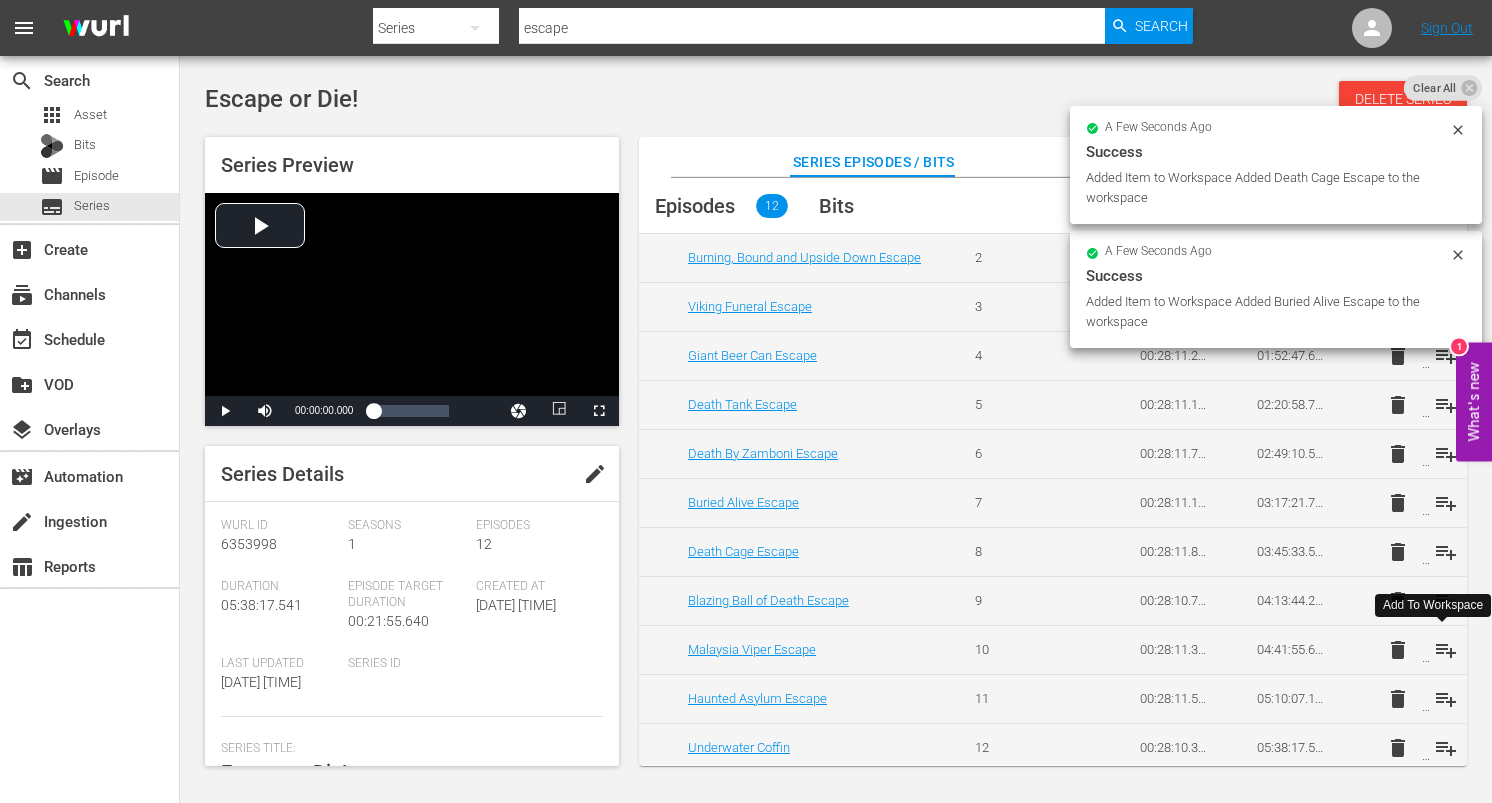 click on "playlist_add" at bounding box center [1446, 650] 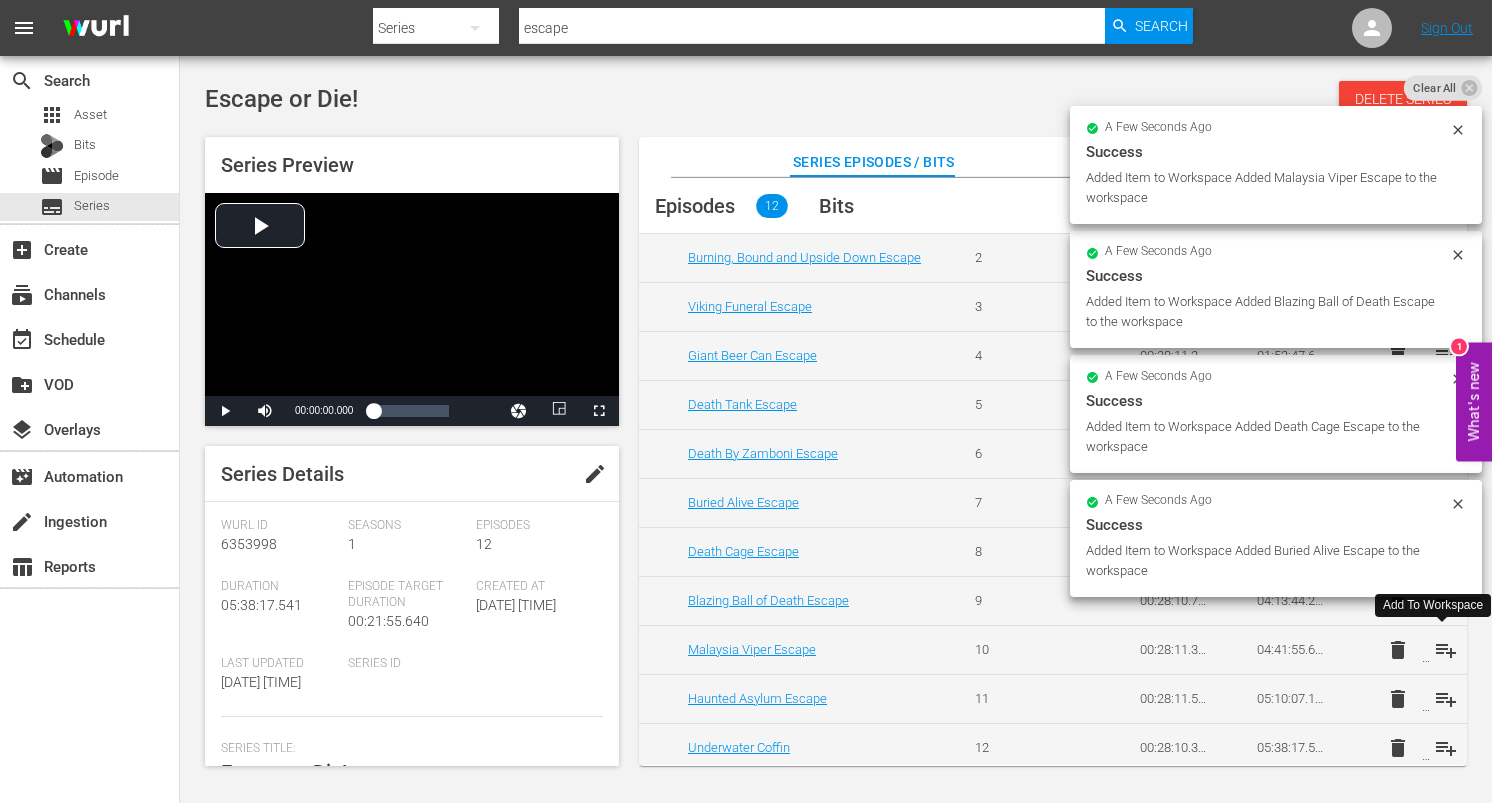 scroll, scrollTop: 162, scrollLeft: 0, axis: vertical 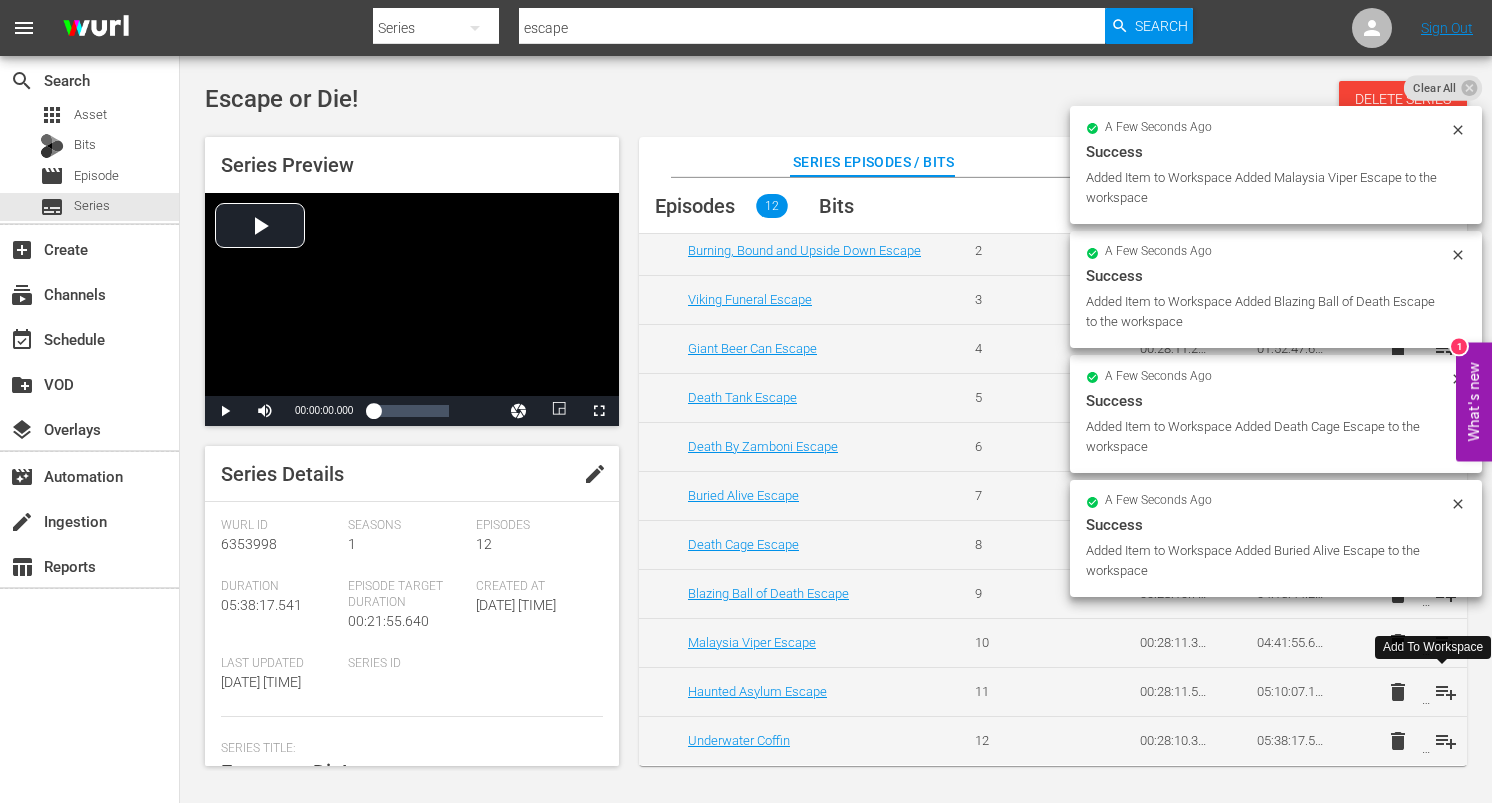 click on "playlist_add" at bounding box center [1446, 692] 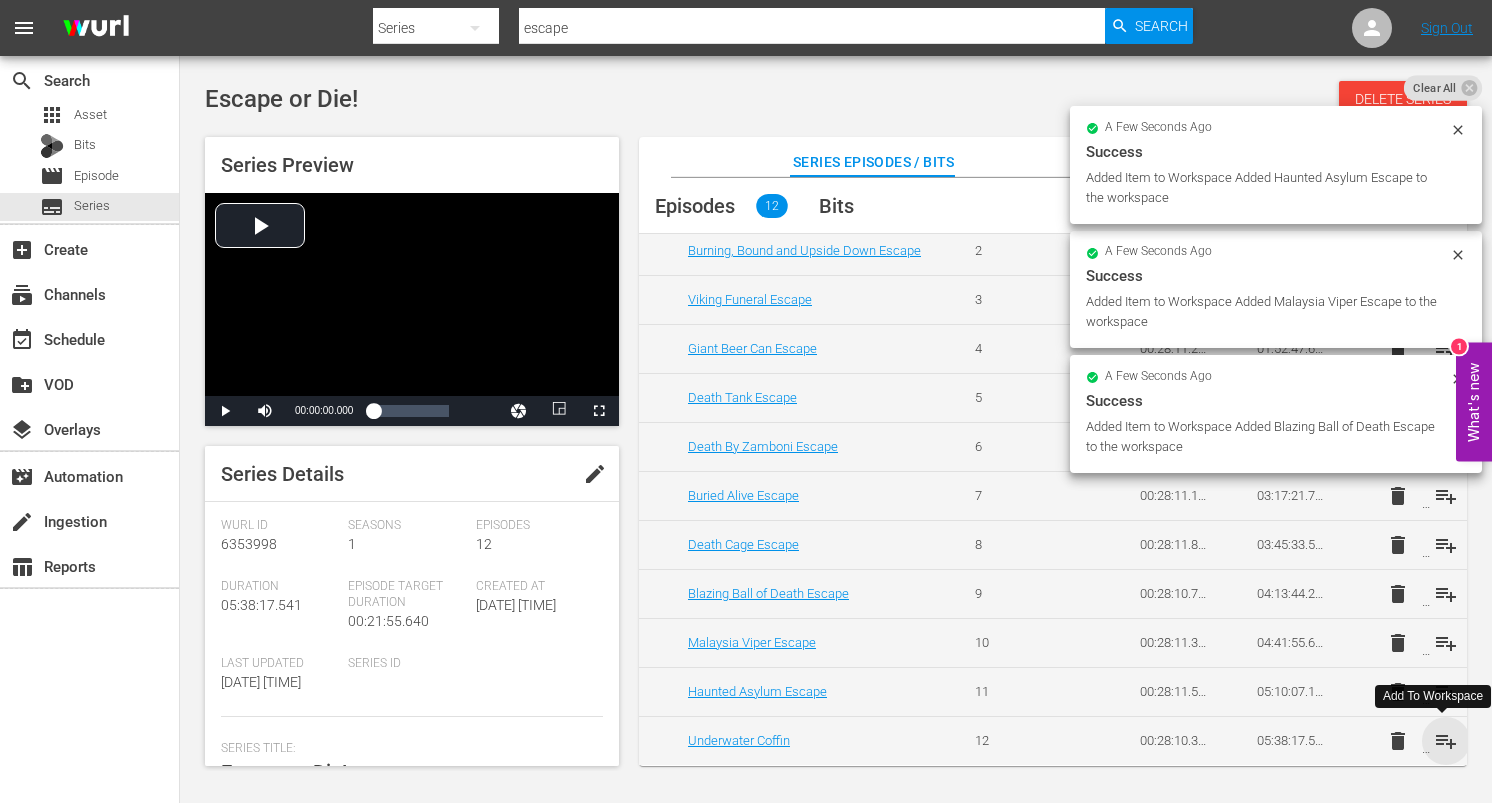 drag, startPoint x: 1440, startPoint y: 738, endPoint x: 1431, endPoint y: 722, distance: 18.35756 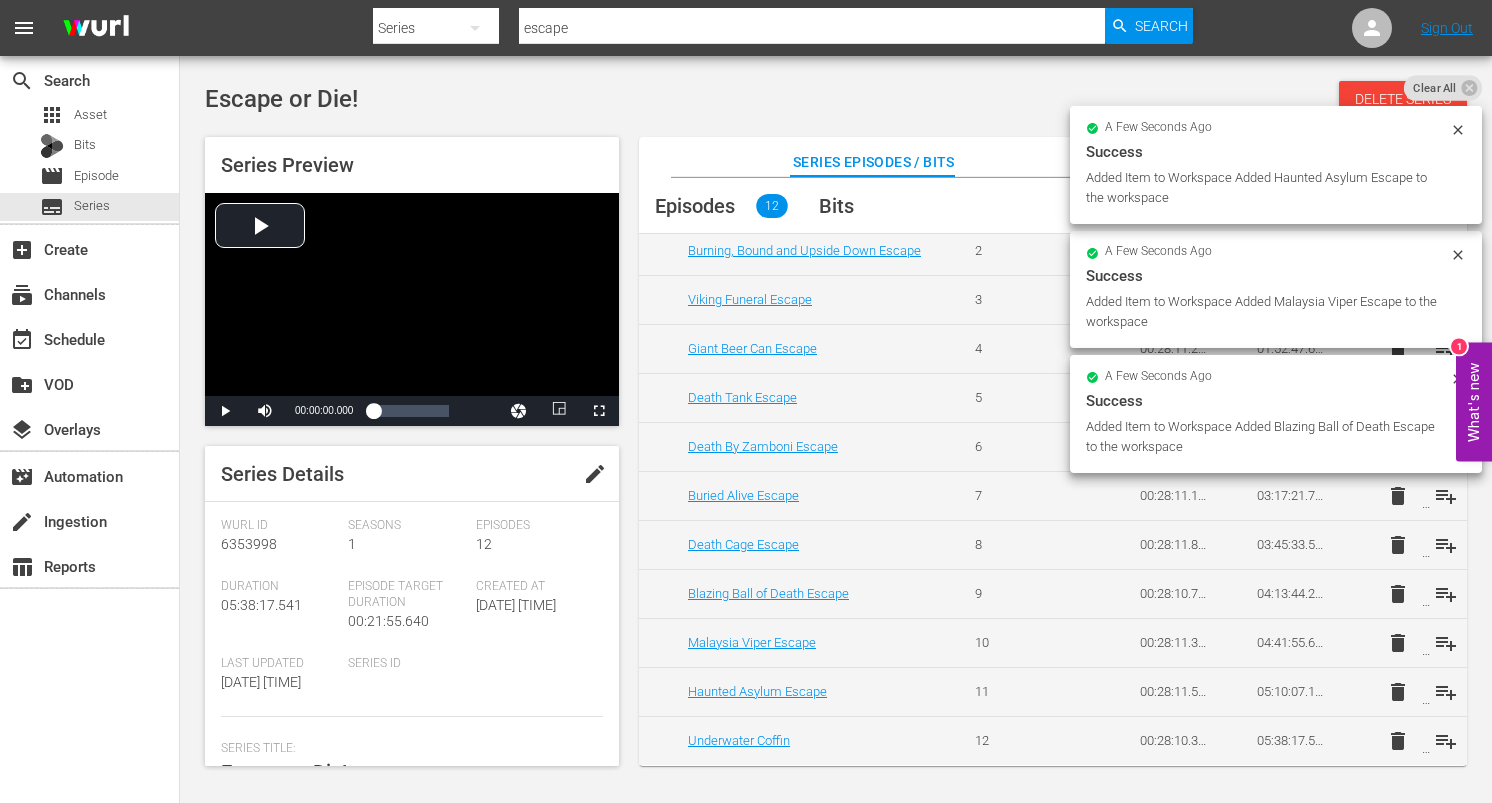 scroll, scrollTop: 0, scrollLeft: 0, axis: both 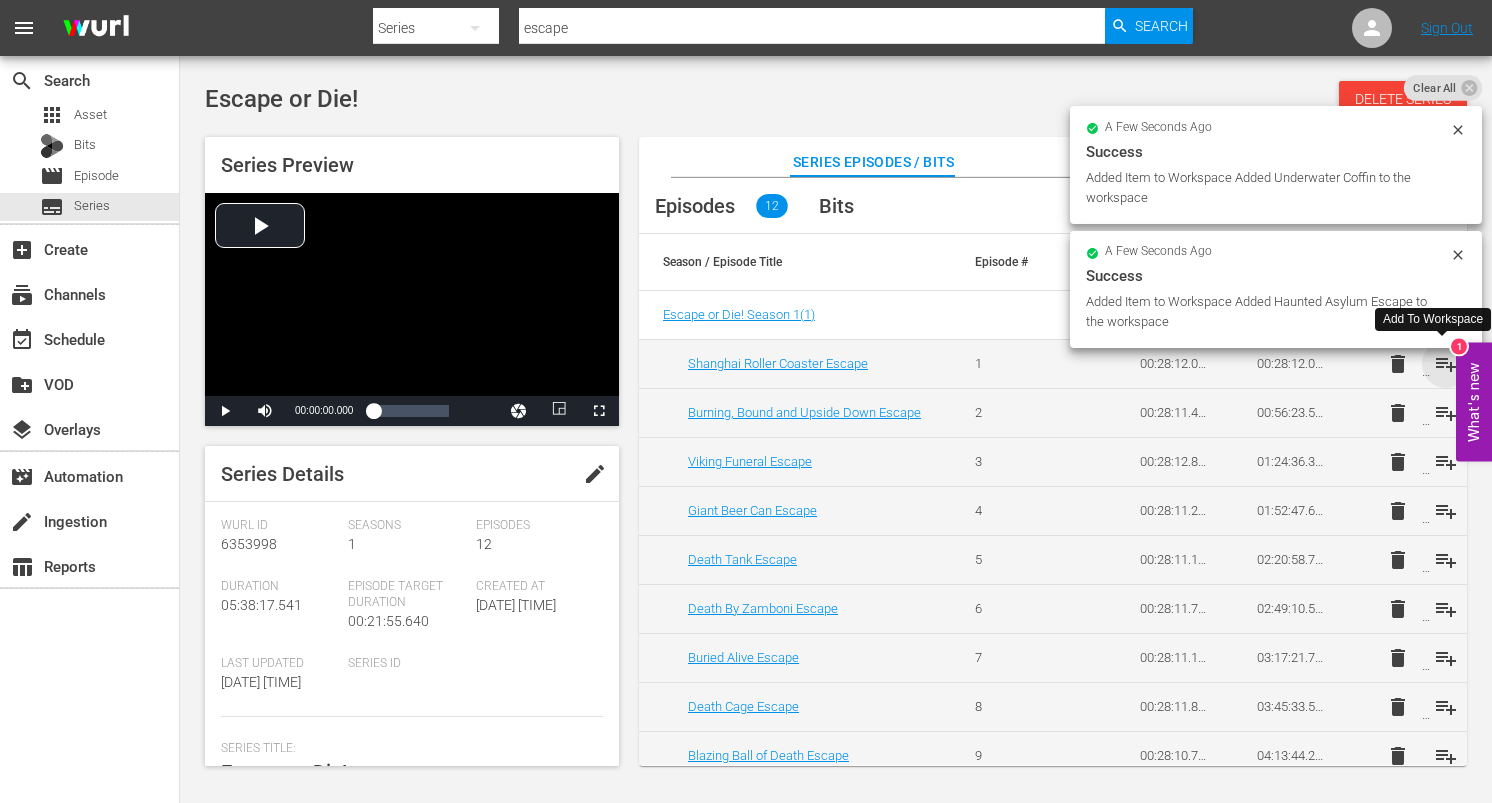 click on "playlist_add" at bounding box center [1446, 364] 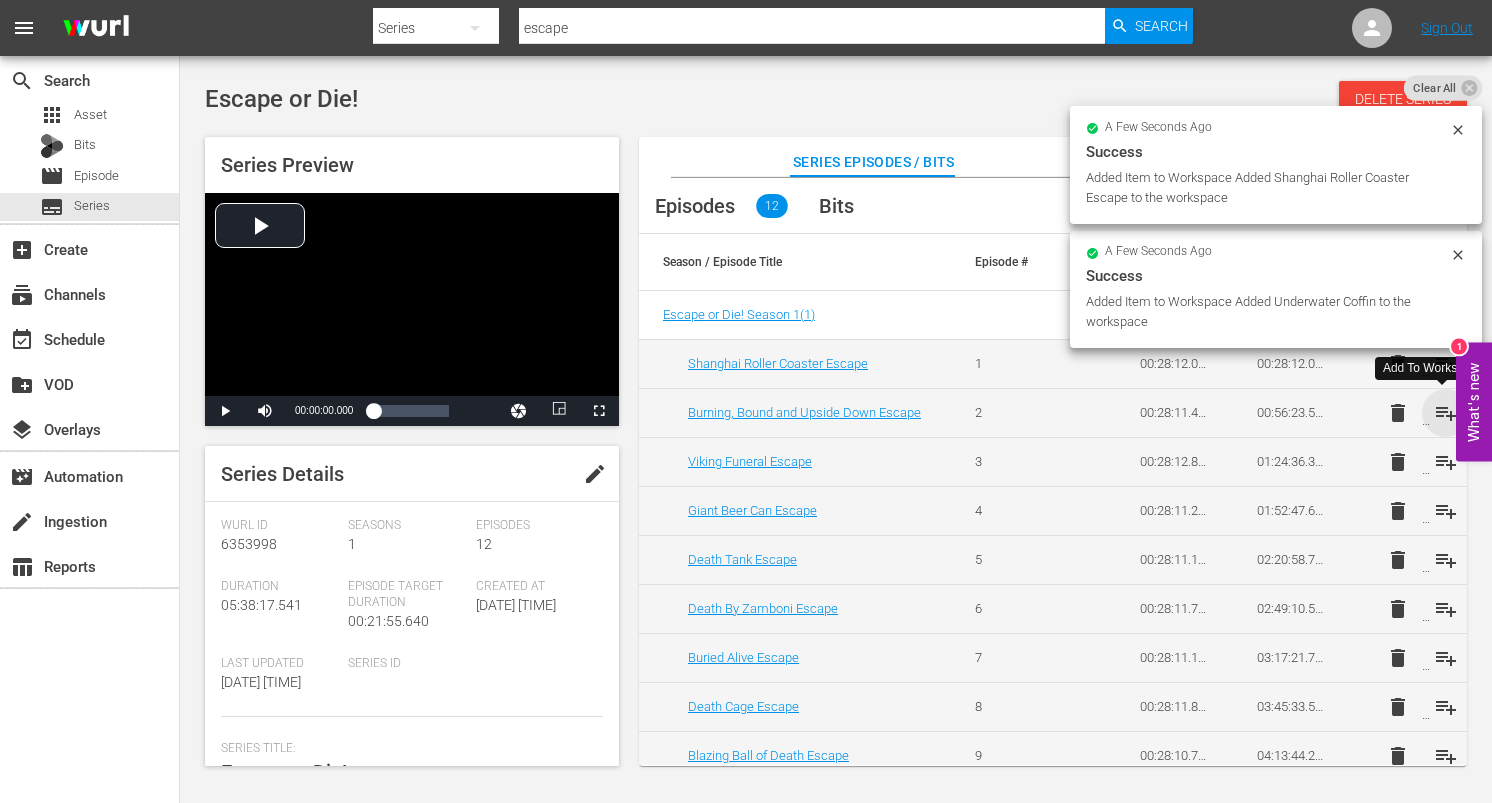 click on "playlist_add" at bounding box center [1446, 413] 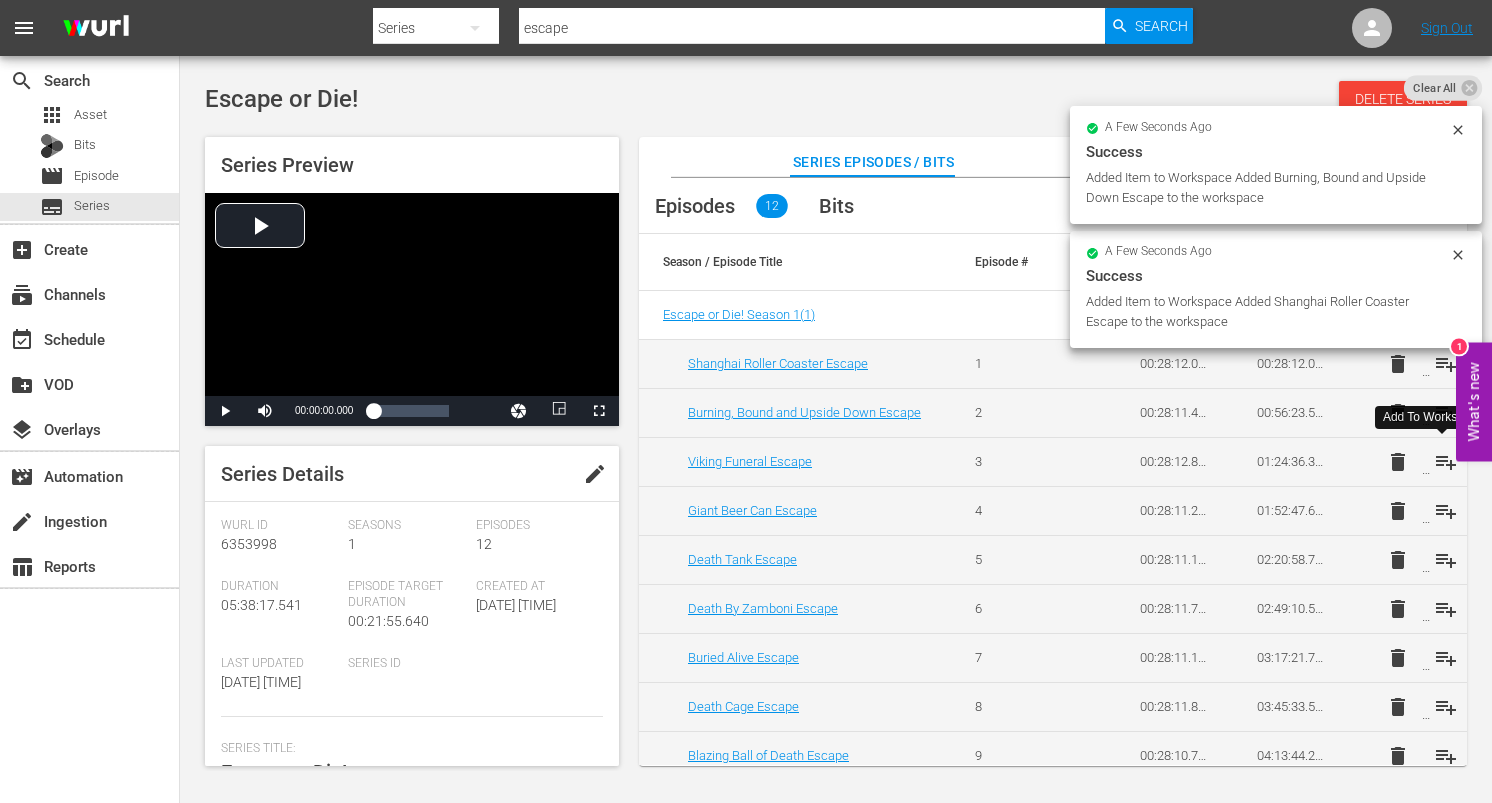 click on "playlist_add" at bounding box center (1446, 462) 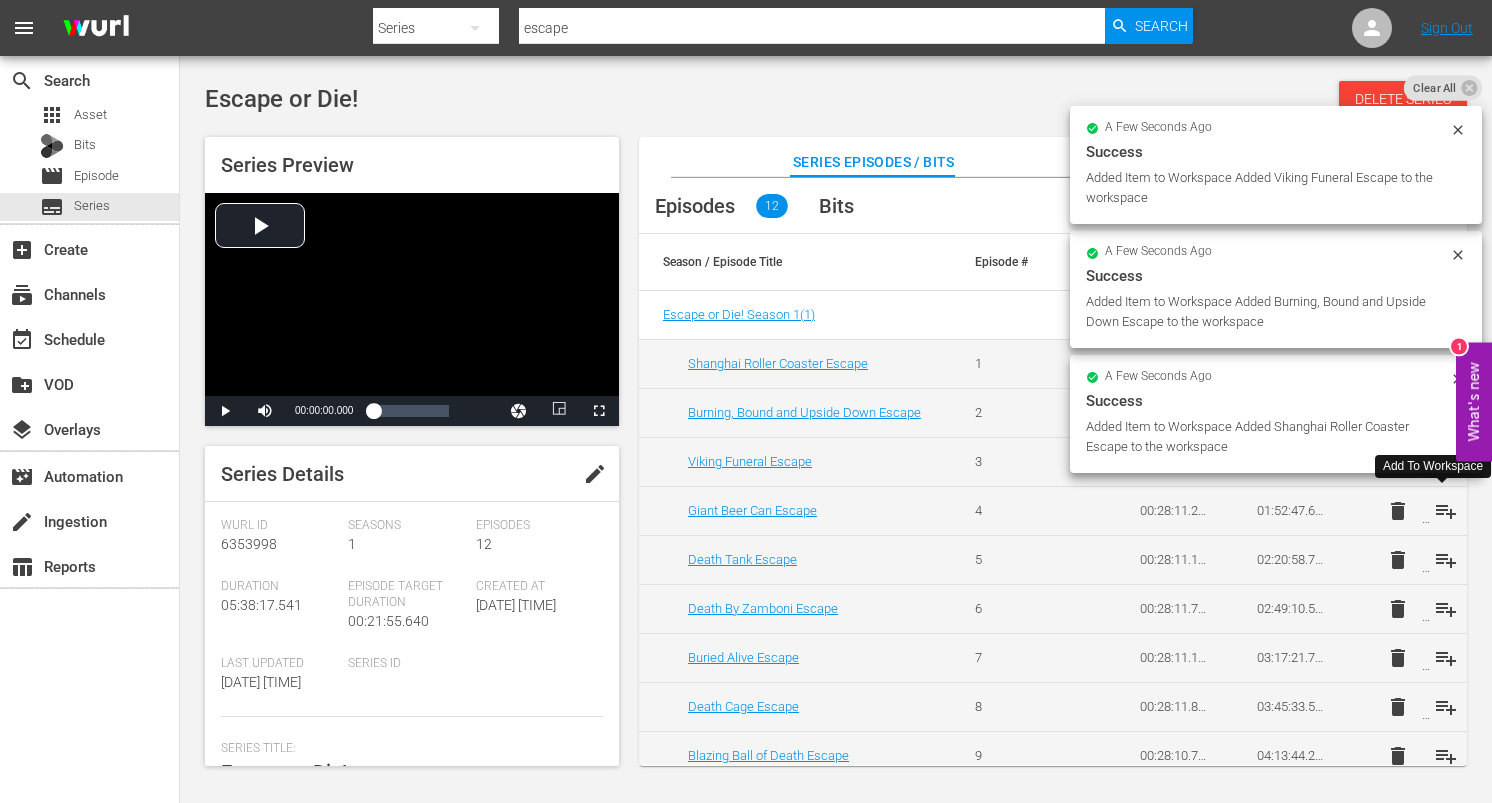 click on "playlist_add" at bounding box center [1446, 511] 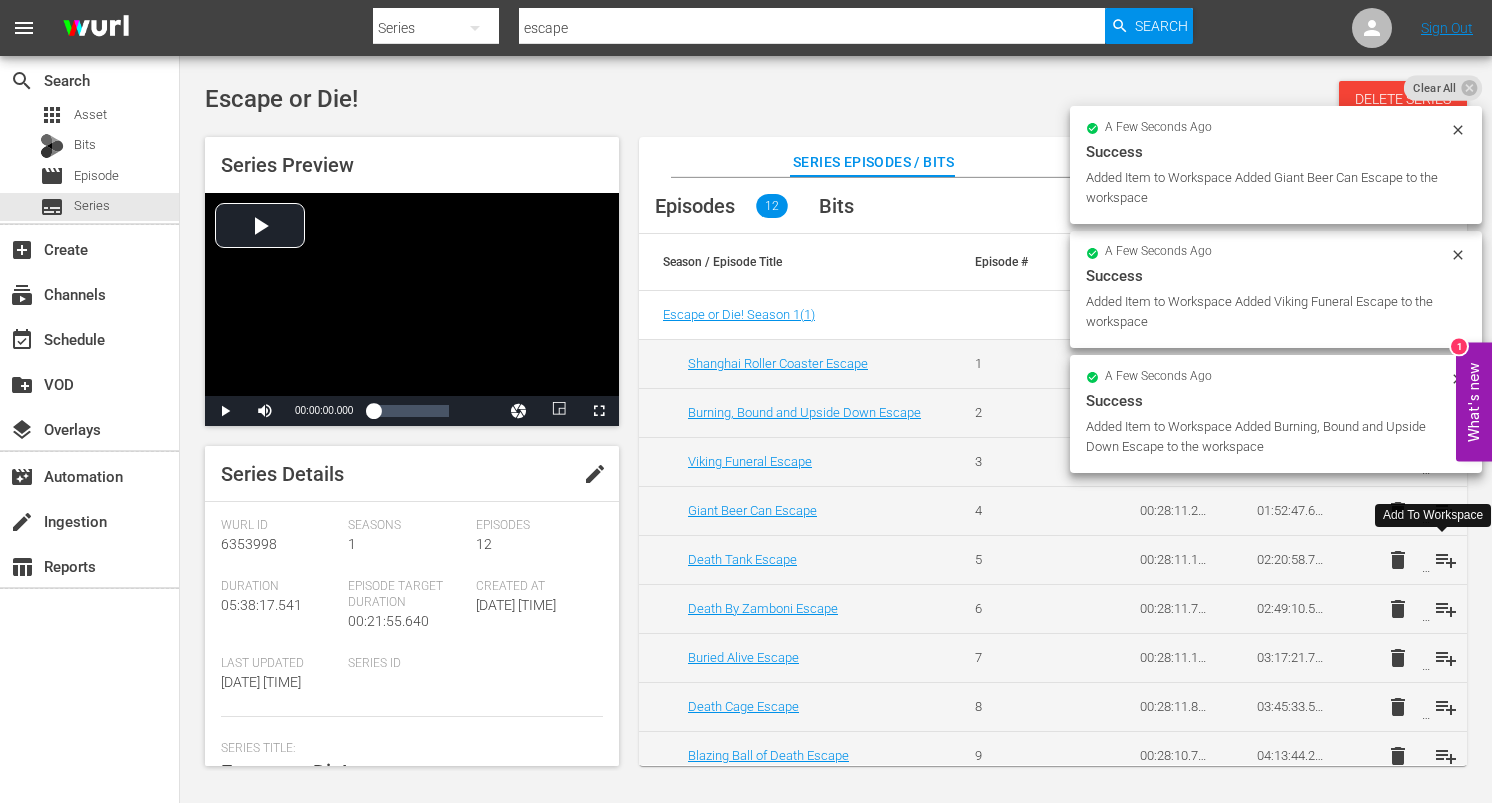 click on "playlist_add" at bounding box center (1446, 560) 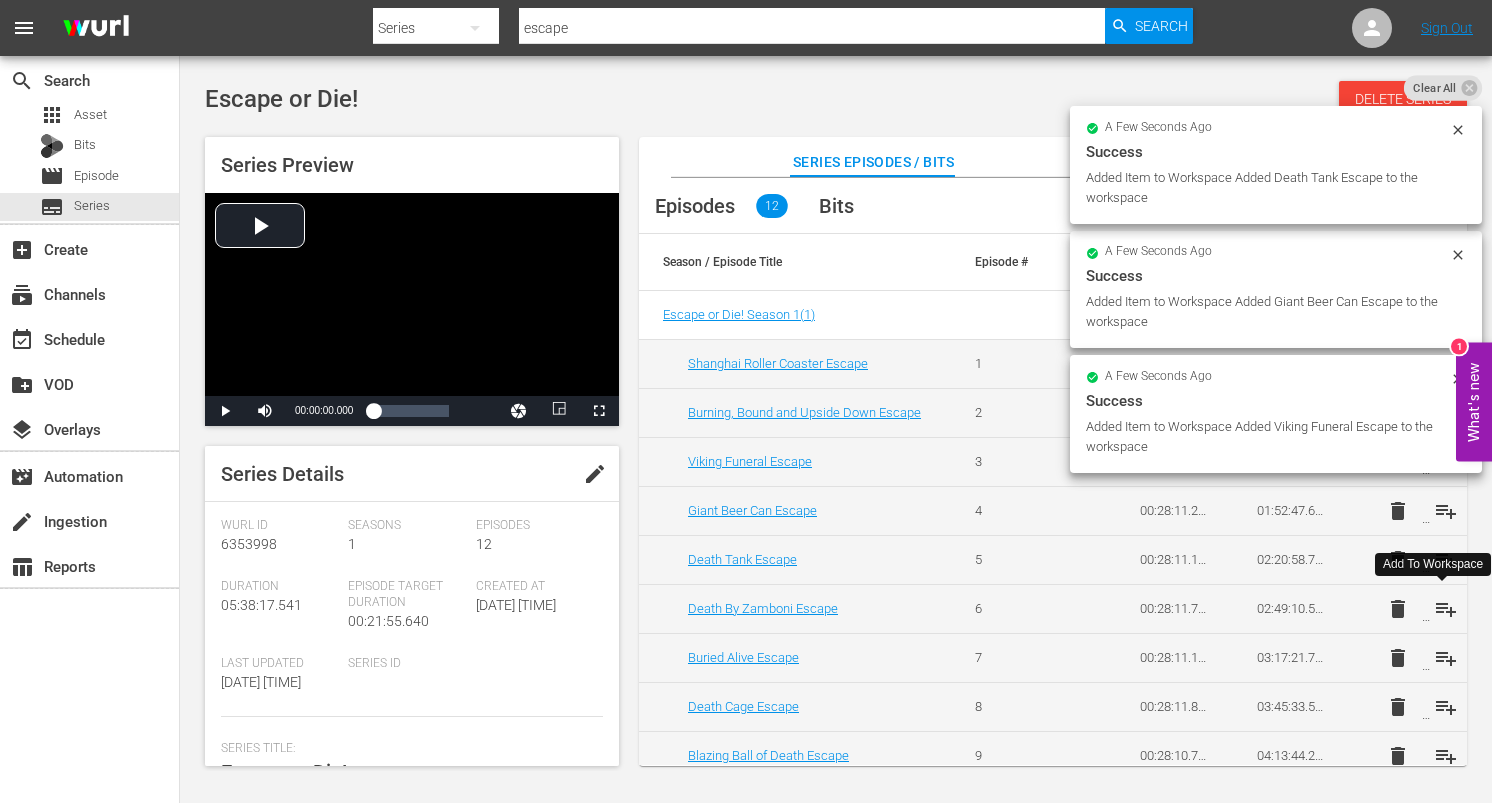 click on "playlist_add" at bounding box center (1446, 609) 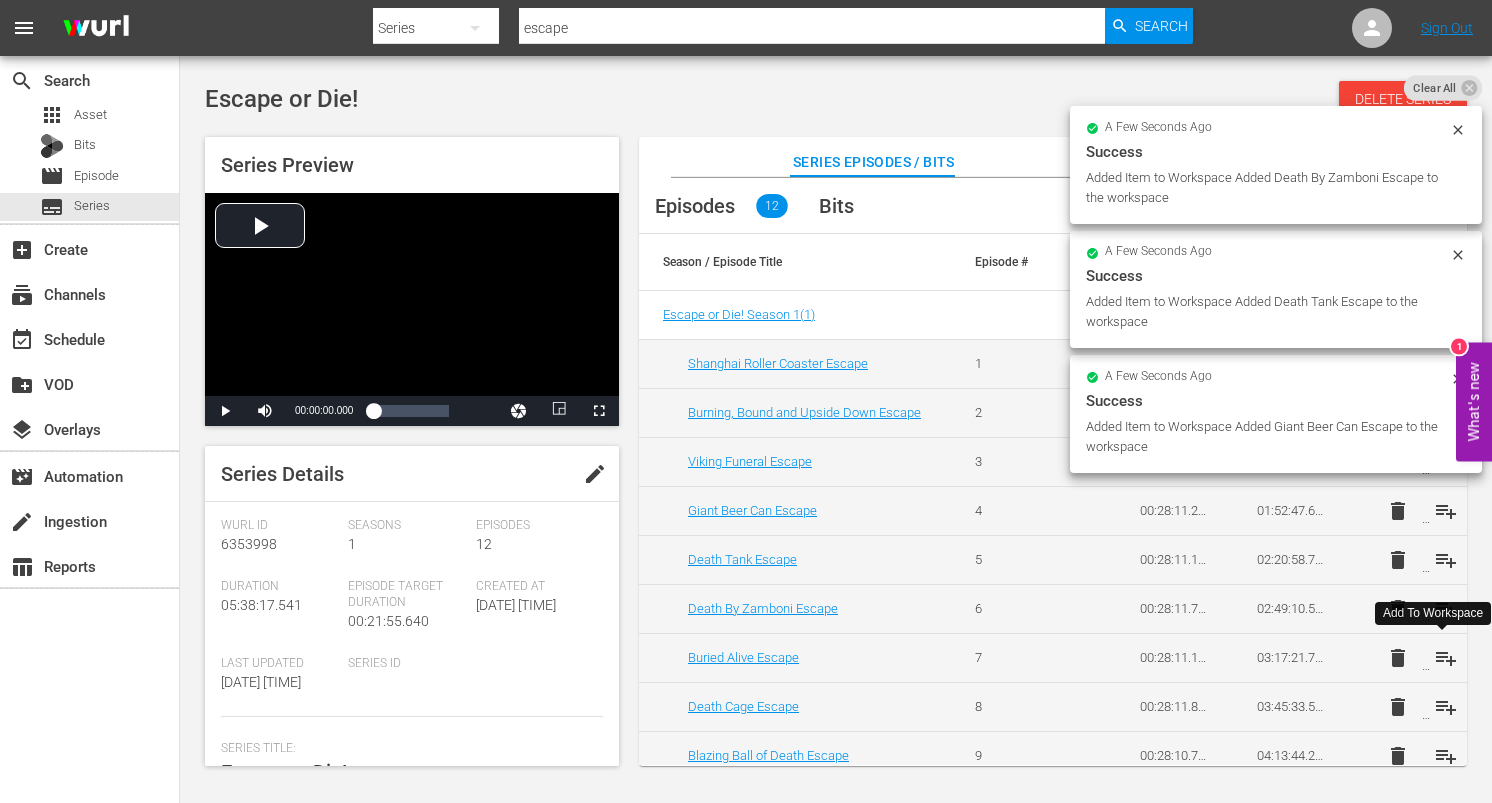 click on "playlist_add" at bounding box center (1446, 658) 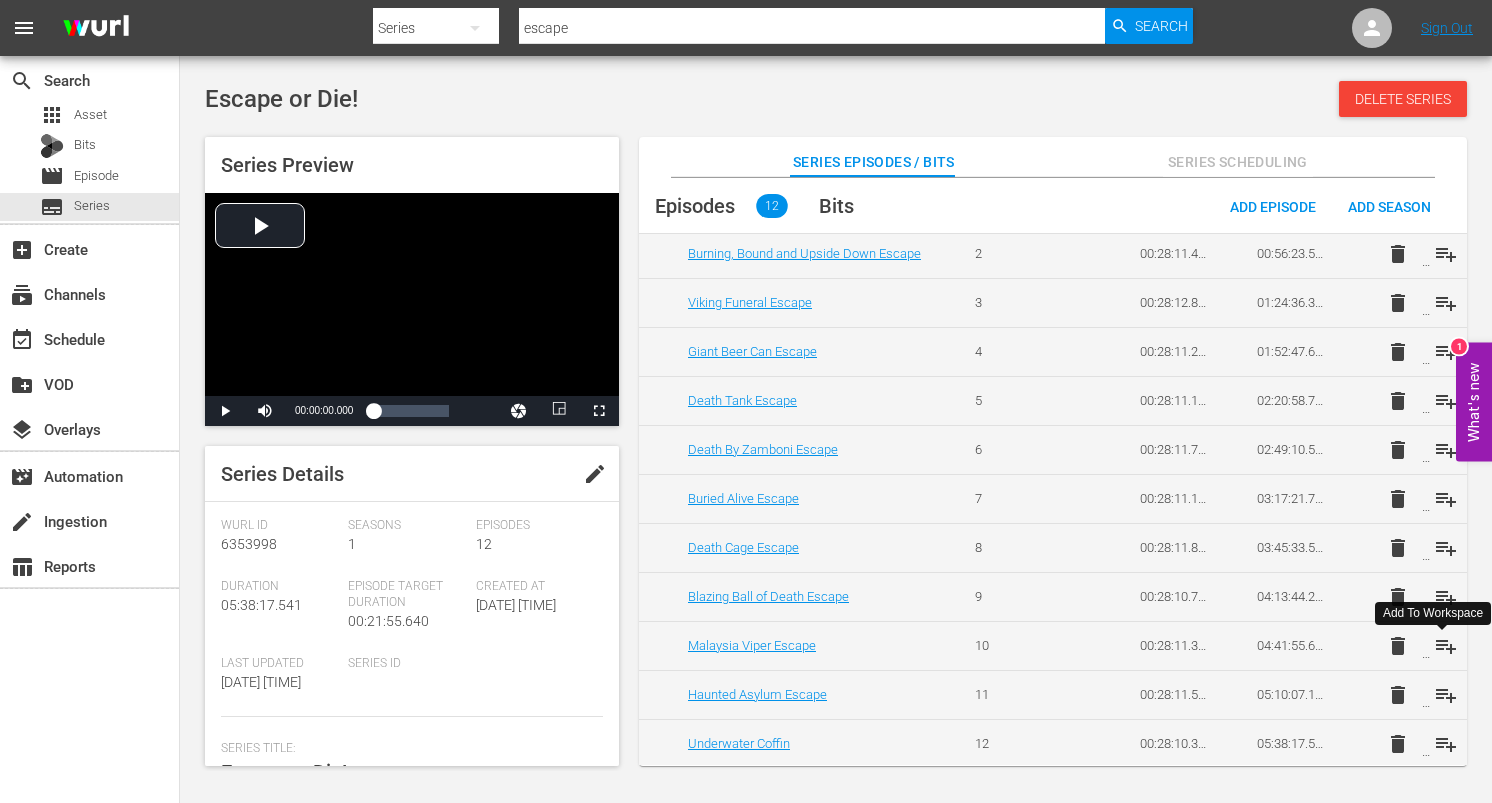 scroll, scrollTop: 162, scrollLeft: 0, axis: vertical 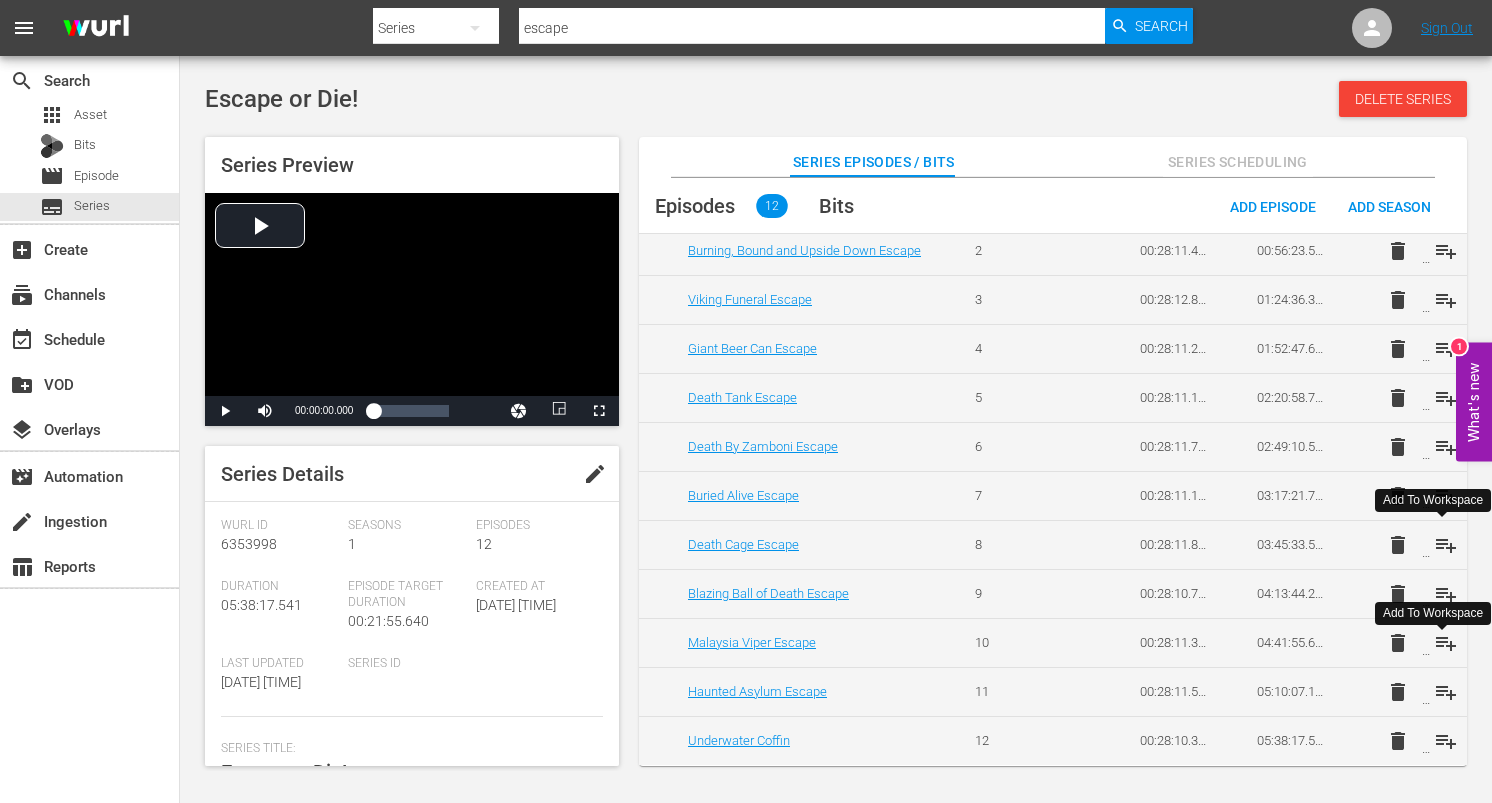 click on "playlist_add" at bounding box center [1446, 545] 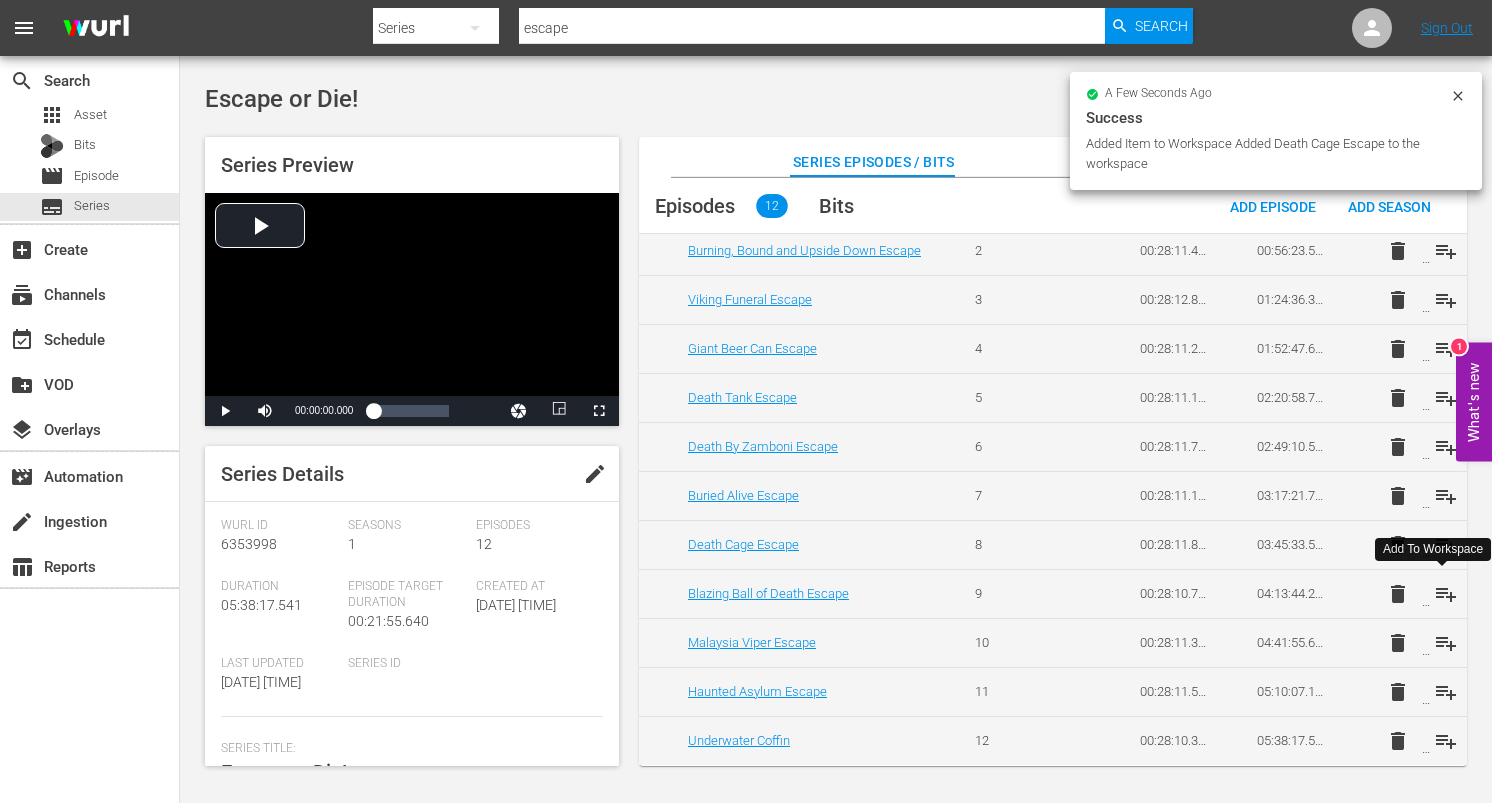 click on "playlist_add" at bounding box center (1446, 594) 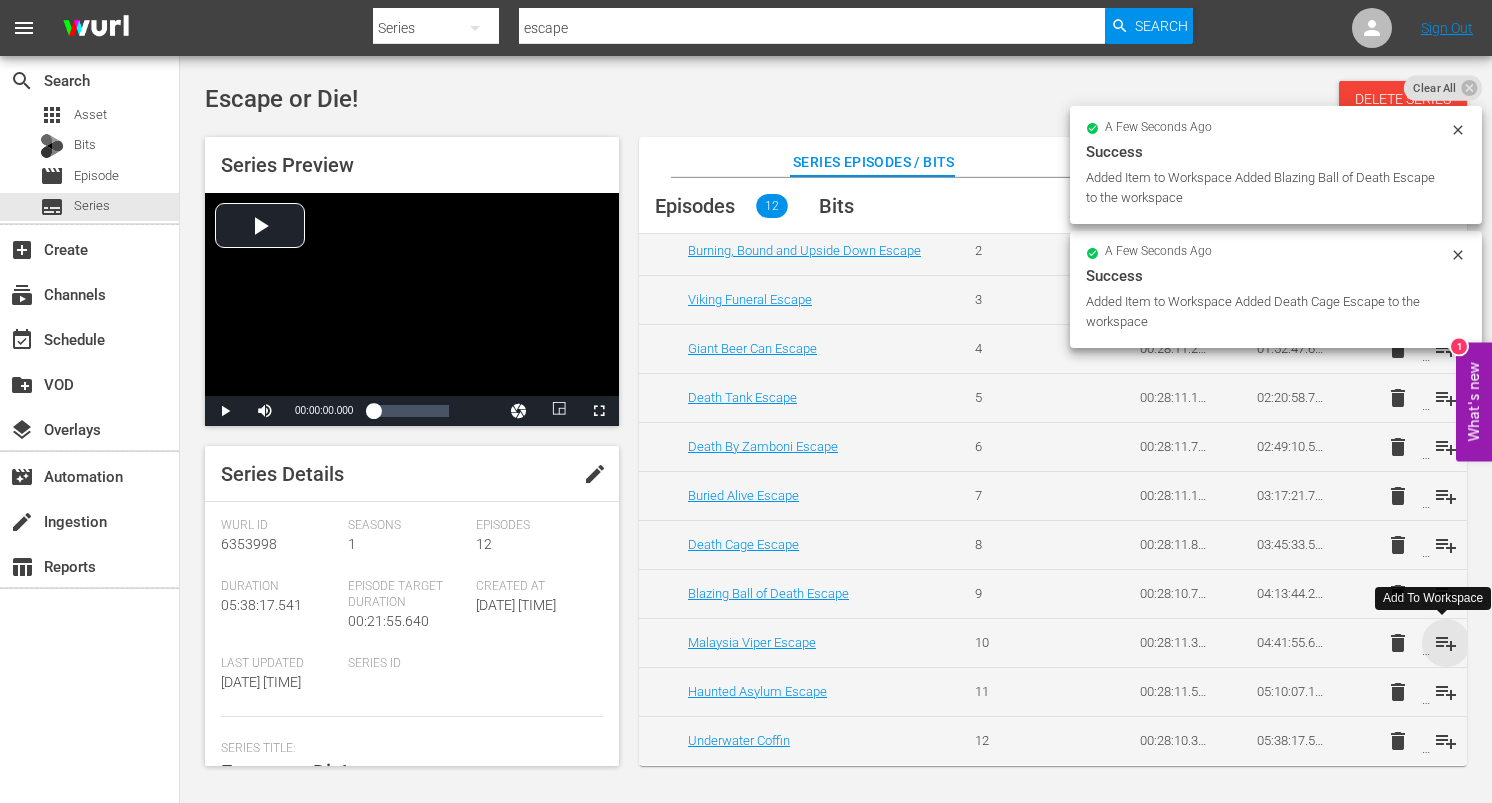 click on "playlist_add" at bounding box center [1446, 643] 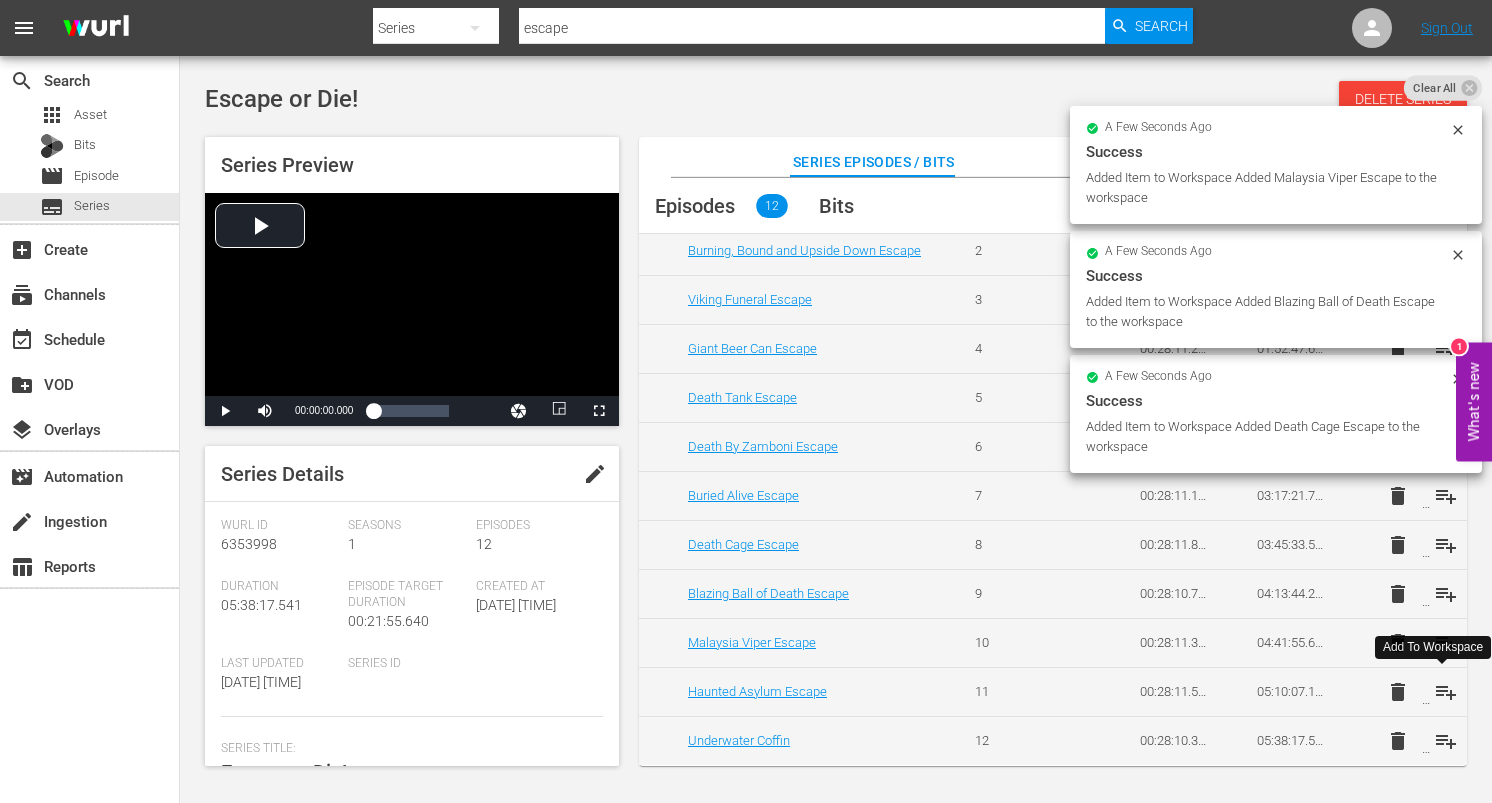 click on "playlist_add" at bounding box center (1446, 692) 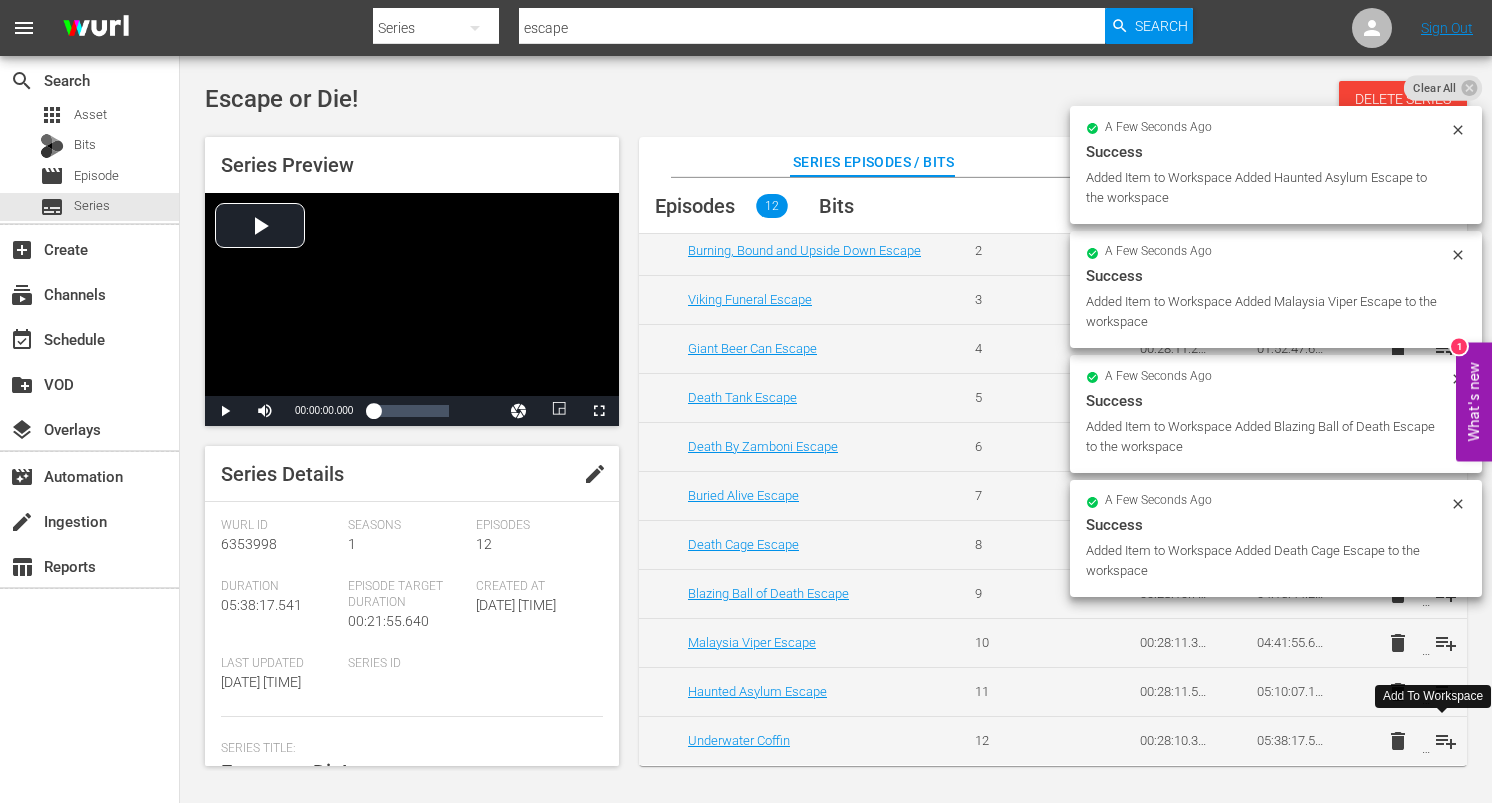 click on "playlist_add" at bounding box center [1446, 741] 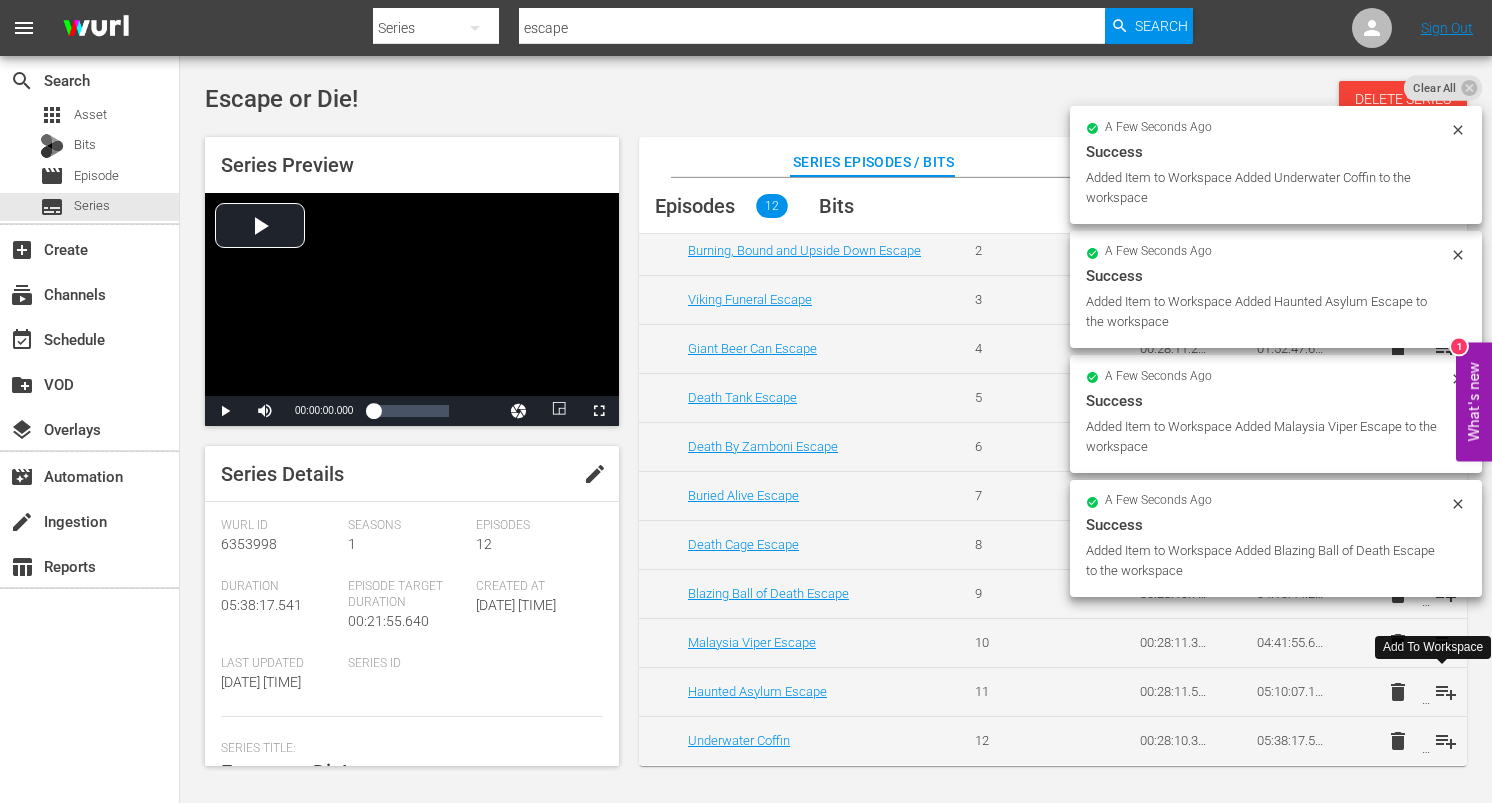 scroll, scrollTop: 0, scrollLeft: 0, axis: both 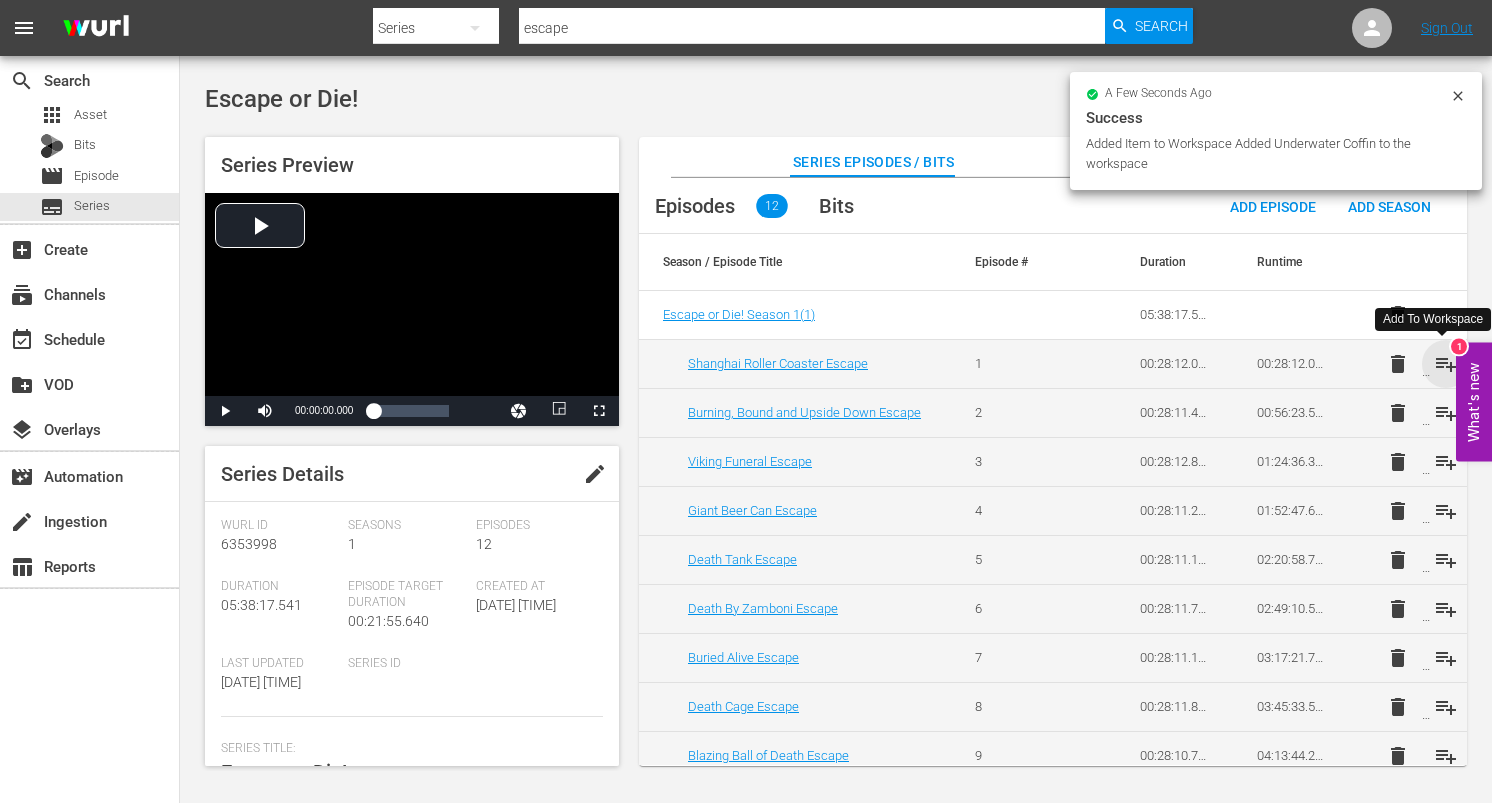 click on "playlist_add" at bounding box center [1446, 364] 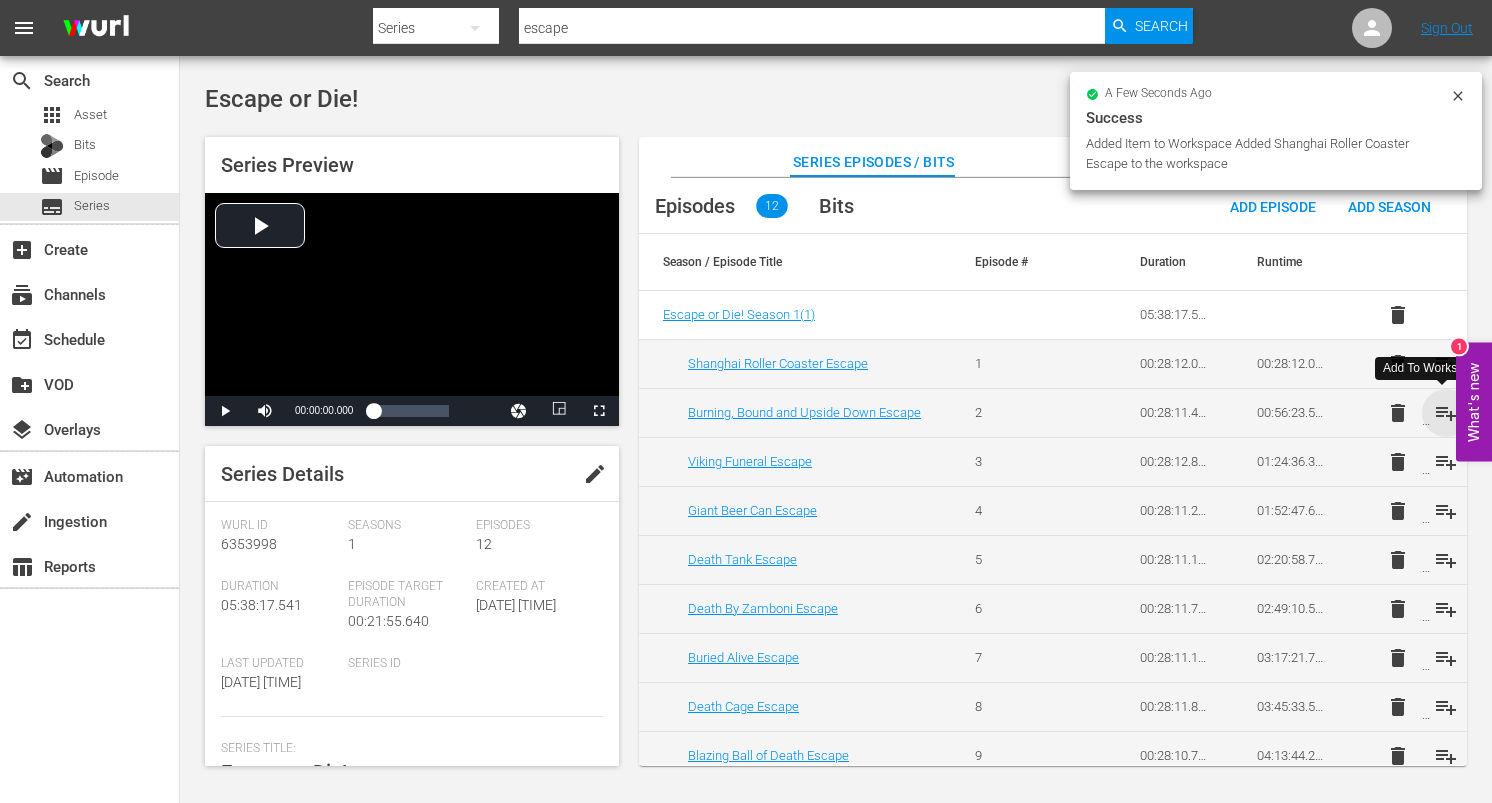 click on "playlist_add" at bounding box center [1446, 413] 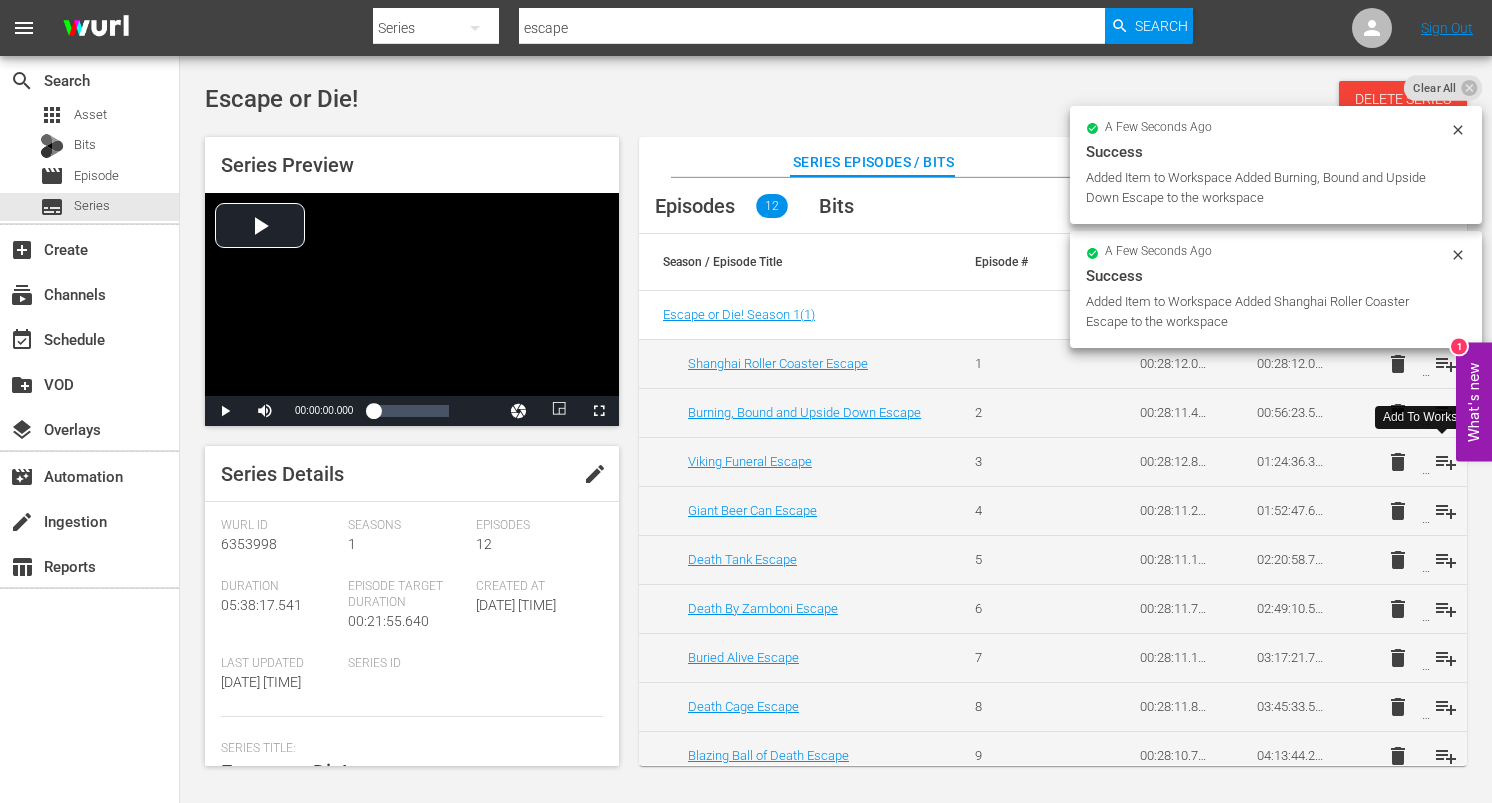 click on "playlist_add" at bounding box center [1446, 462] 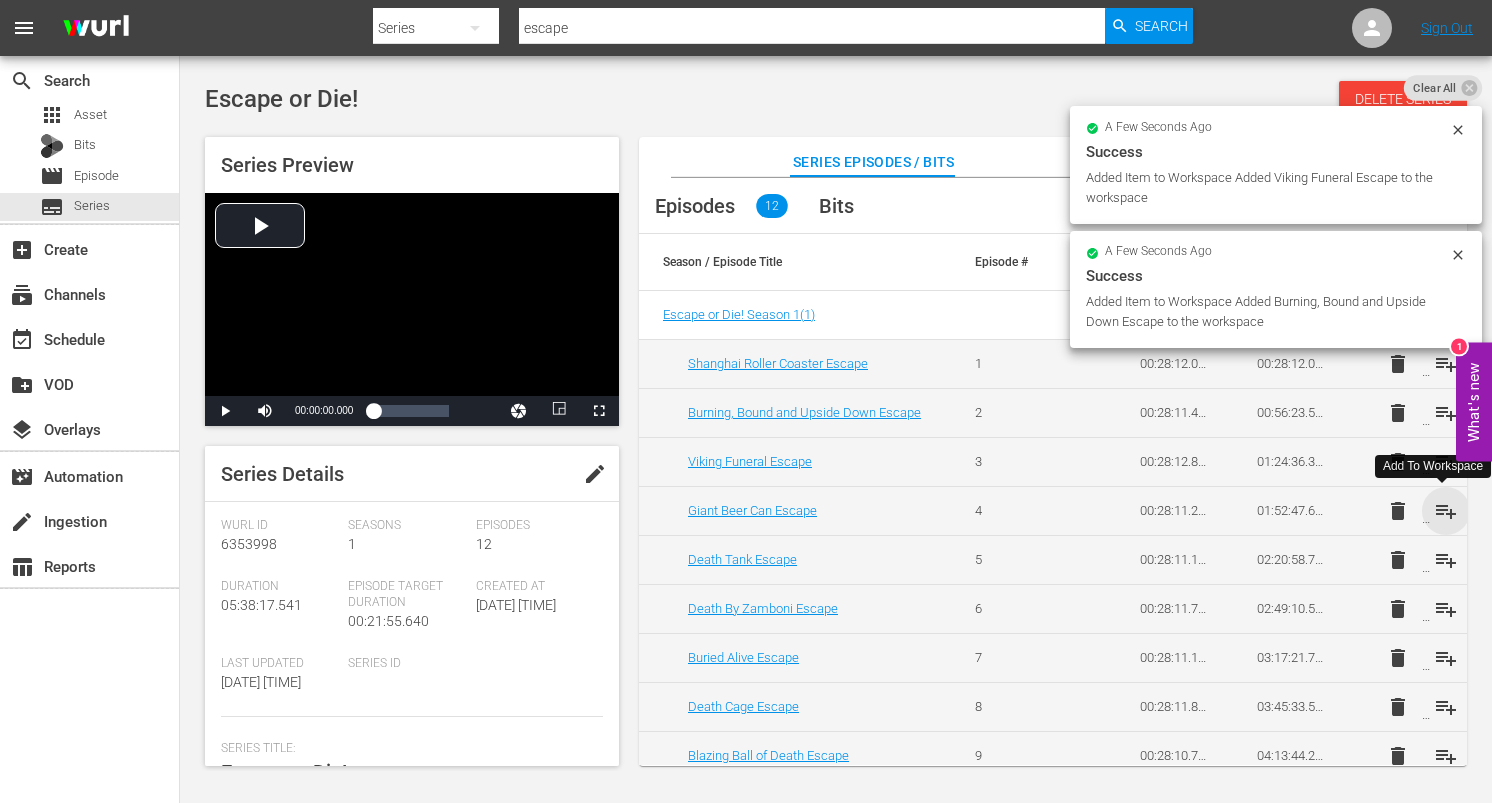 drag, startPoint x: 1439, startPoint y: 509, endPoint x: 1453, endPoint y: 551, distance: 44.27189 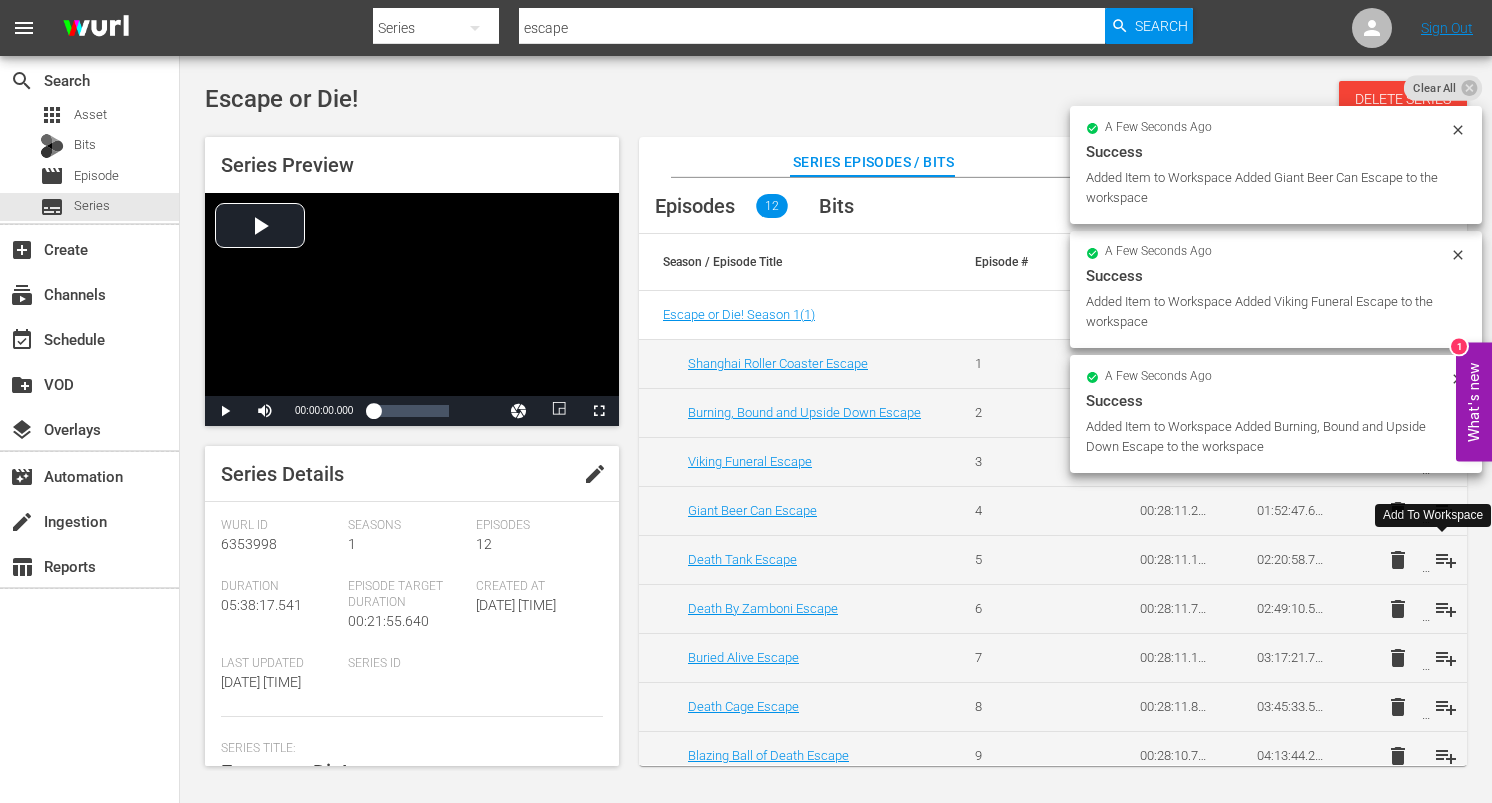 click on "playlist_add" at bounding box center (1446, 560) 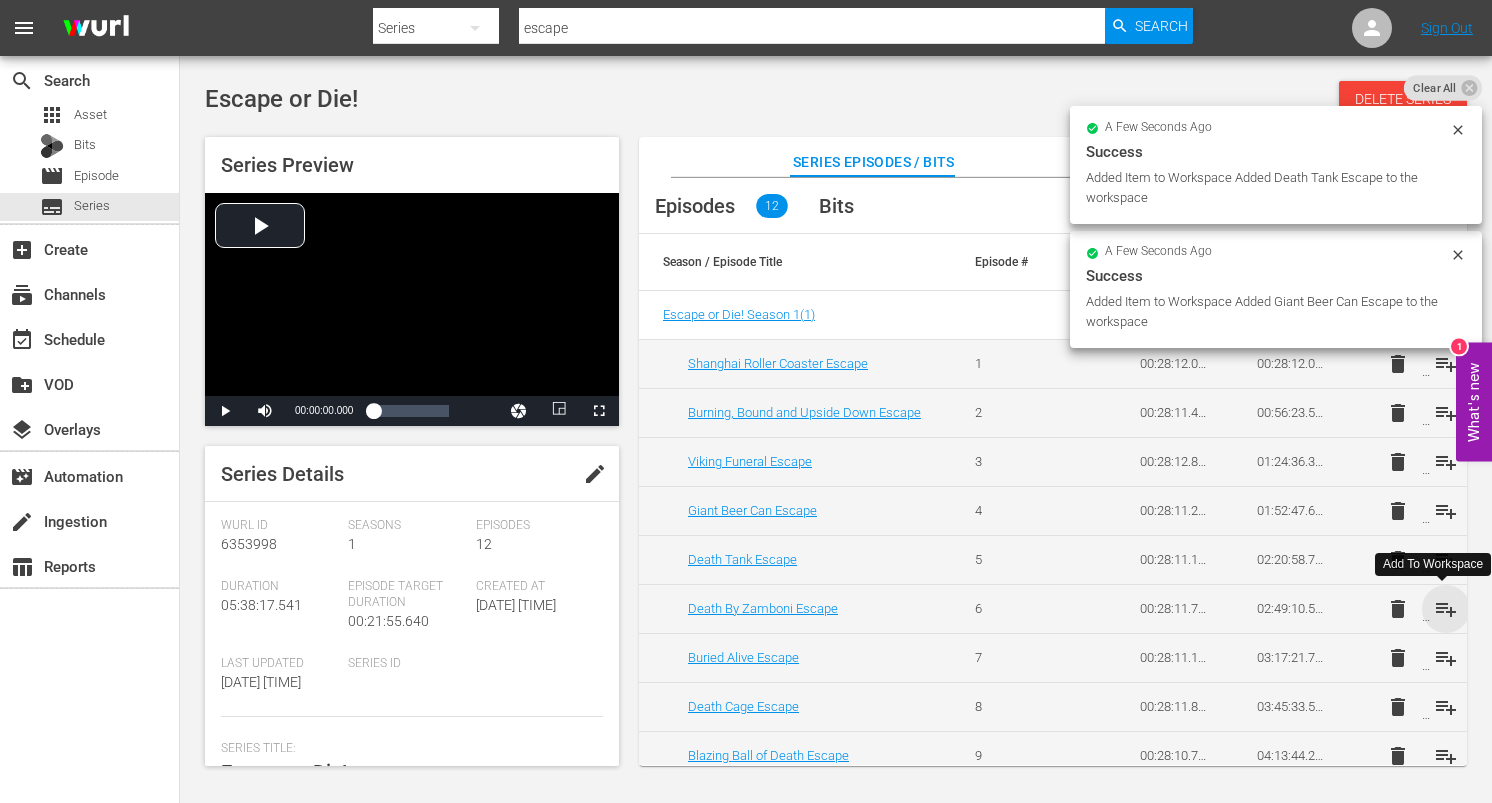 click on "playlist_add" at bounding box center [1446, 609] 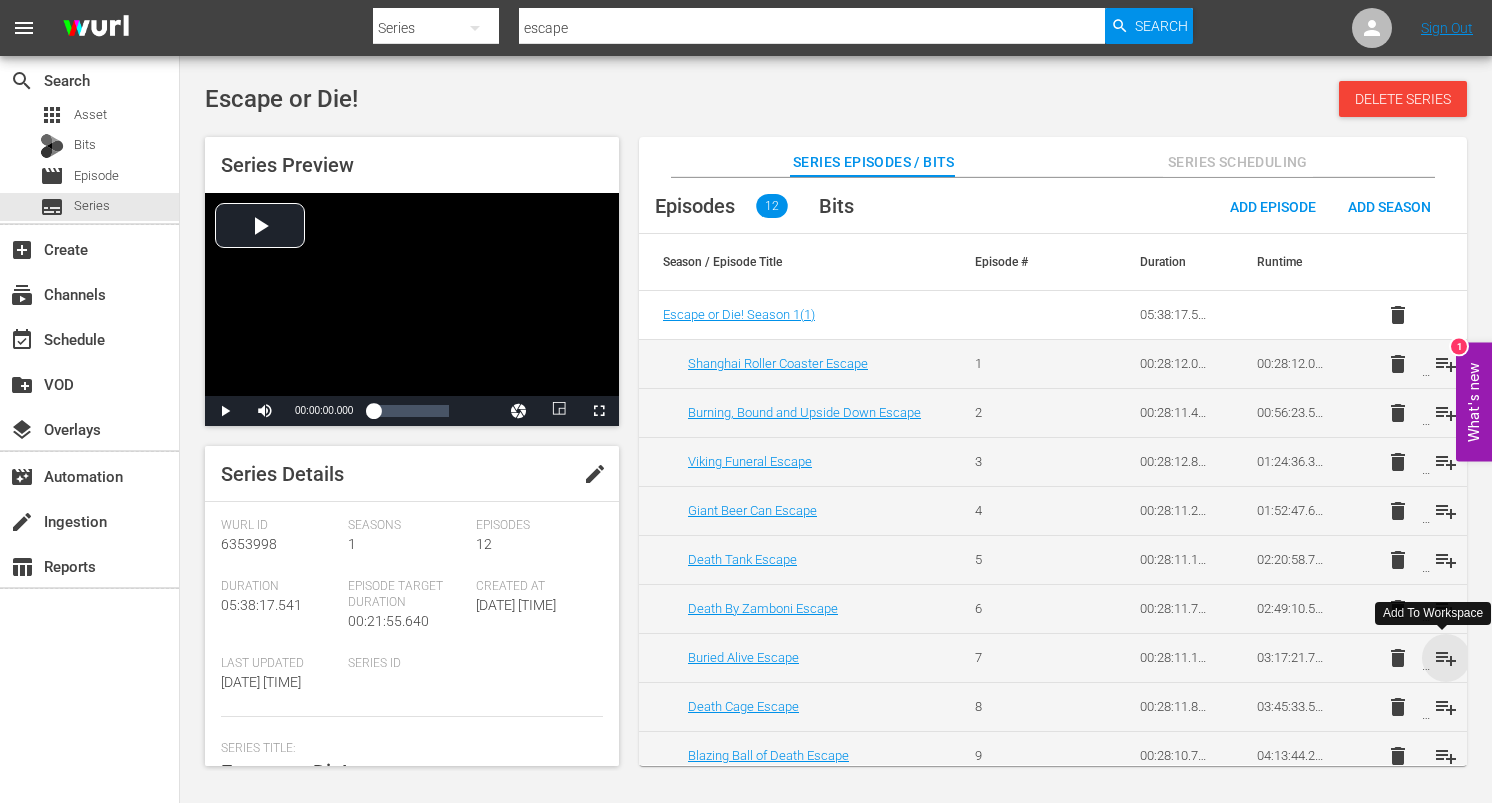 click on "playlist_add" at bounding box center [1446, 658] 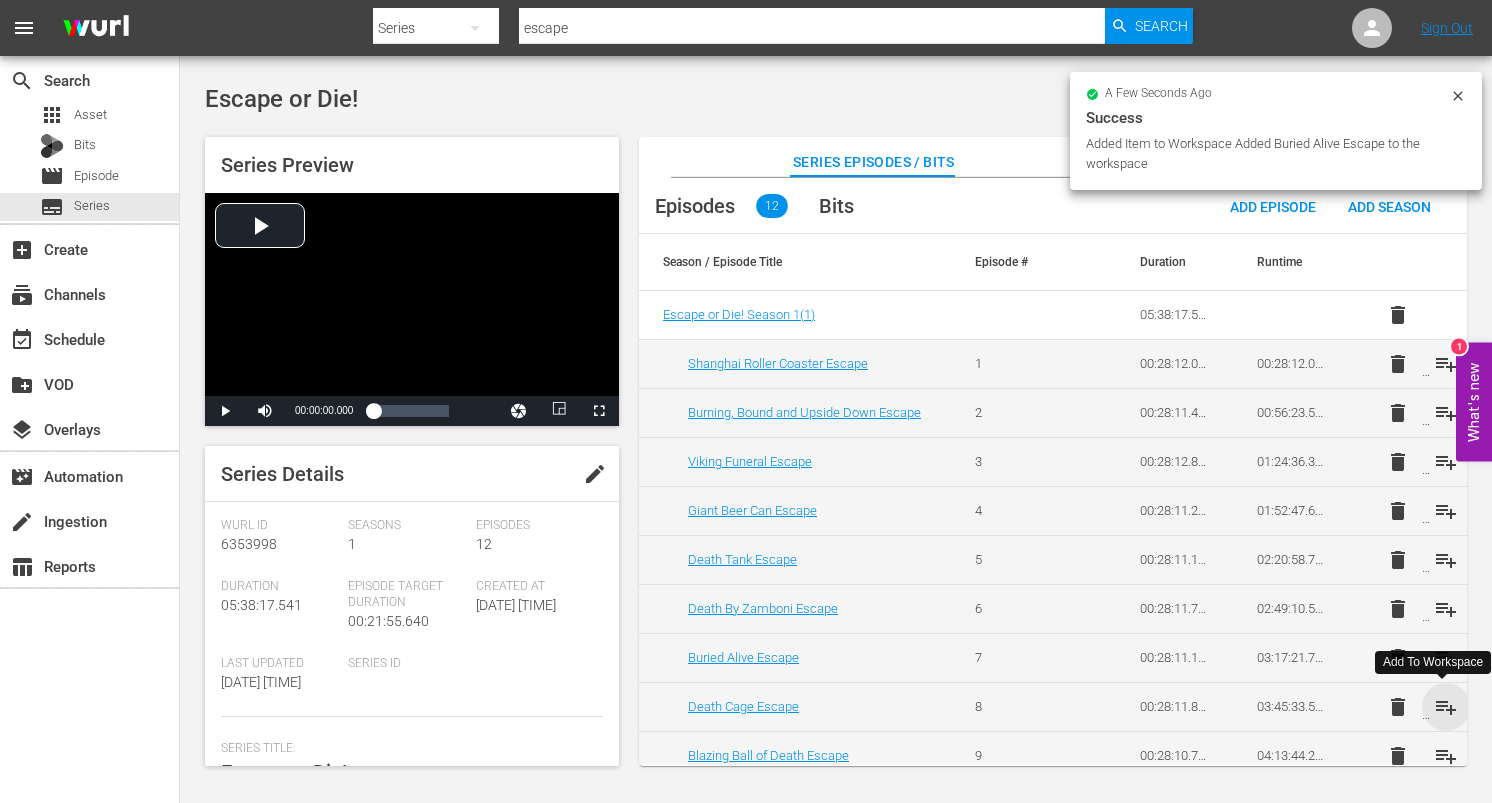 click on "playlist_add" at bounding box center (1446, 707) 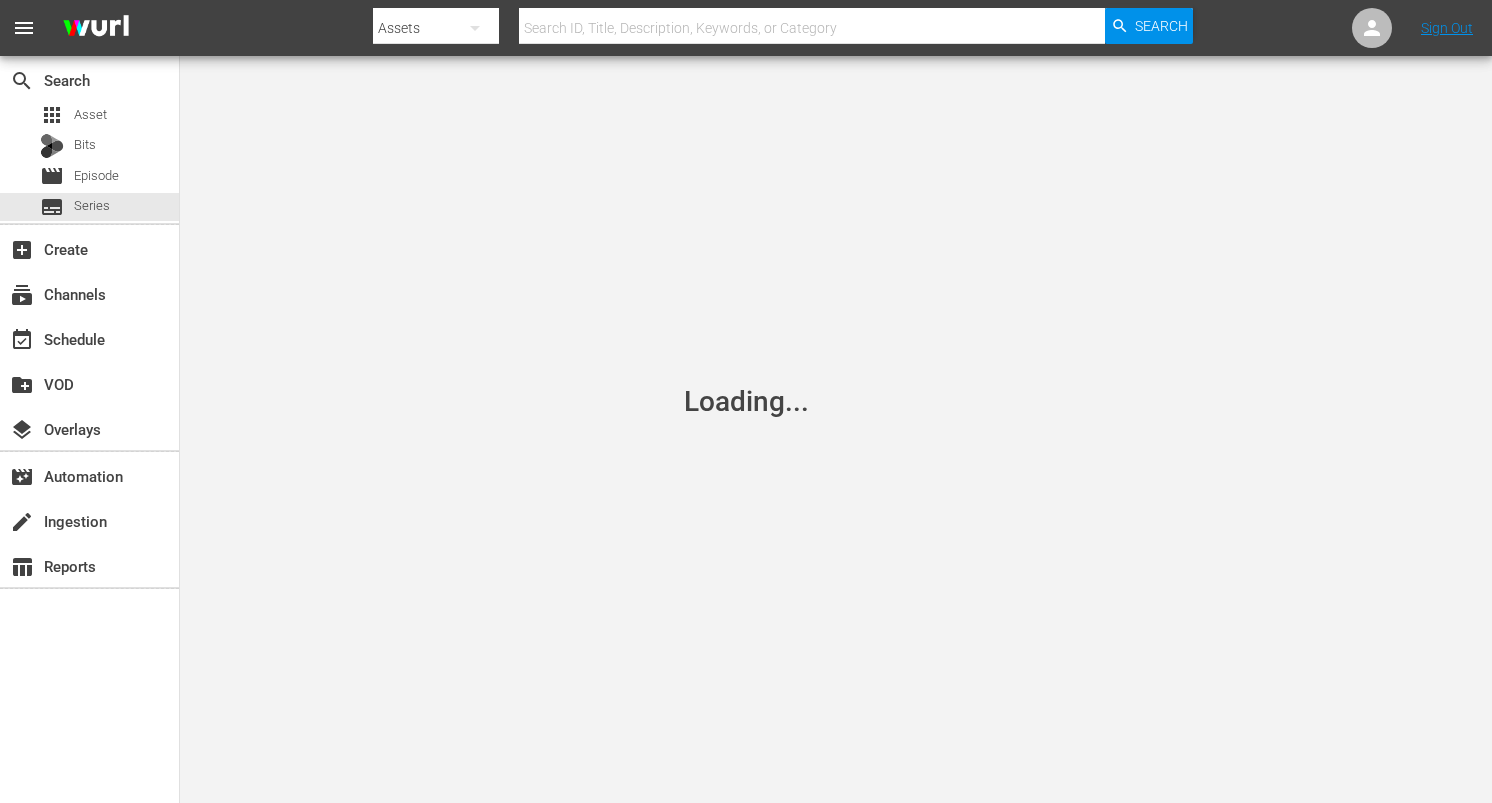 scroll, scrollTop: 0, scrollLeft: 0, axis: both 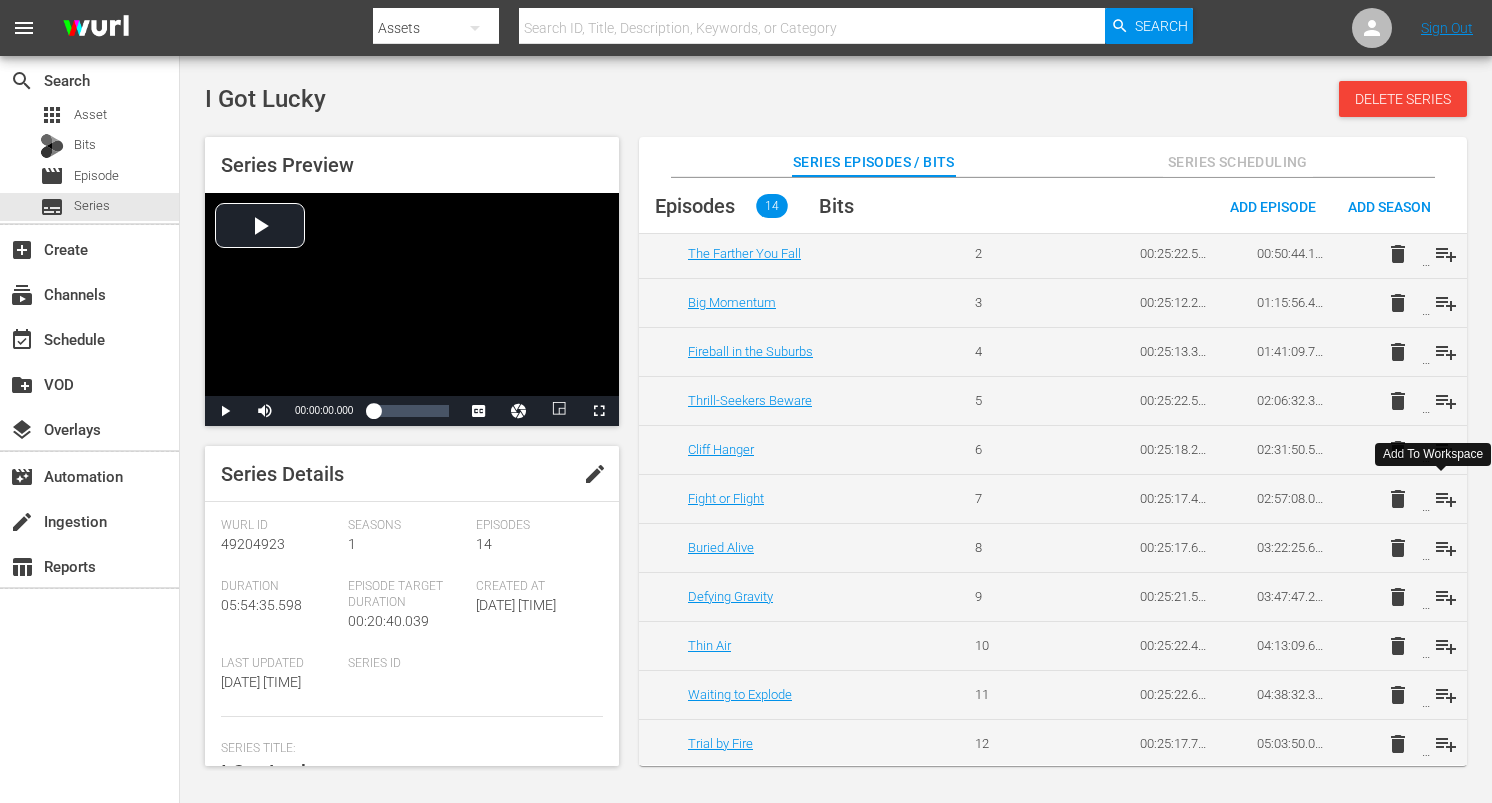 click on "playlist_add" at bounding box center [1446, 499] 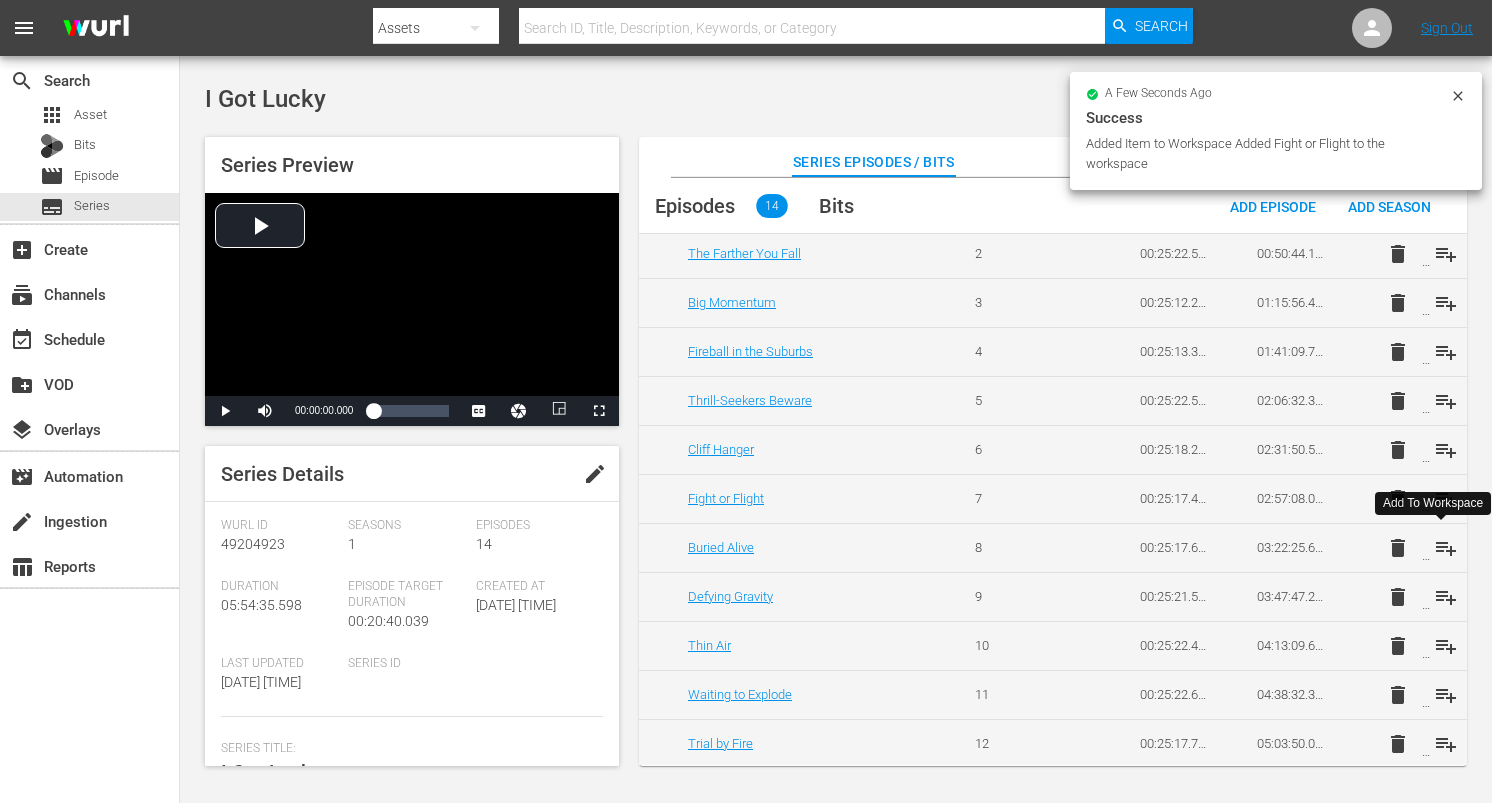 click on "playlist_add" at bounding box center [1446, 548] 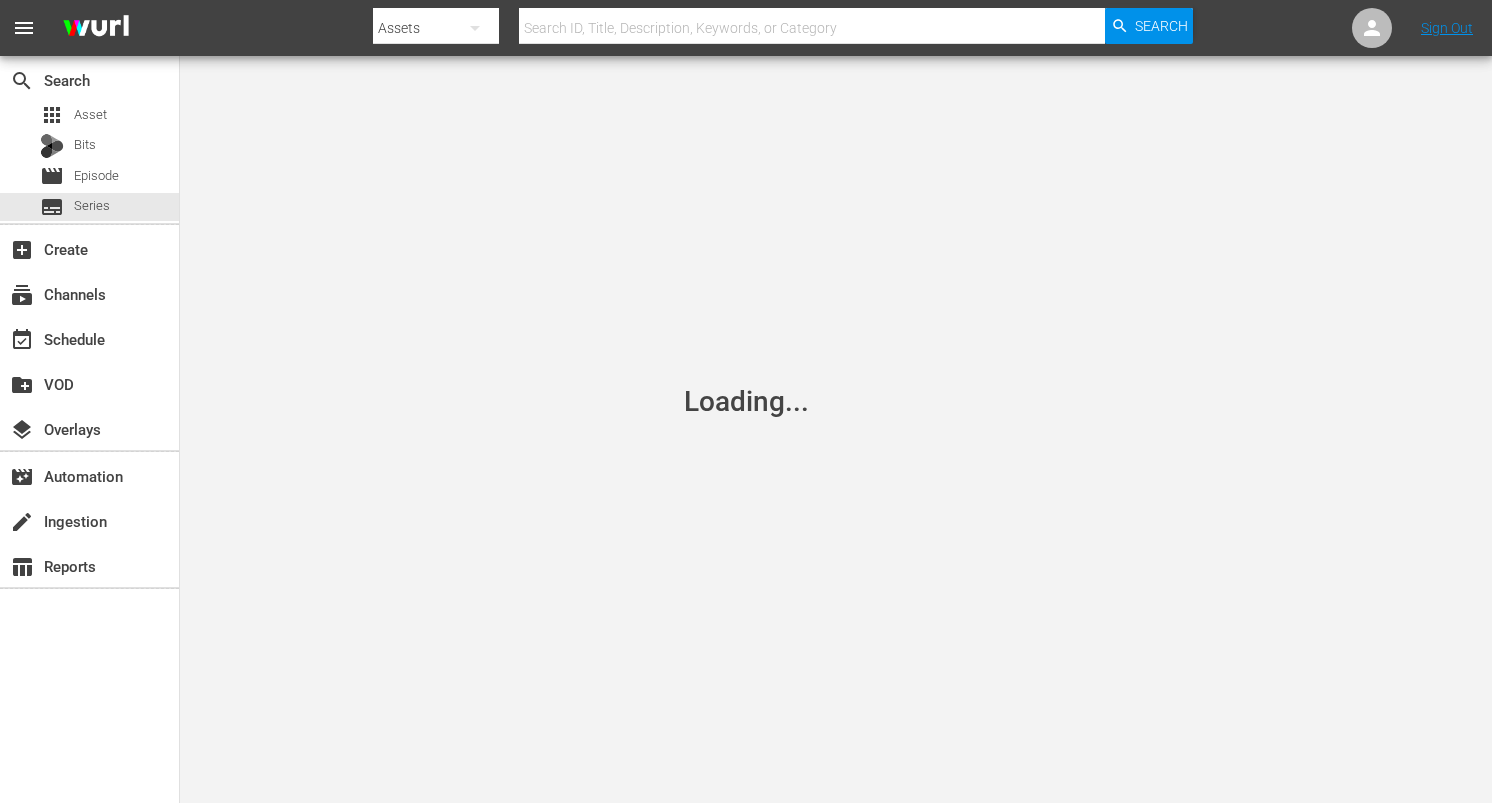 scroll, scrollTop: 0, scrollLeft: 0, axis: both 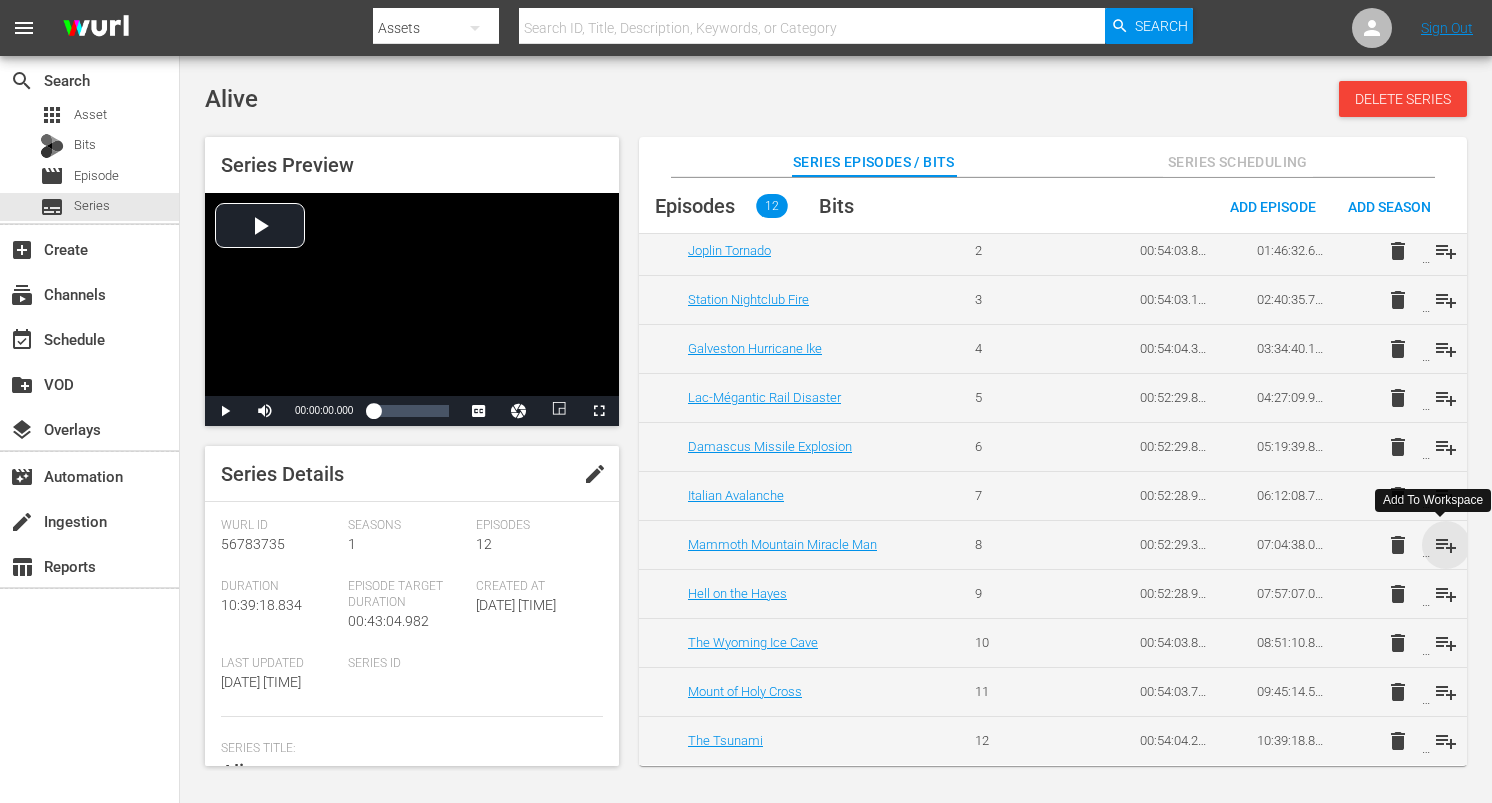 click on "playlist_add" at bounding box center (1446, 545) 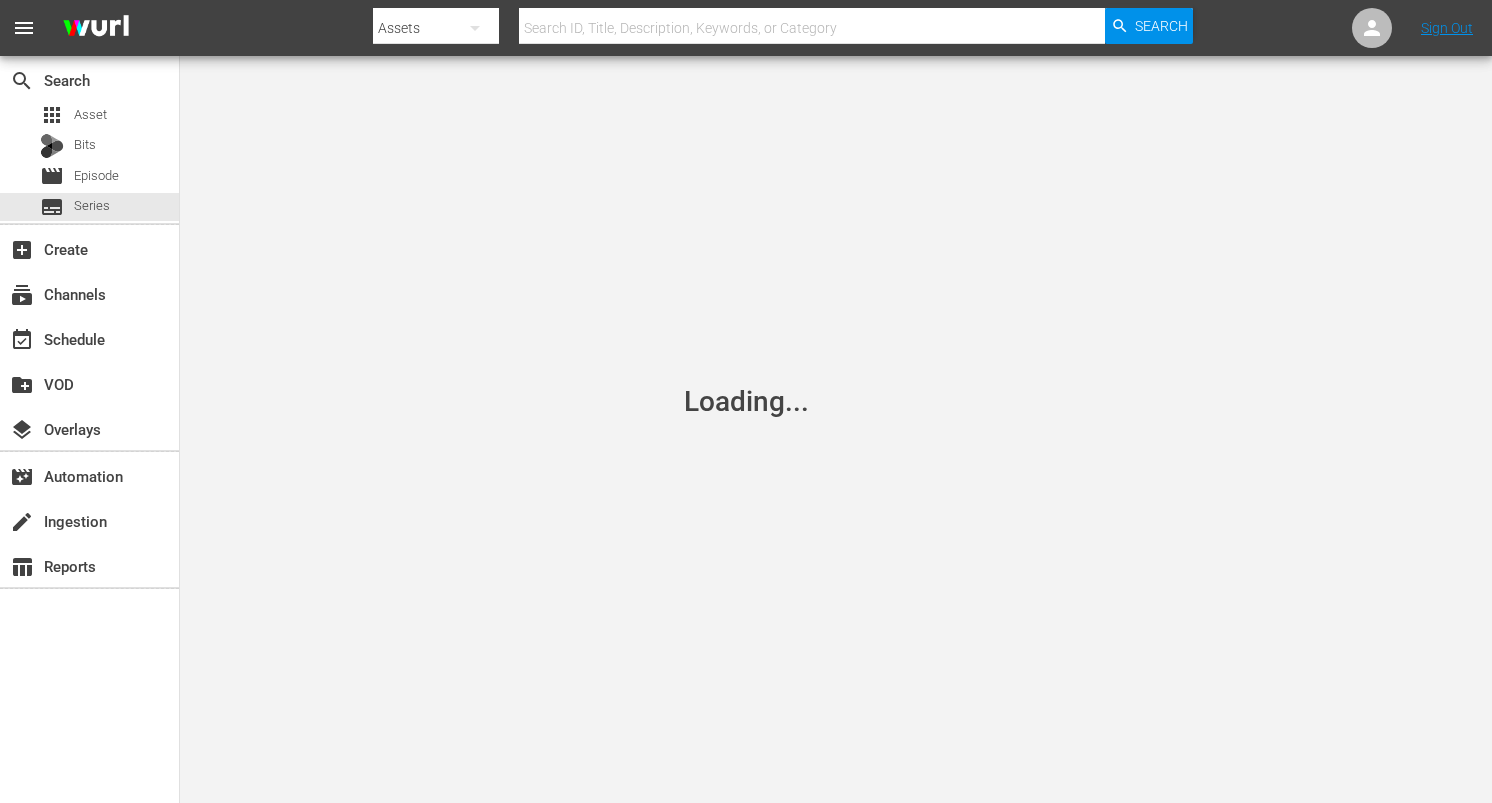 scroll, scrollTop: 0, scrollLeft: 0, axis: both 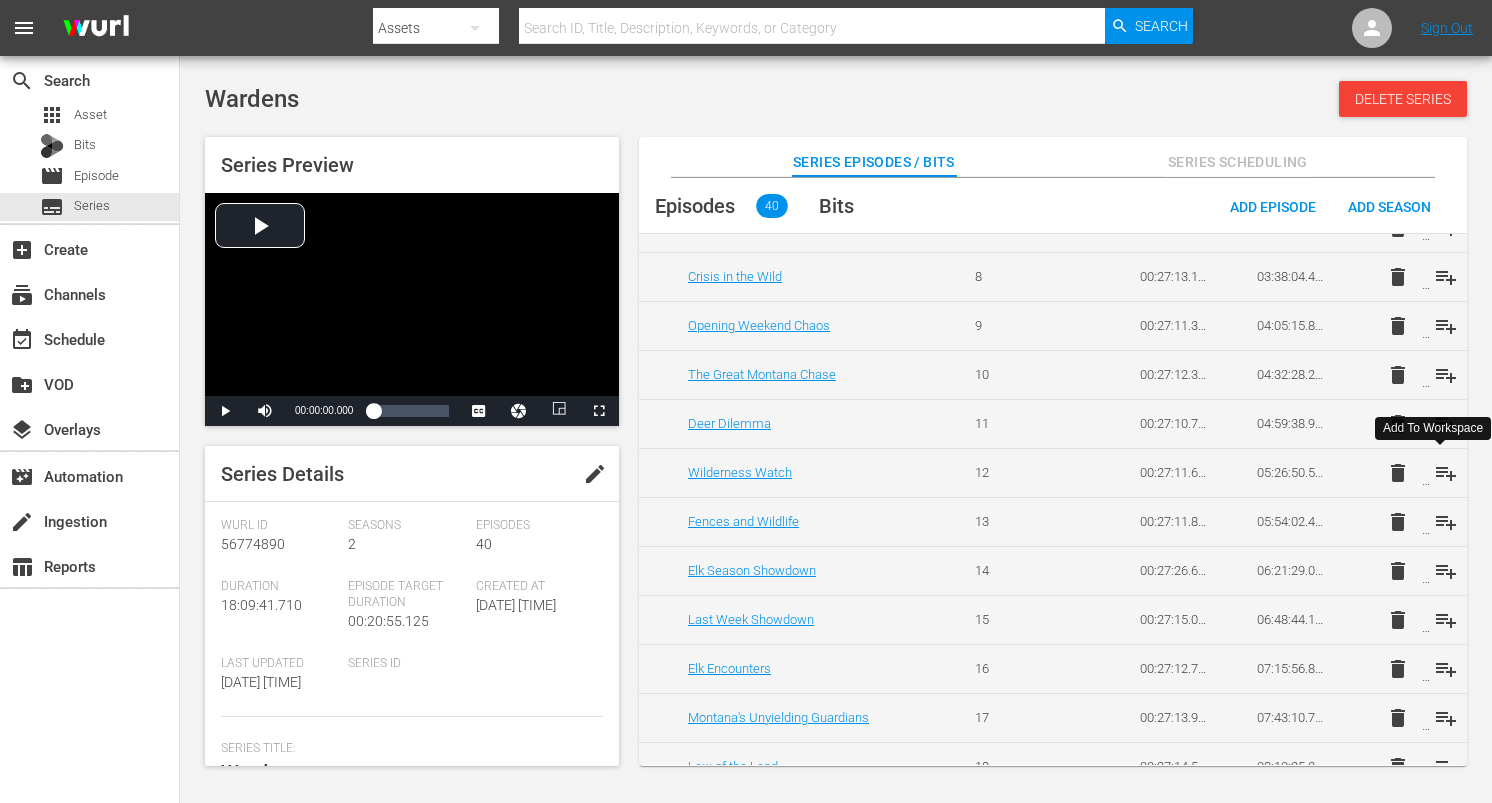 click on "playlist_add" at bounding box center (1446, 473) 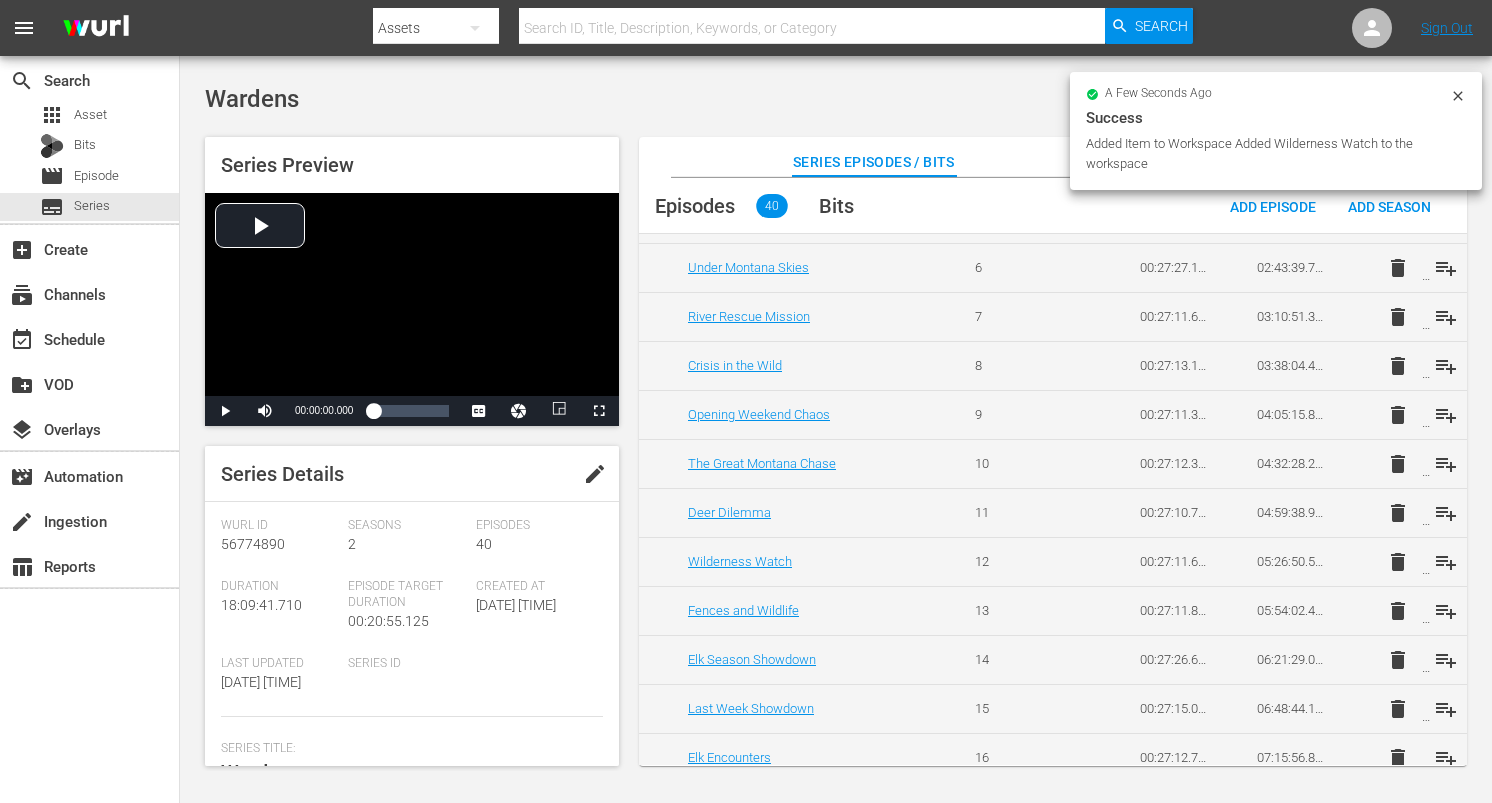 scroll, scrollTop: 359, scrollLeft: 0, axis: vertical 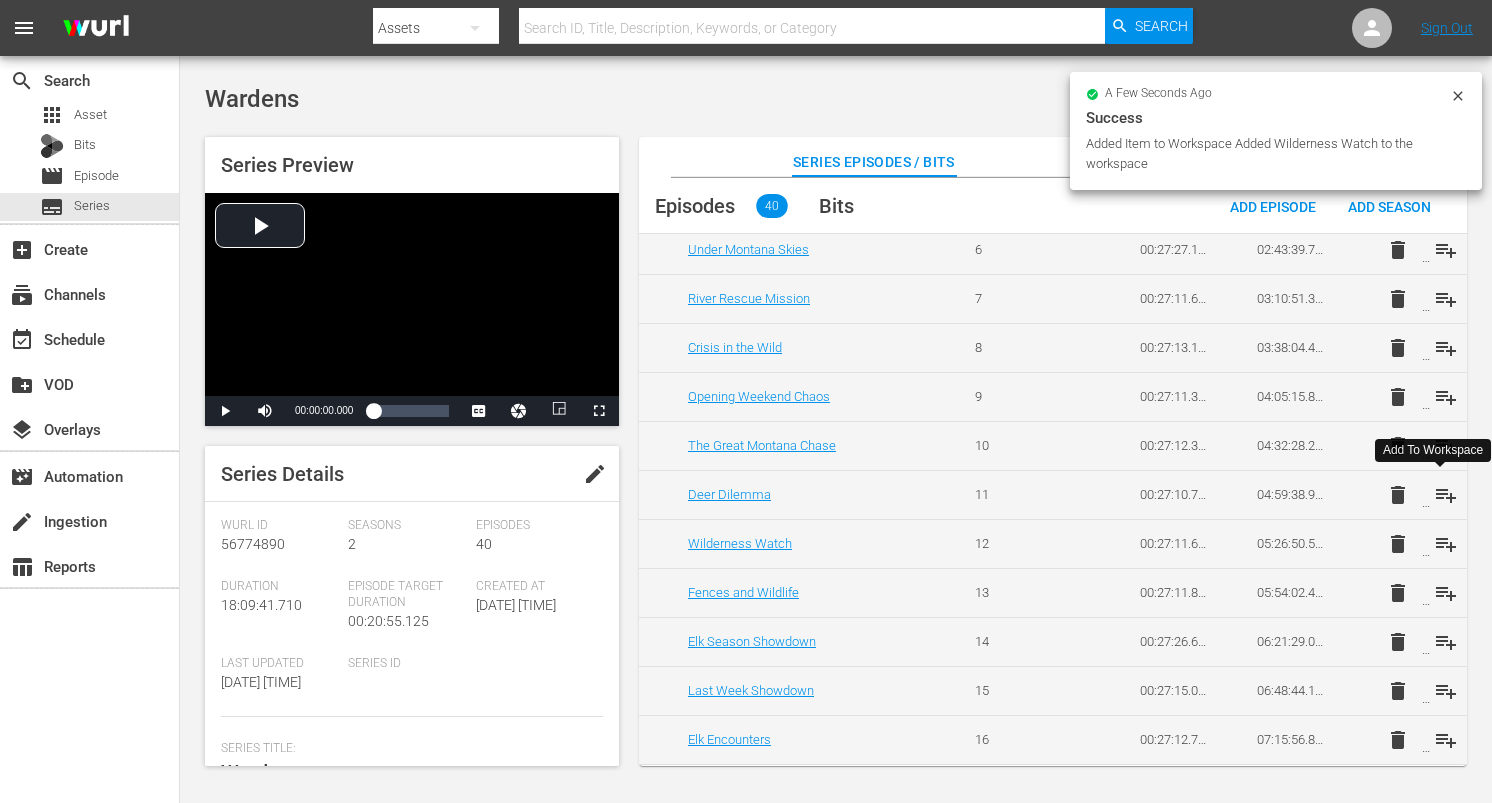 click on "playlist_add" at bounding box center [1446, 495] 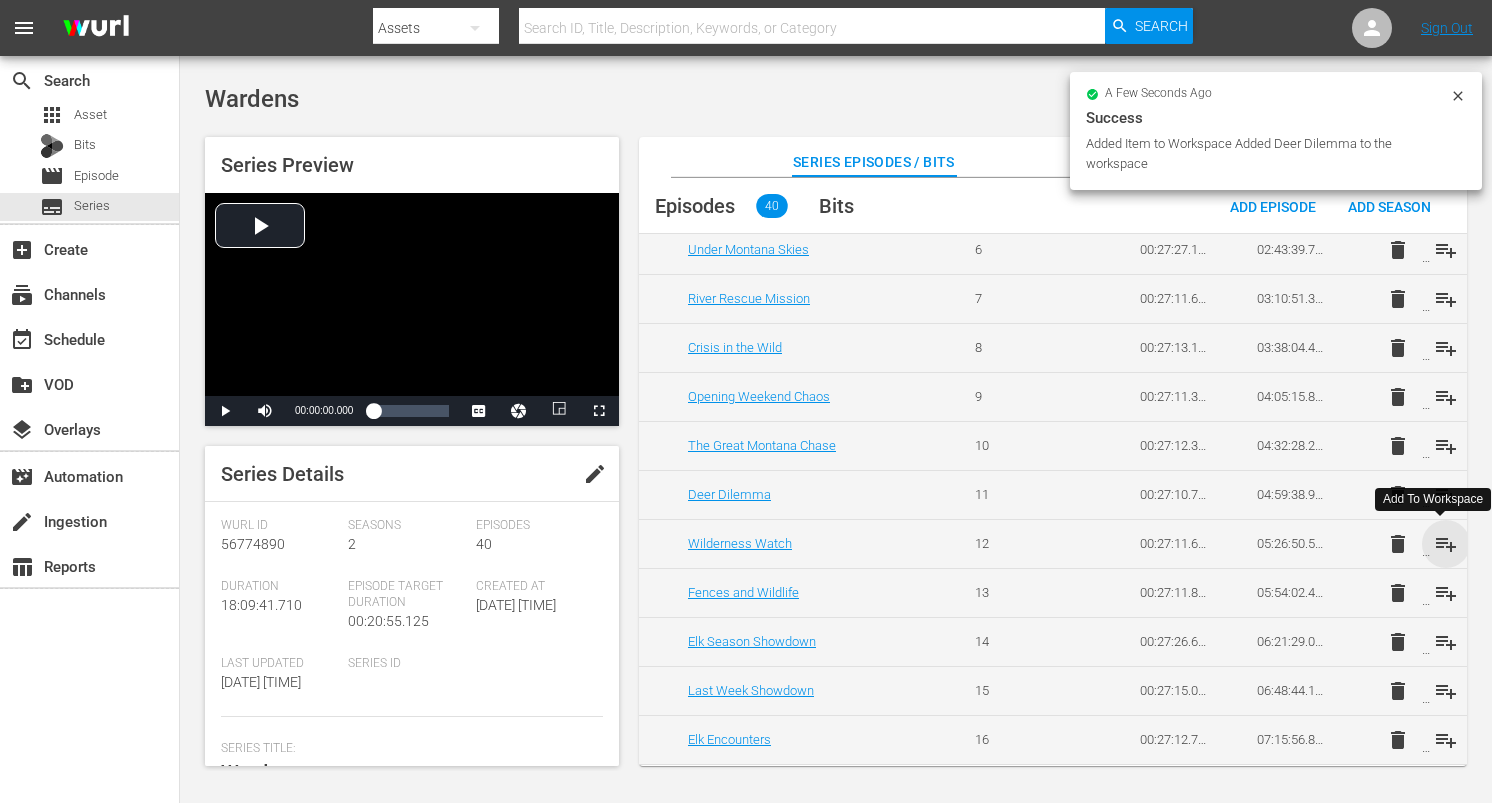 click on "playlist_add" at bounding box center [1446, 544] 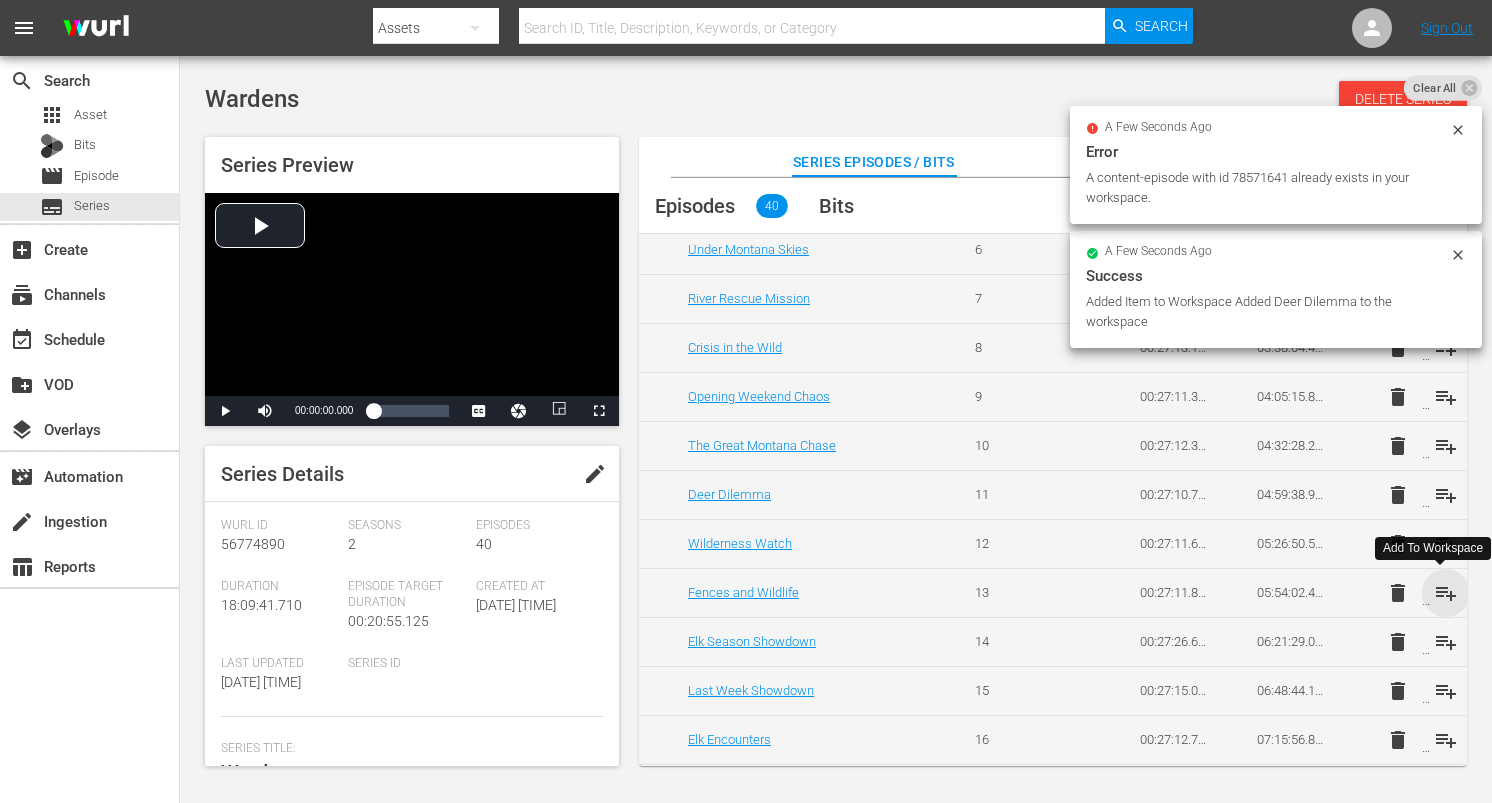 click on "playlist_add" at bounding box center (1446, 593) 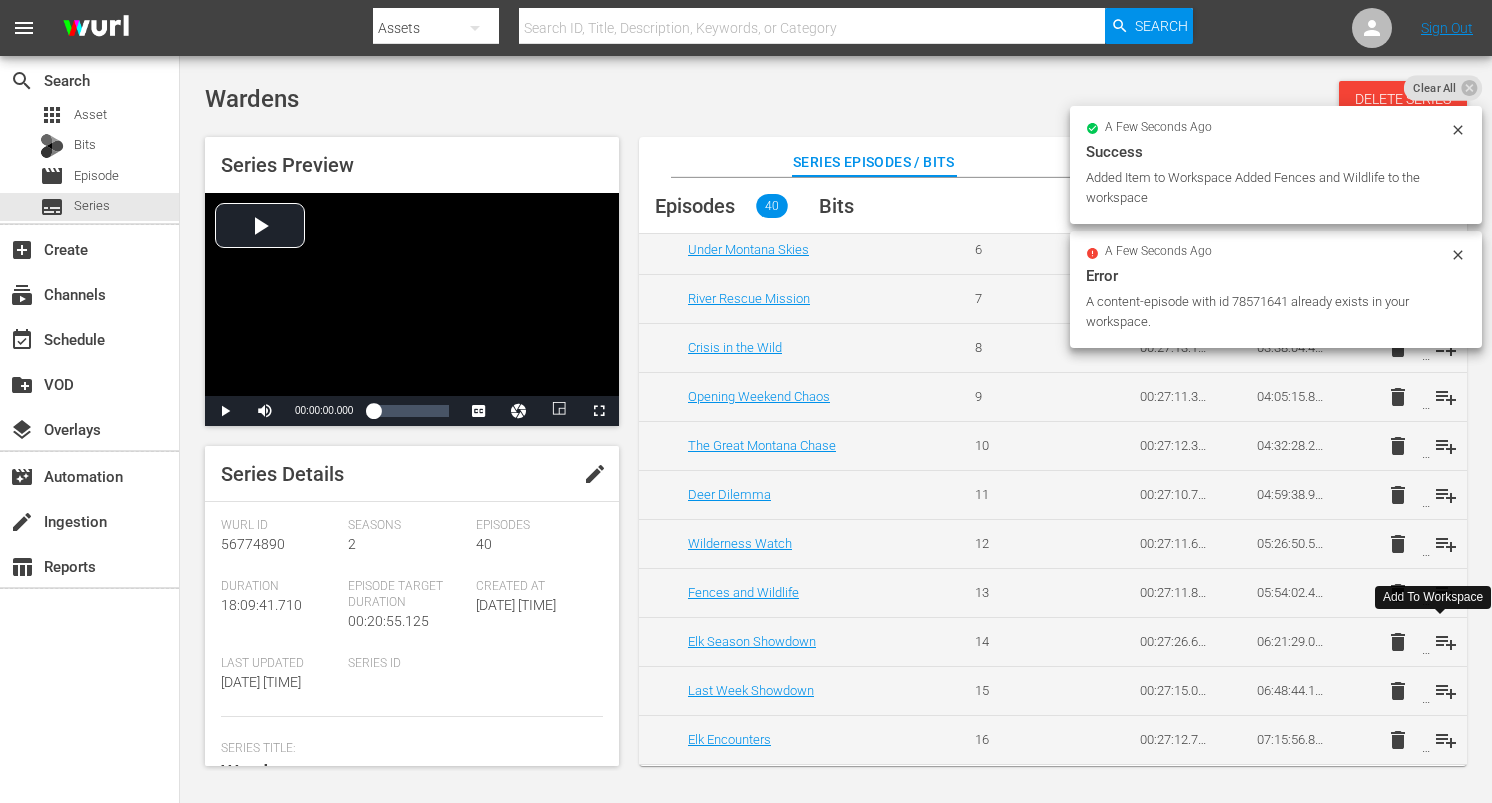 click on "playlist_add" at bounding box center (1446, 642) 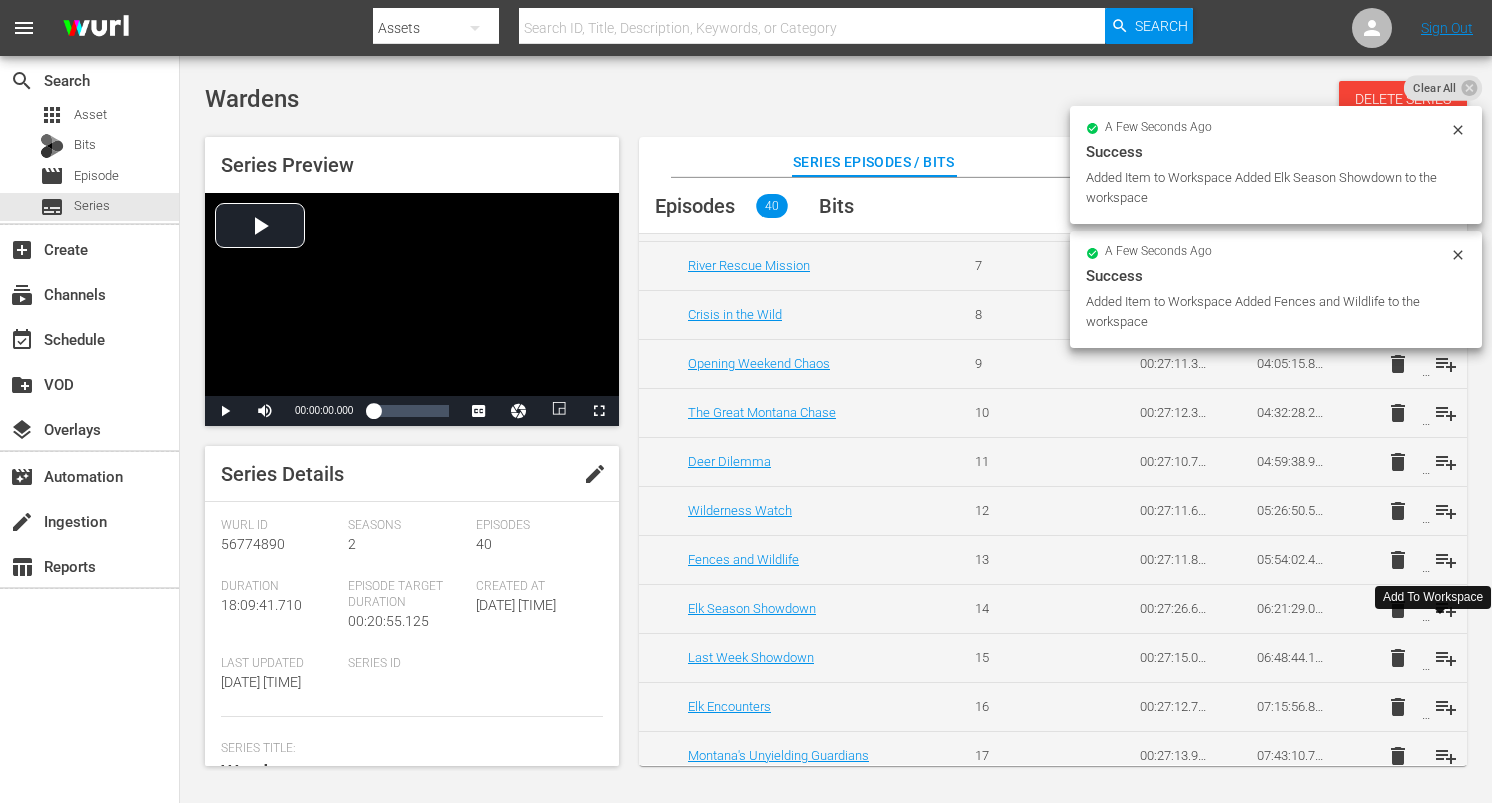 scroll, scrollTop: 402, scrollLeft: 0, axis: vertical 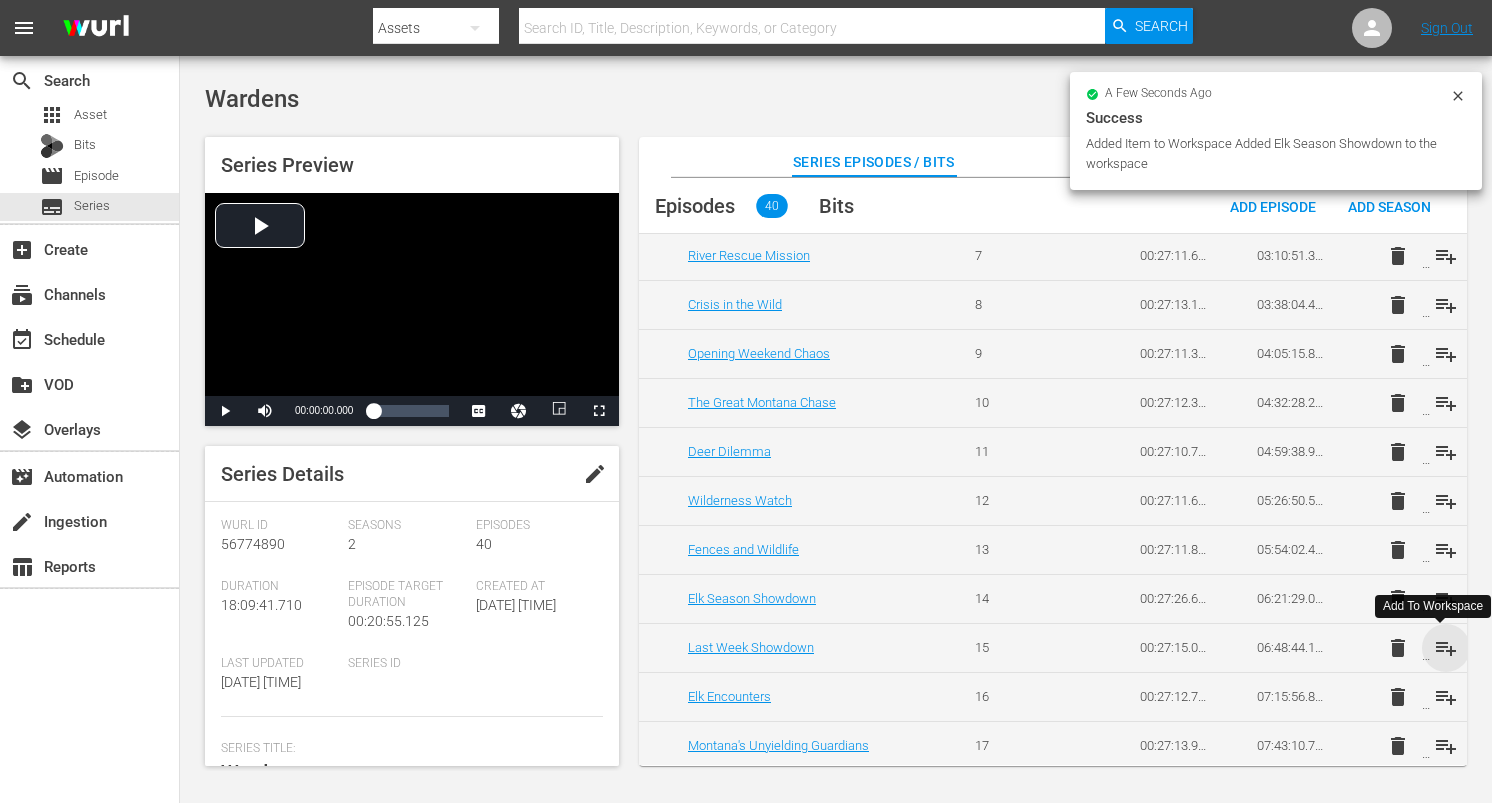 click on "playlist_add" at bounding box center (1446, 648) 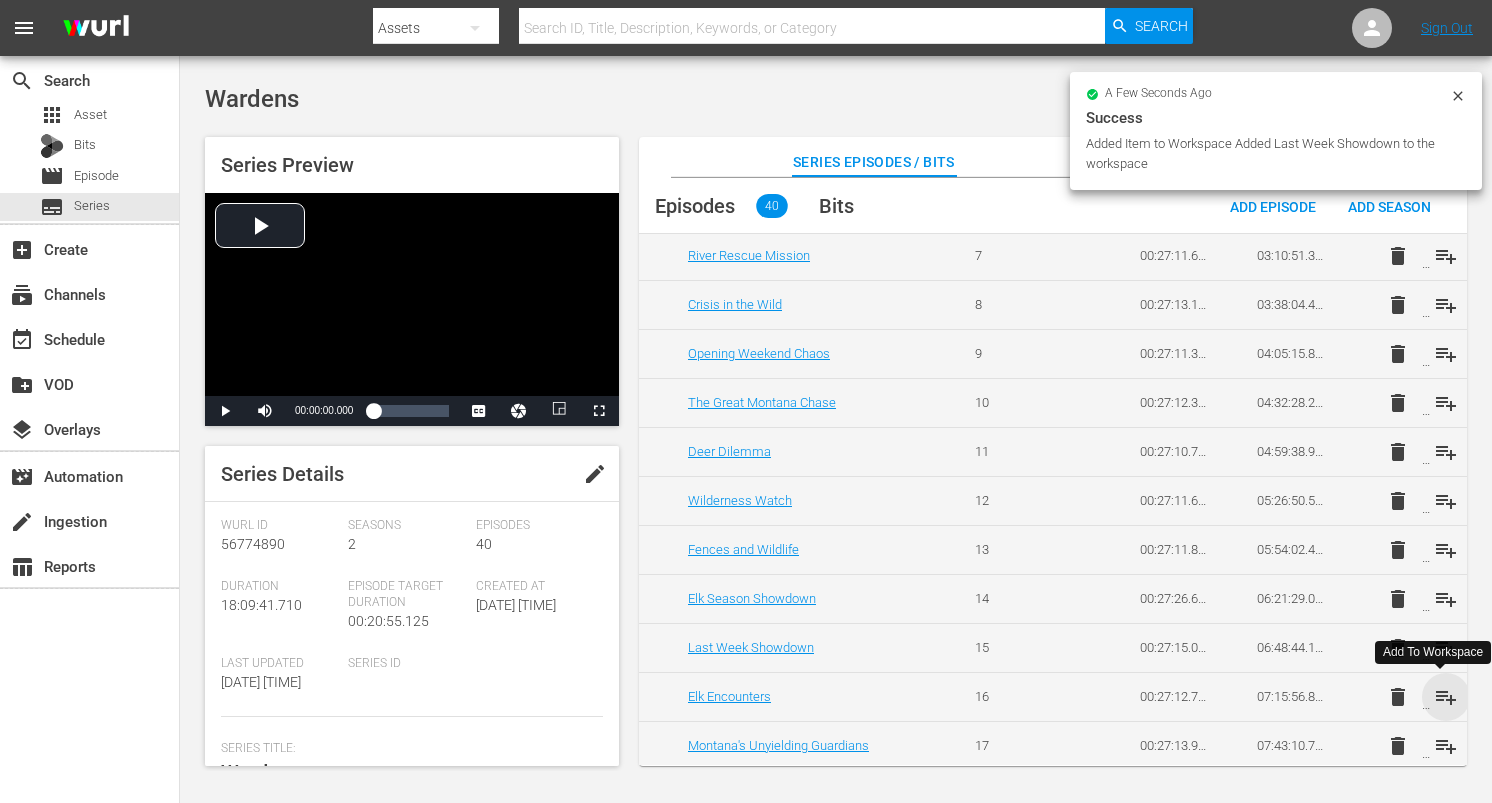 click on "playlist_add" at bounding box center [1446, 697] 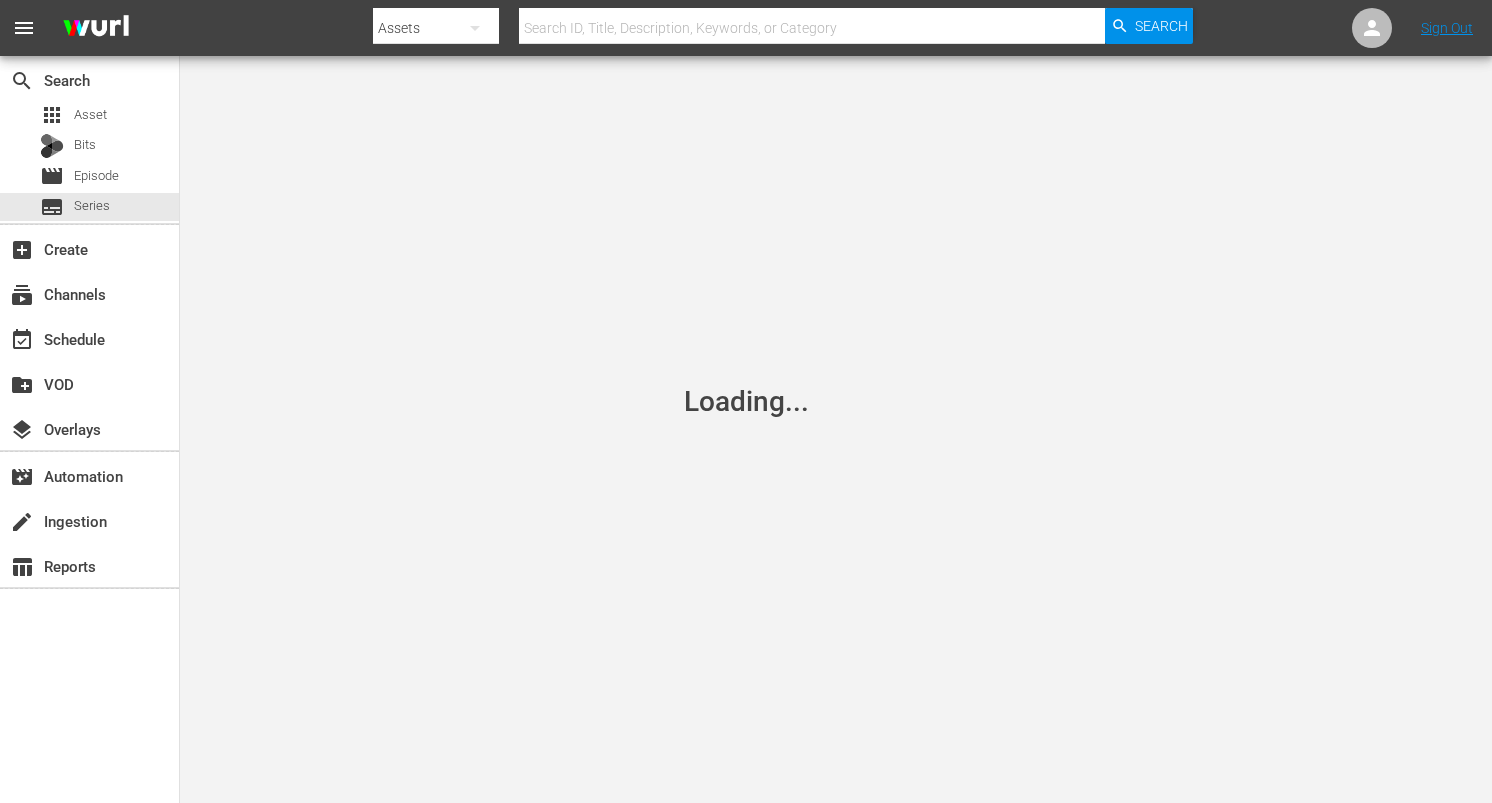 scroll, scrollTop: 0, scrollLeft: 0, axis: both 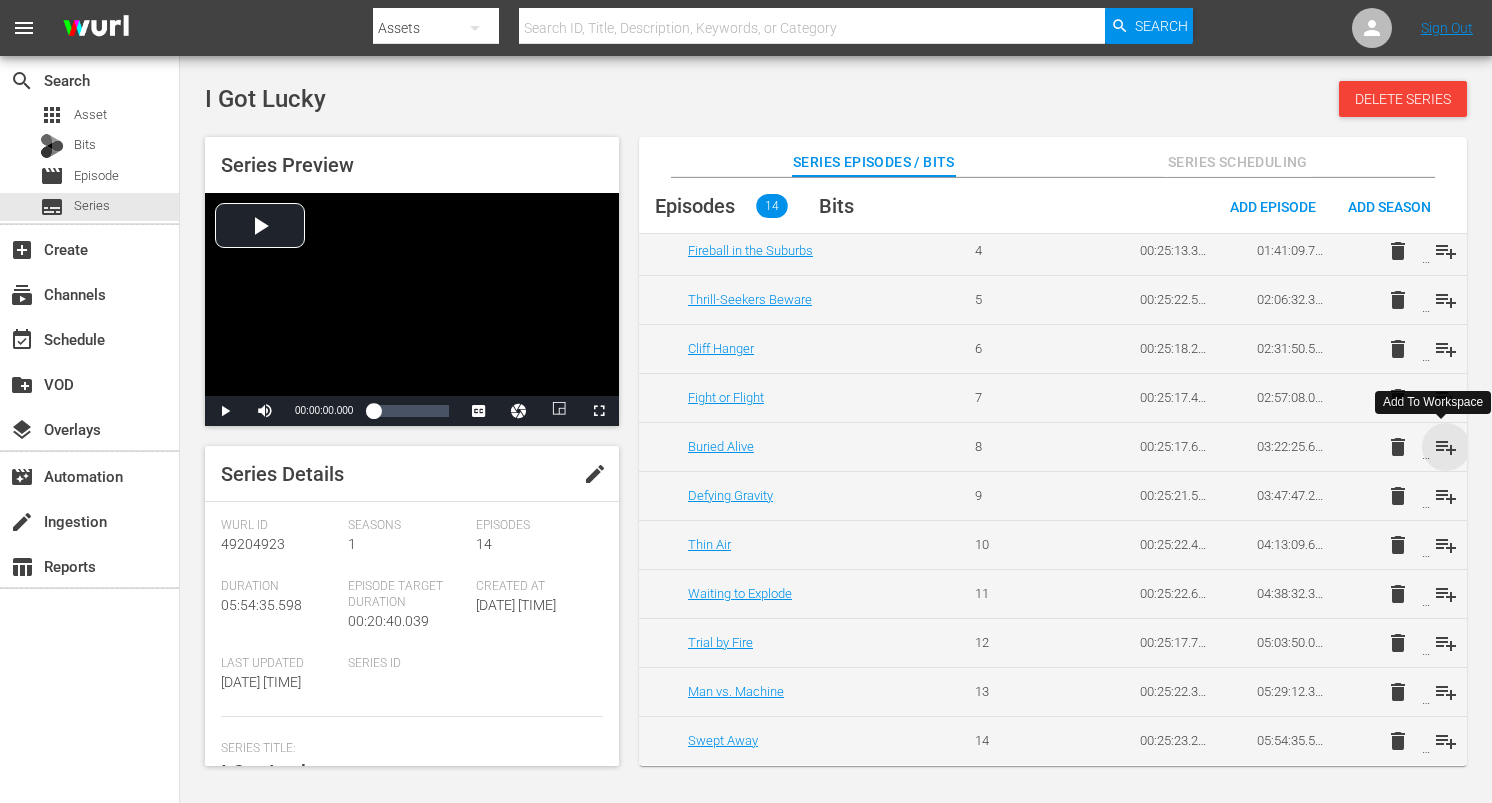 click on "playlist_add" at bounding box center [1446, 447] 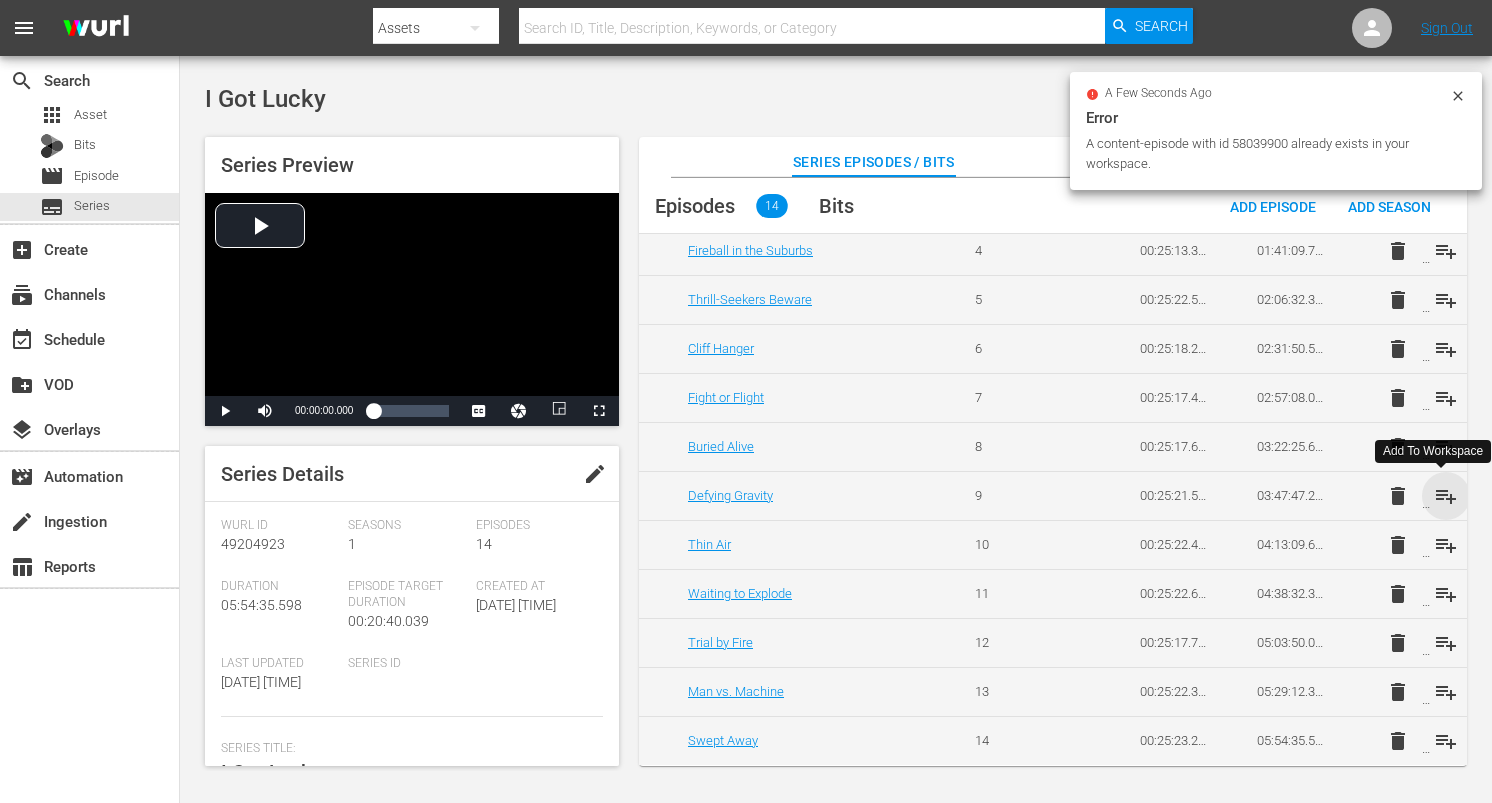 click on "playlist_add" at bounding box center (1446, 496) 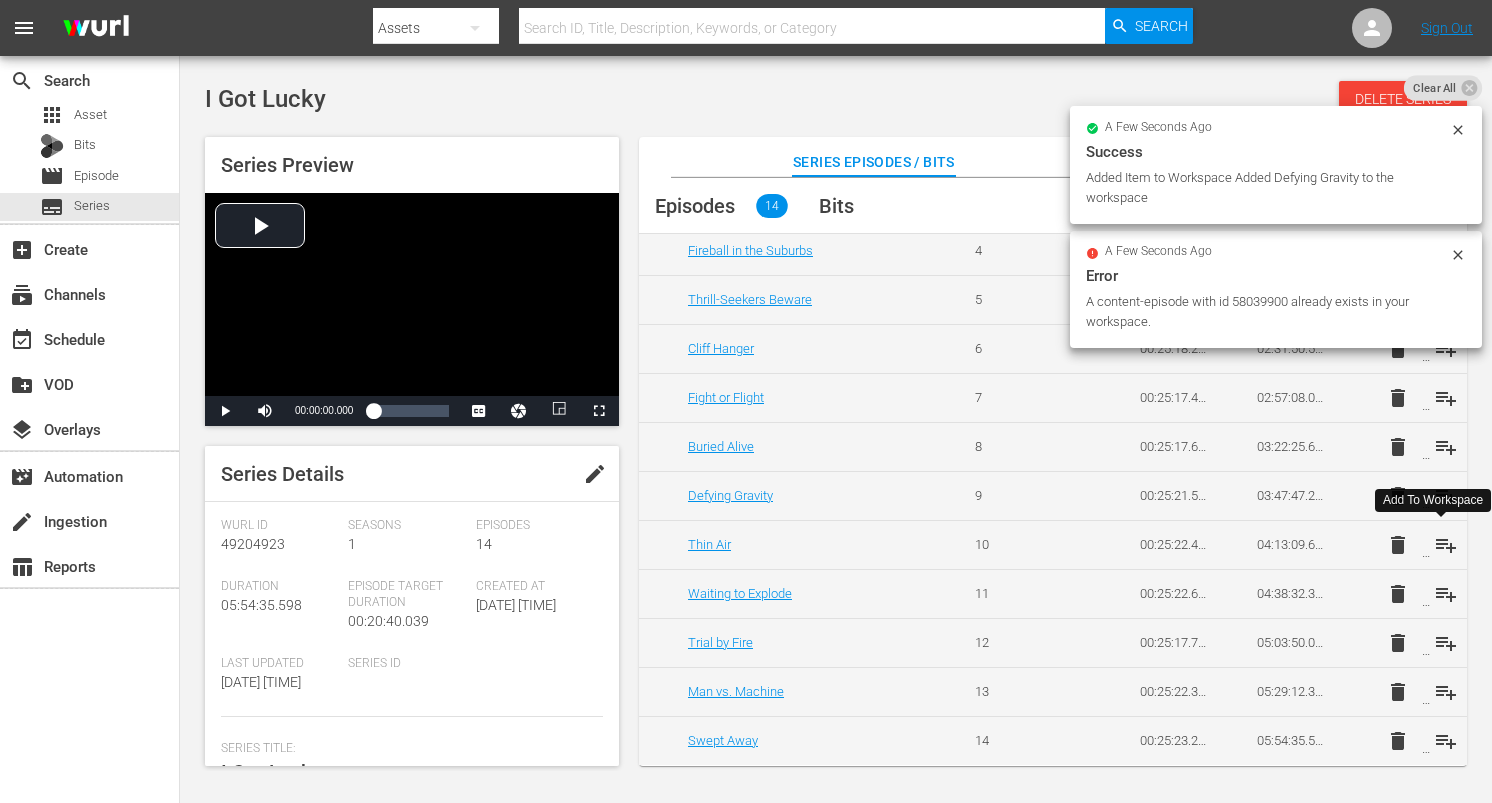 click on "playlist_add" at bounding box center [1446, 545] 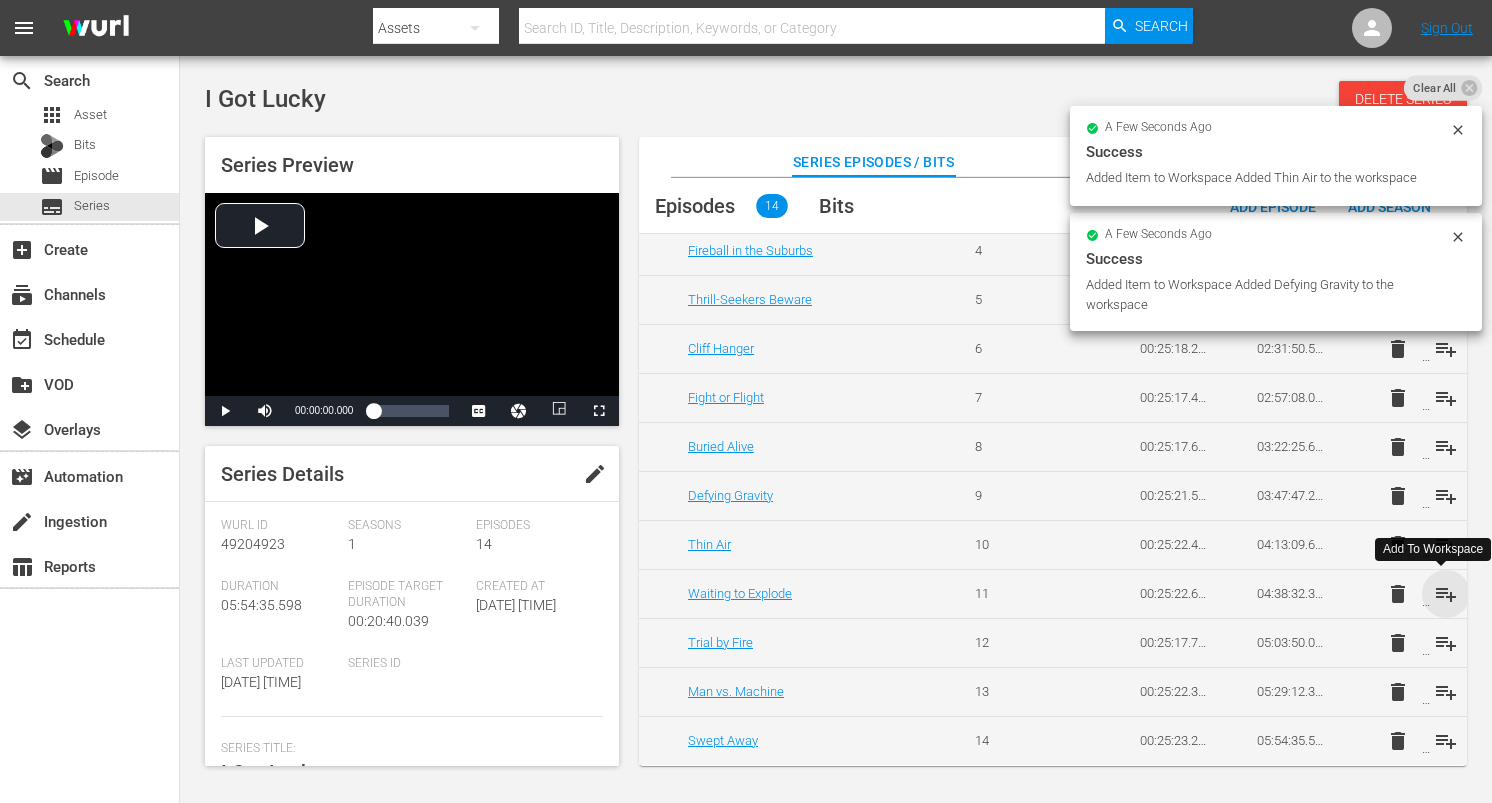 click on "playlist_add" at bounding box center [1446, 594] 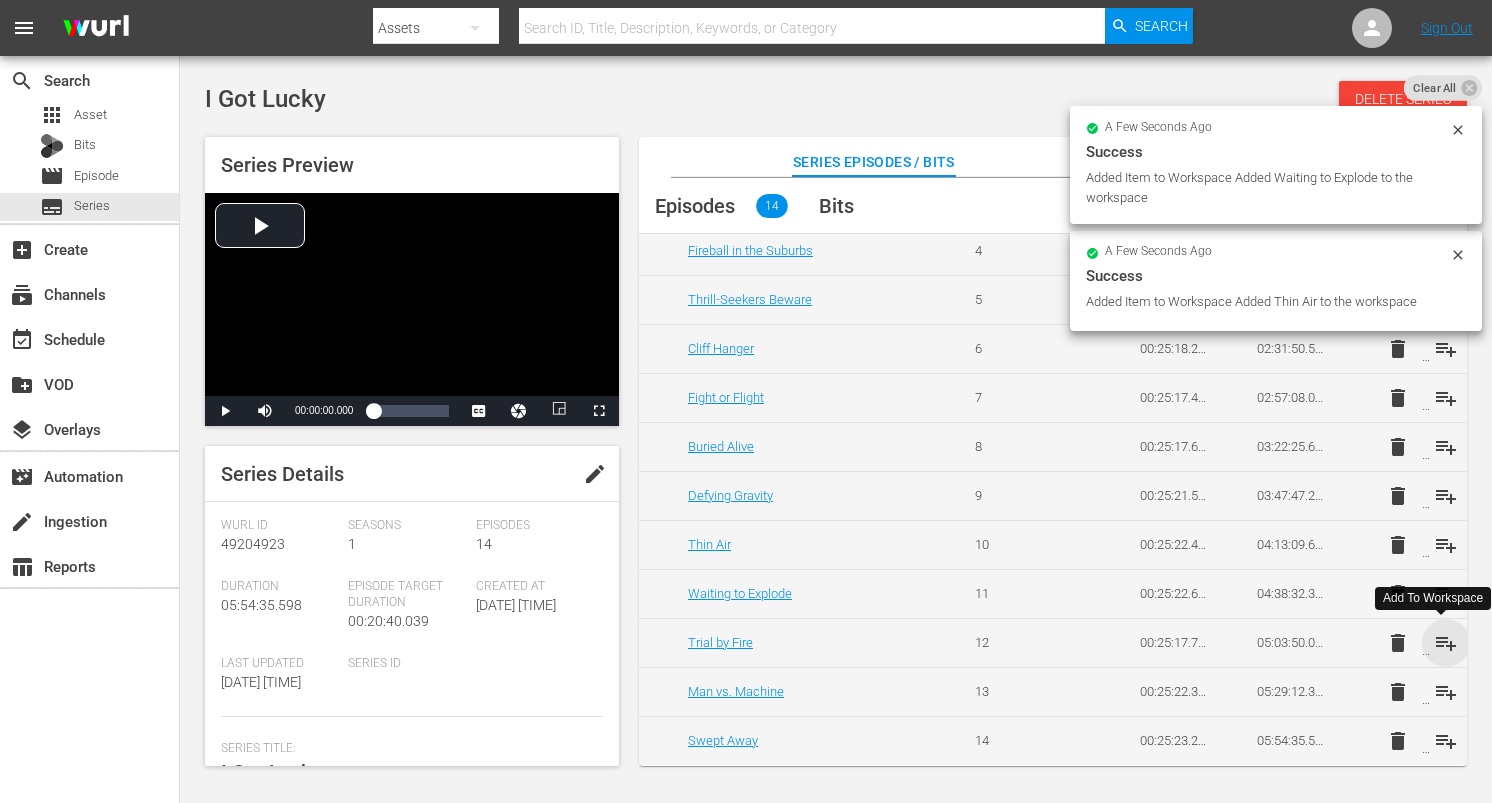 click on "playlist_add" at bounding box center [1446, 643] 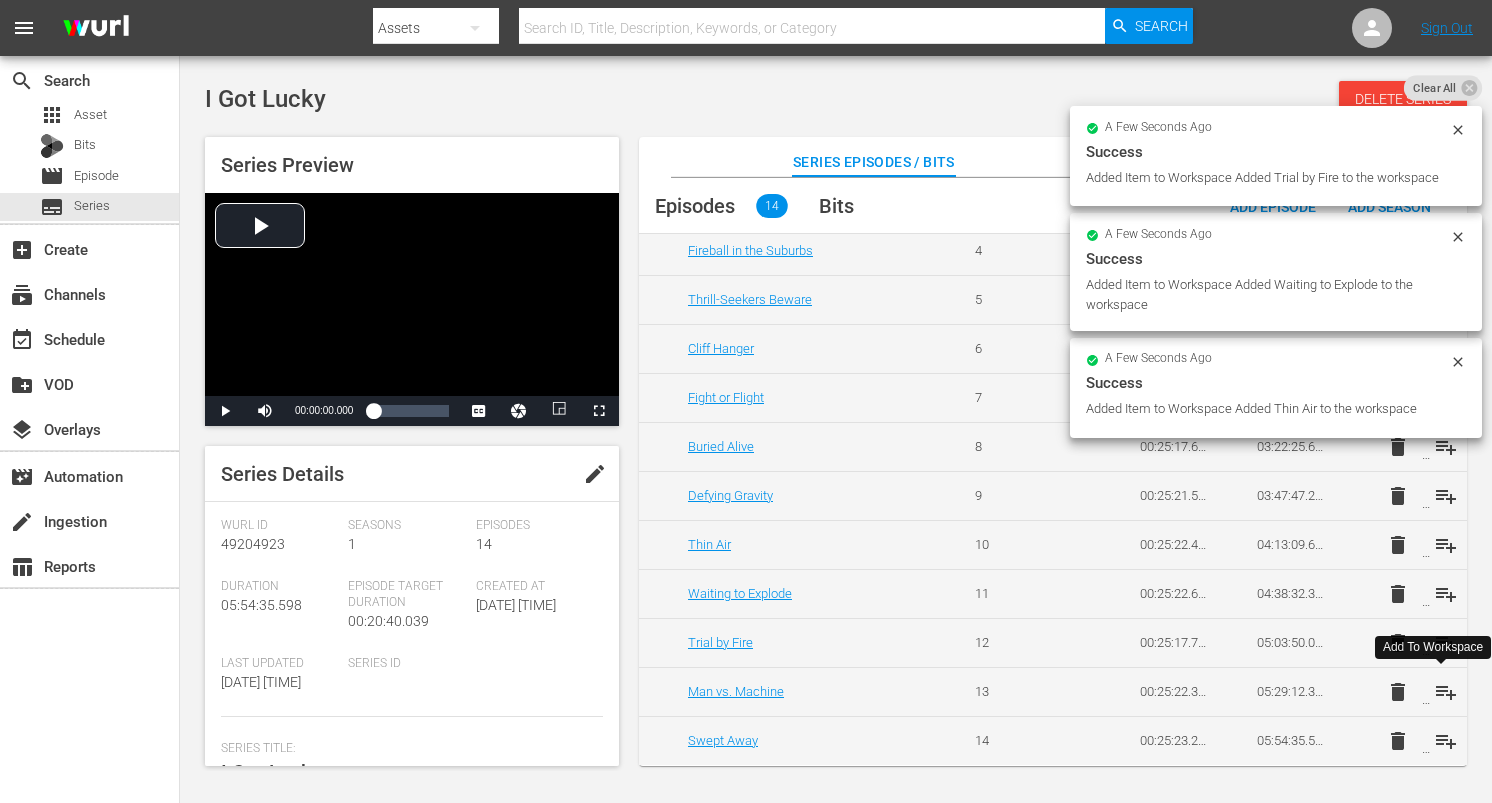 click on "playlist_add" at bounding box center (1446, 692) 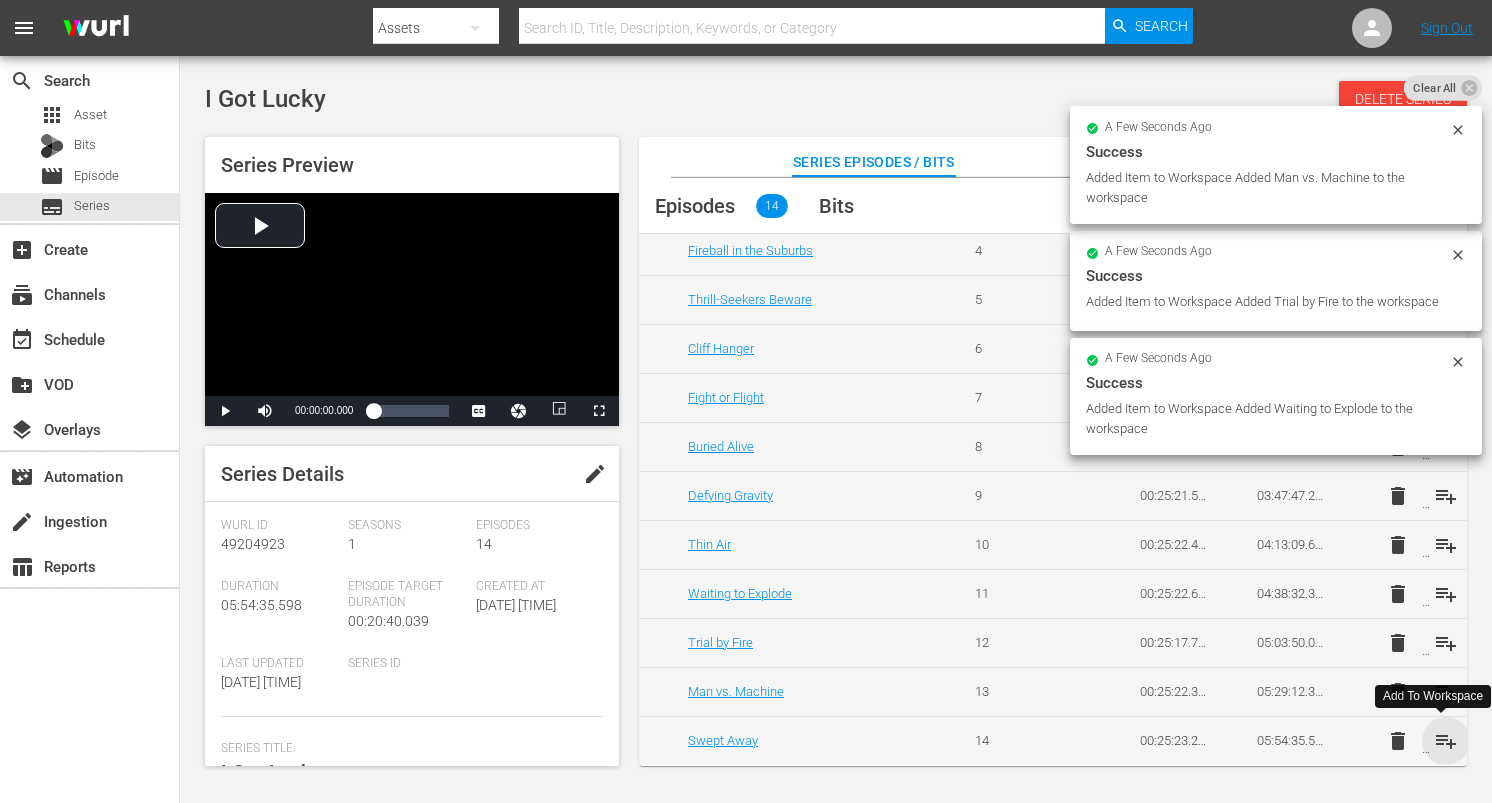 click on "playlist_add" at bounding box center (1446, 741) 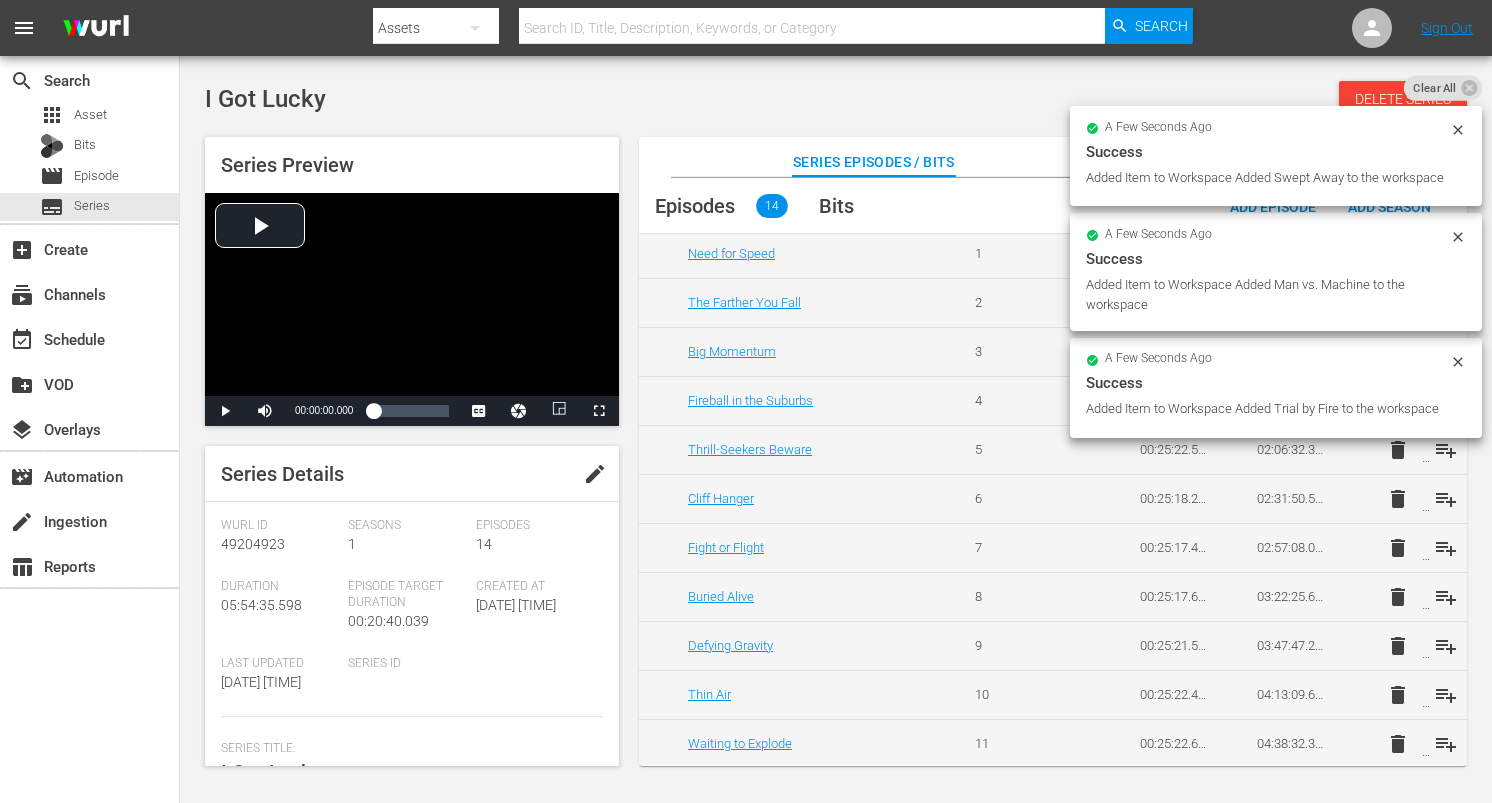 scroll, scrollTop: 0, scrollLeft: 0, axis: both 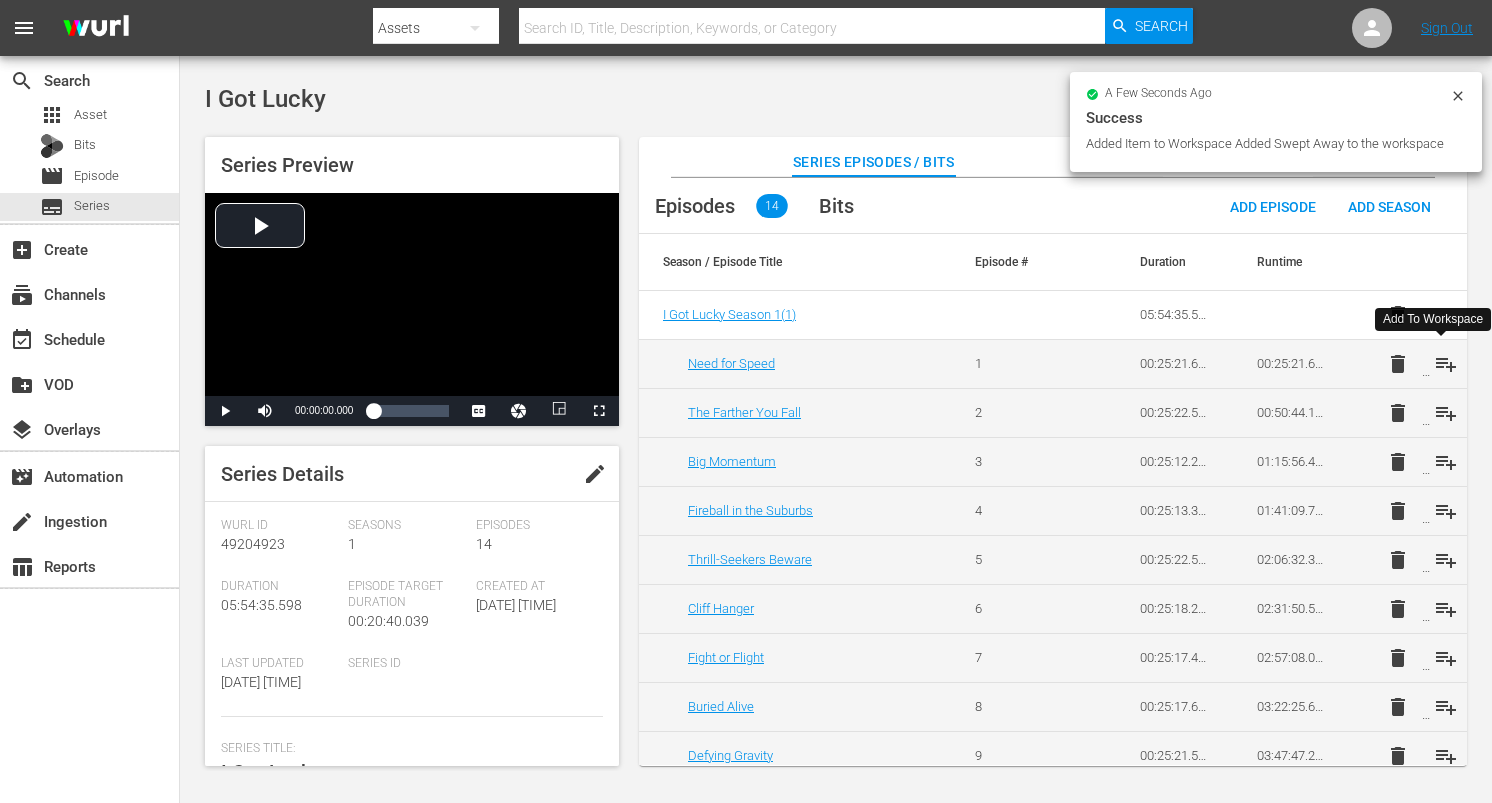 click on "playlist_add" at bounding box center [1446, 364] 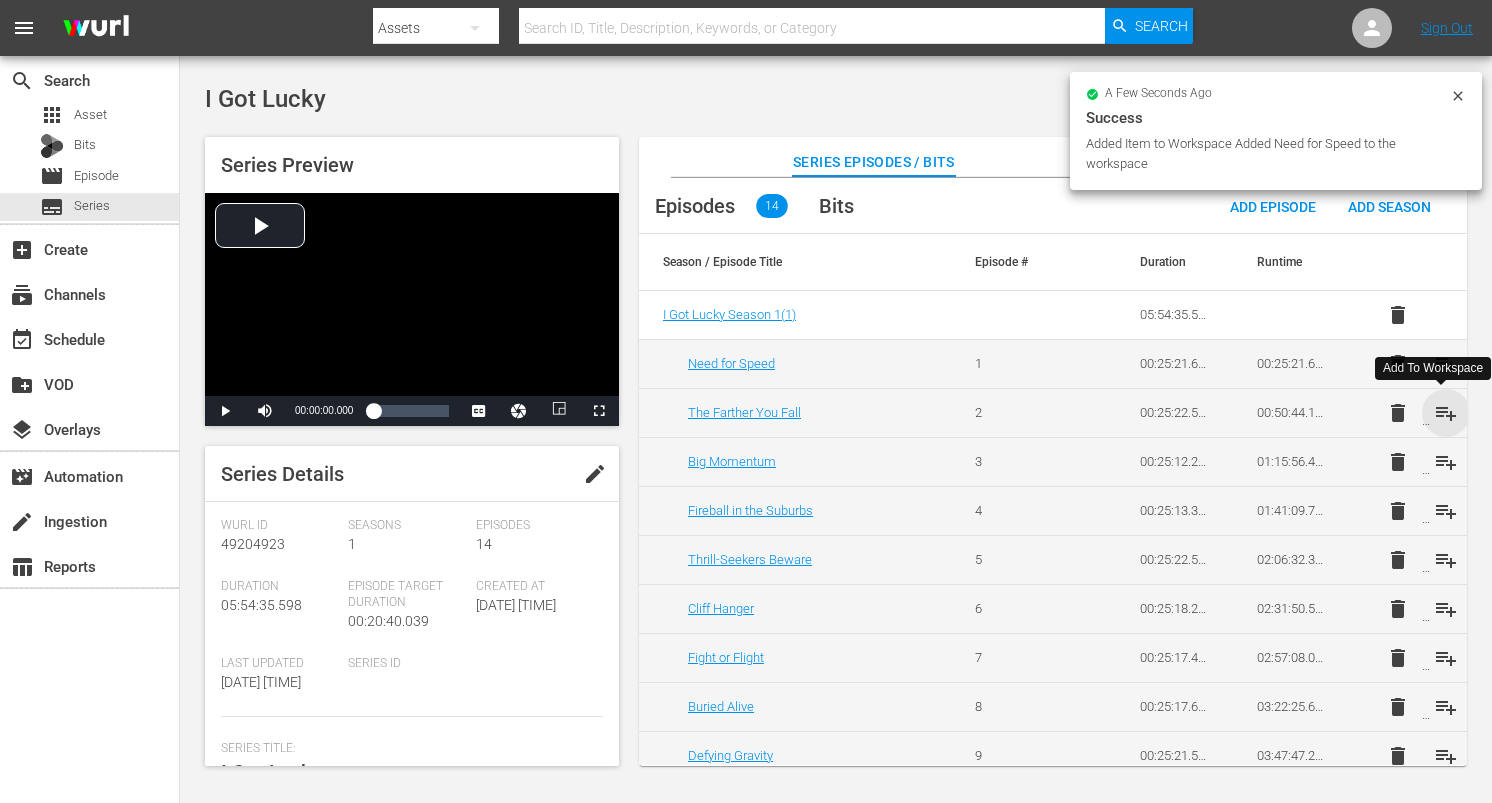 click on "playlist_add" at bounding box center (1446, 413) 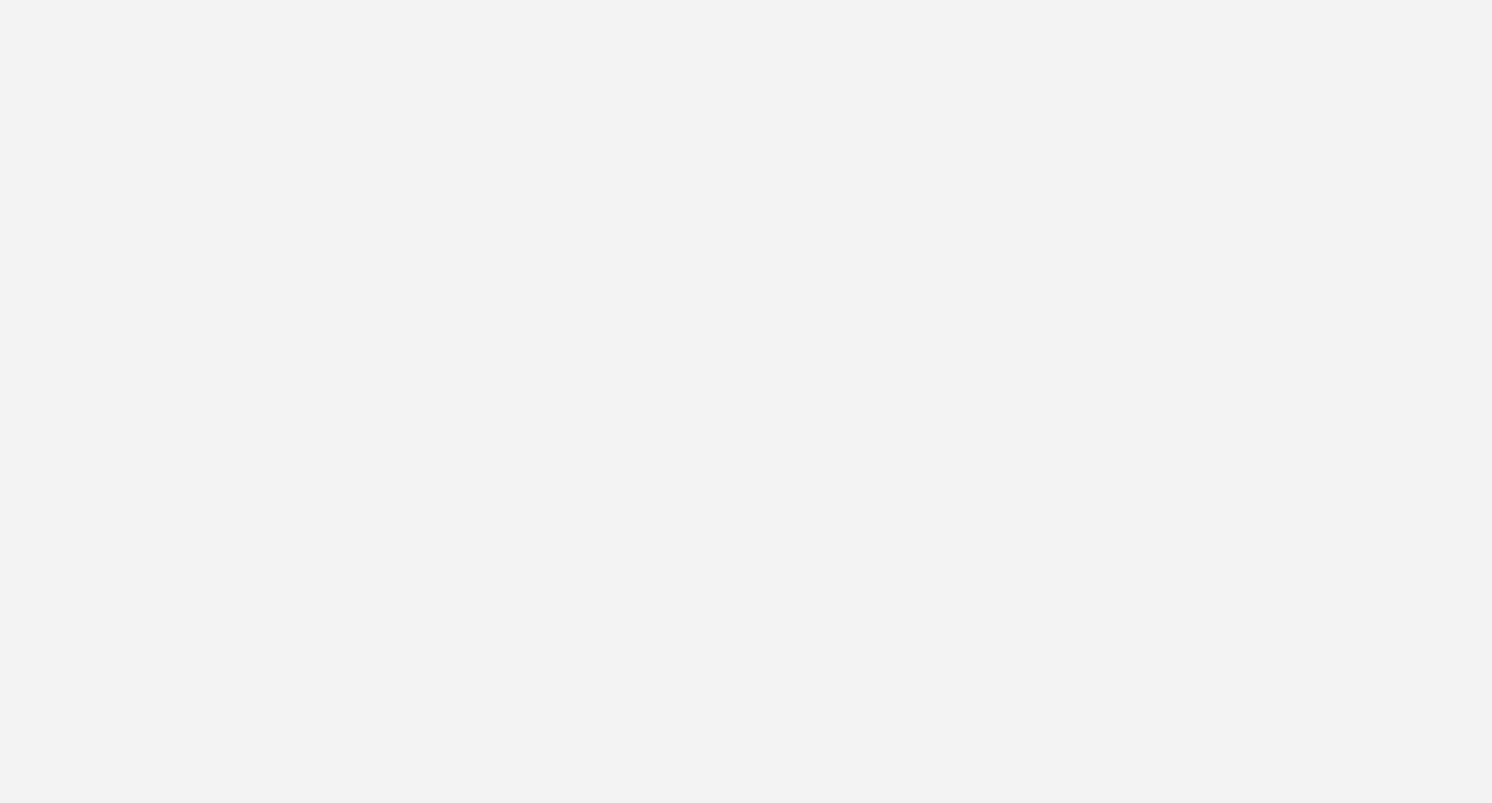 scroll, scrollTop: 0, scrollLeft: 0, axis: both 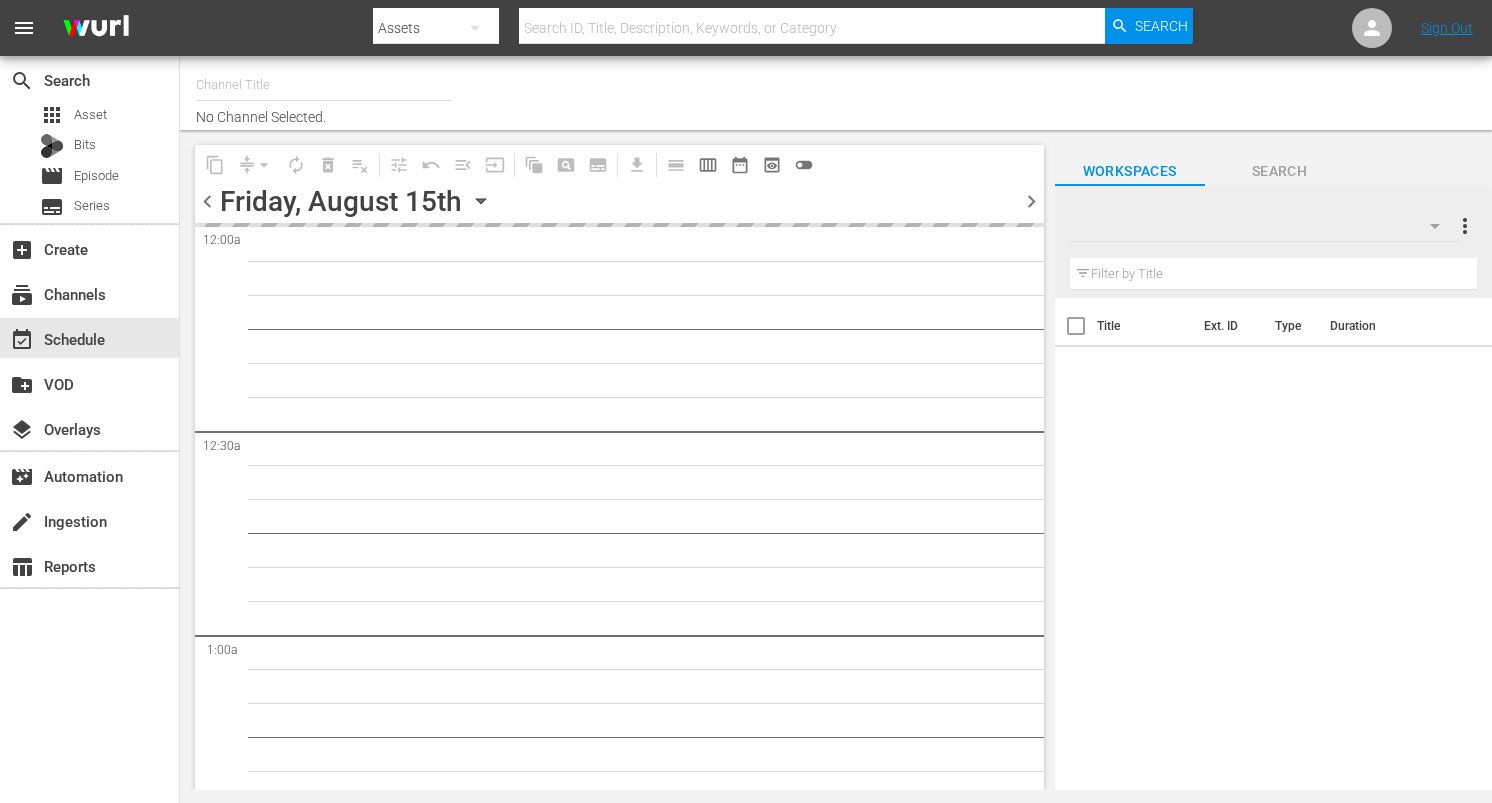 type on "DangerTV (161)" 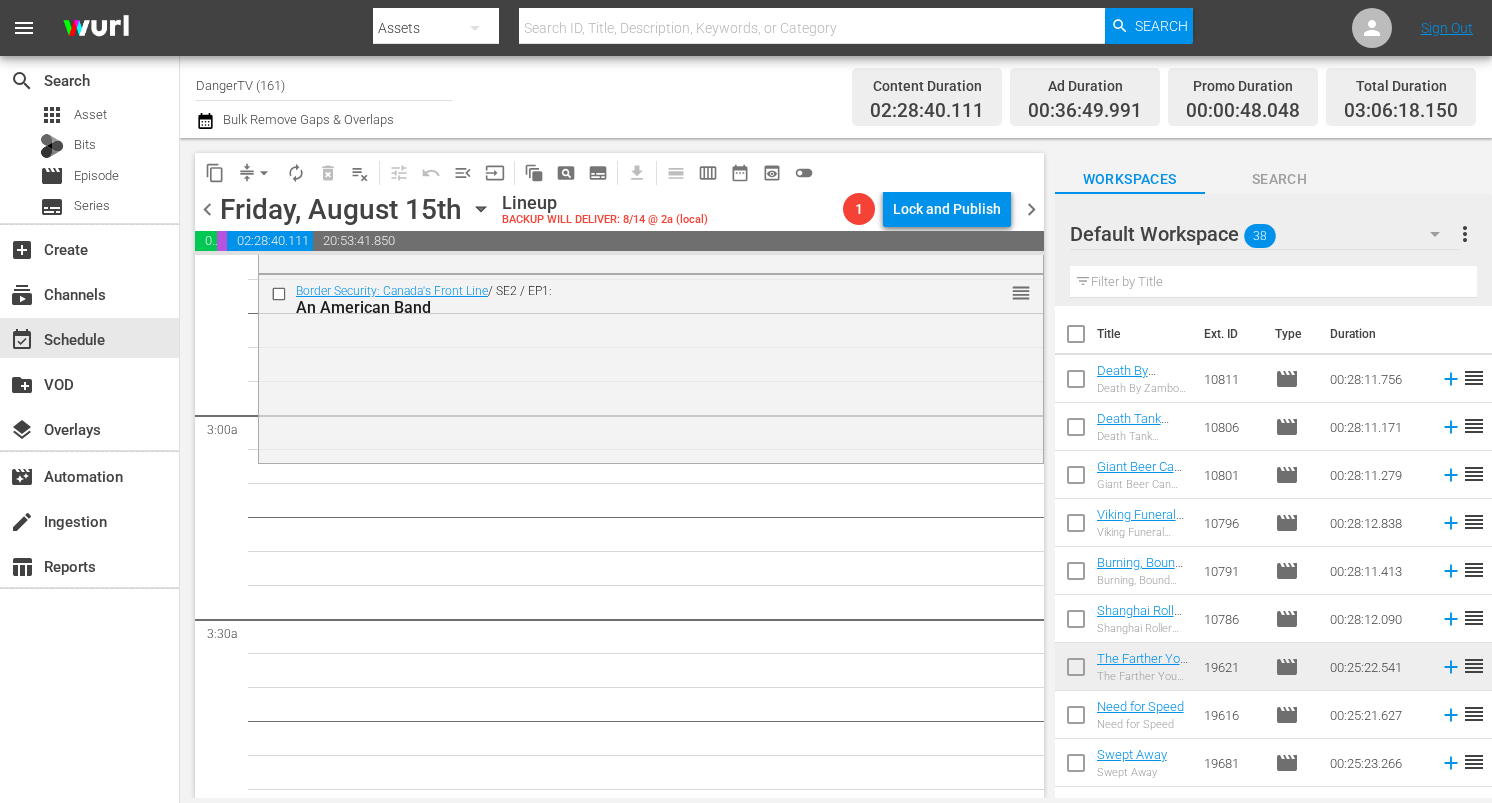 scroll, scrollTop: 1077, scrollLeft: 0, axis: vertical 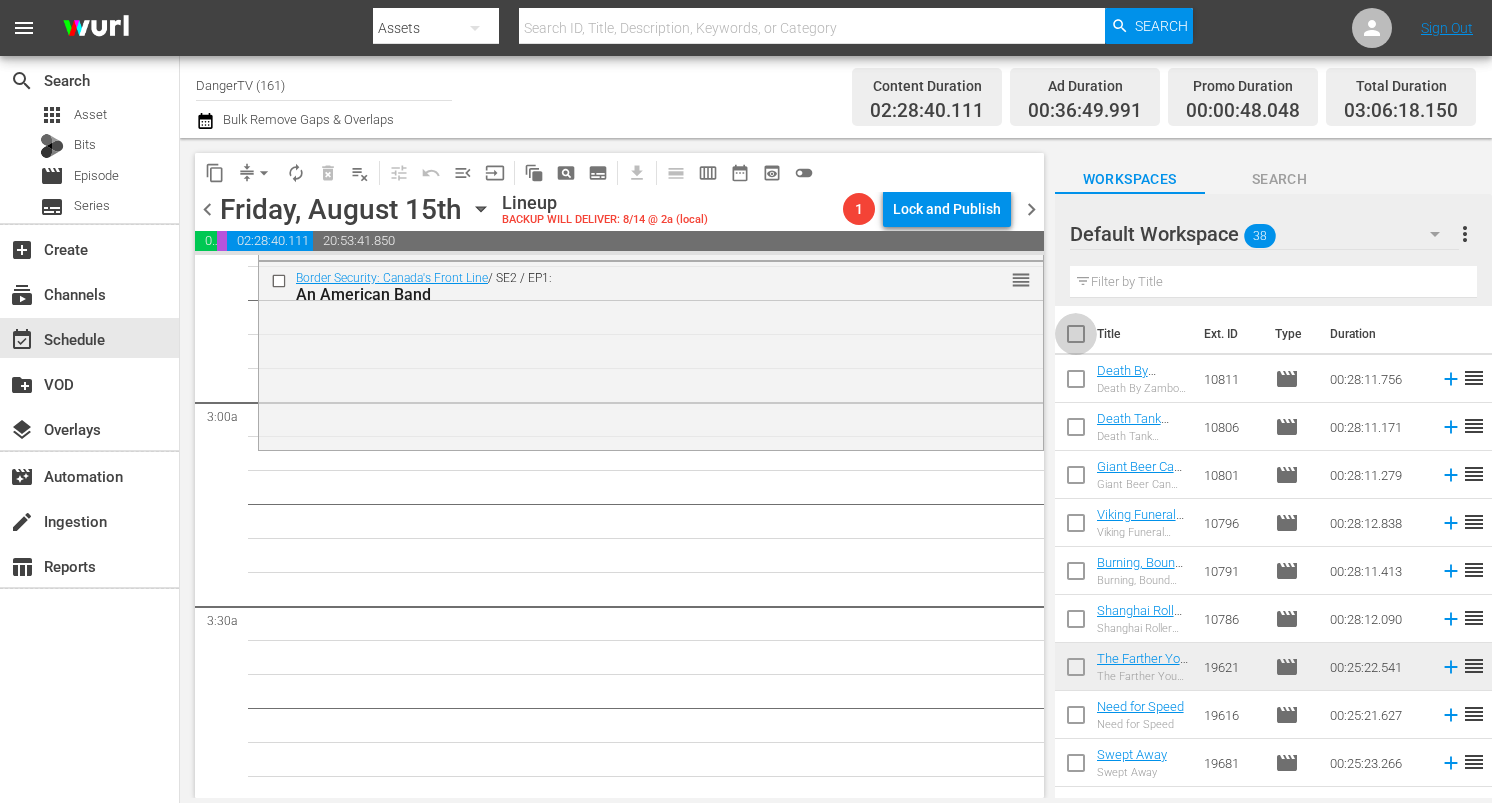 click at bounding box center (1076, 338) 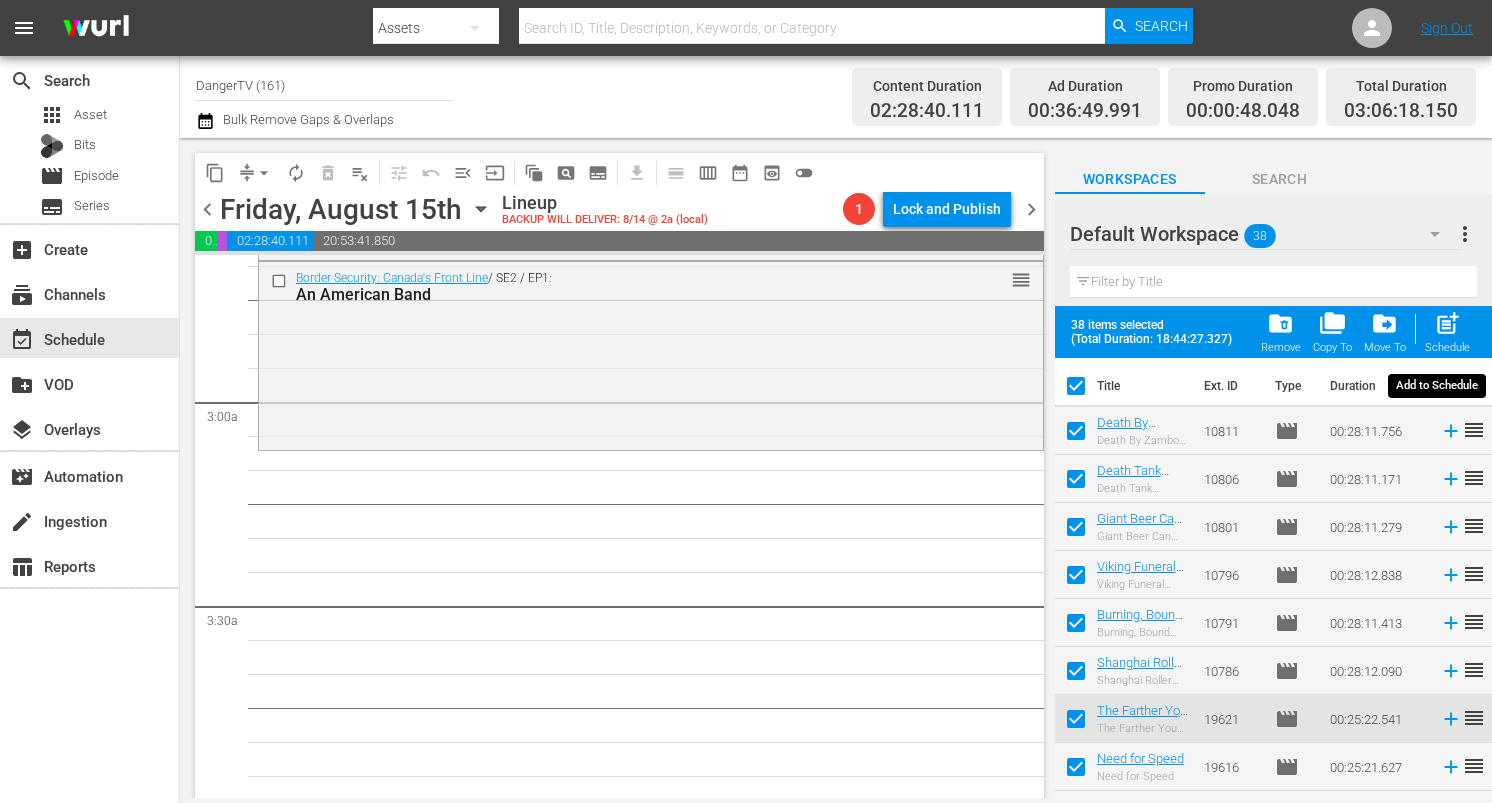 click on "post_add" at bounding box center [1447, 323] 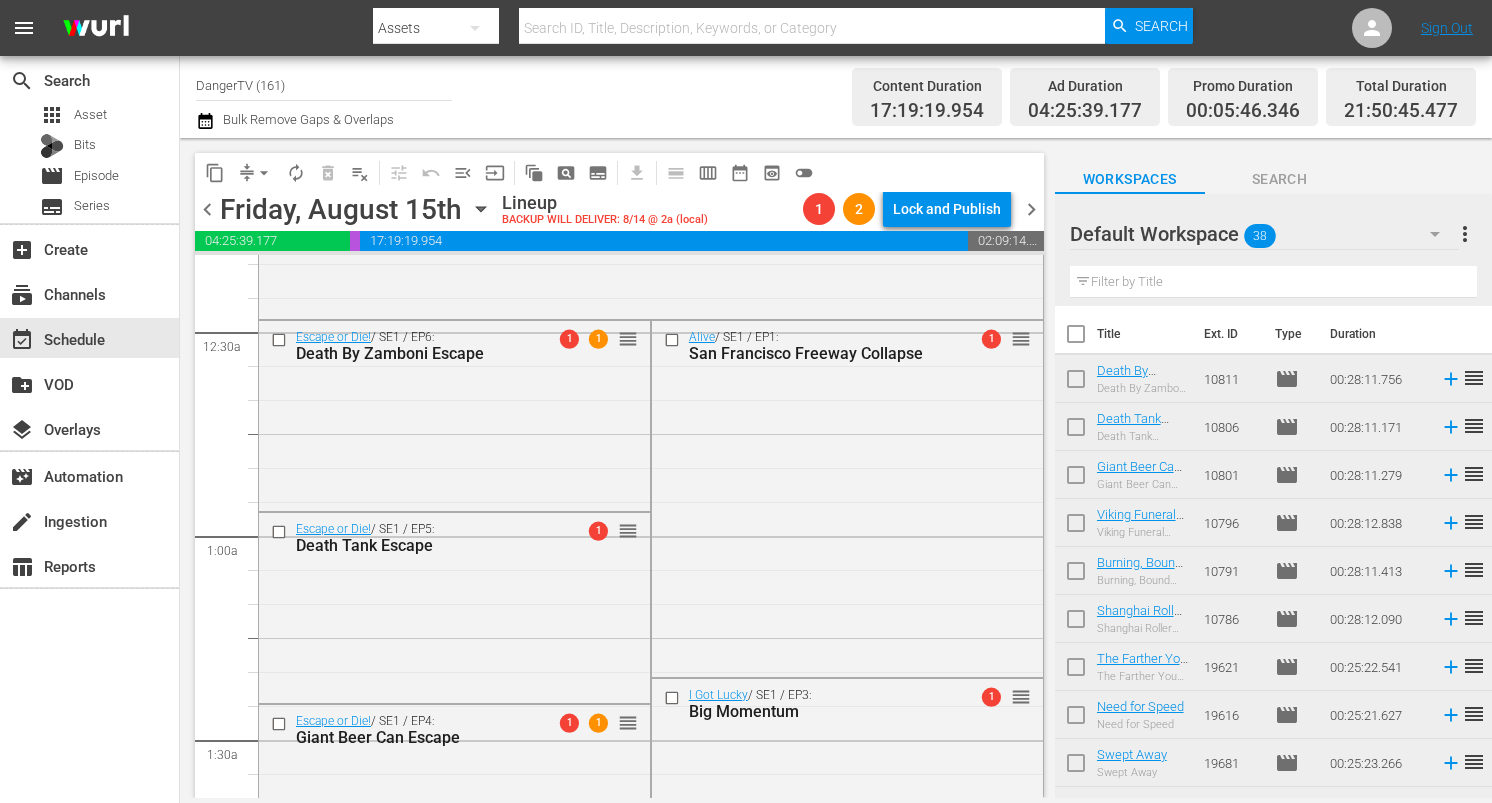 scroll, scrollTop: 0, scrollLeft: 0, axis: both 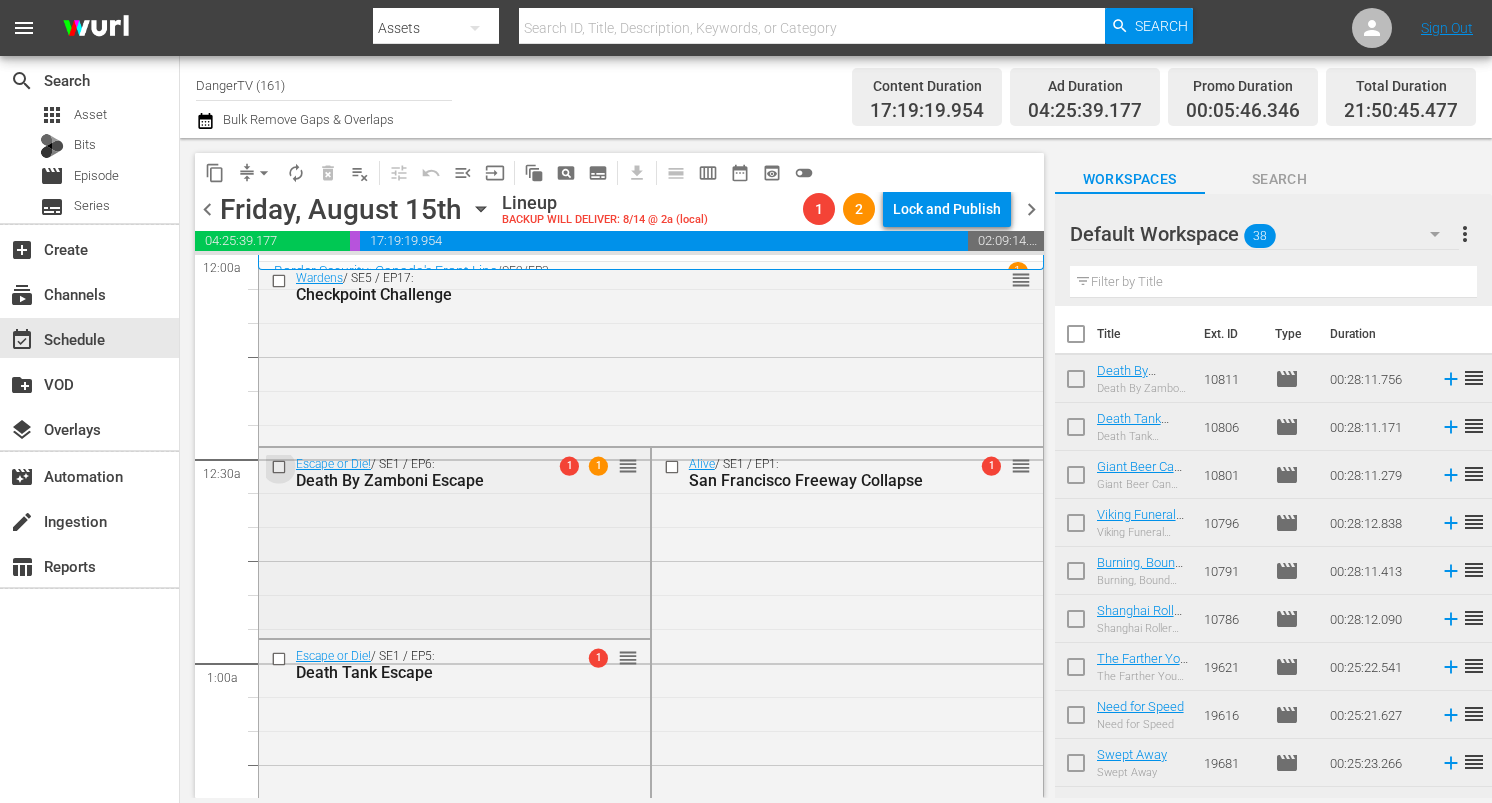 click 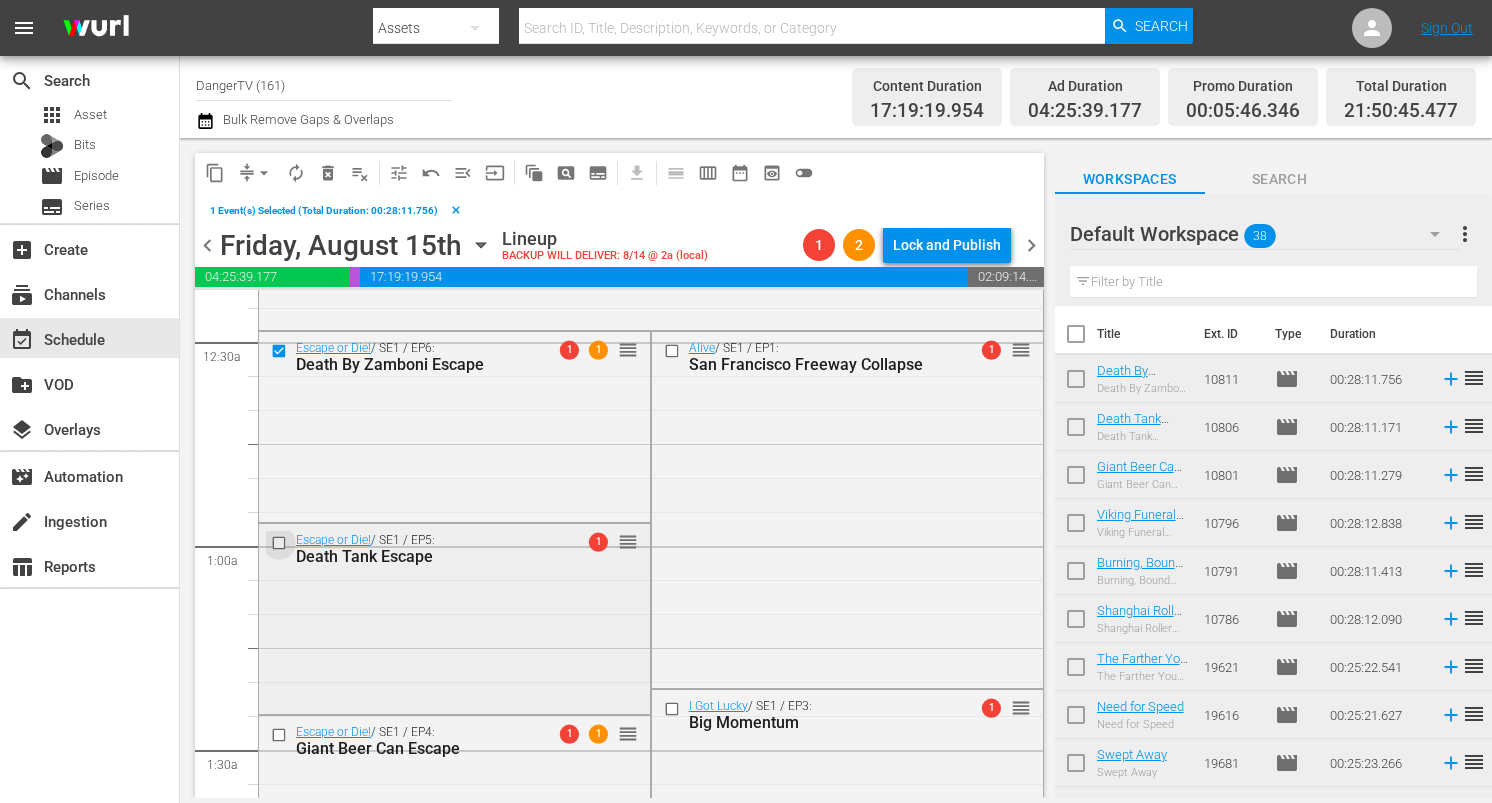 click 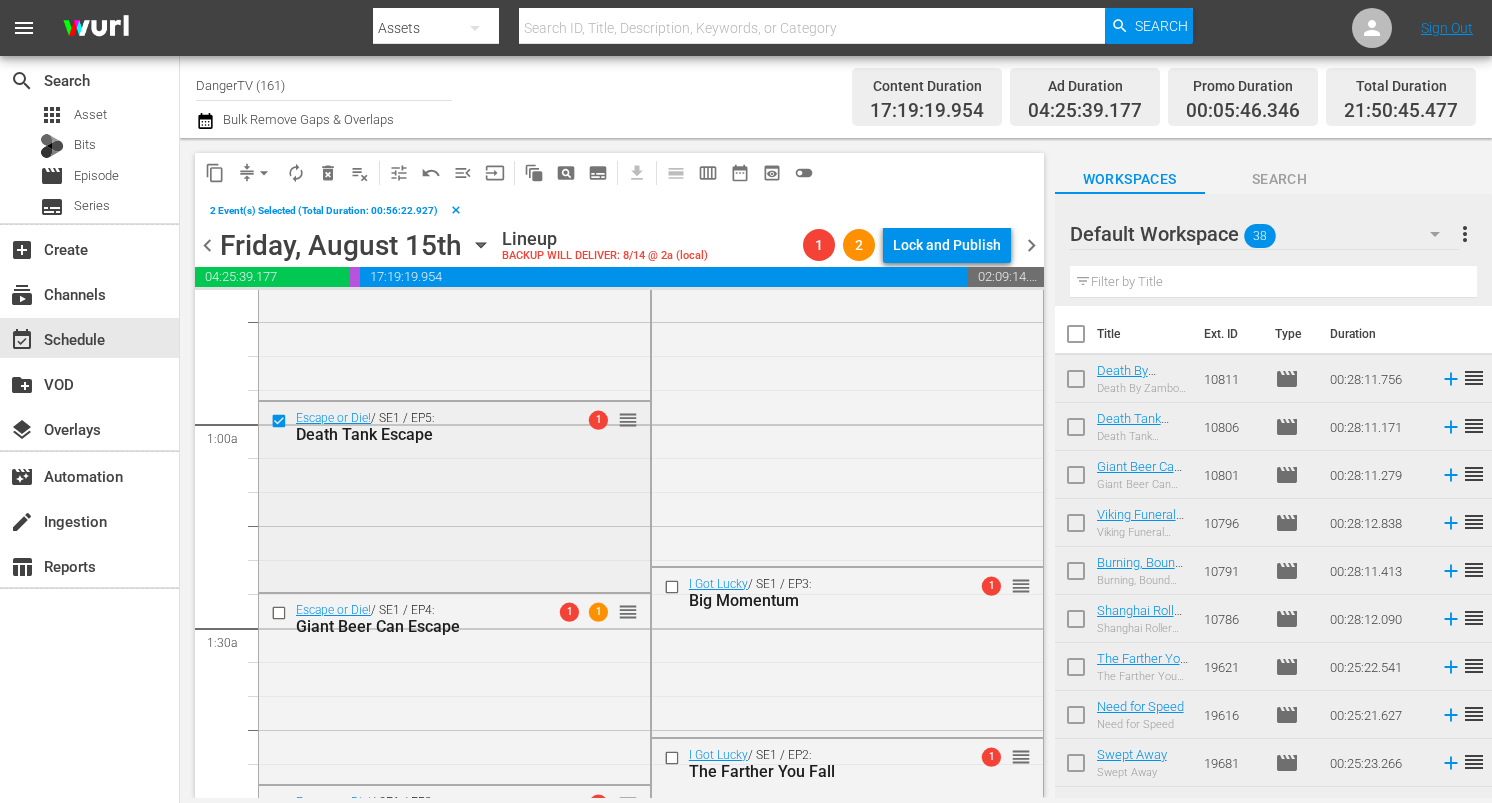 scroll, scrollTop: 318, scrollLeft: 0, axis: vertical 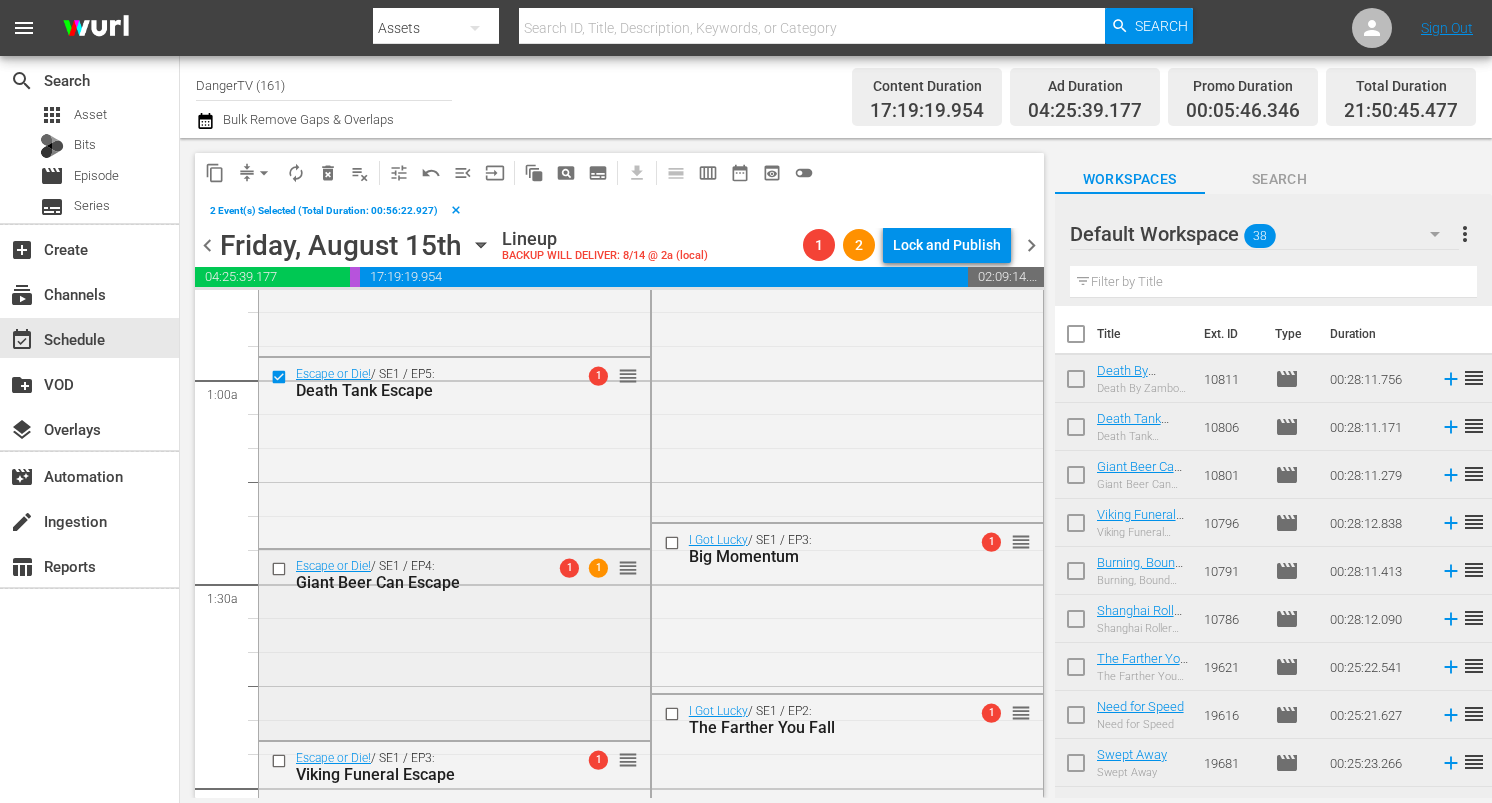 click 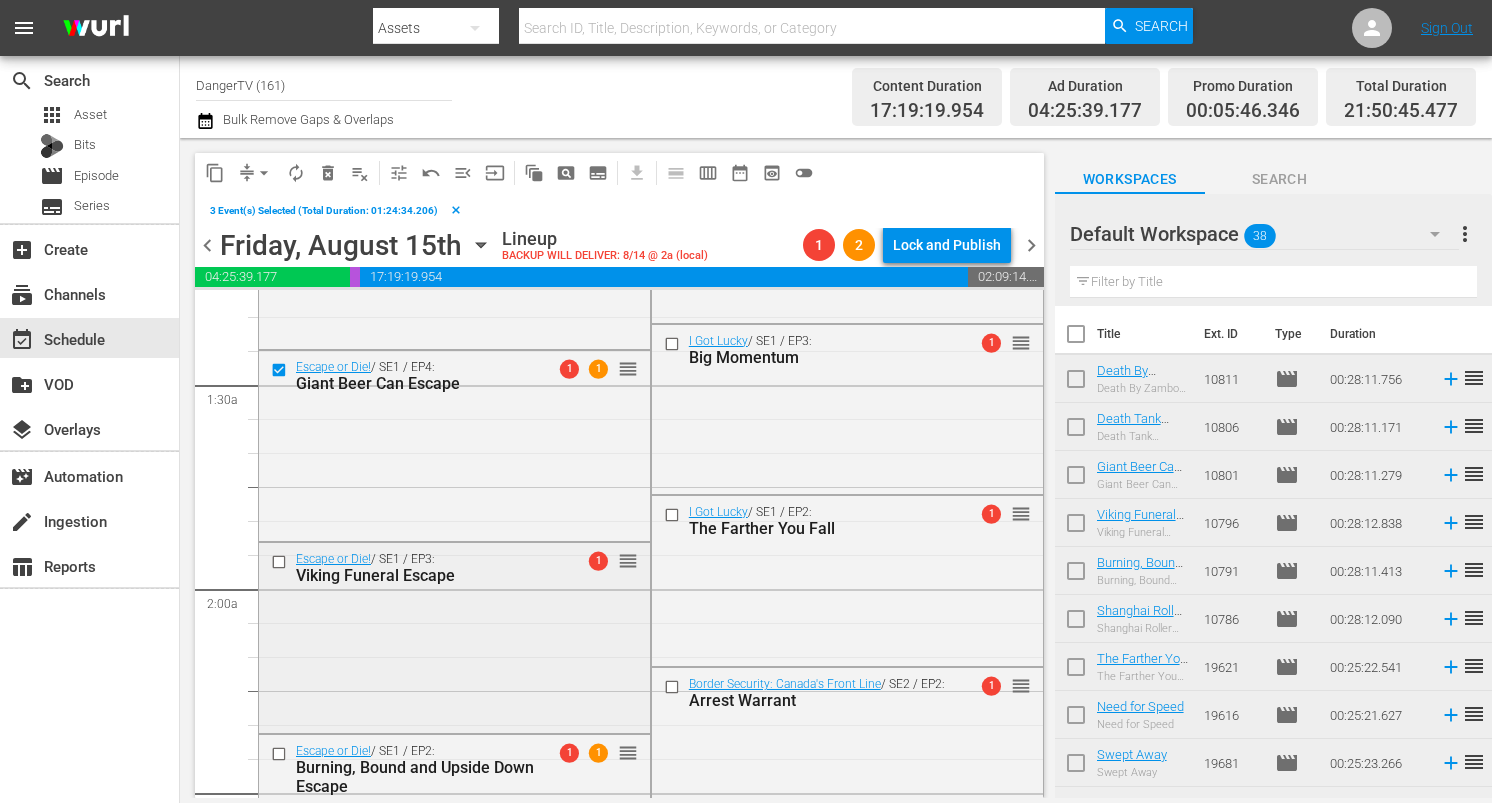 click 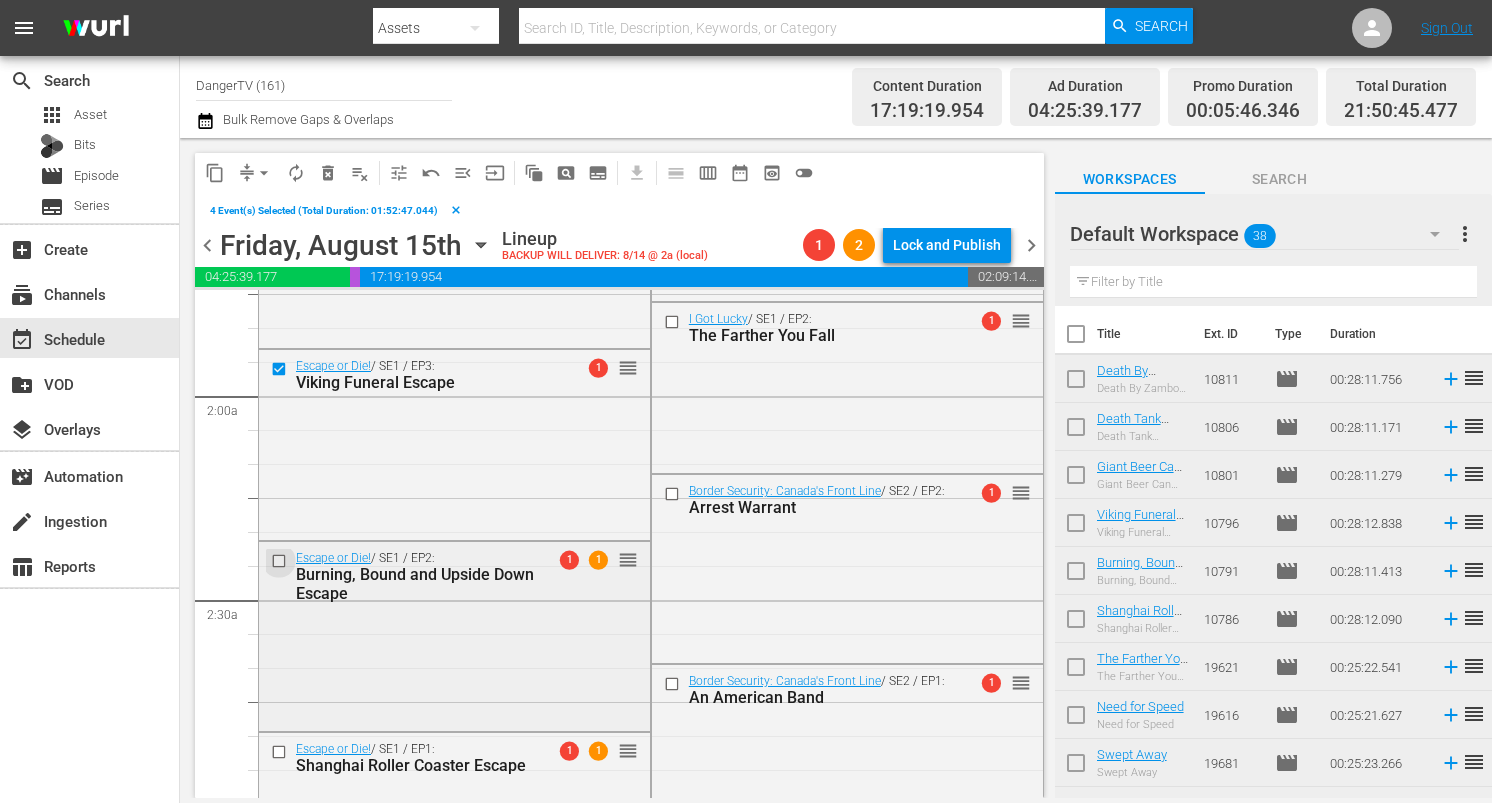 click 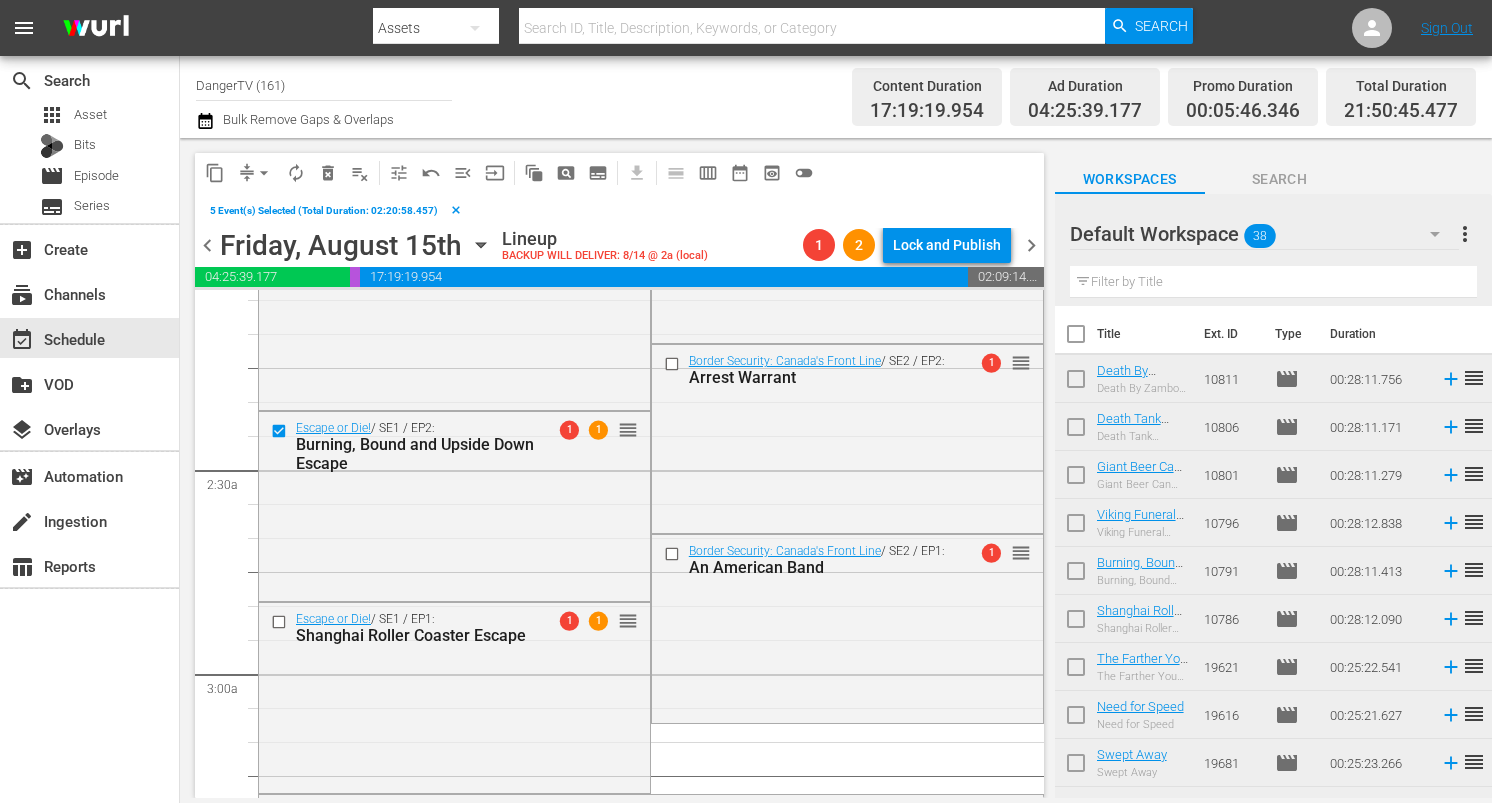 scroll, scrollTop: 921, scrollLeft: 0, axis: vertical 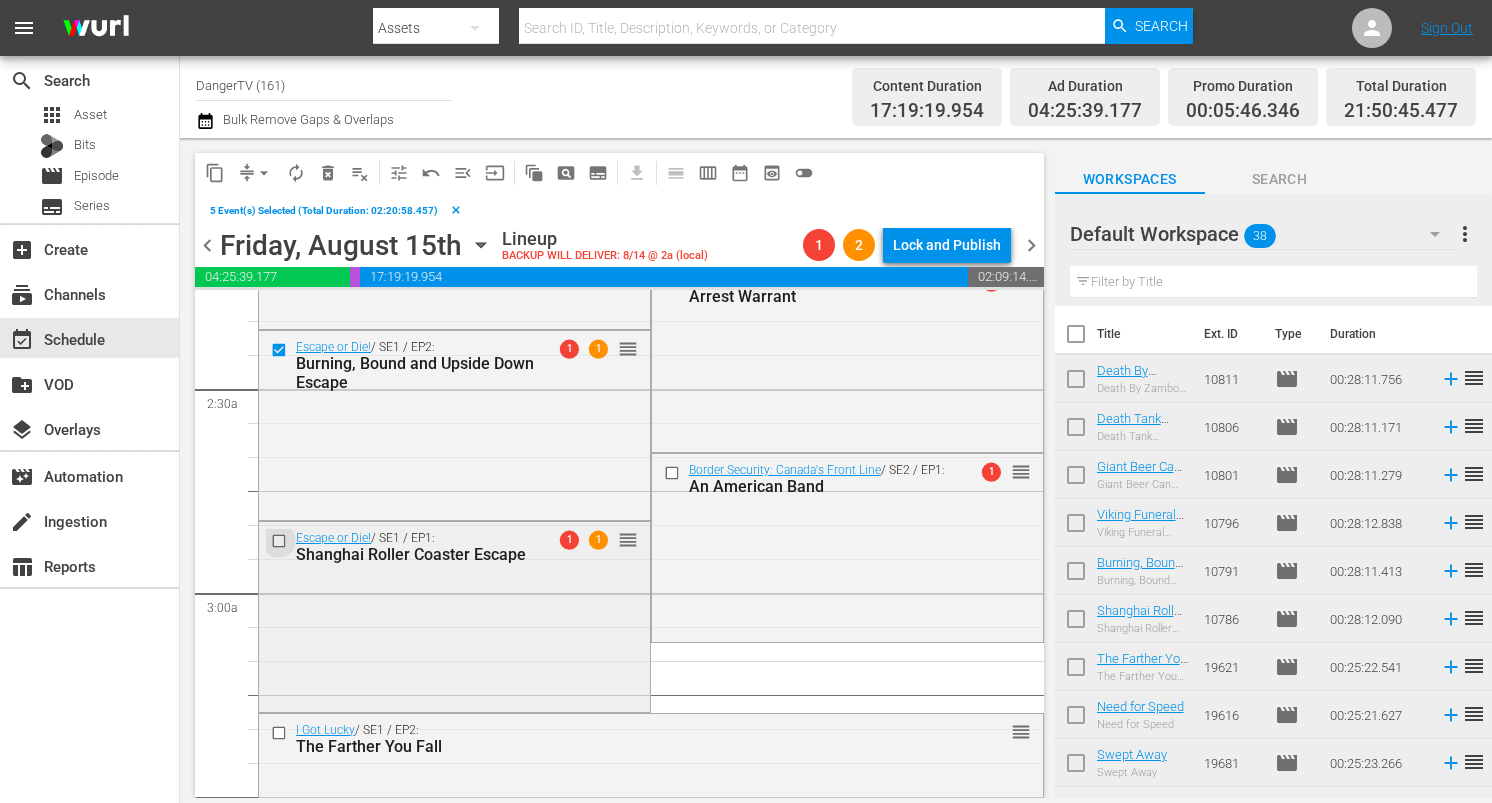 click 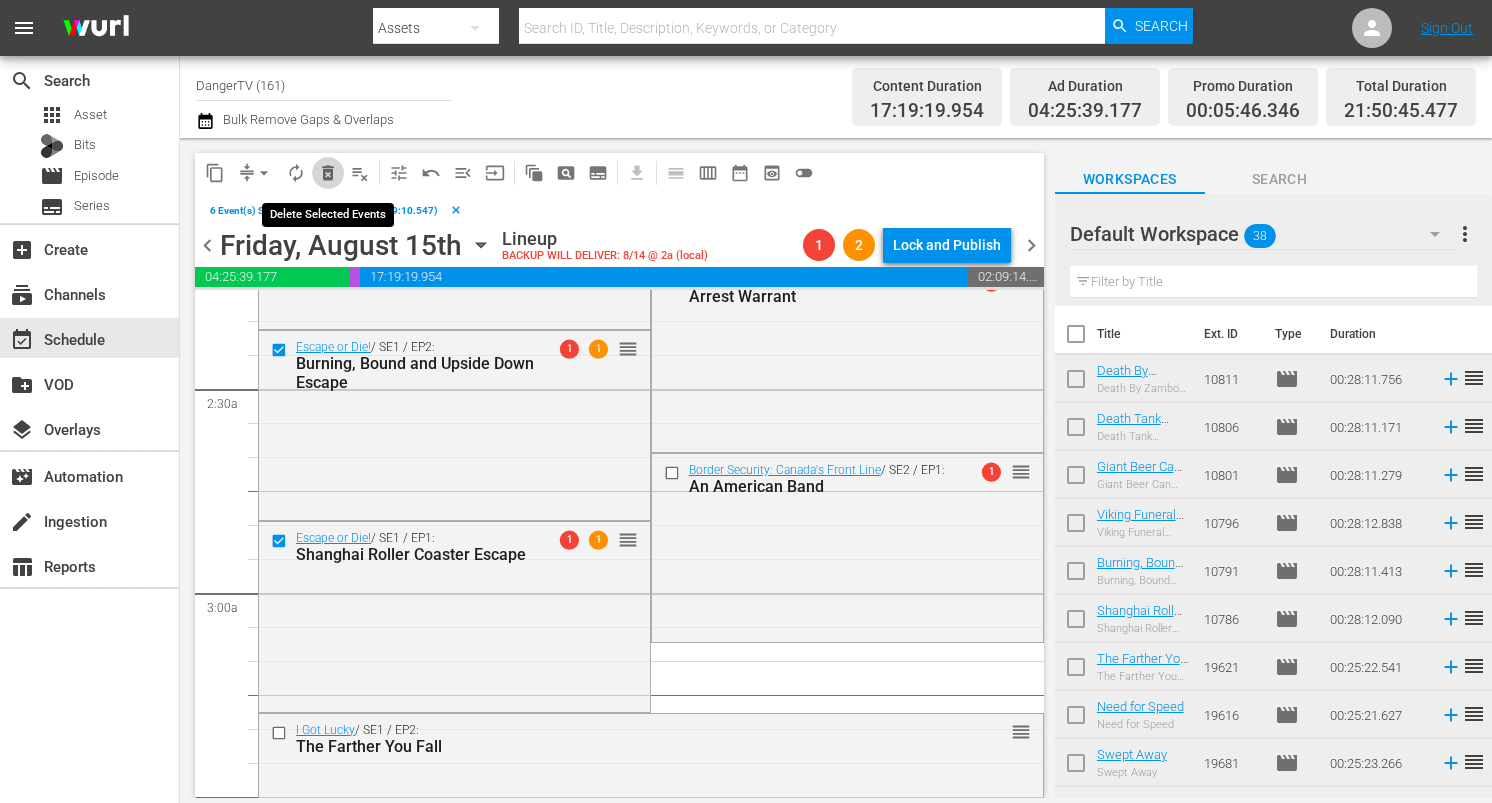click on "delete_forever_outlined" 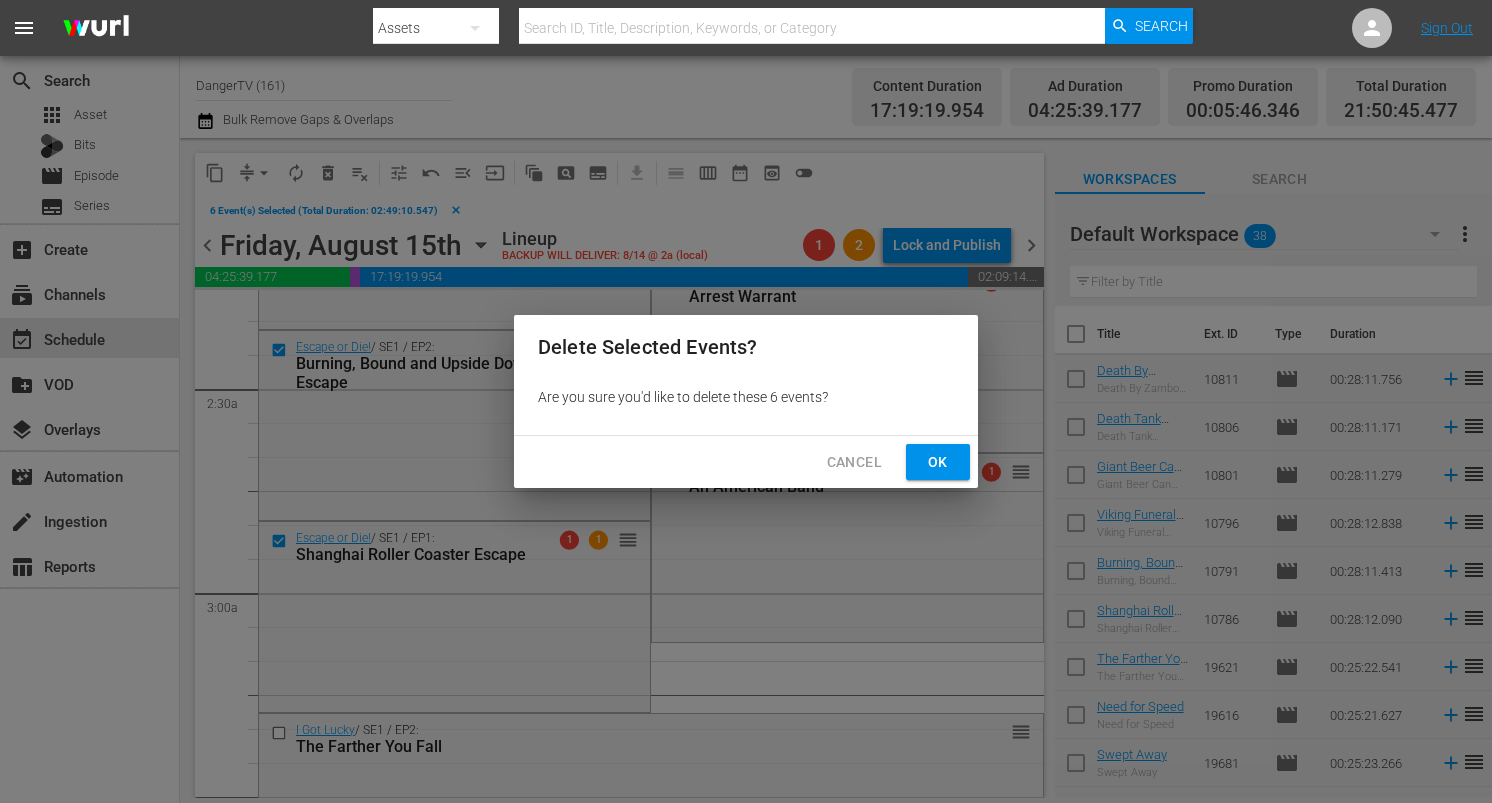 click on "Ok" 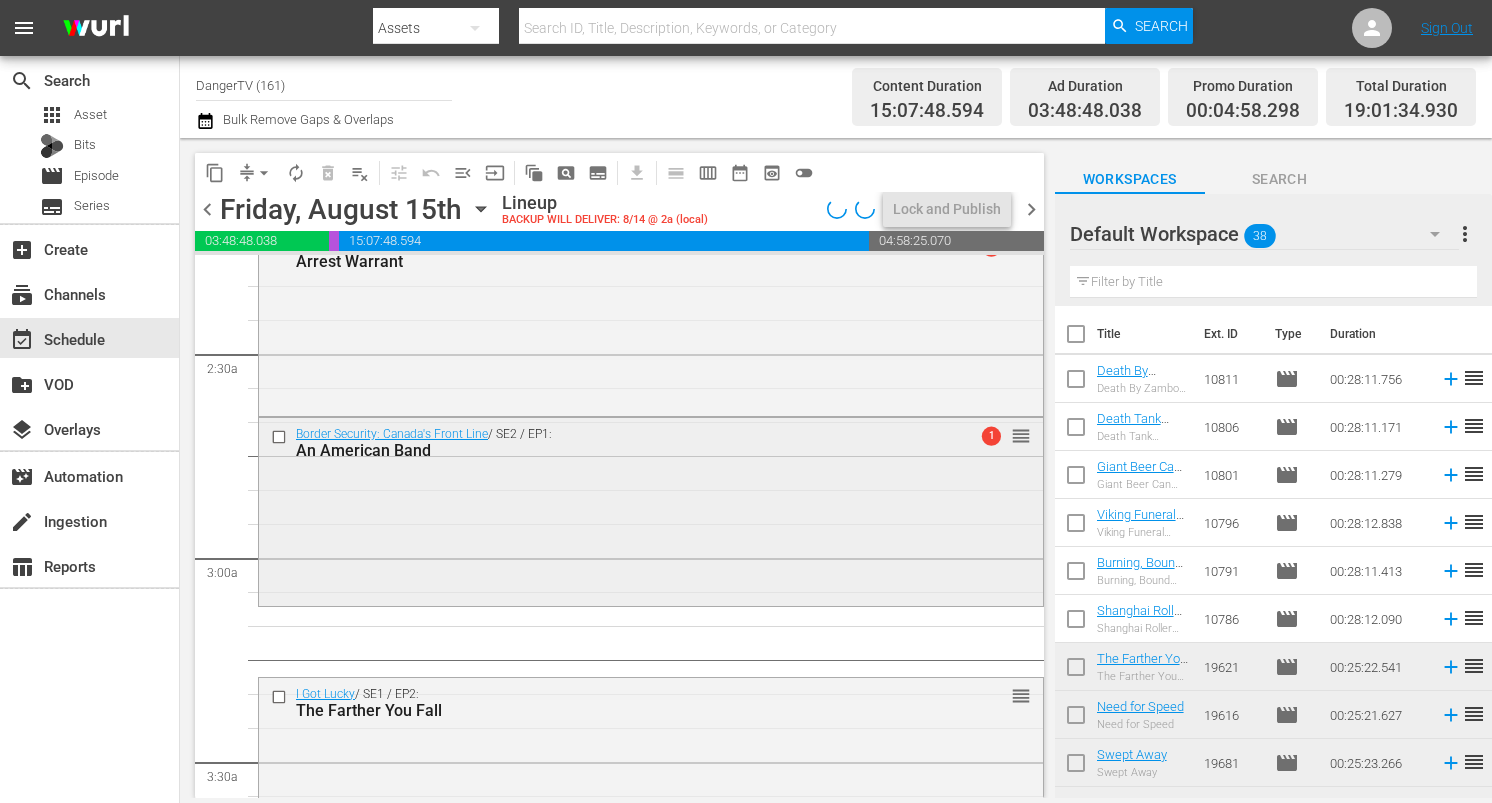 scroll, scrollTop: 989, scrollLeft: 0, axis: vertical 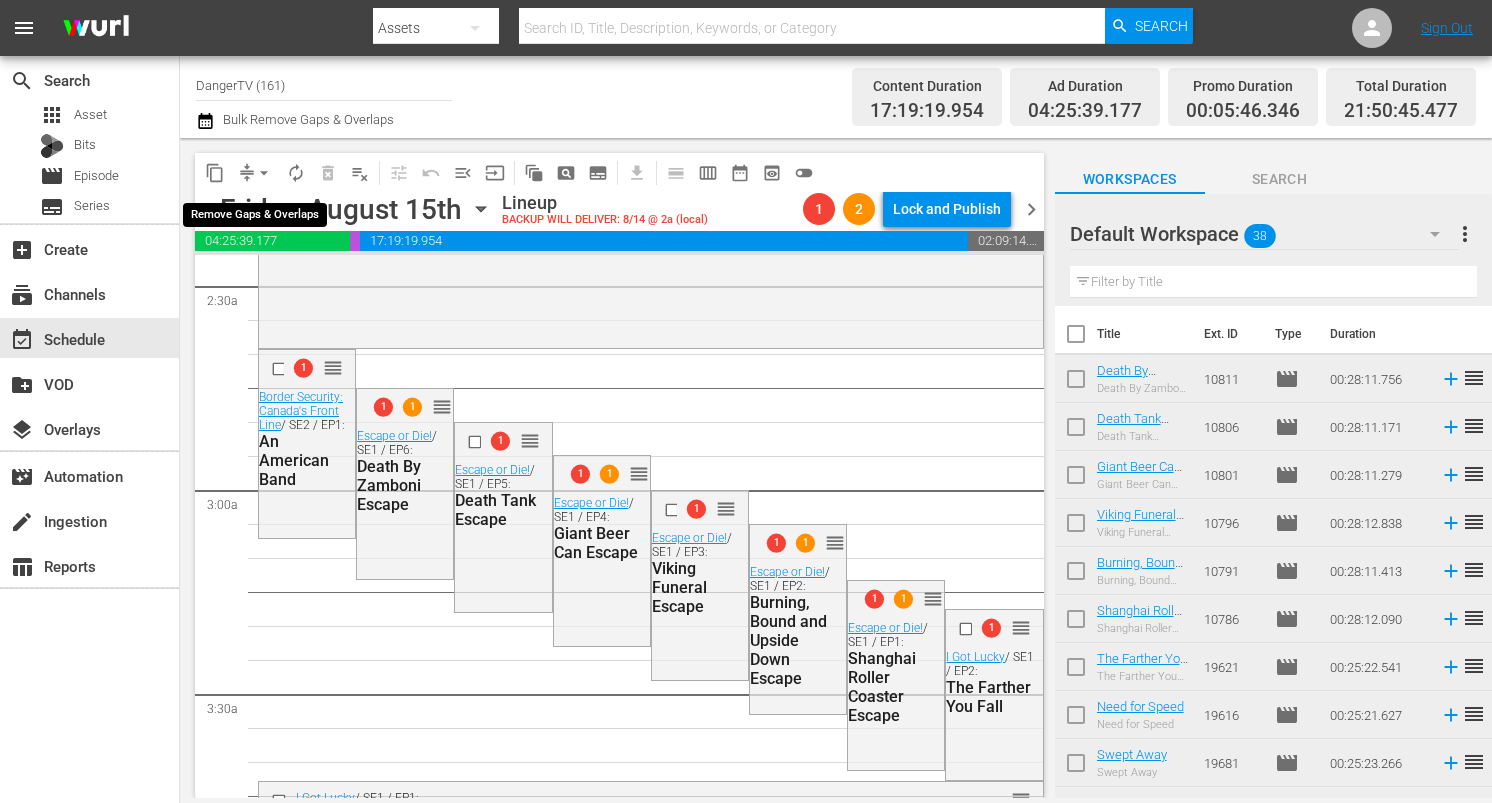 click on "arrow_drop_down" 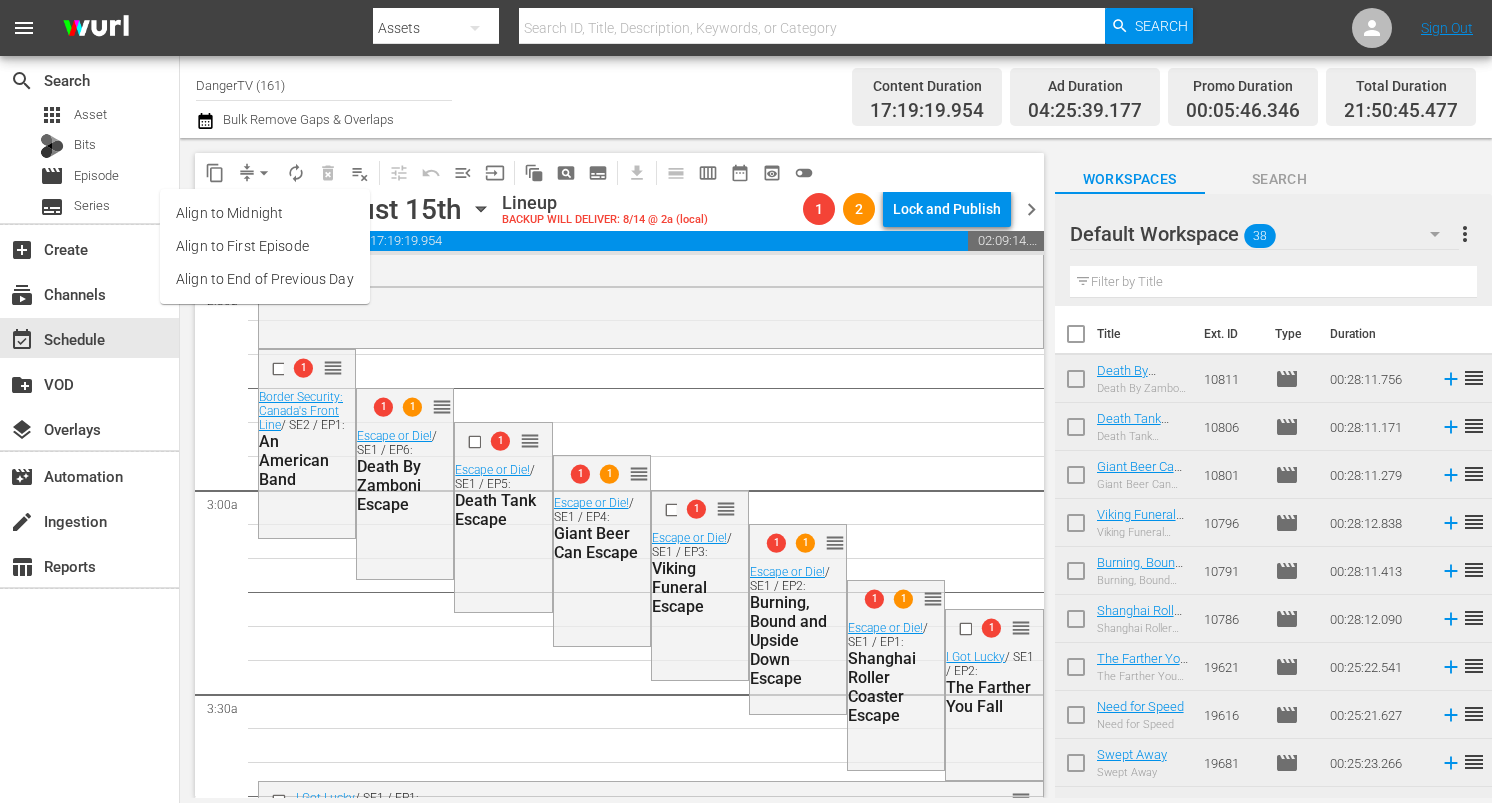 click on "Align to End of Previous Day" 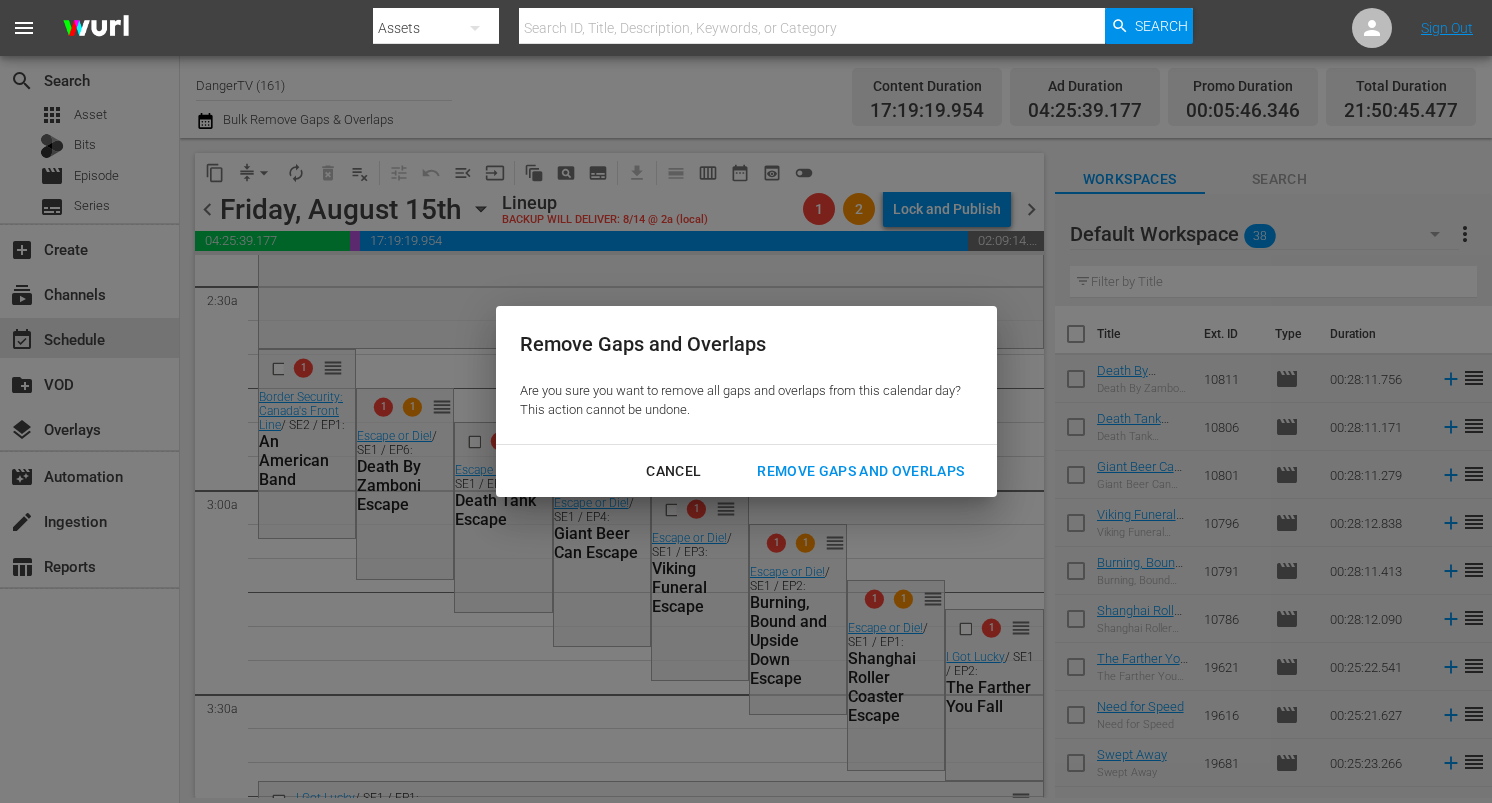 click on "Remove Gaps and Overlaps" 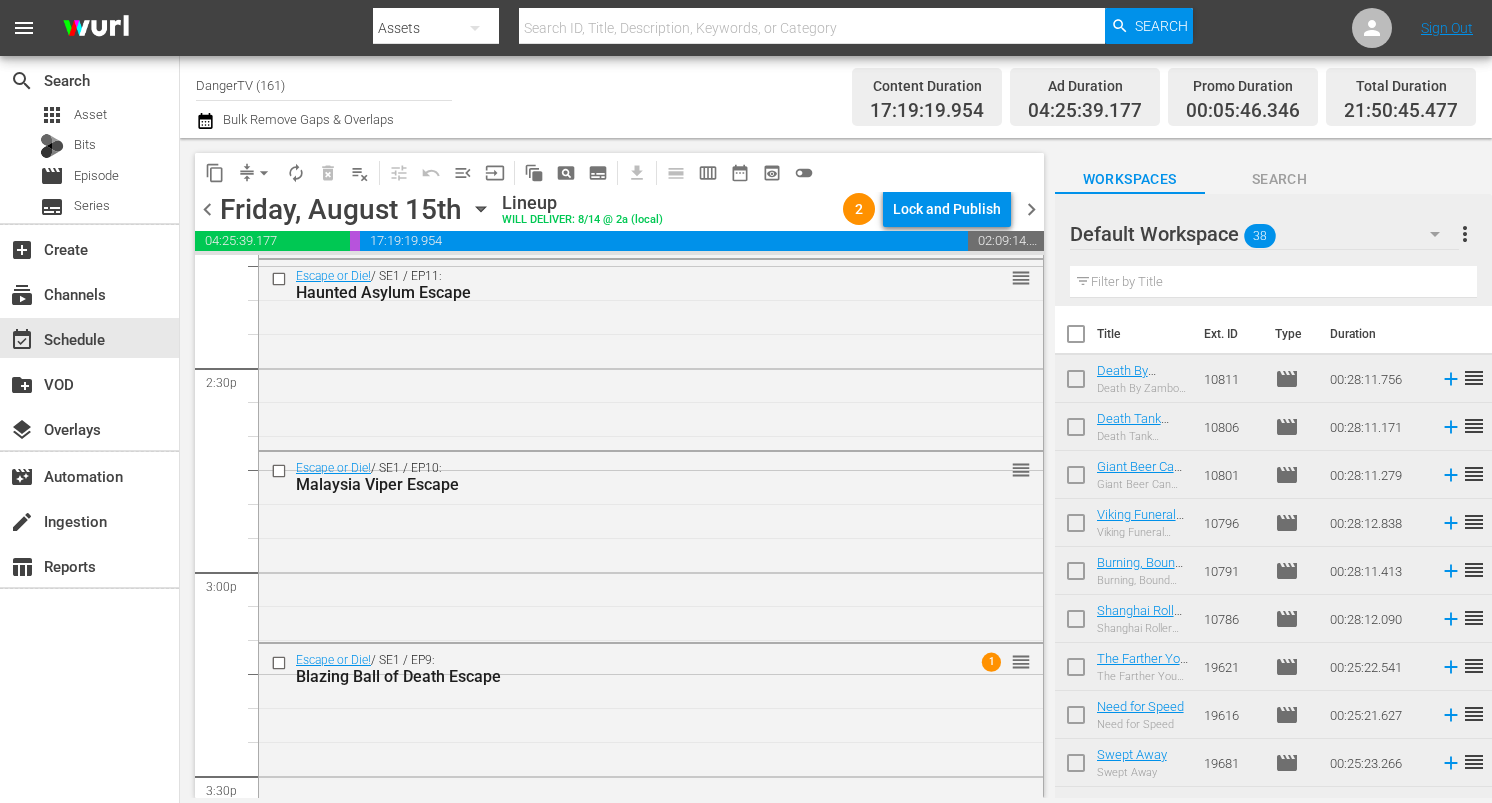 scroll, scrollTop: 5651, scrollLeft: 0, axis: vertical 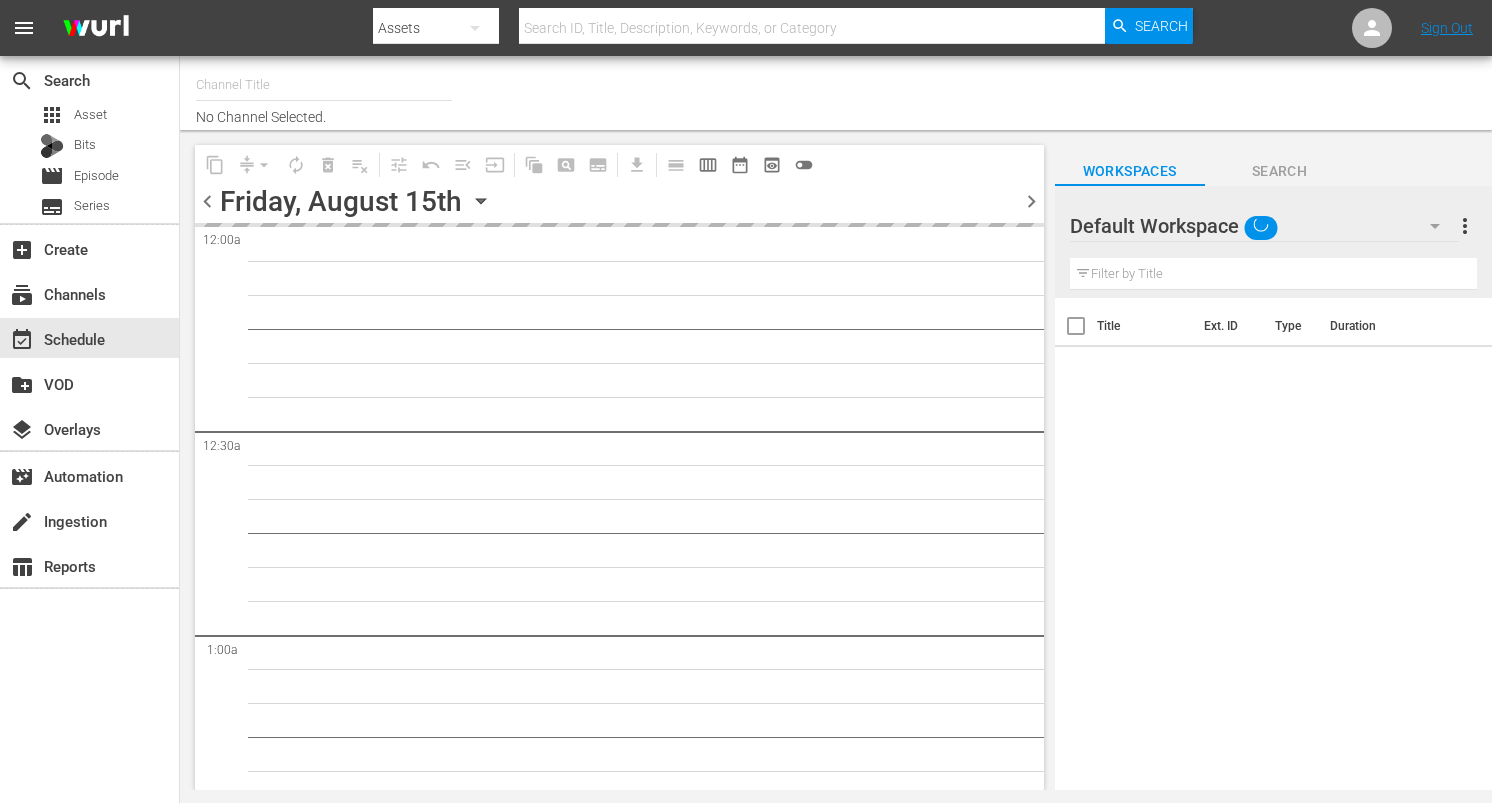 type on "DangerTV (161)" 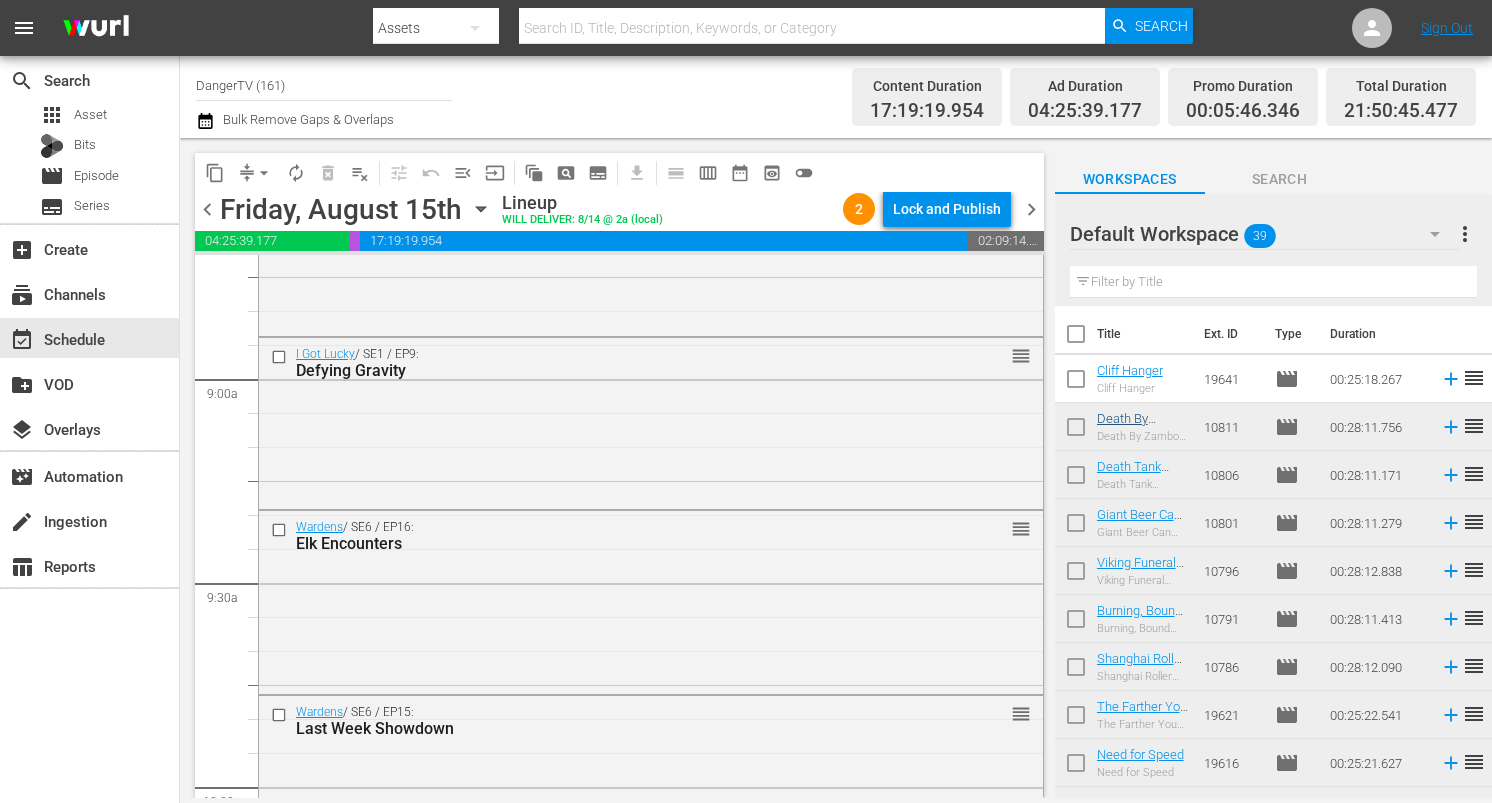 scroll, scrollTop: 3553, scrollLeft: 0, axis: vertical 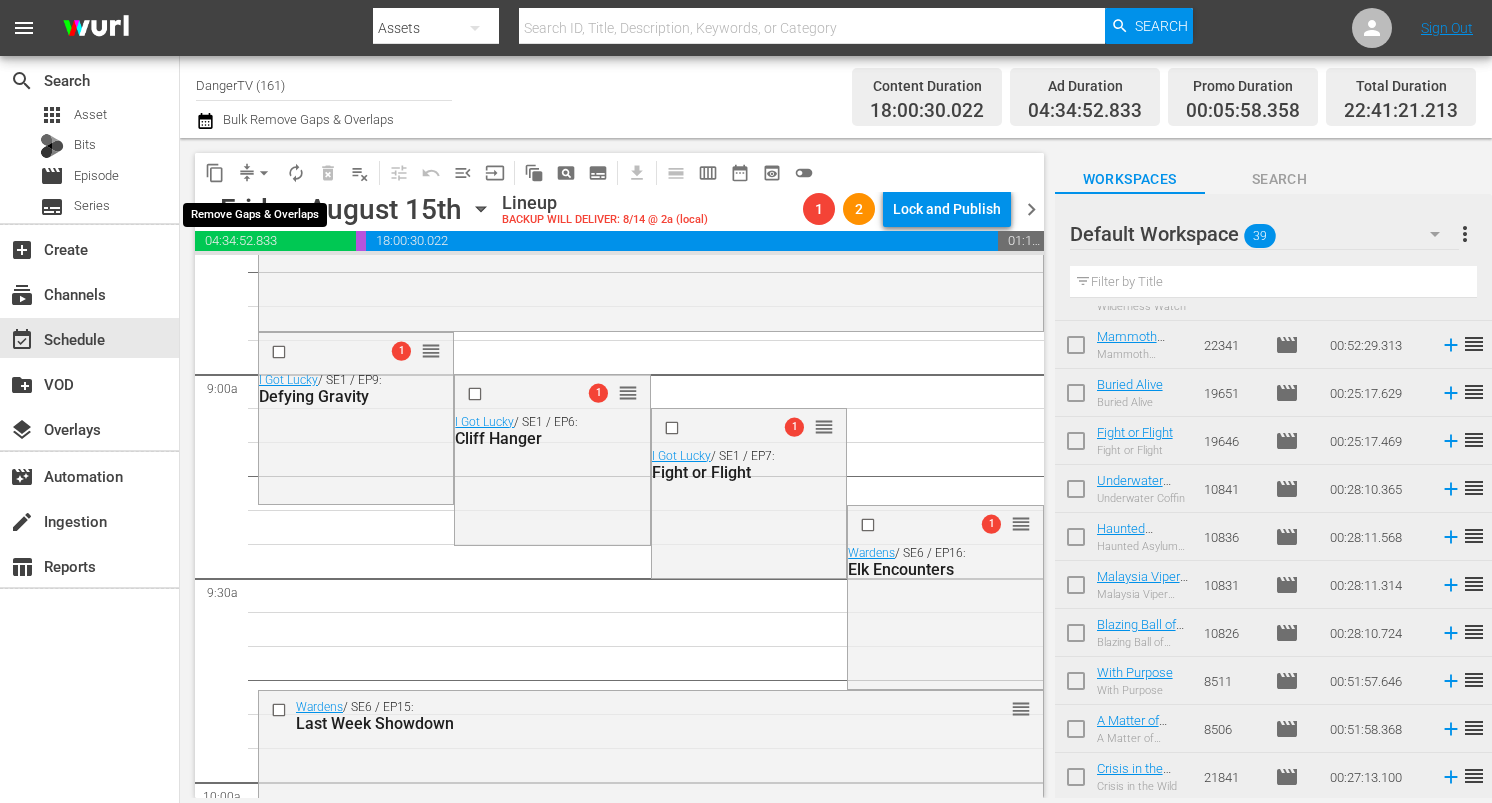 click on "arrow_drop_down" at bounding box center (264, 173) 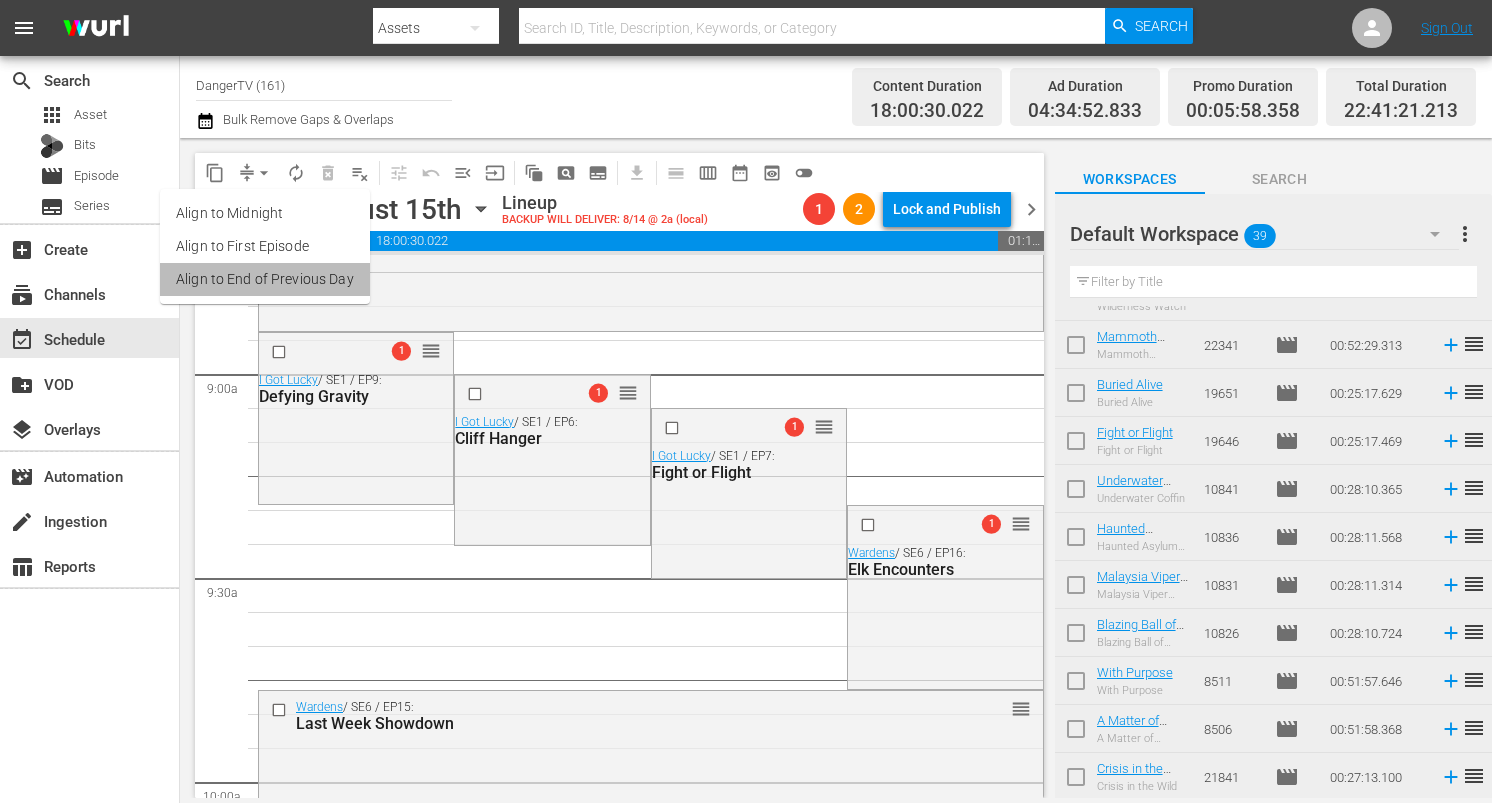 click on "Align to End of Previous Day" at bounding box center [265, 279] 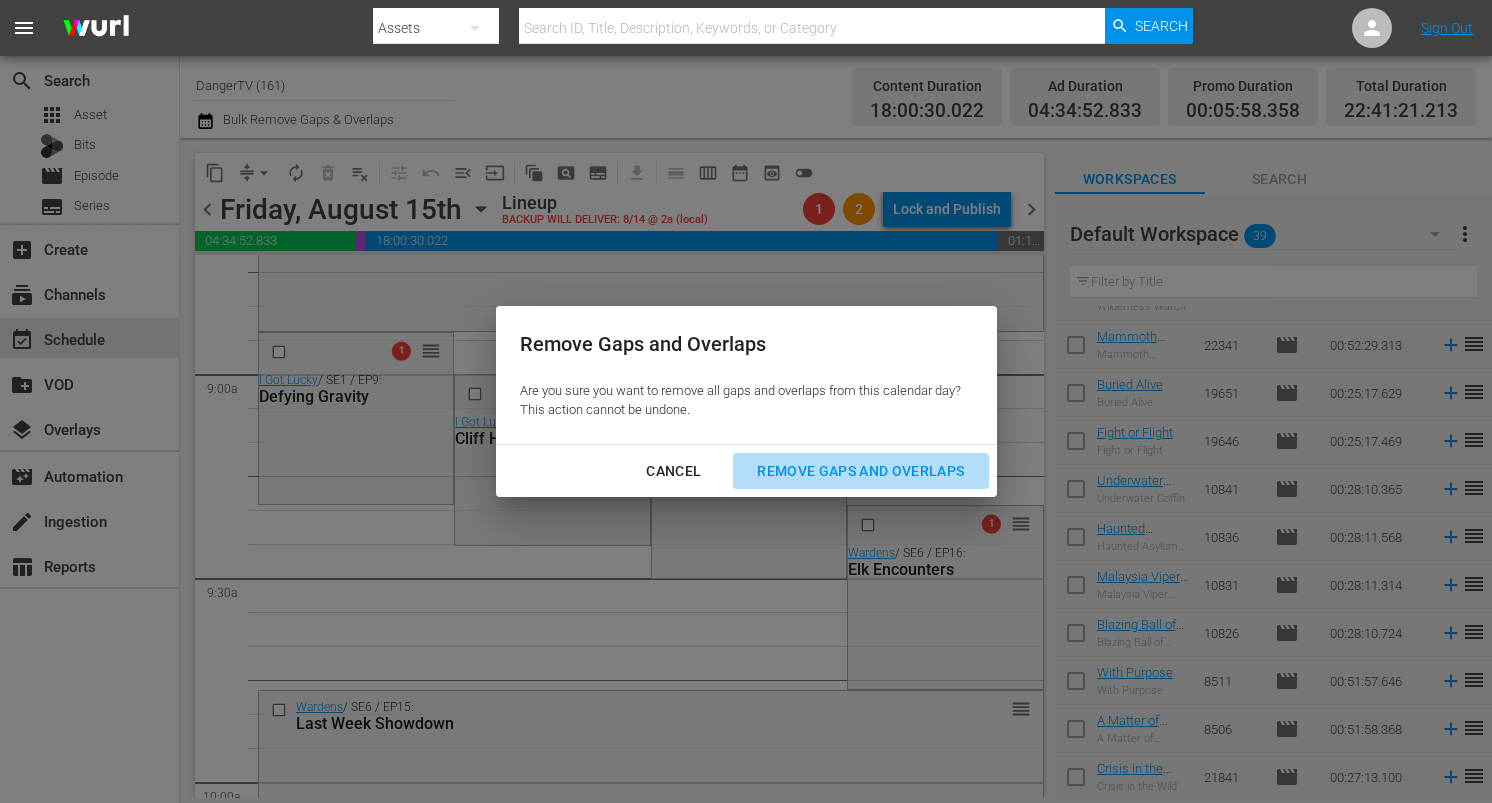 click on "Remove Gaps and Overlaps" at bounding box center [860, 471] 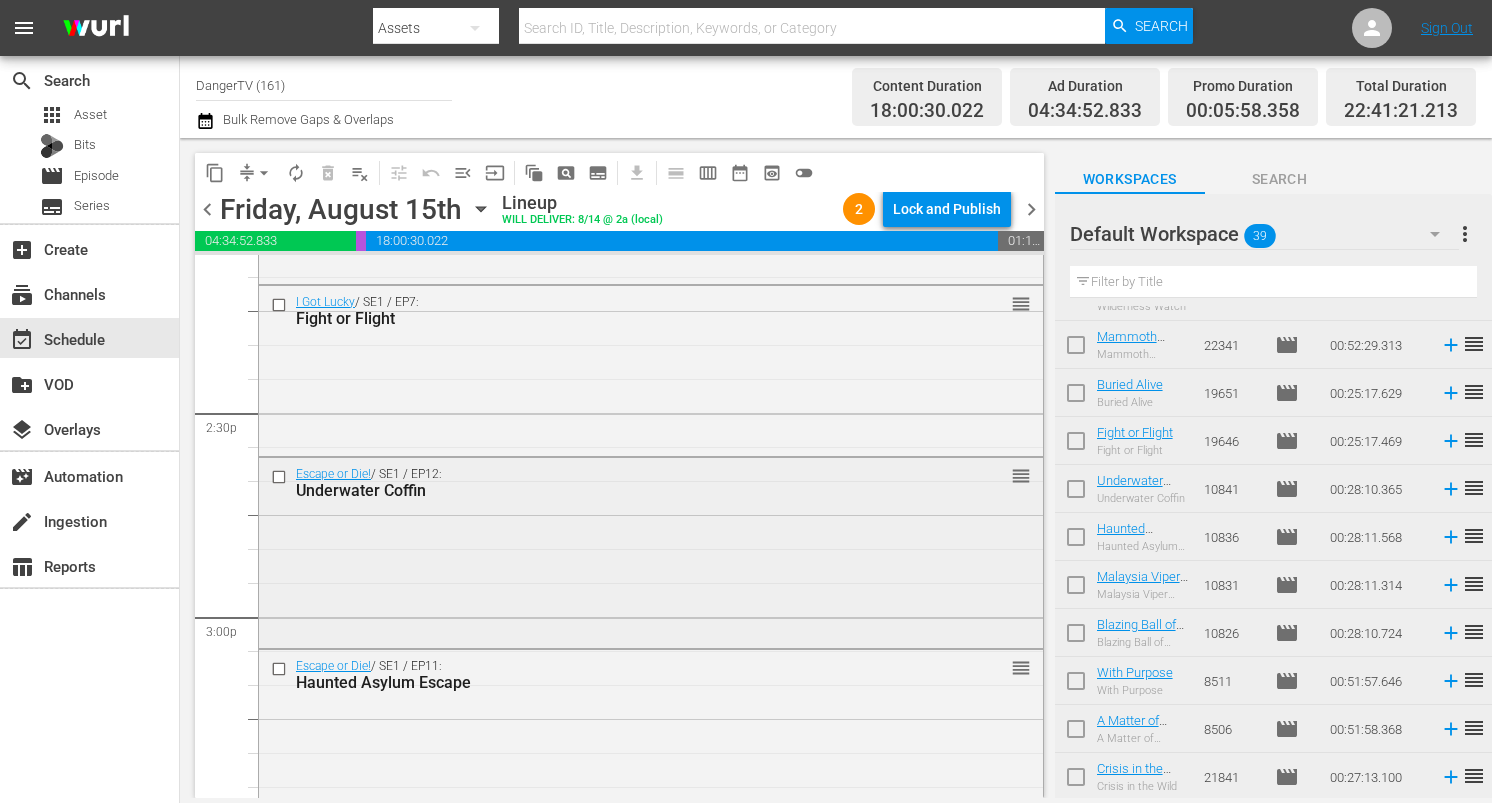 scroll, scrollTop: 5760, scrollLeft: 0, axis: vertical 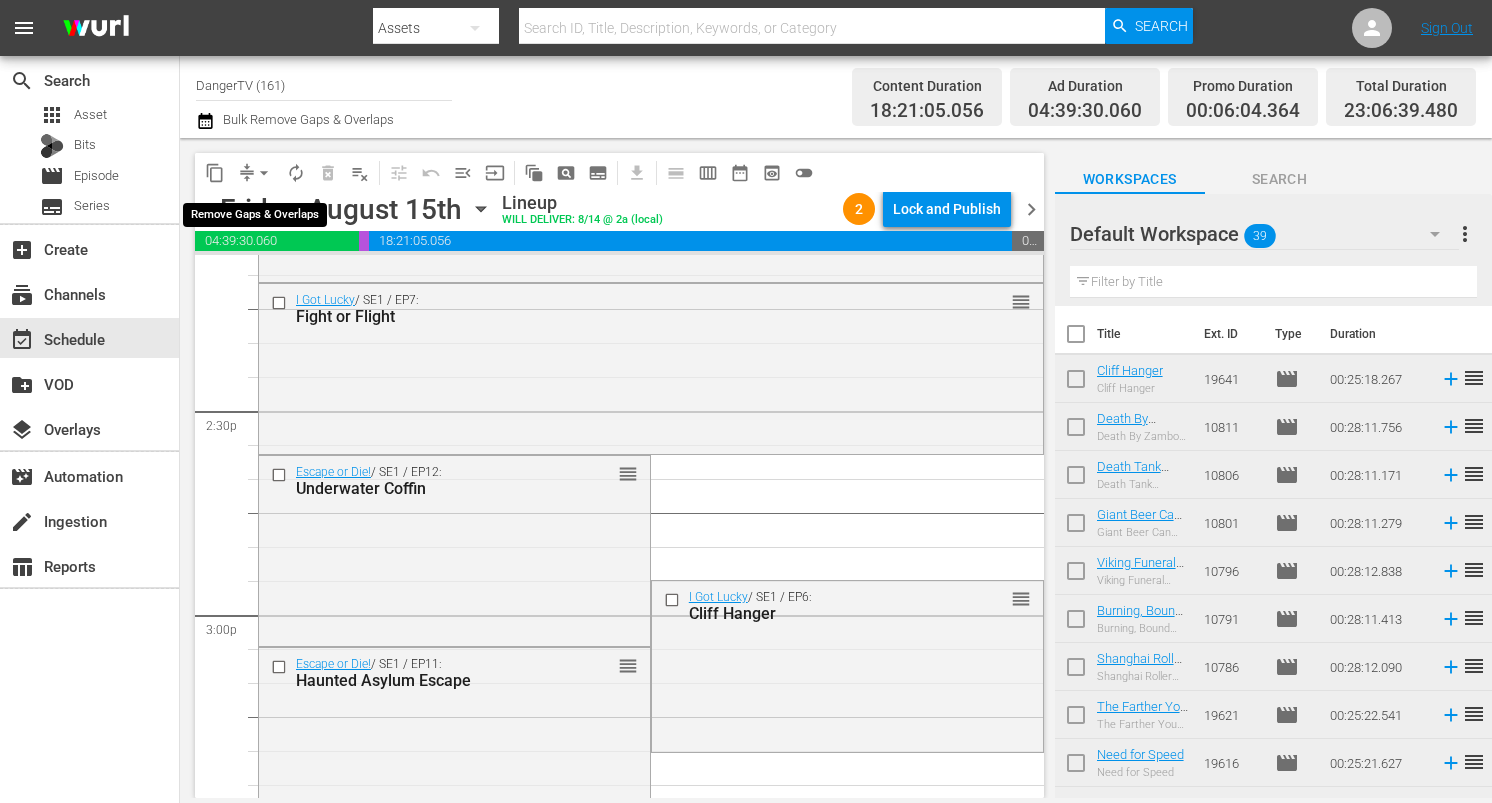 click on "arrow_drop_down" at bounding box center [264, 173] 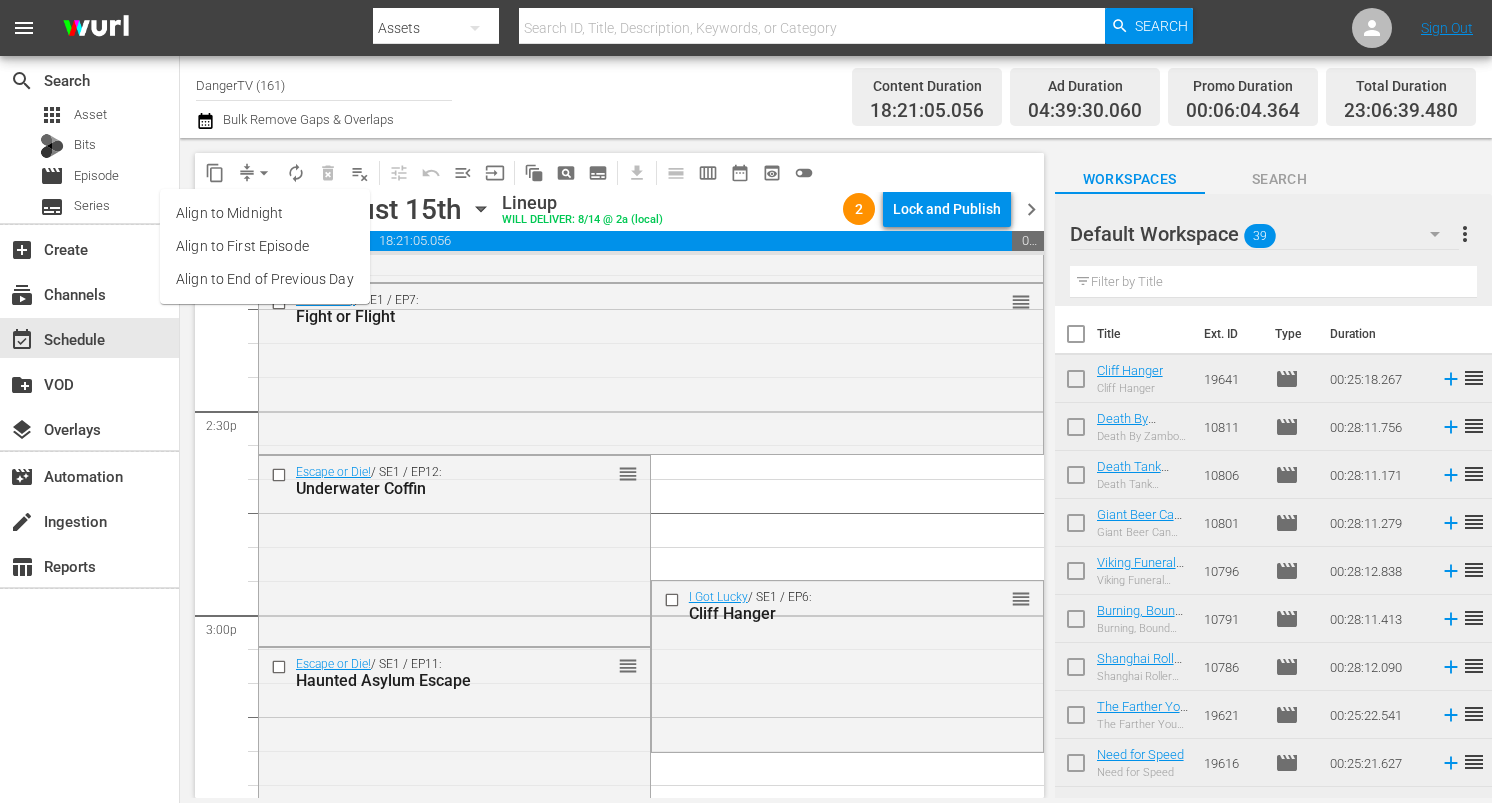 click on "Align to End of Previous Day" at bounding box center [265, 279] 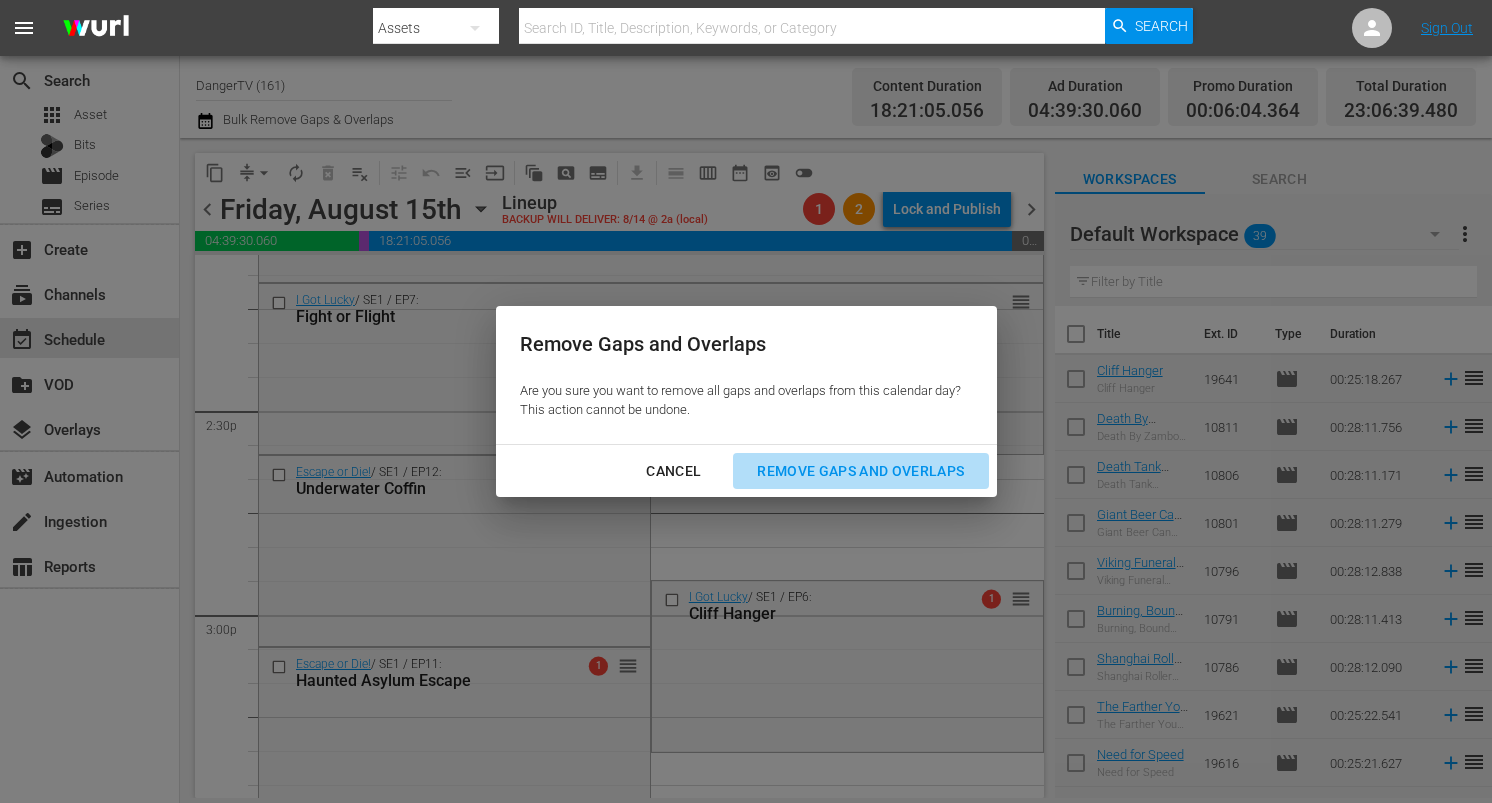 click on "Remove Gaps and Overlaps" at bounding box center [860, 471] 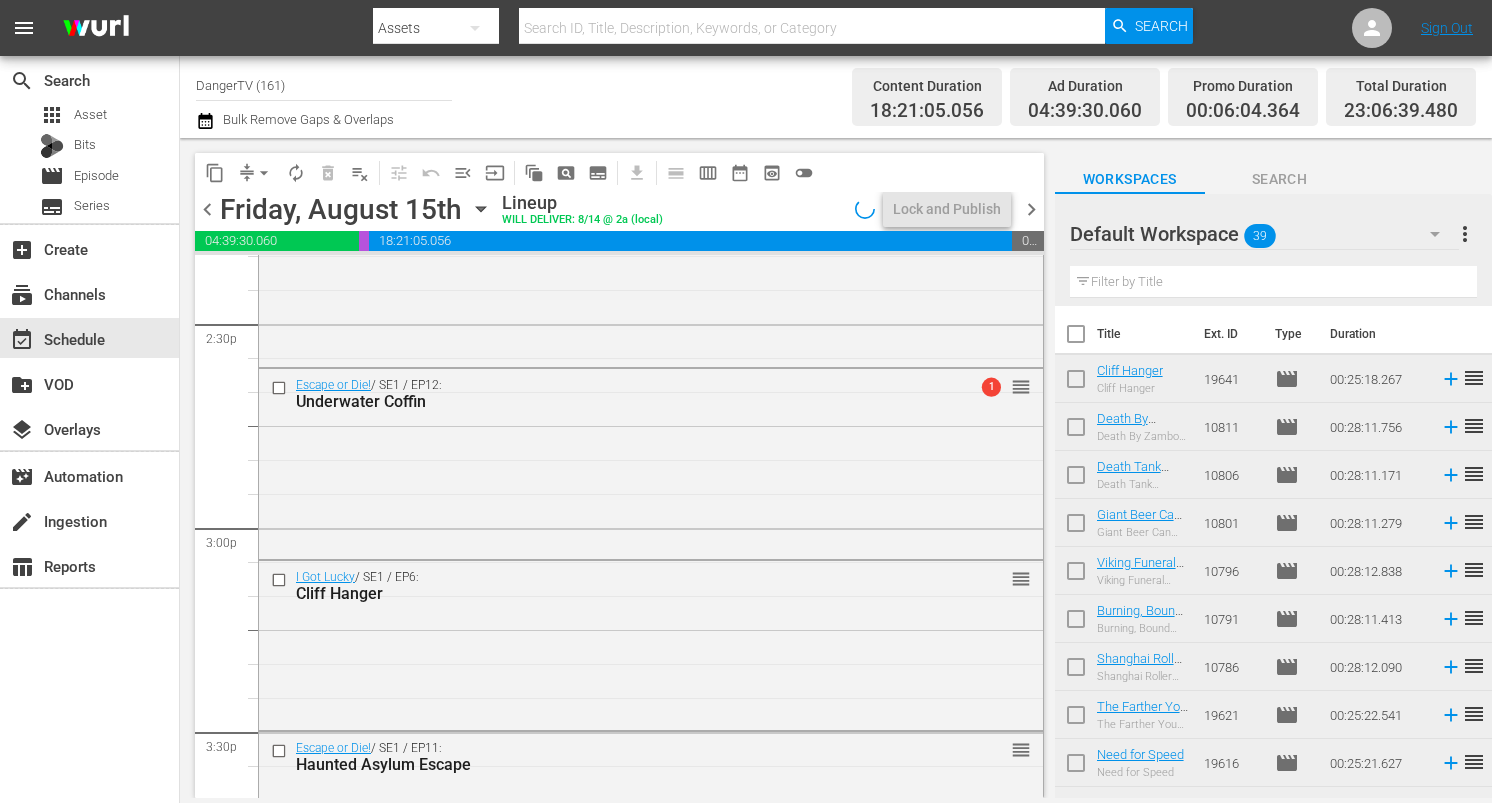 scroll, scrollTop: 5723, scrollLeft: 0, axis: vertical 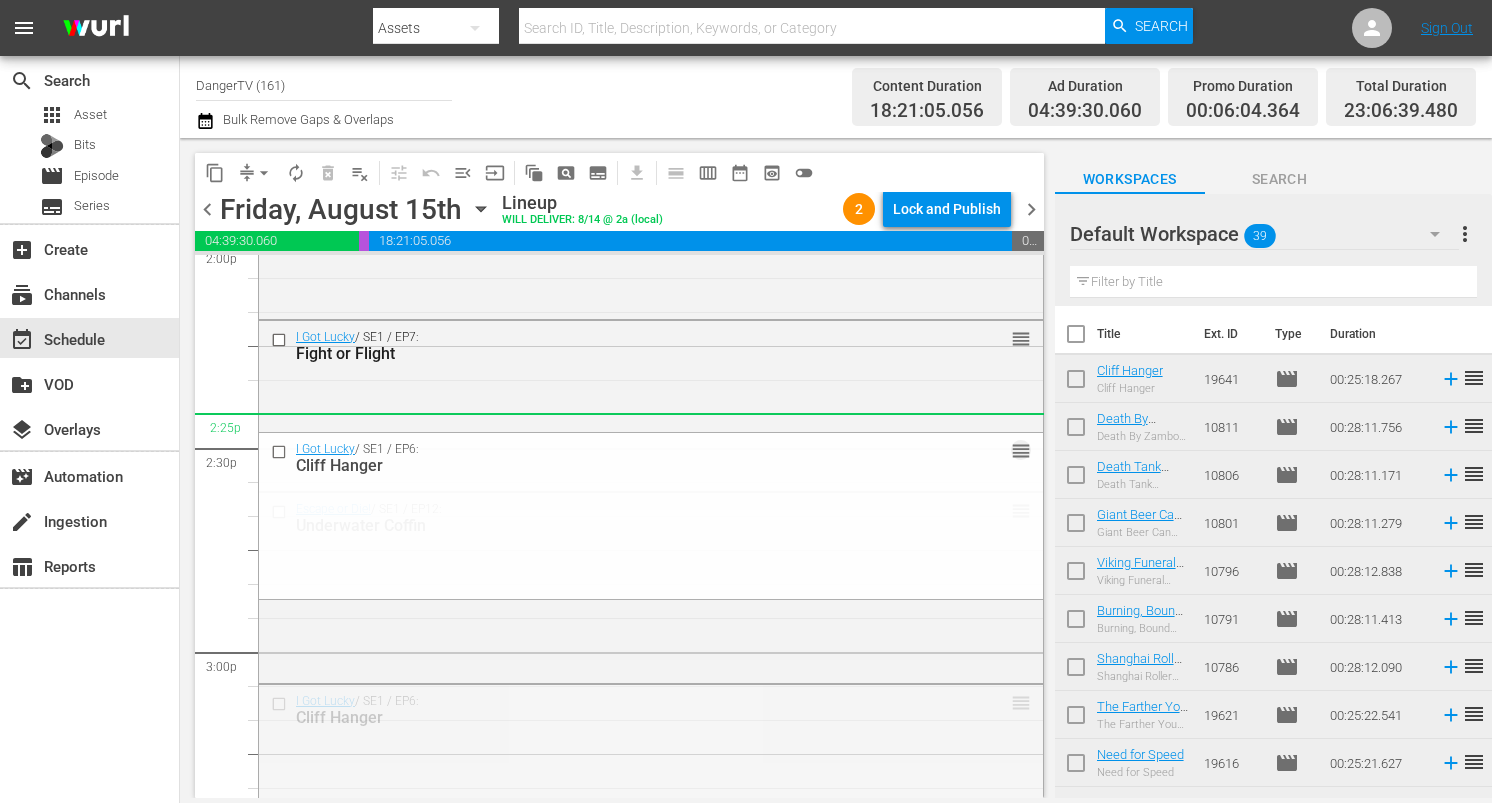 drag, startPoint x: 1003, startPoint y: 702, endPoint x: 932, endPoint y: 430, distance: 281.11386 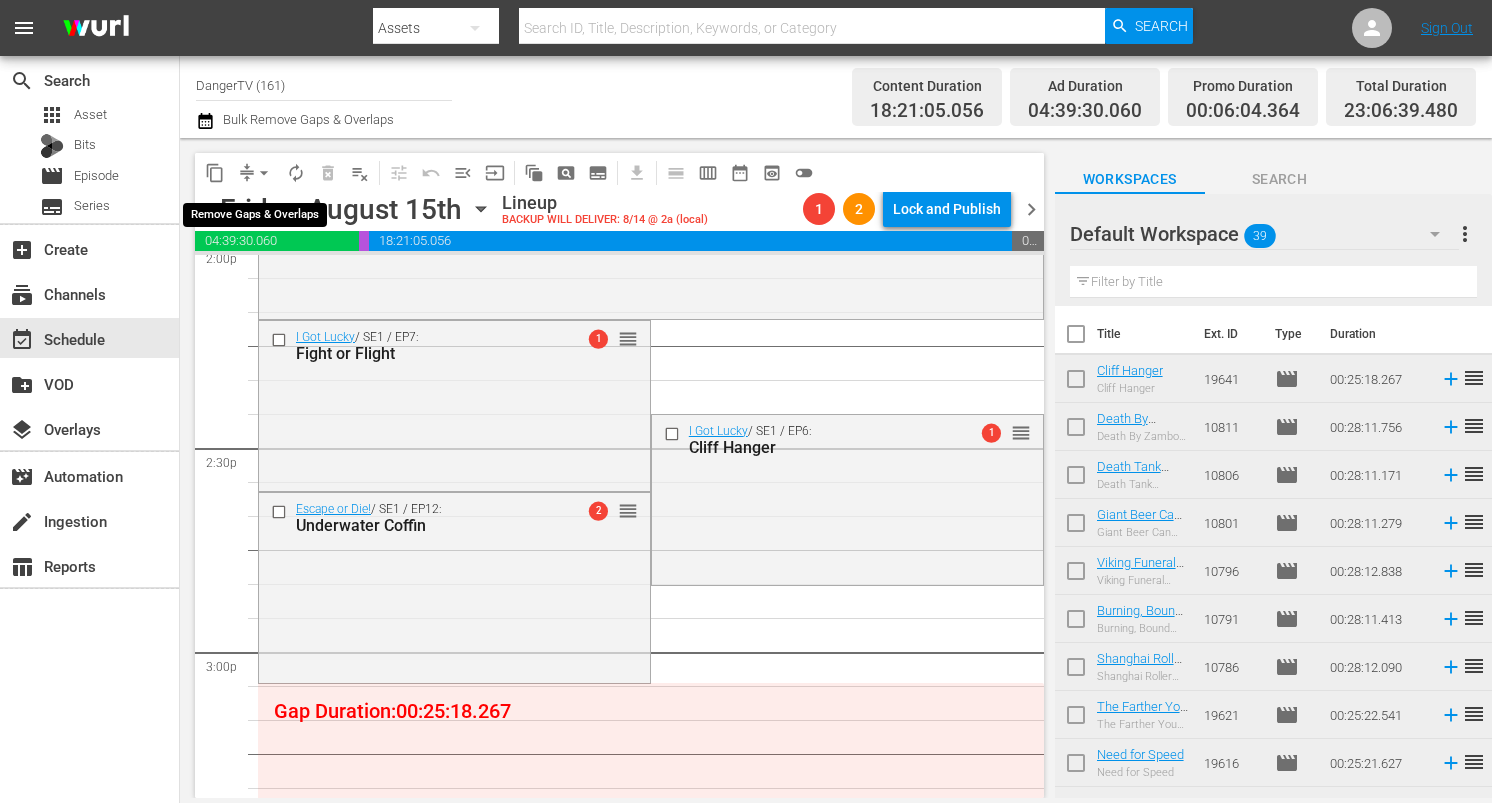 click on "arrow_drop_down" at bounding box center (264, 173) 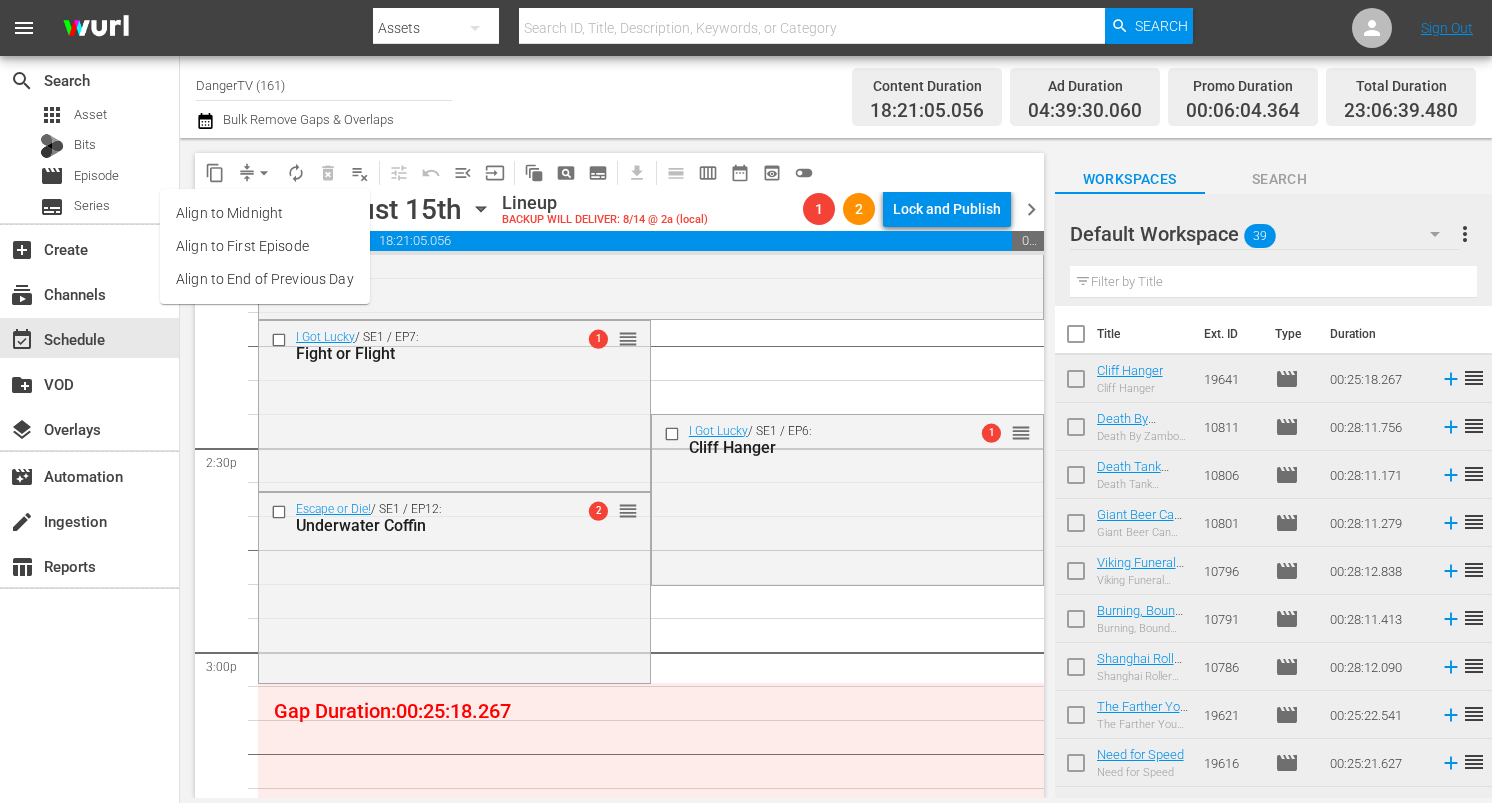 click on "Align to End of Previous Day" at bounding box center (265, 279) 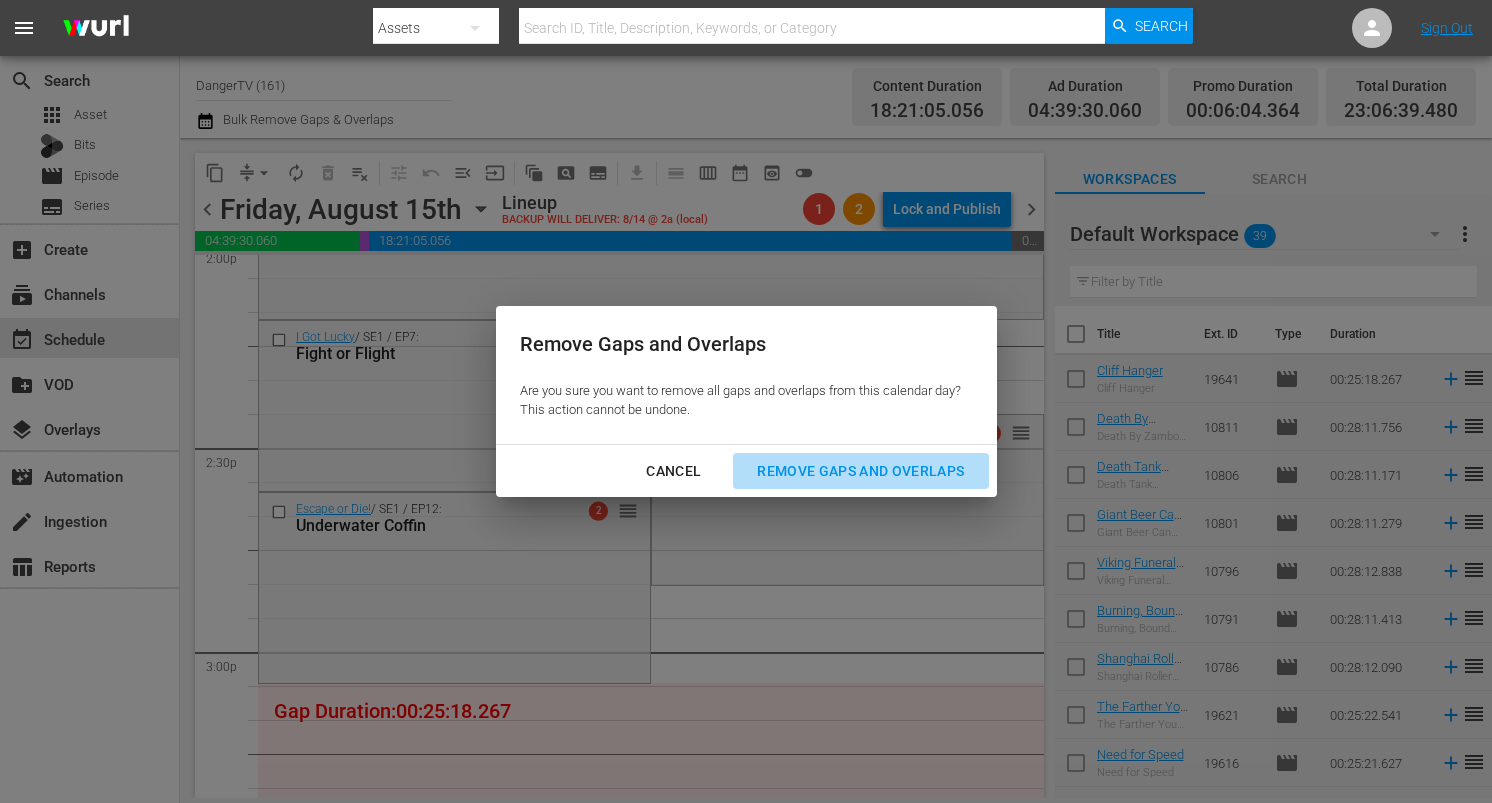 click on "Remove Gaps and Overlaps" at bounding box center [860, 471] 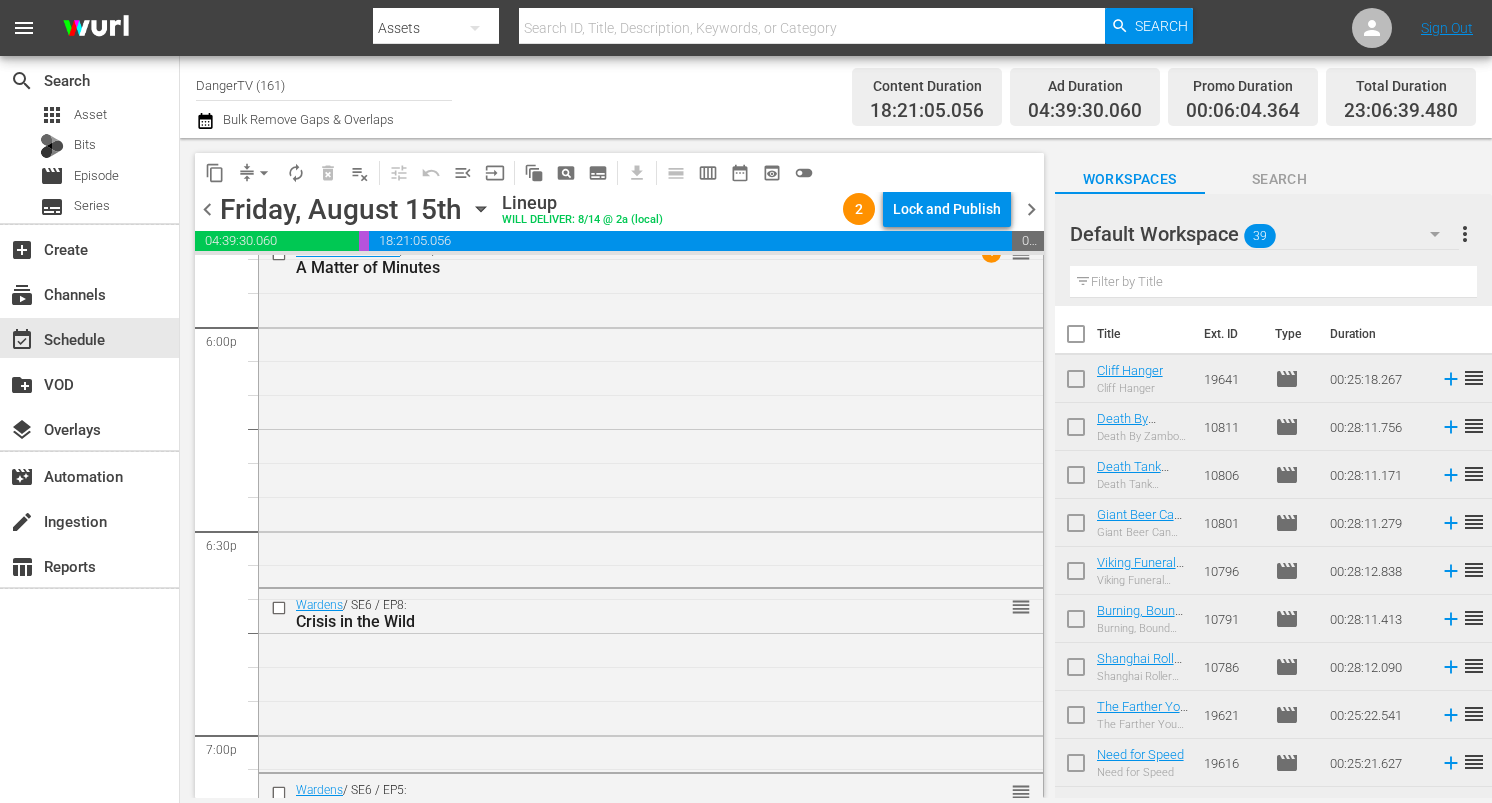 scroll, scrollTop: 7161, scrollLeft: 0, axis: vertical 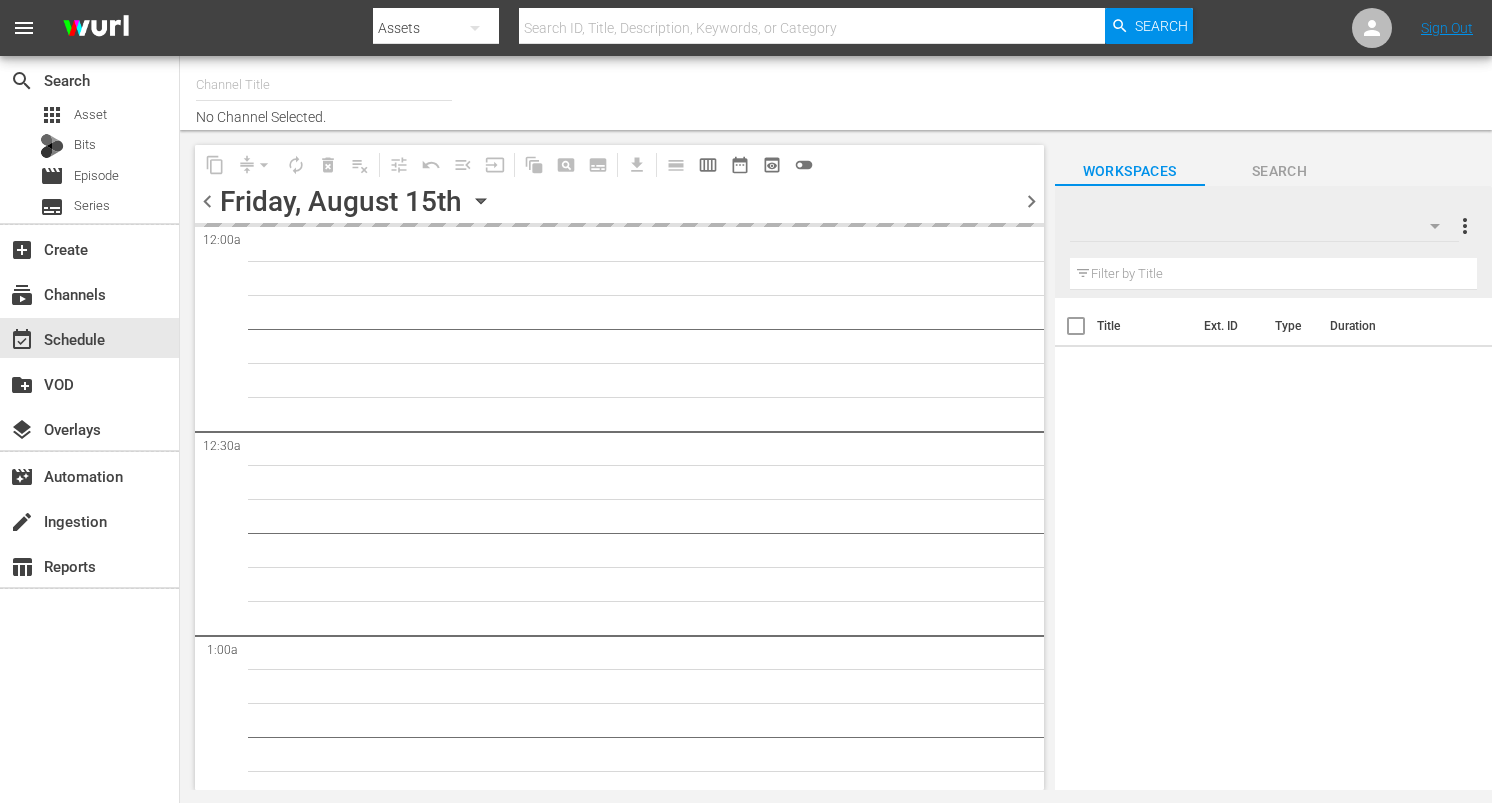 type on "DangerTV (161)" 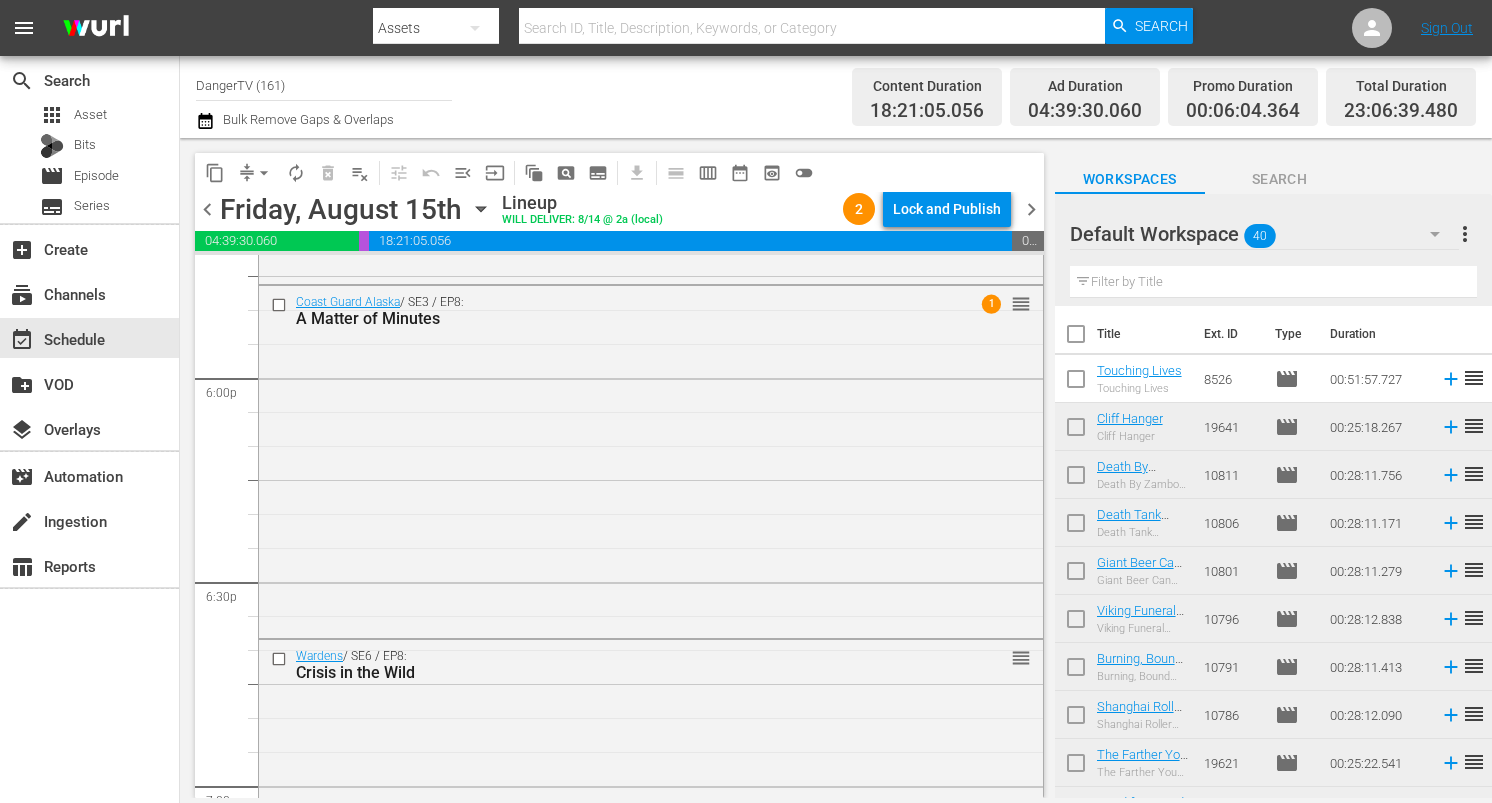 scroll, scrollTop: 7219, scrollLeft: 0, axis: vertical 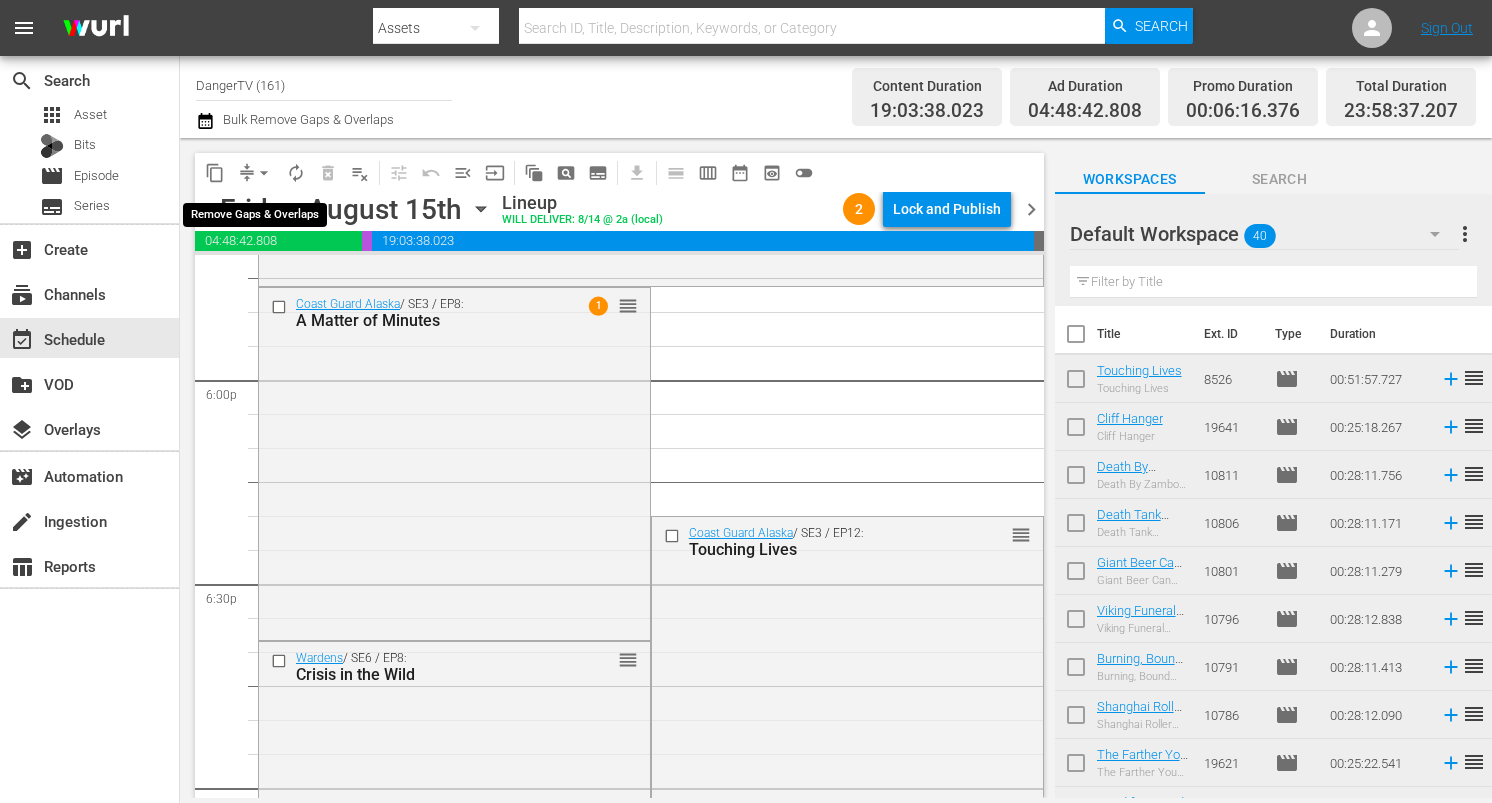 click on "arrow_drop_down" at bounding box center [264, 173] 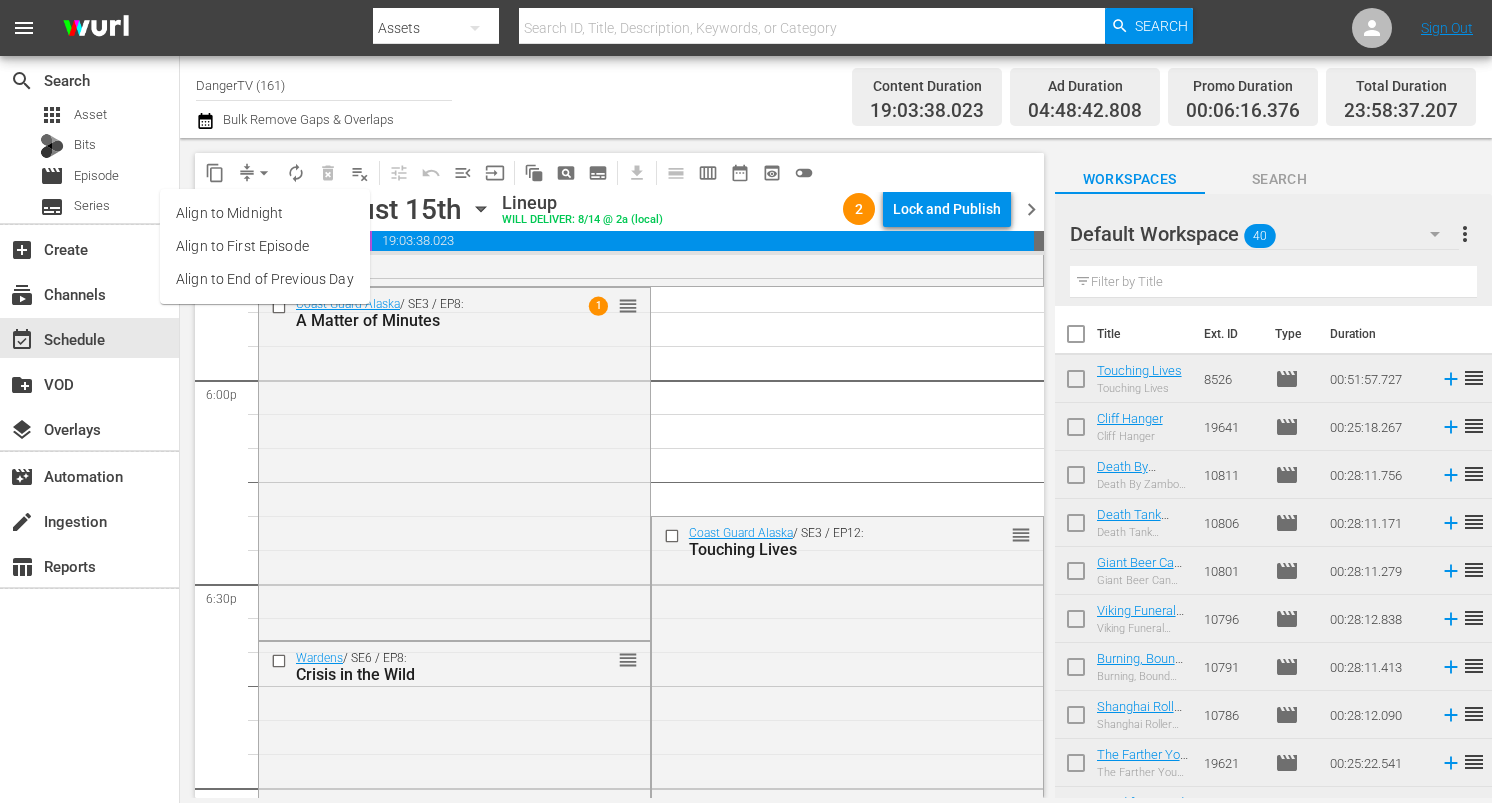 click on "Align to End of Previous Day" at bounding box center [265, 279] 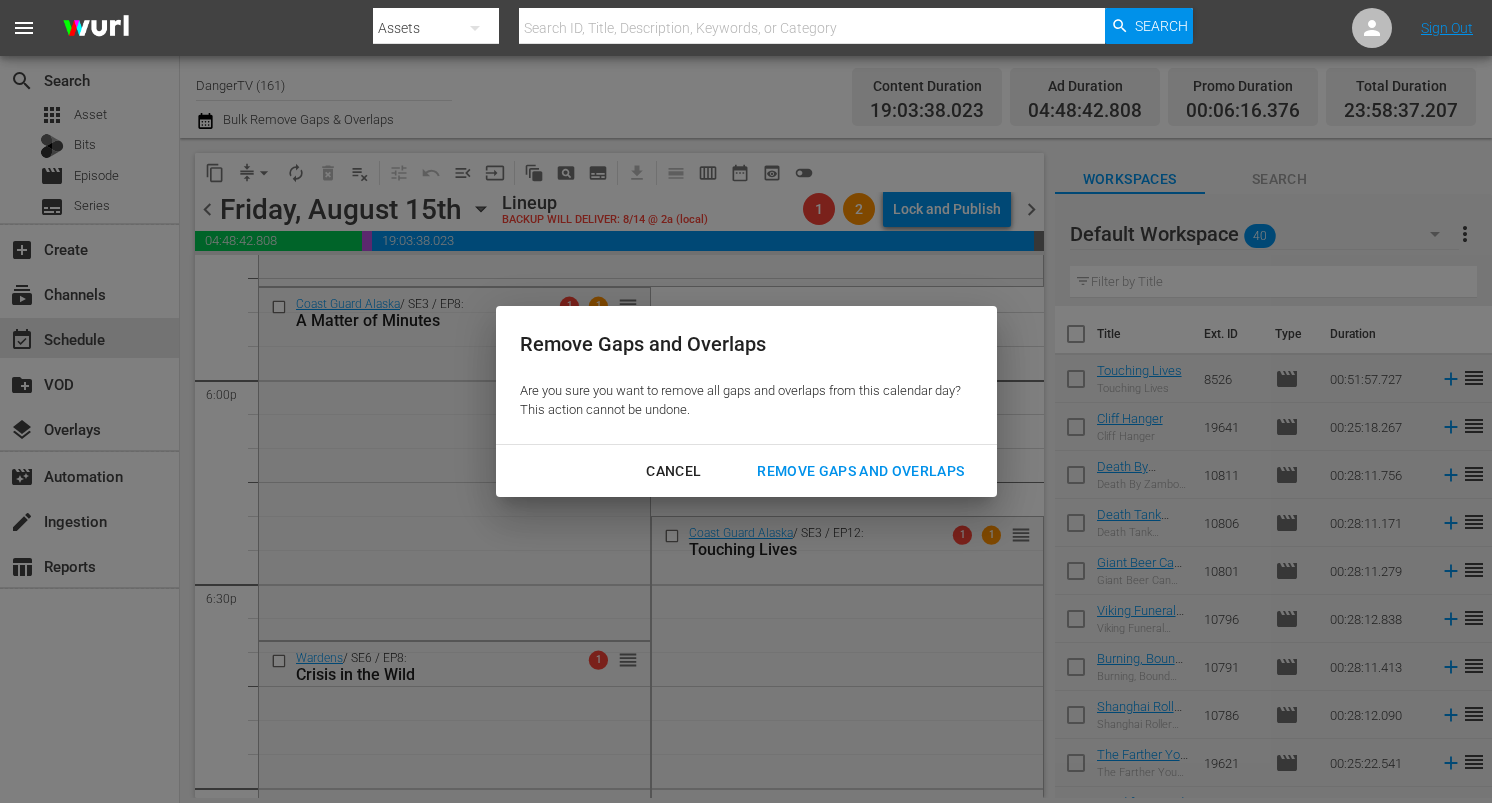 click on "Remove Gaps and Overlaps" at bounding box center (860, 471) 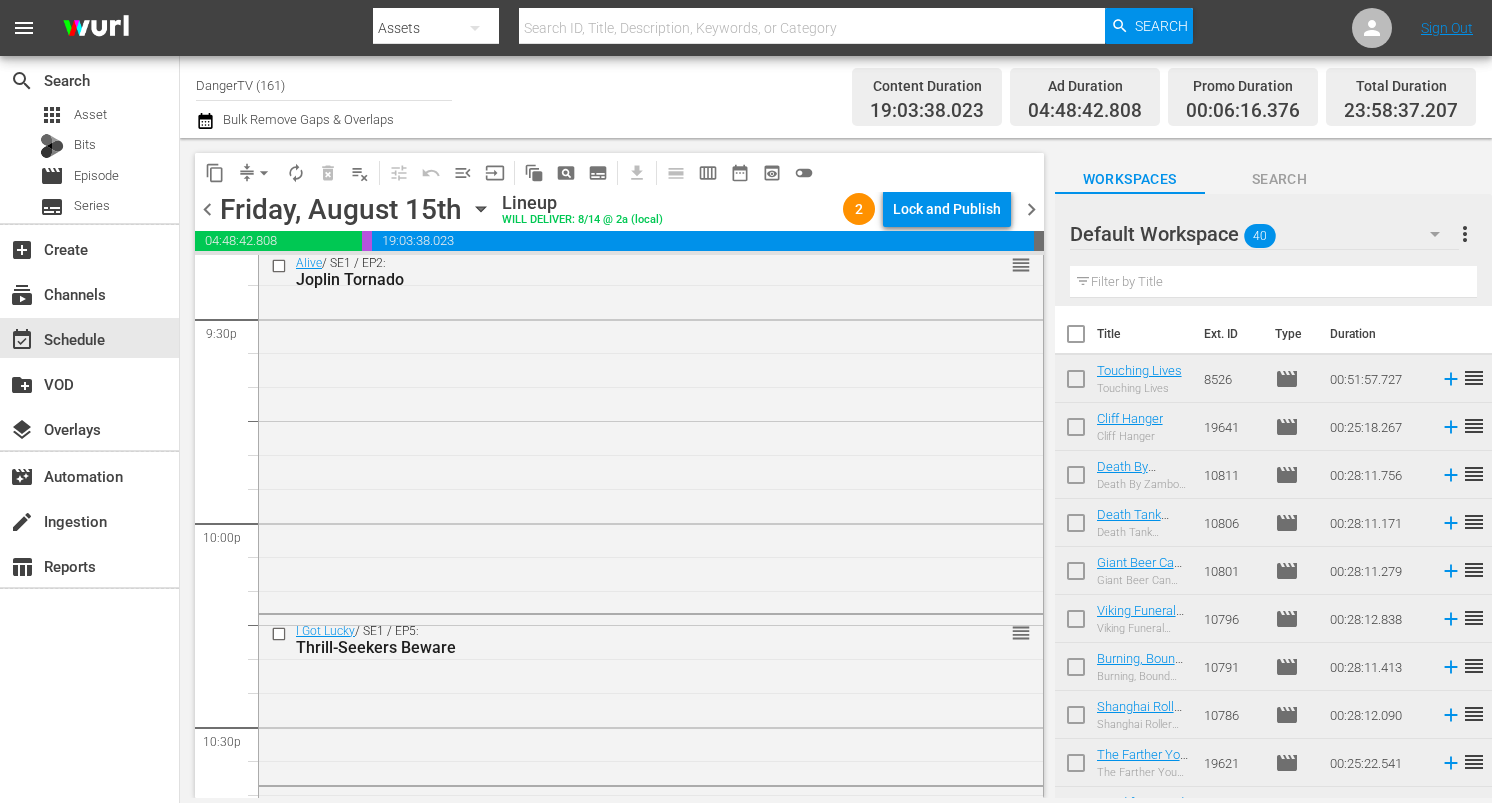 scroll, scrollTop: 9248, scrollLeft: 0, axis: vertical 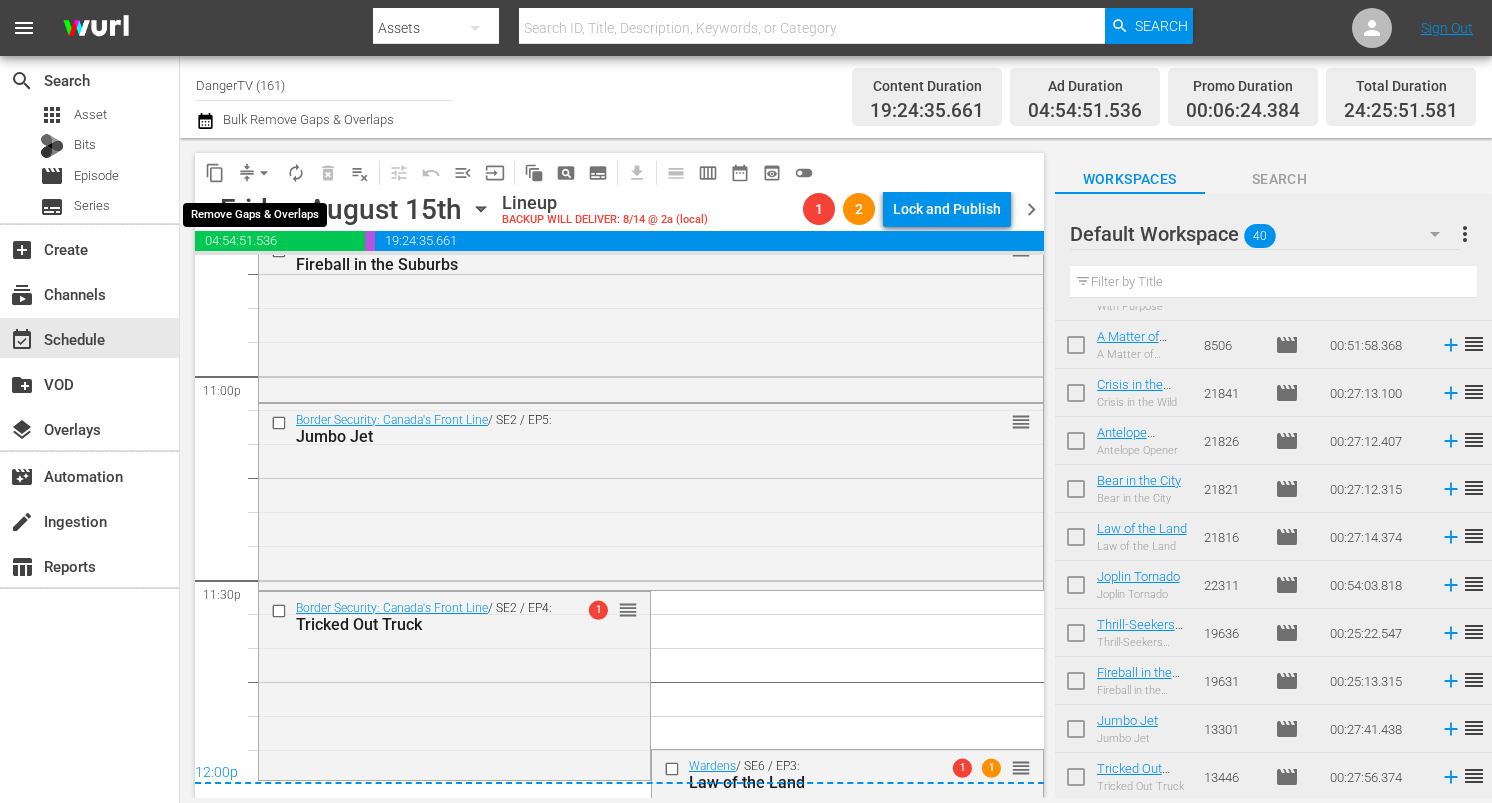 click on "arrow_drop_down" at bounding box center (264, 173) 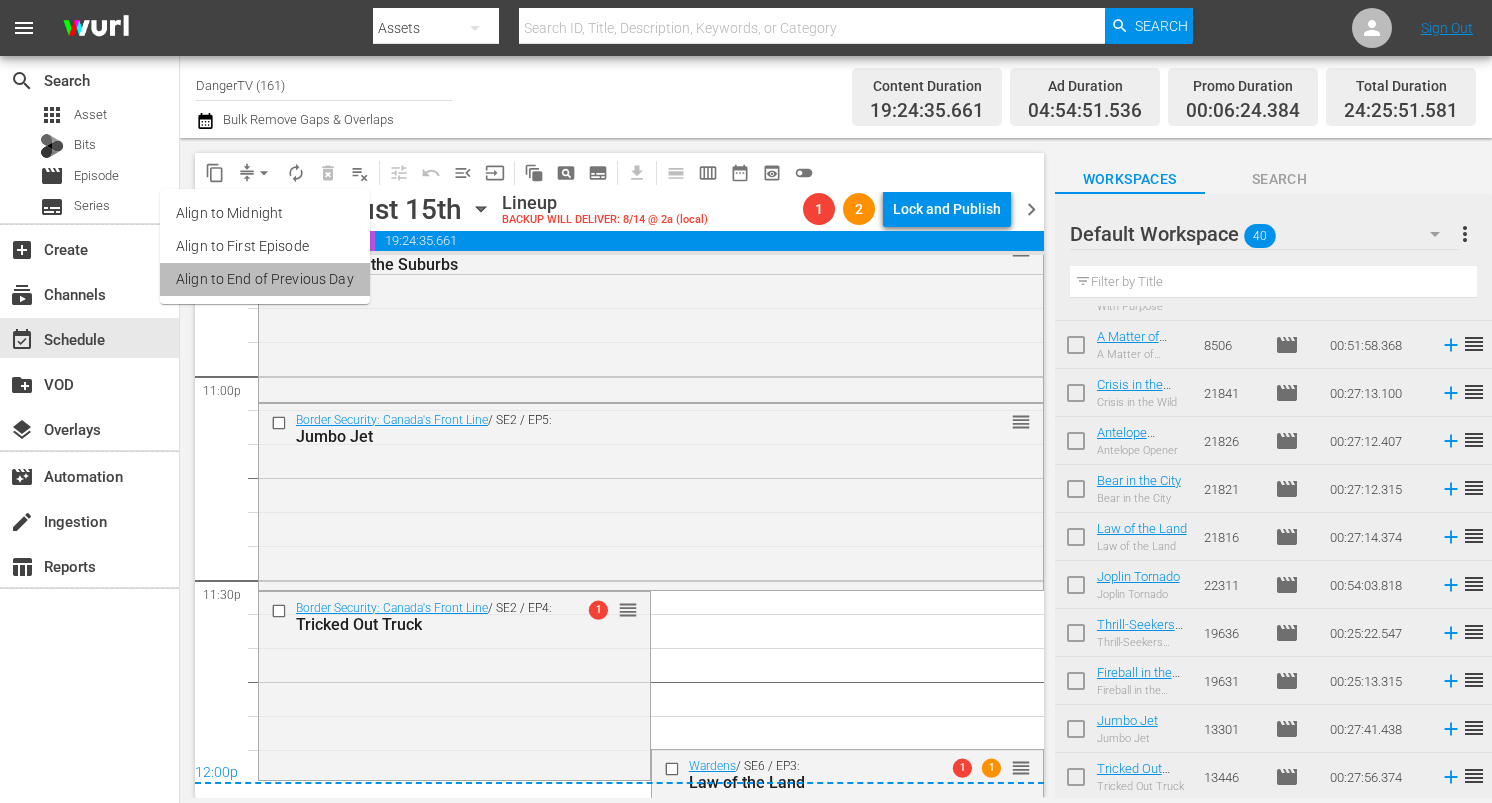click on "Align to End of Previous Day" at bounding box center (265, 279) 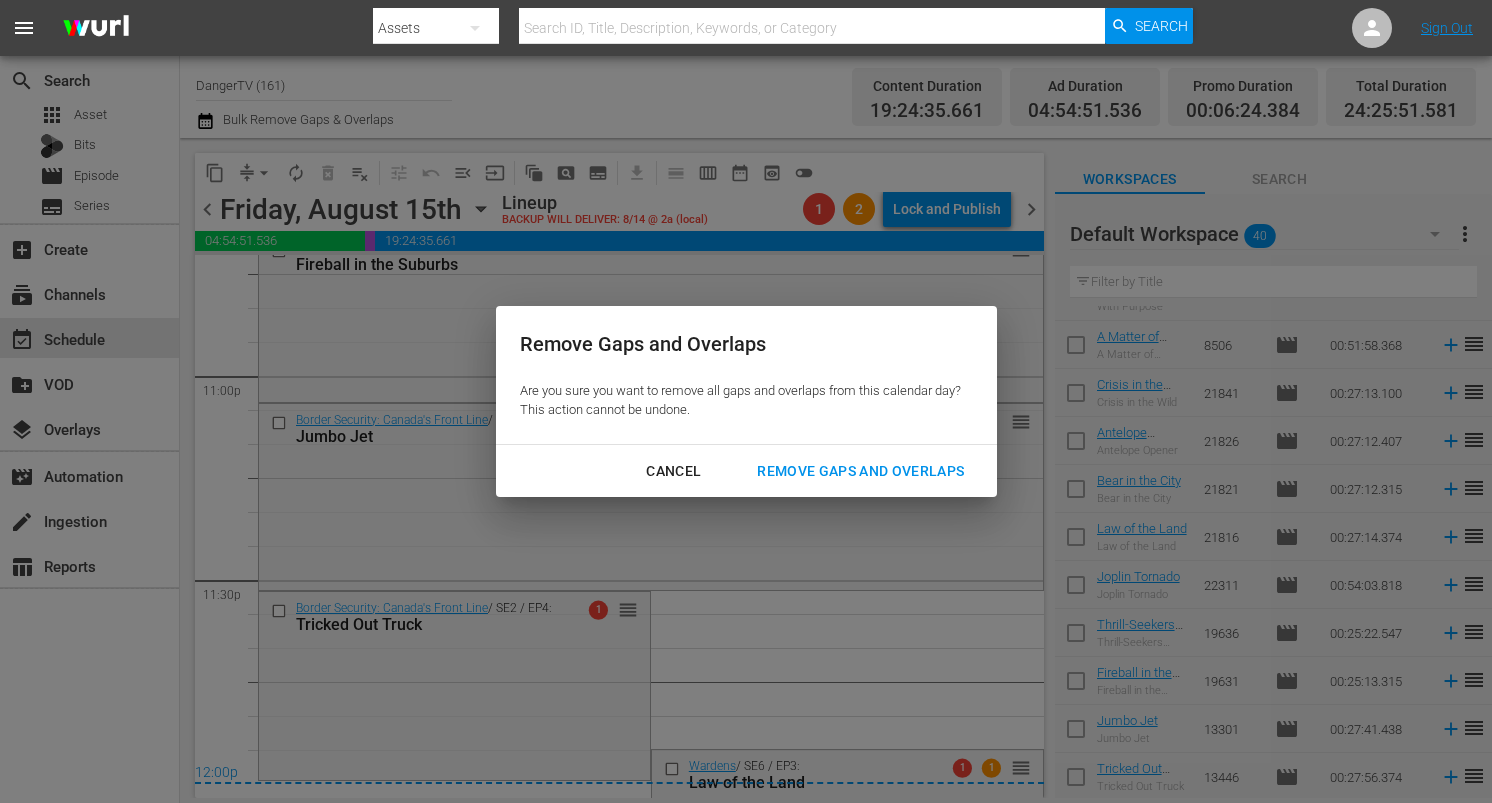 click on "Remove Gaps and Overlaps" at bounding box center [860, 471] 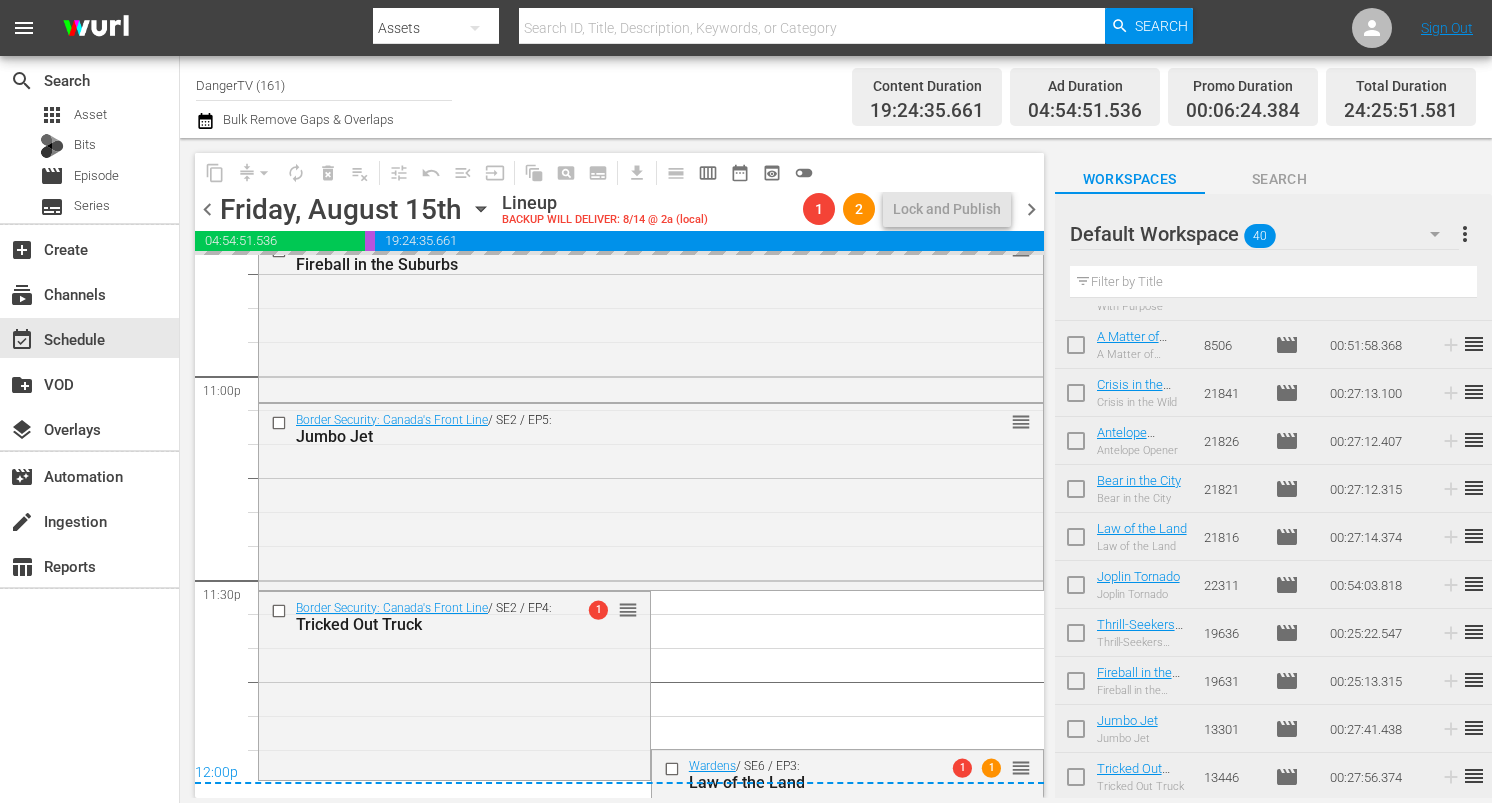 click at bounding box center (1076, 589) 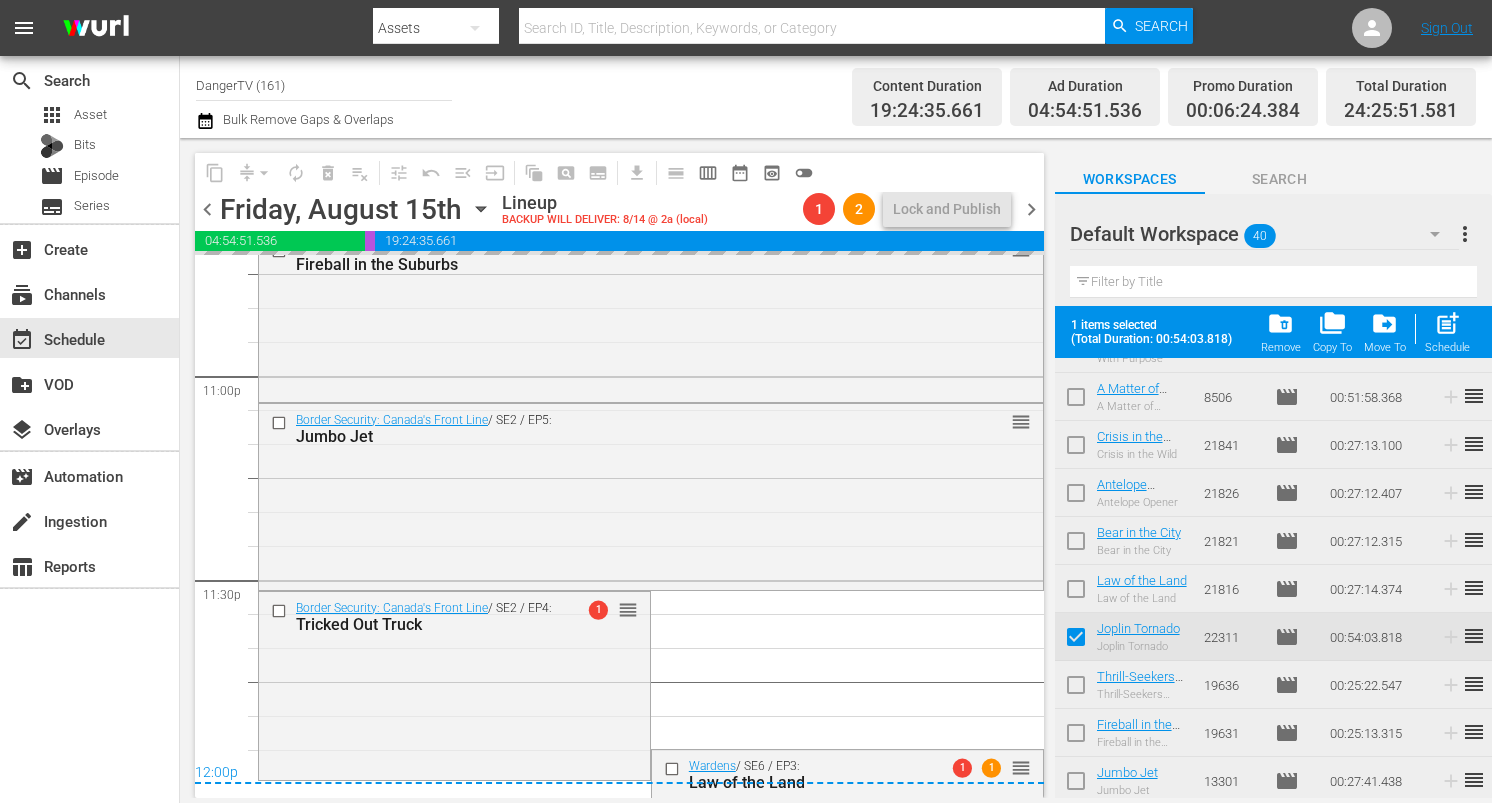 scroll, scrollTop: 1526, scrollLeft: 0, axis: vertical 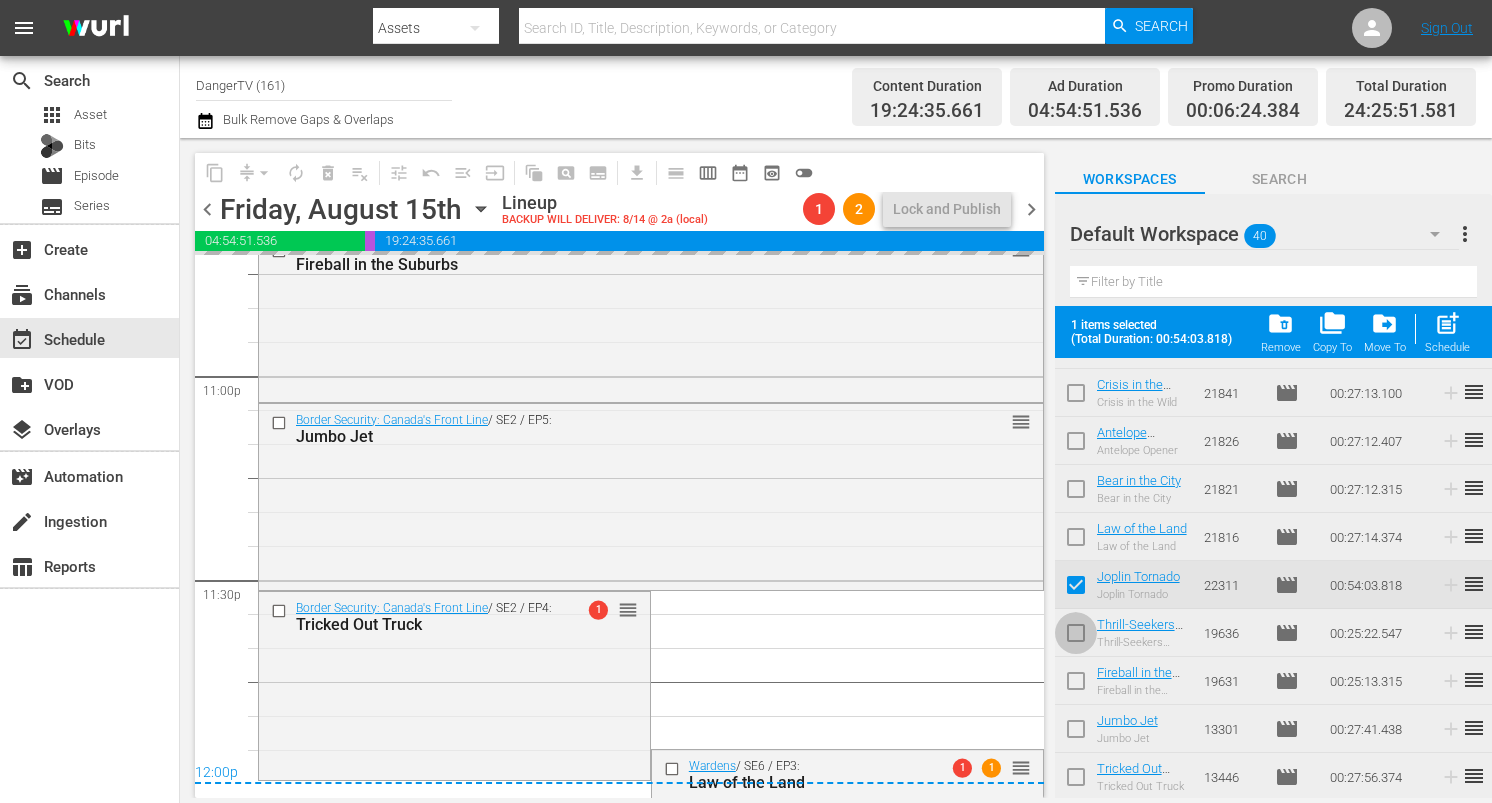 drag, startPoint x: 1077, startPoint y: 635, endPoint x: 1083, endPoint y: 664, distance: 29.614185 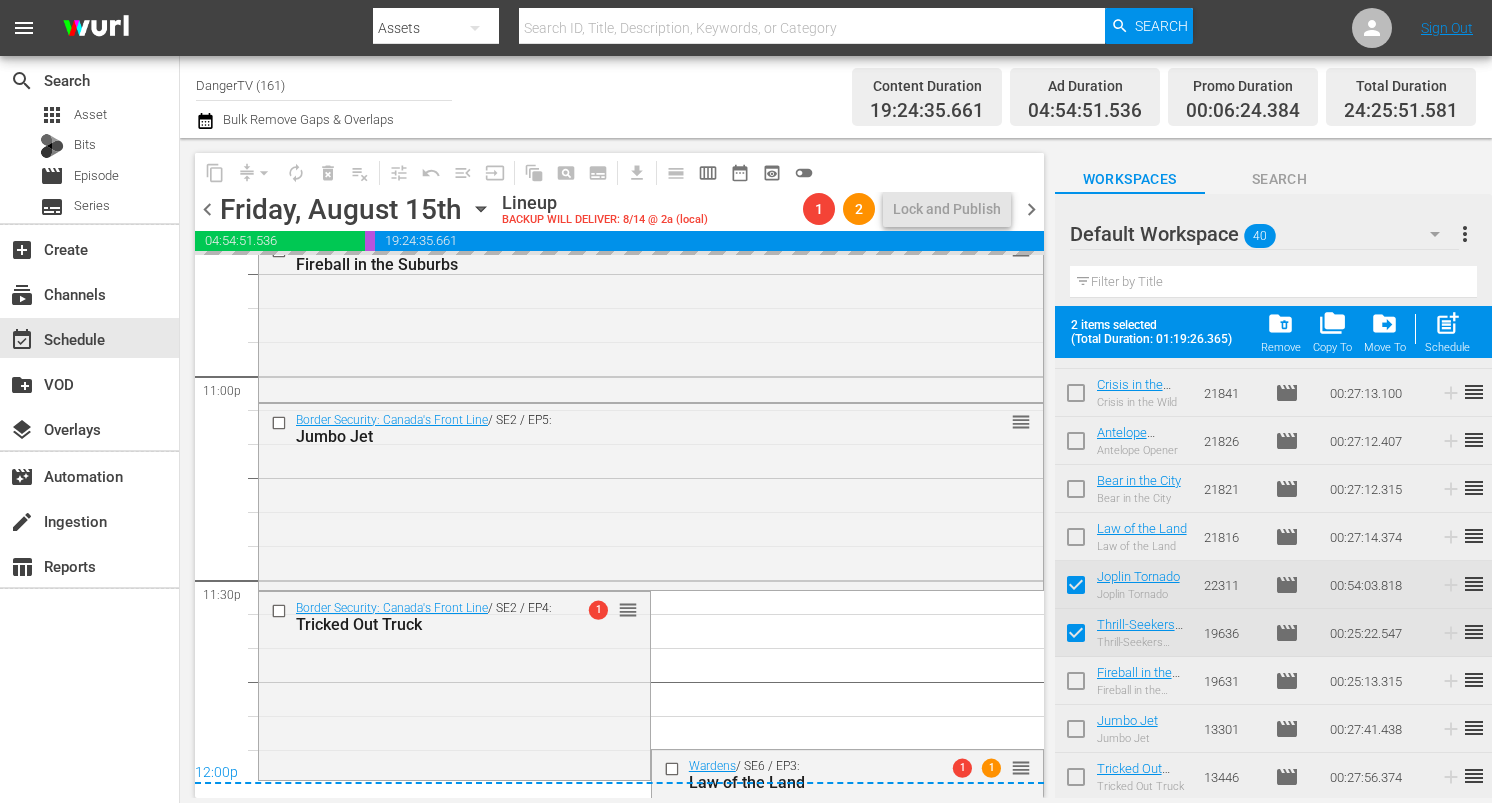 click at bounding box center [1076, 685] 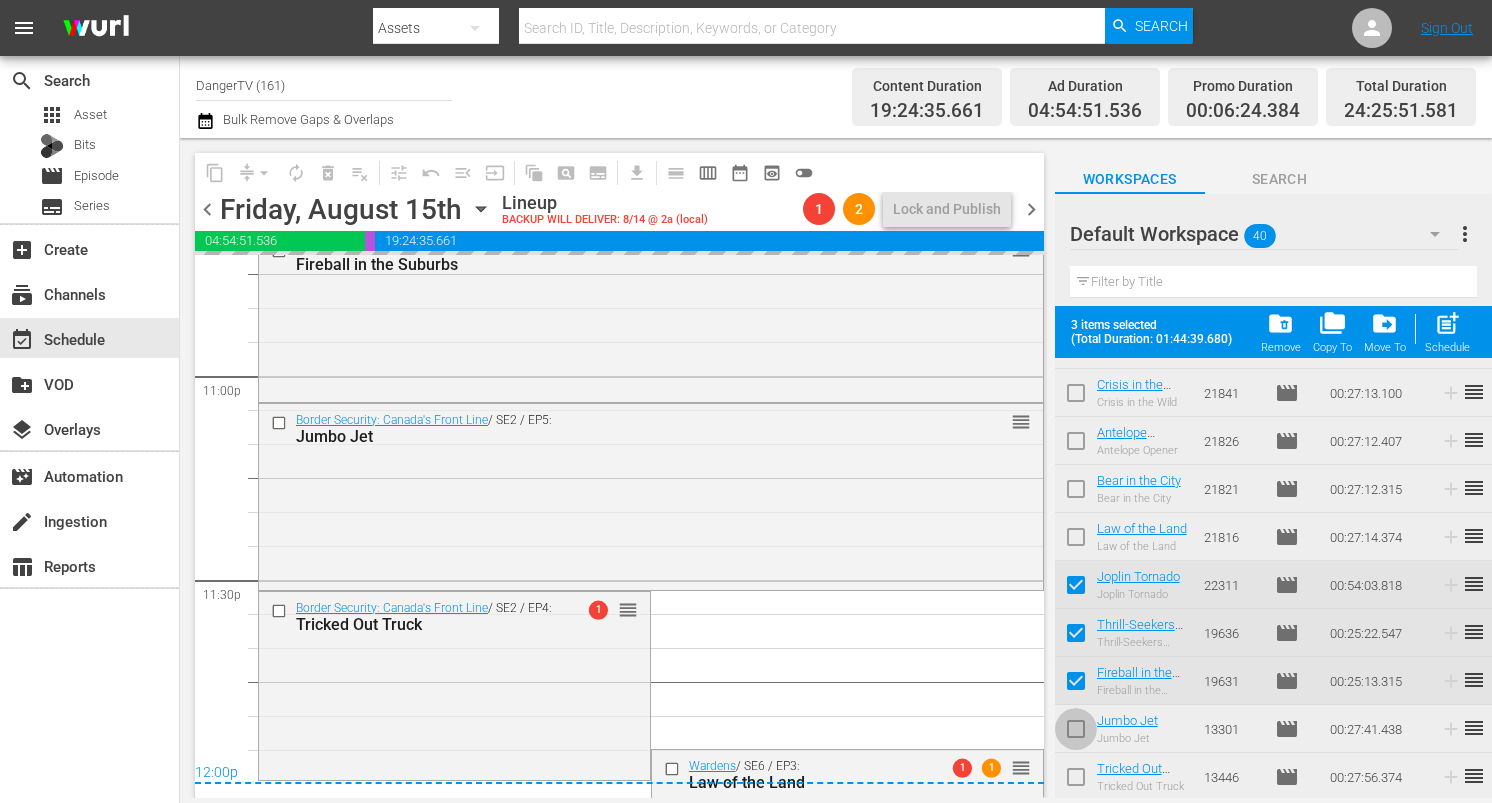 click at bounding box center (1076, 733) 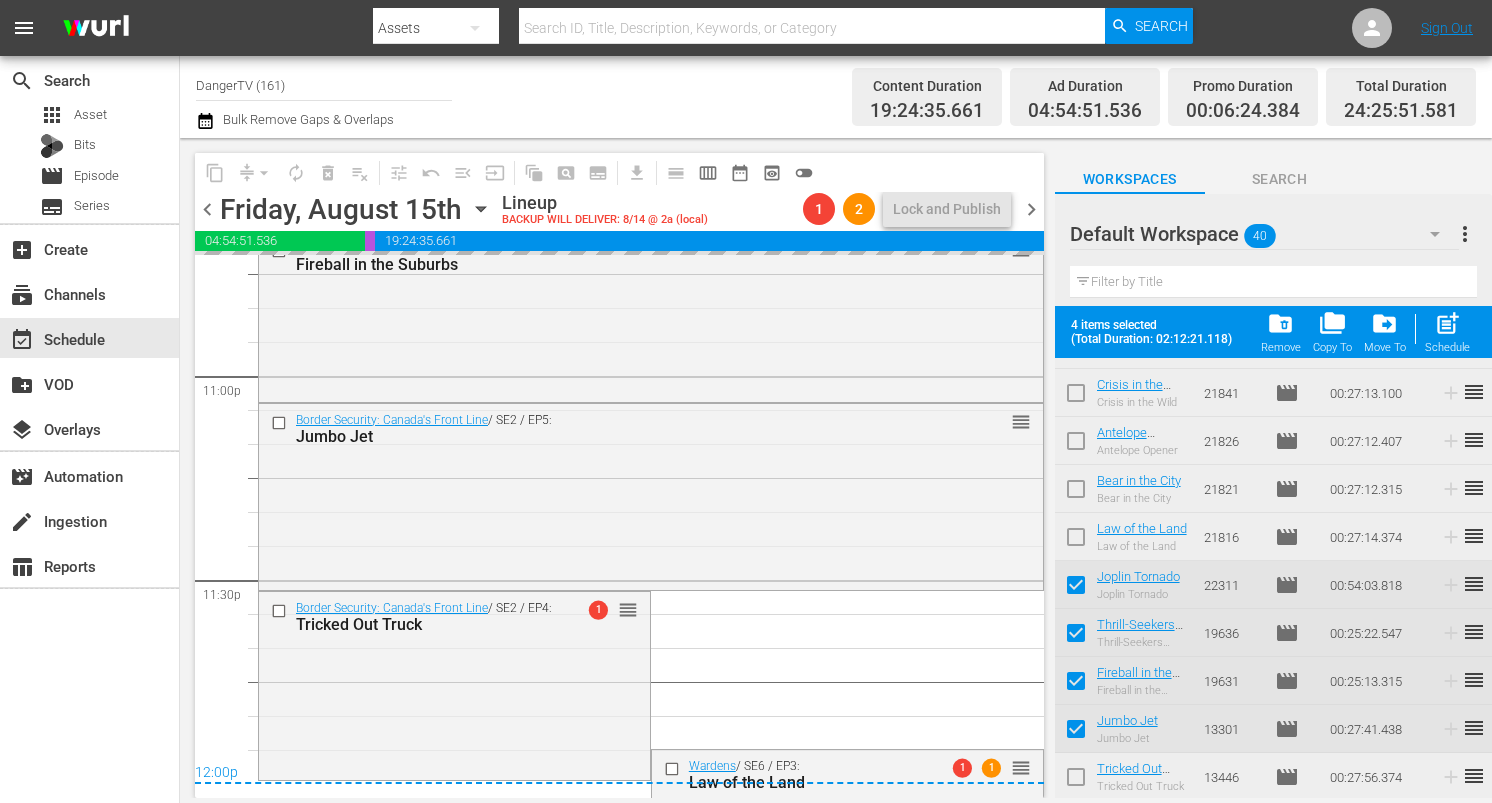 click at bounding box center [1076, 781] 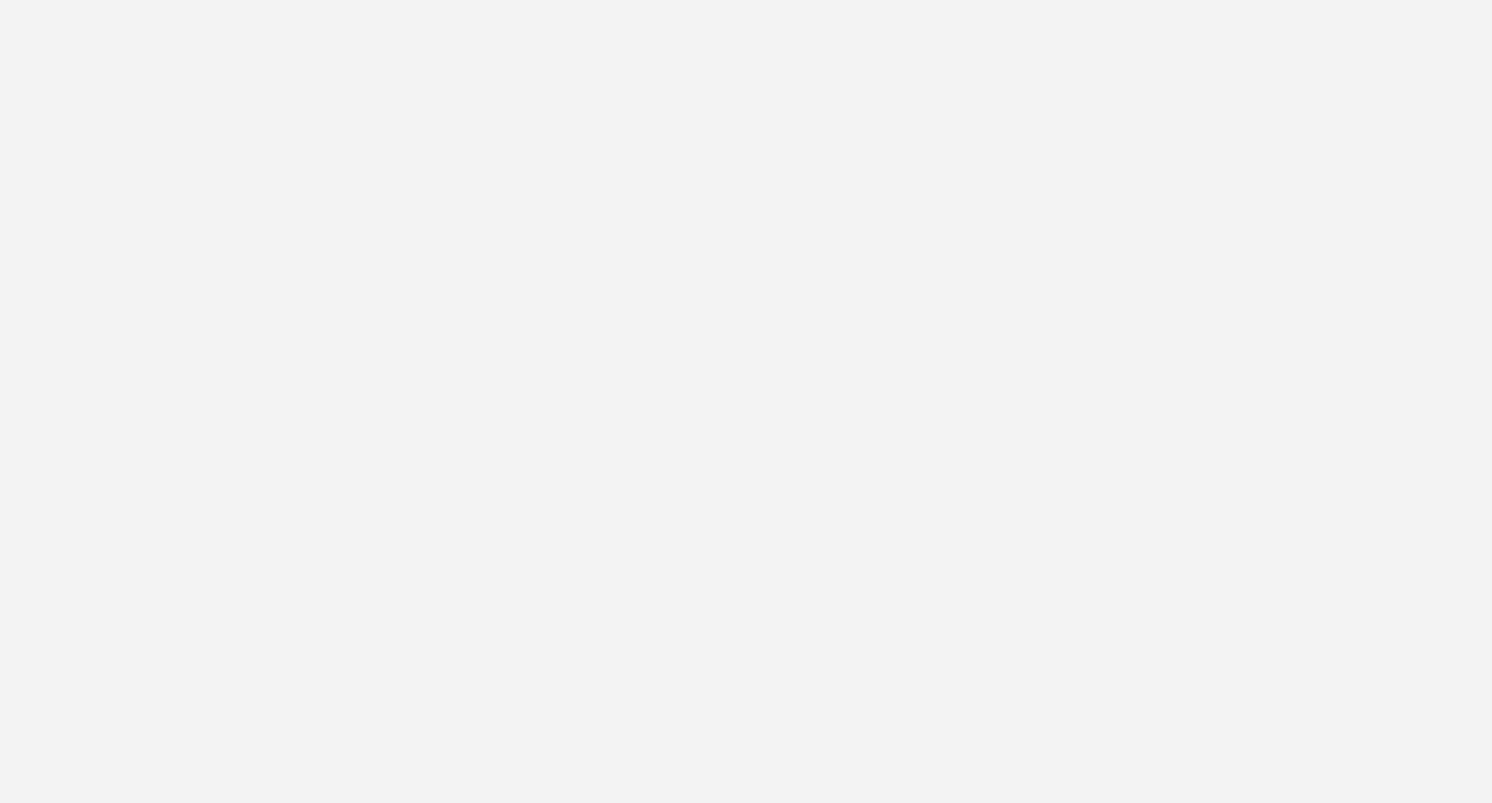 scroll, scrollTop: 0, scrollLeft: 0, axis: both 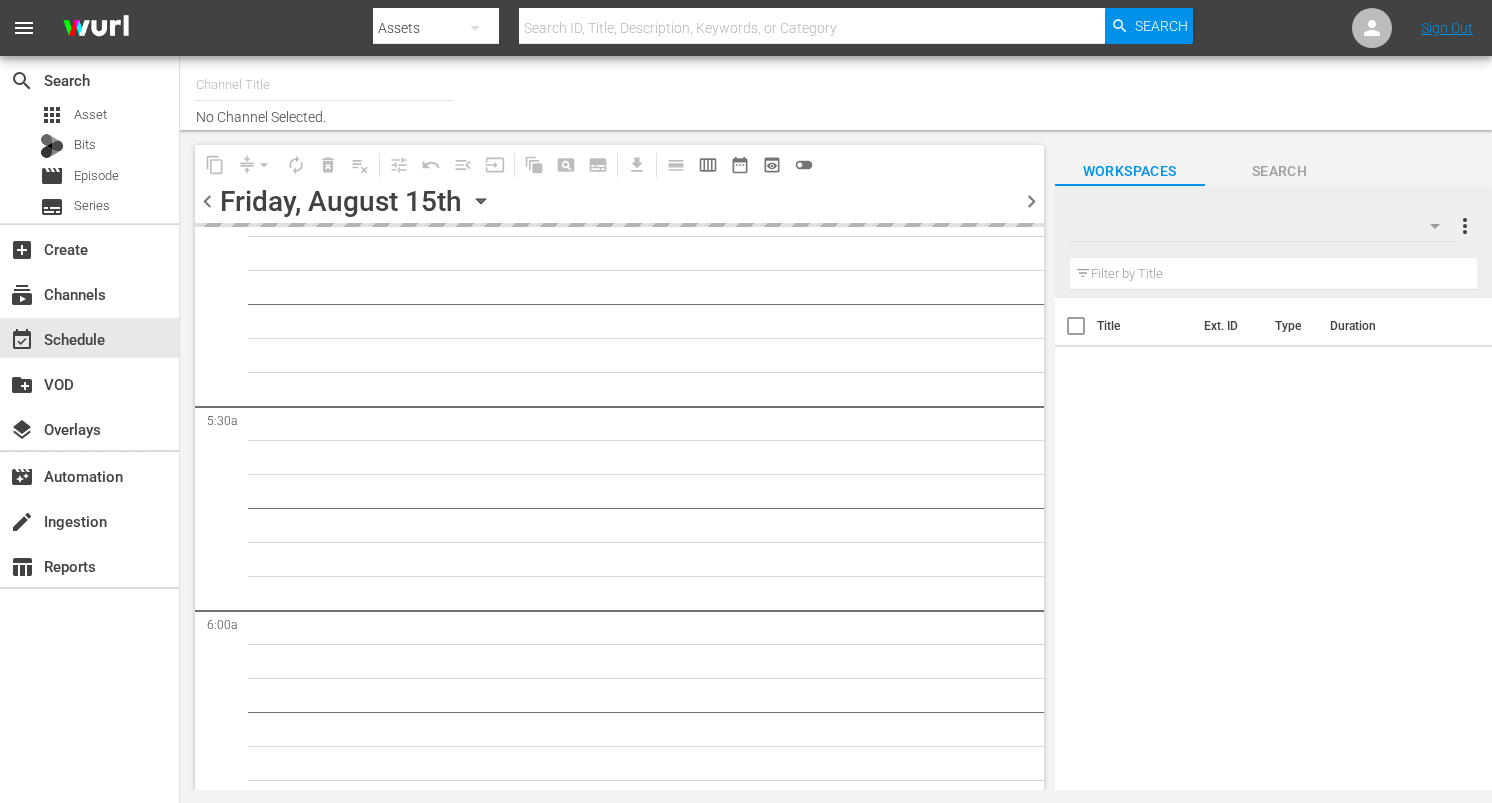 type on "DangerTV (161)" 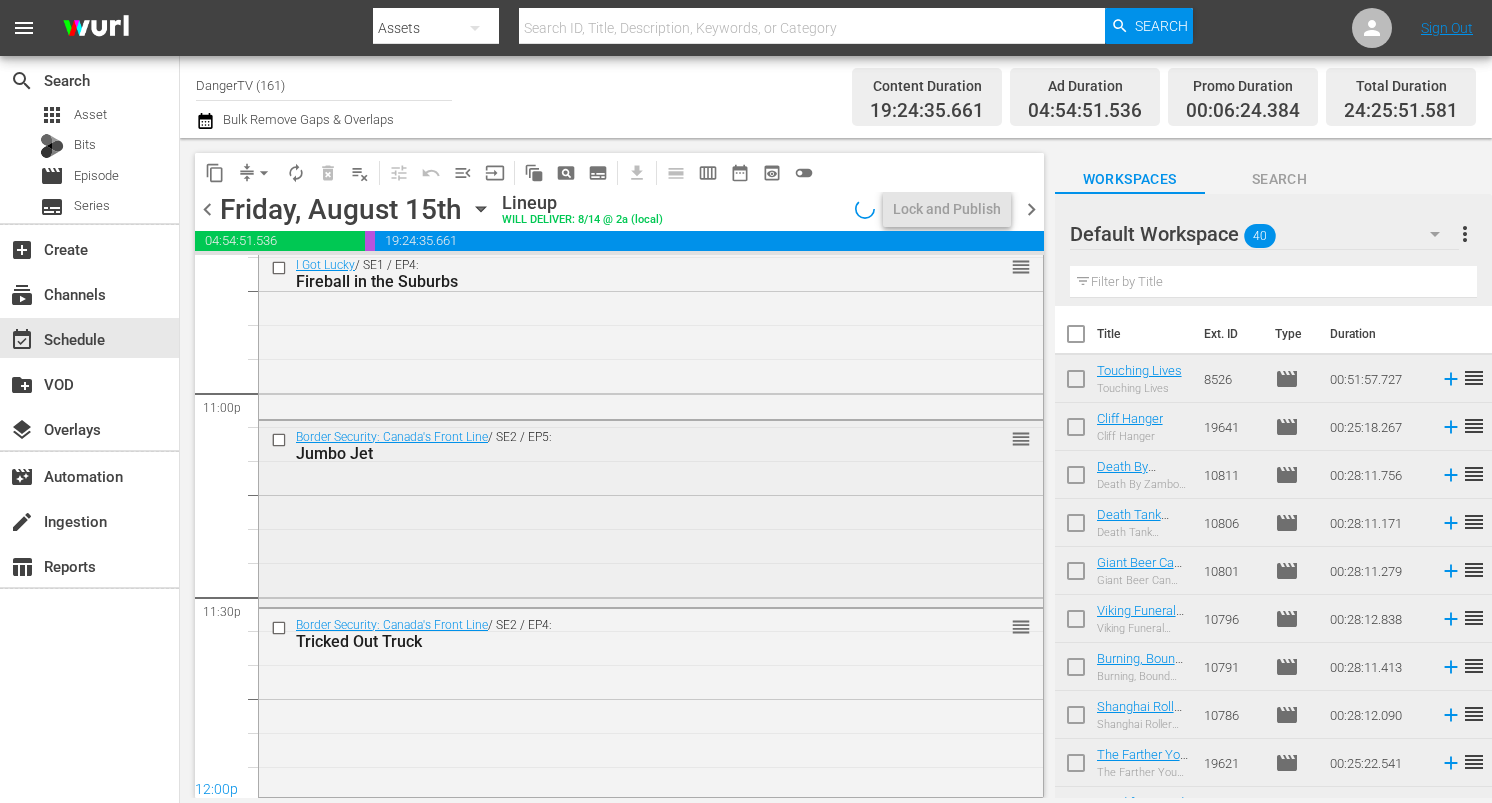 scroll, scrollTop: 9430, scrollLeft: 0, axis: vertical 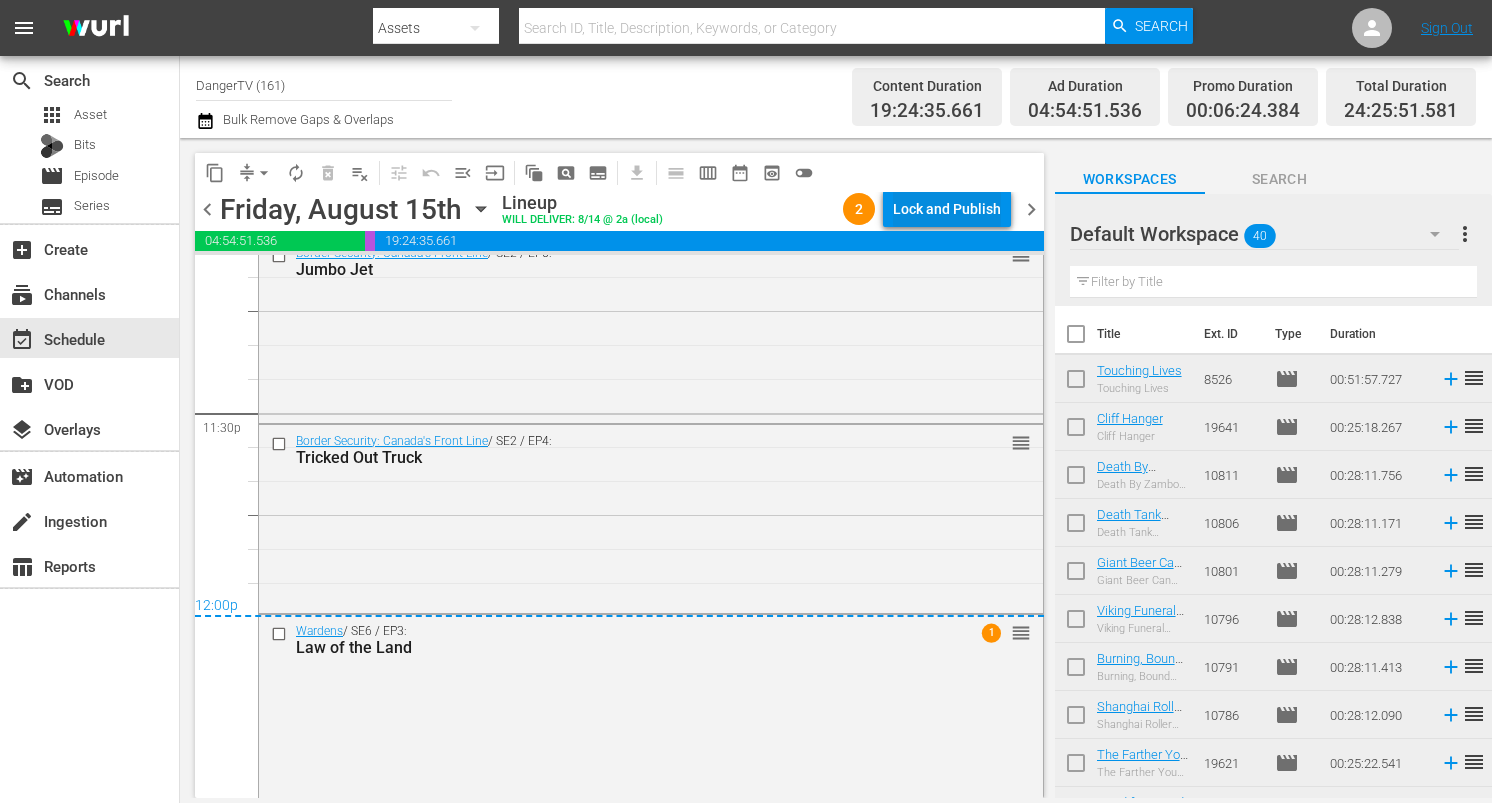 click on "Lock and Publish" at bounding box center [947, 209] 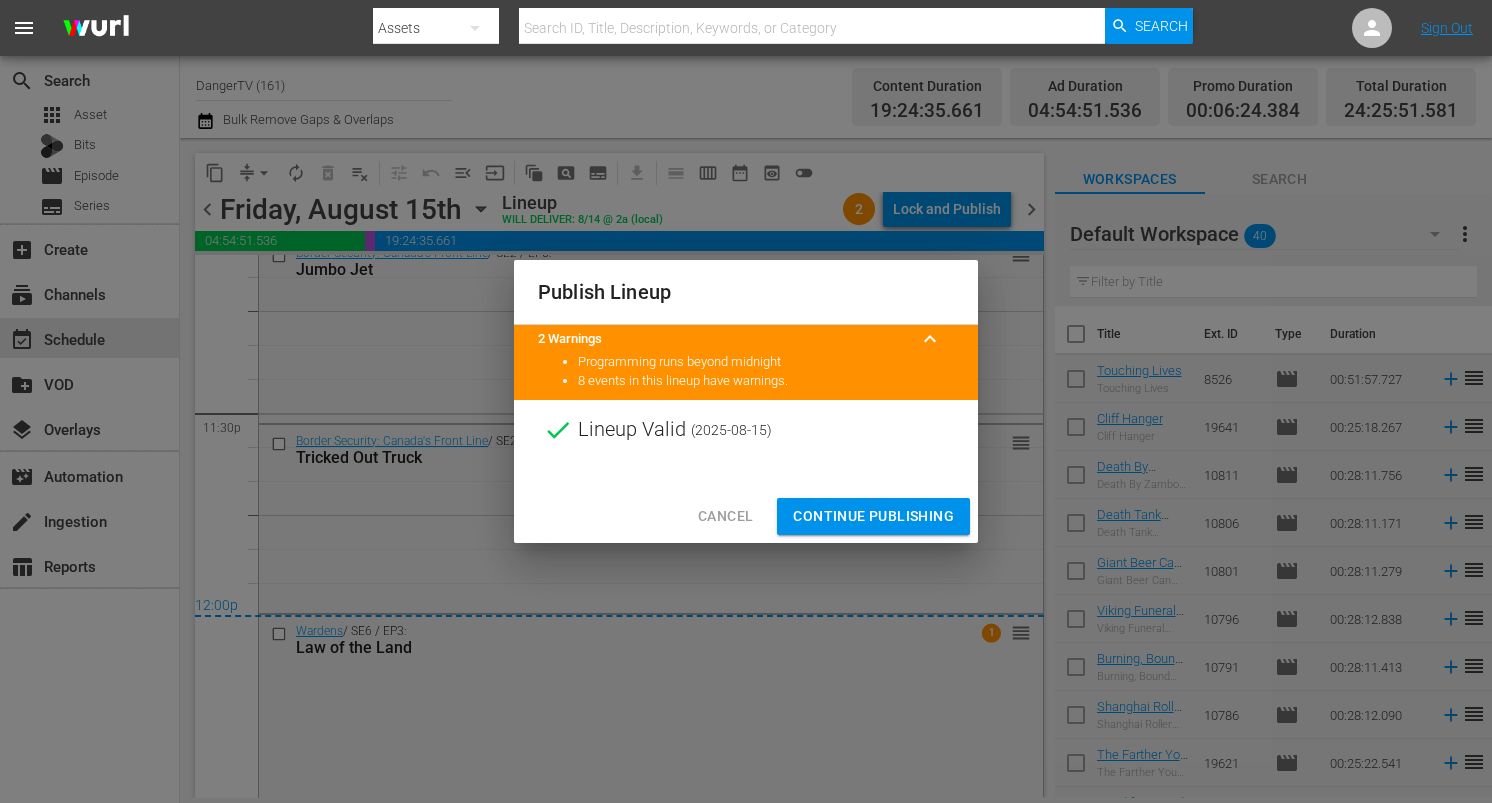 click on "Continue Publishing" at bounding box center (873, 516) 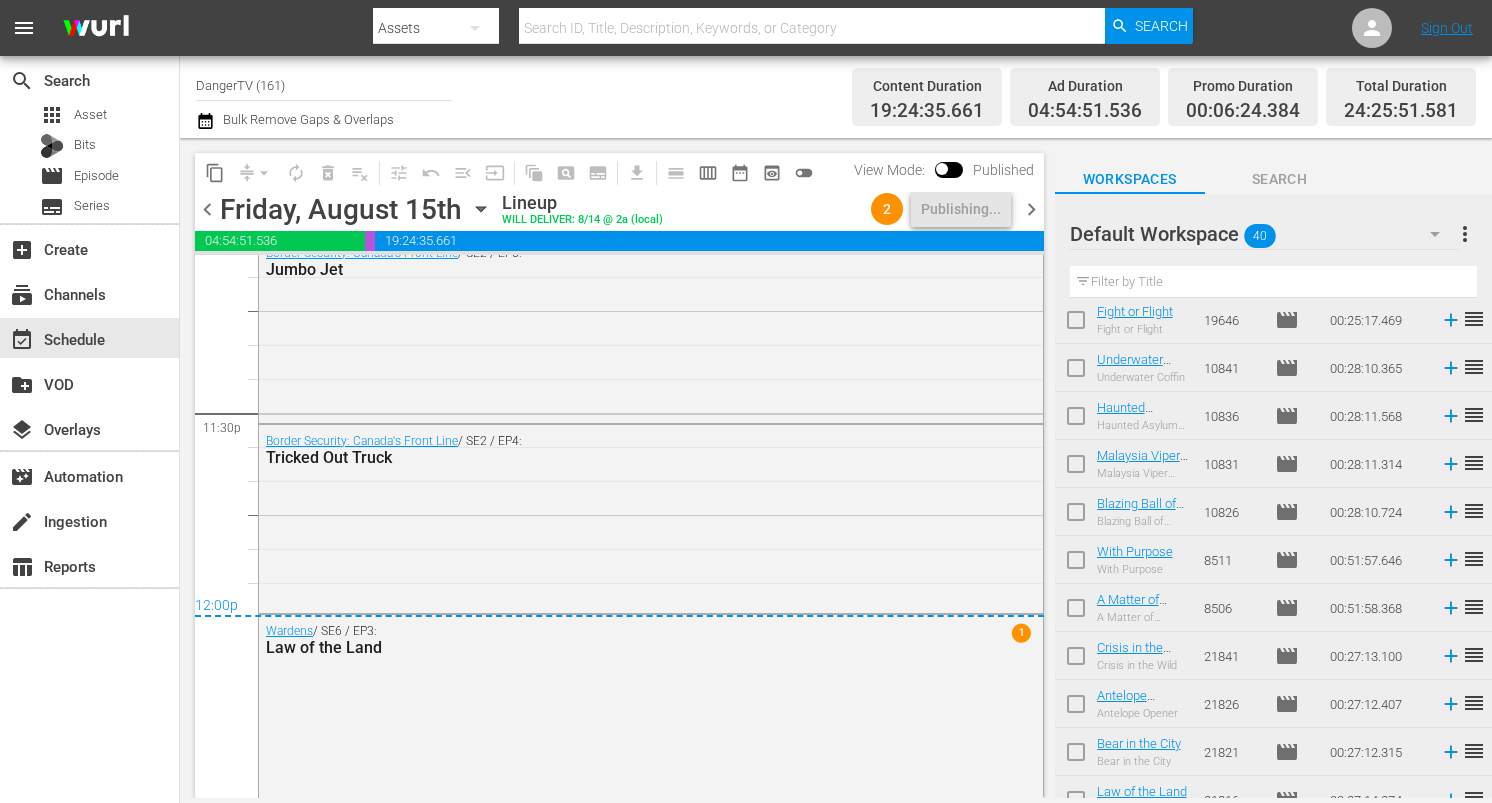 scroll, scrollTop: 1474, scrollLeft: 0, axis: vertical 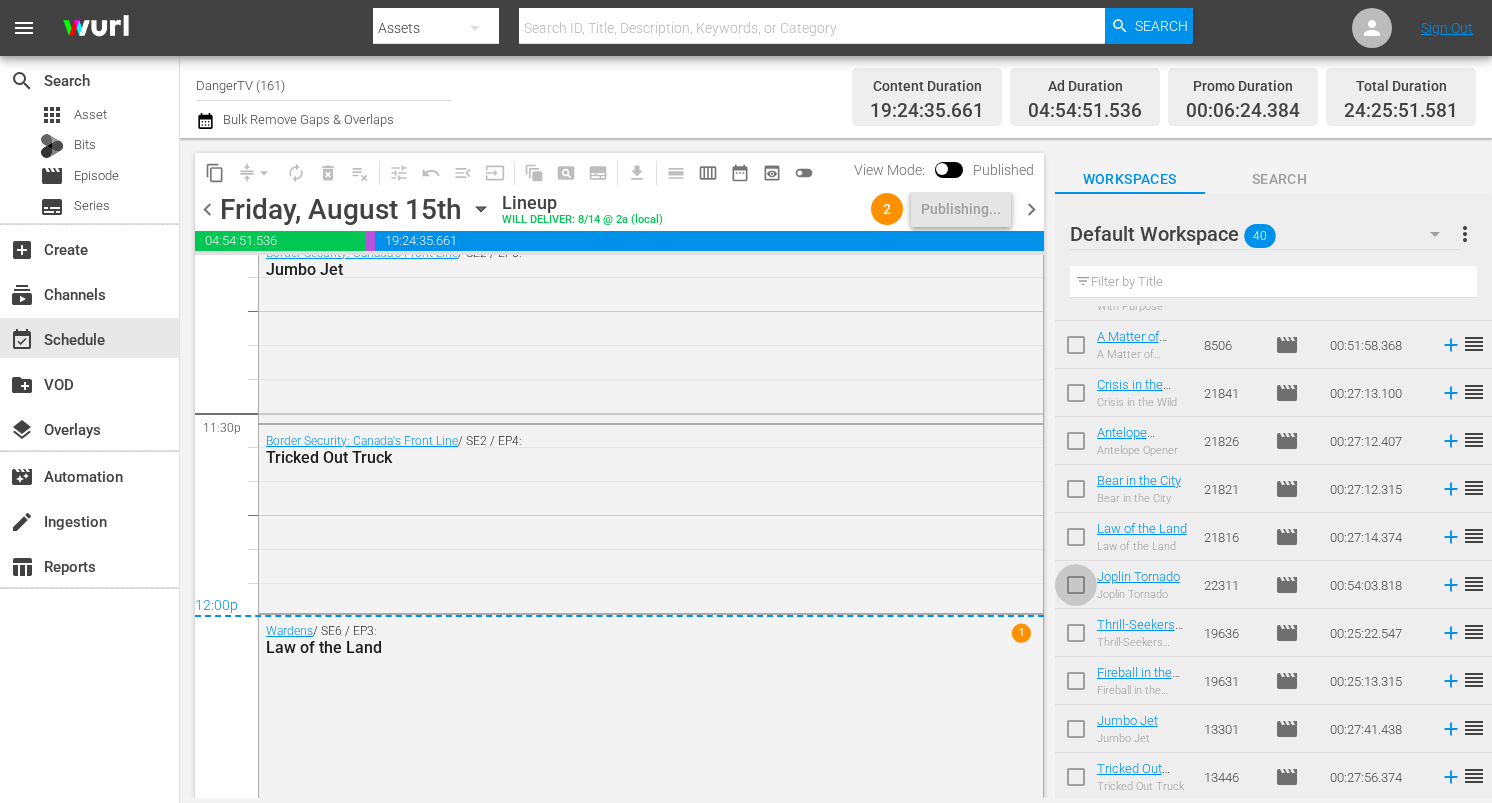 click at bounding box center (1076, 589) 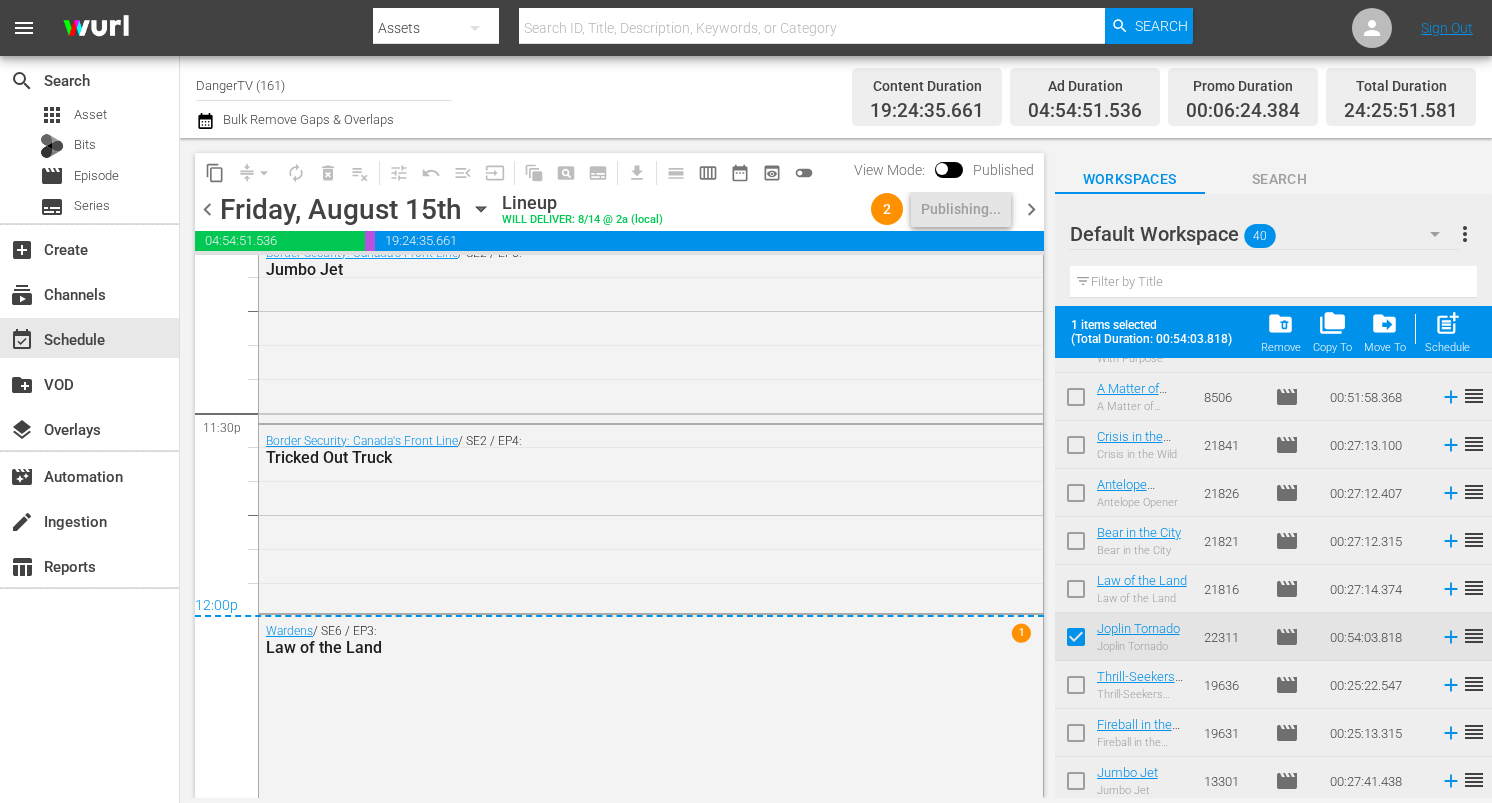 scroll, scrollTop: 1526, scrollLeft: 0, axis: vertical 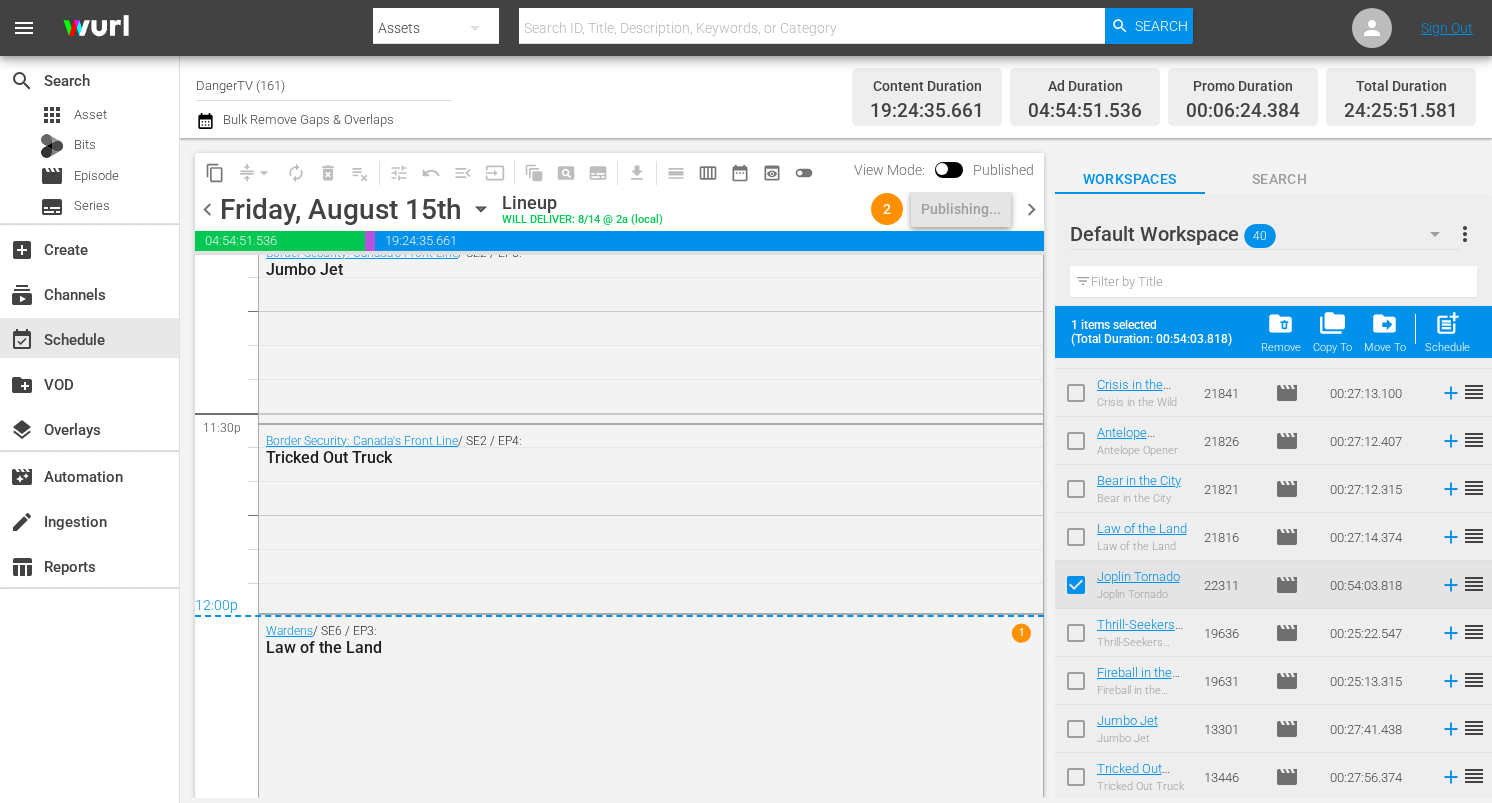 click at bounding box center (1076, 637) 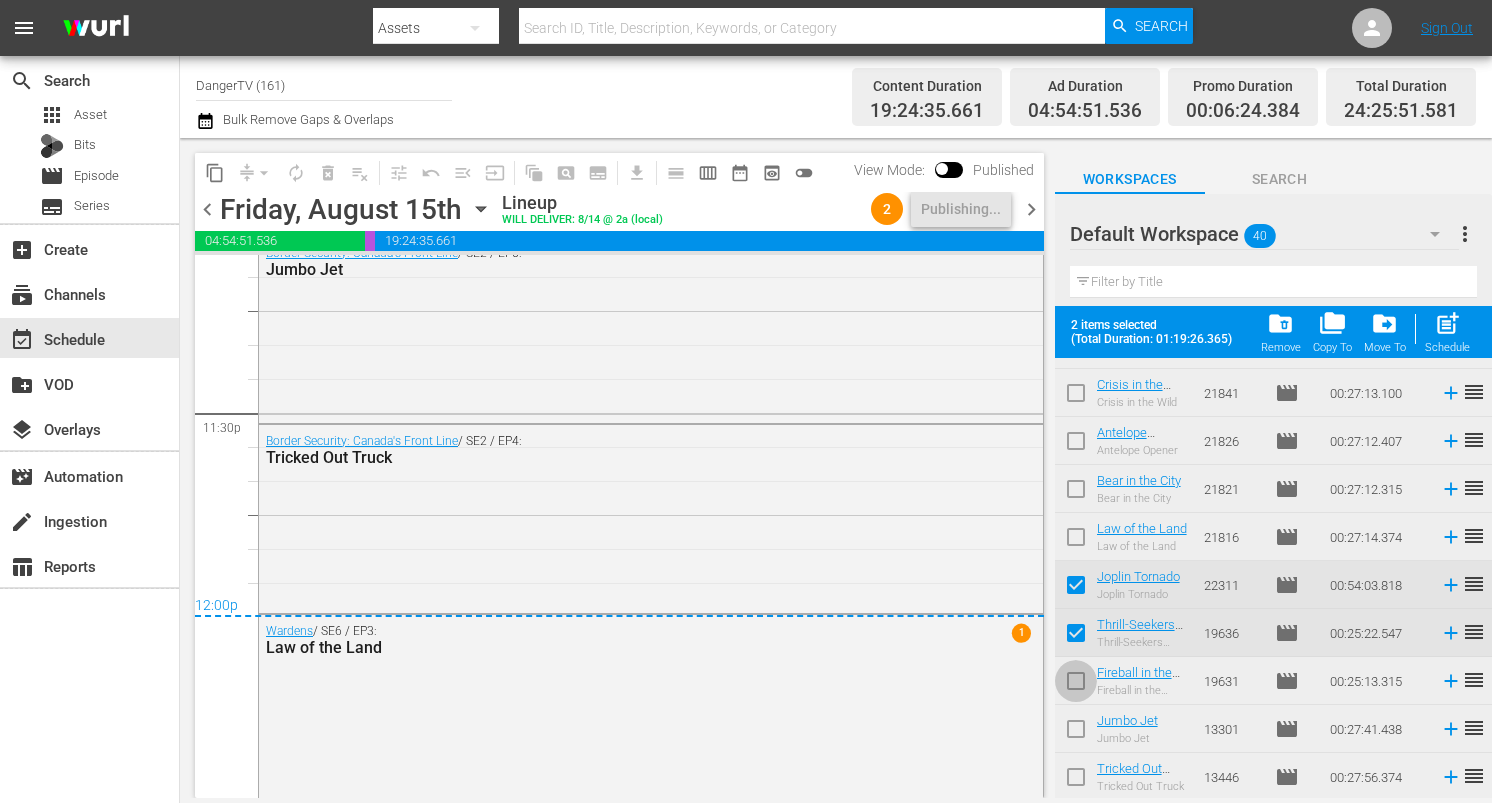 click at bounding box center (1076, 685) 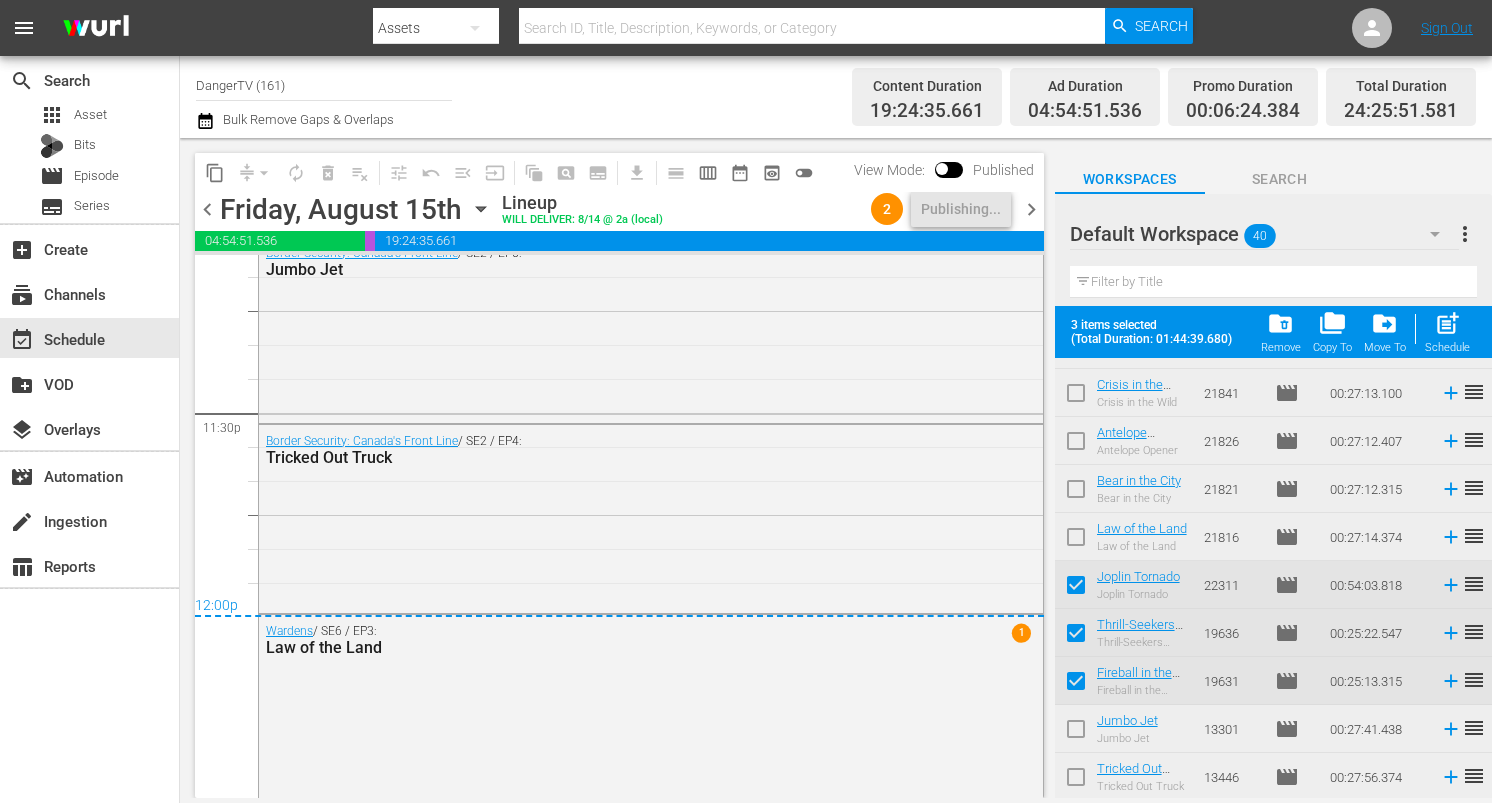 click at bounding box center [1076, 733] 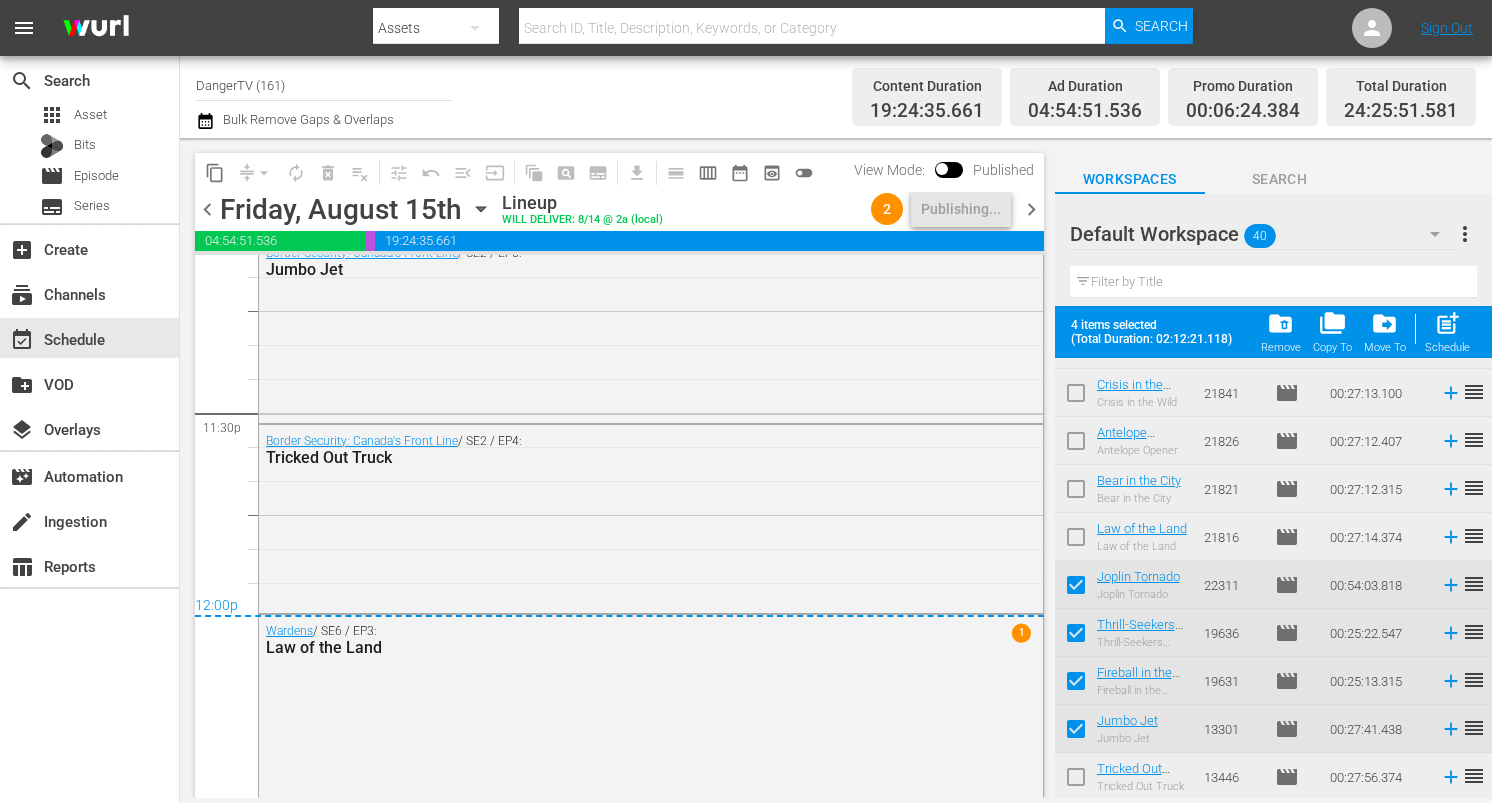 click at bounding box center (1076, 781) 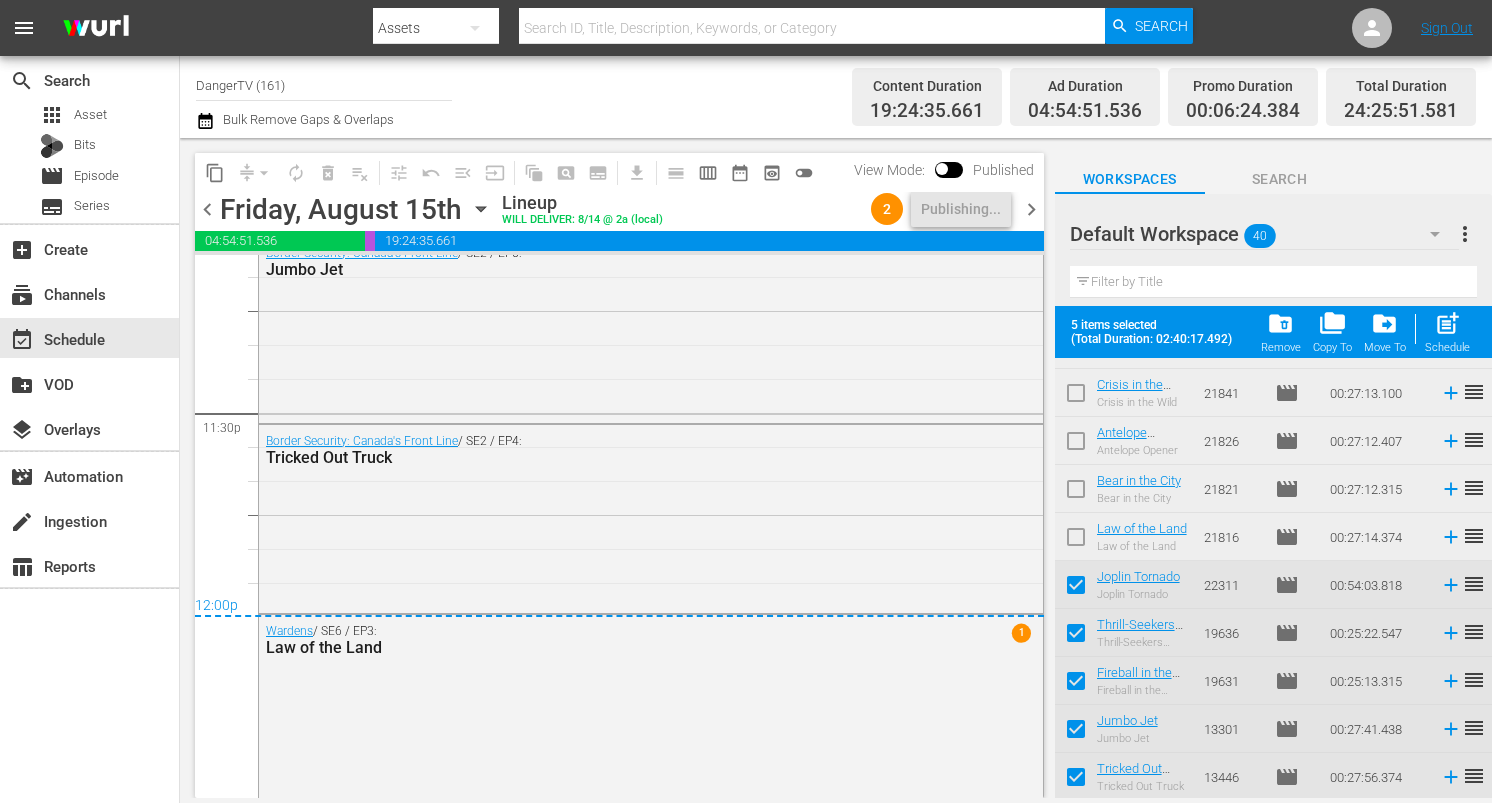 click on "chevron_right" at bounding box center (1031, 209) 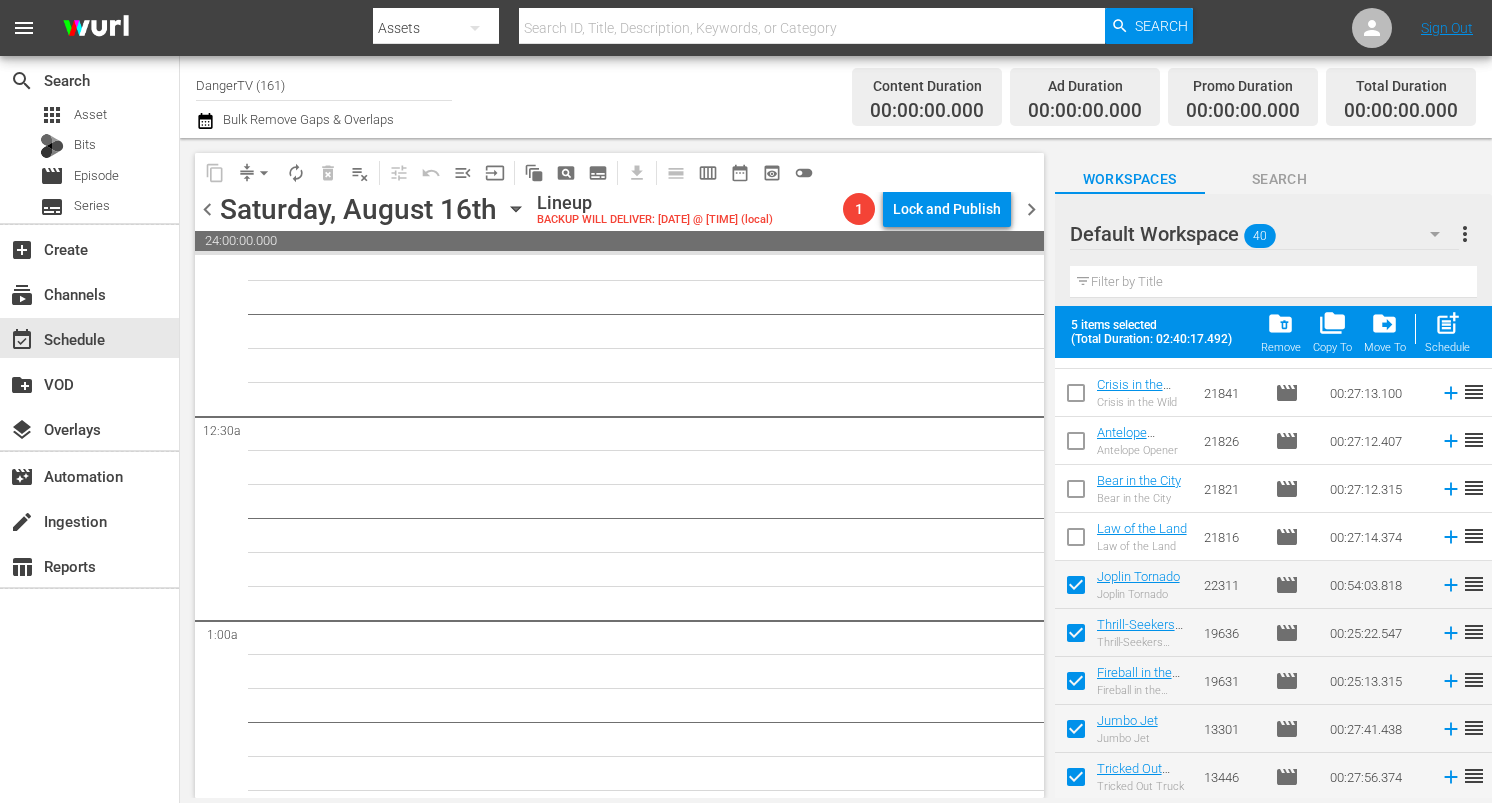 scroll, scrollTop: 0, scrollLeft: 0, axis: both 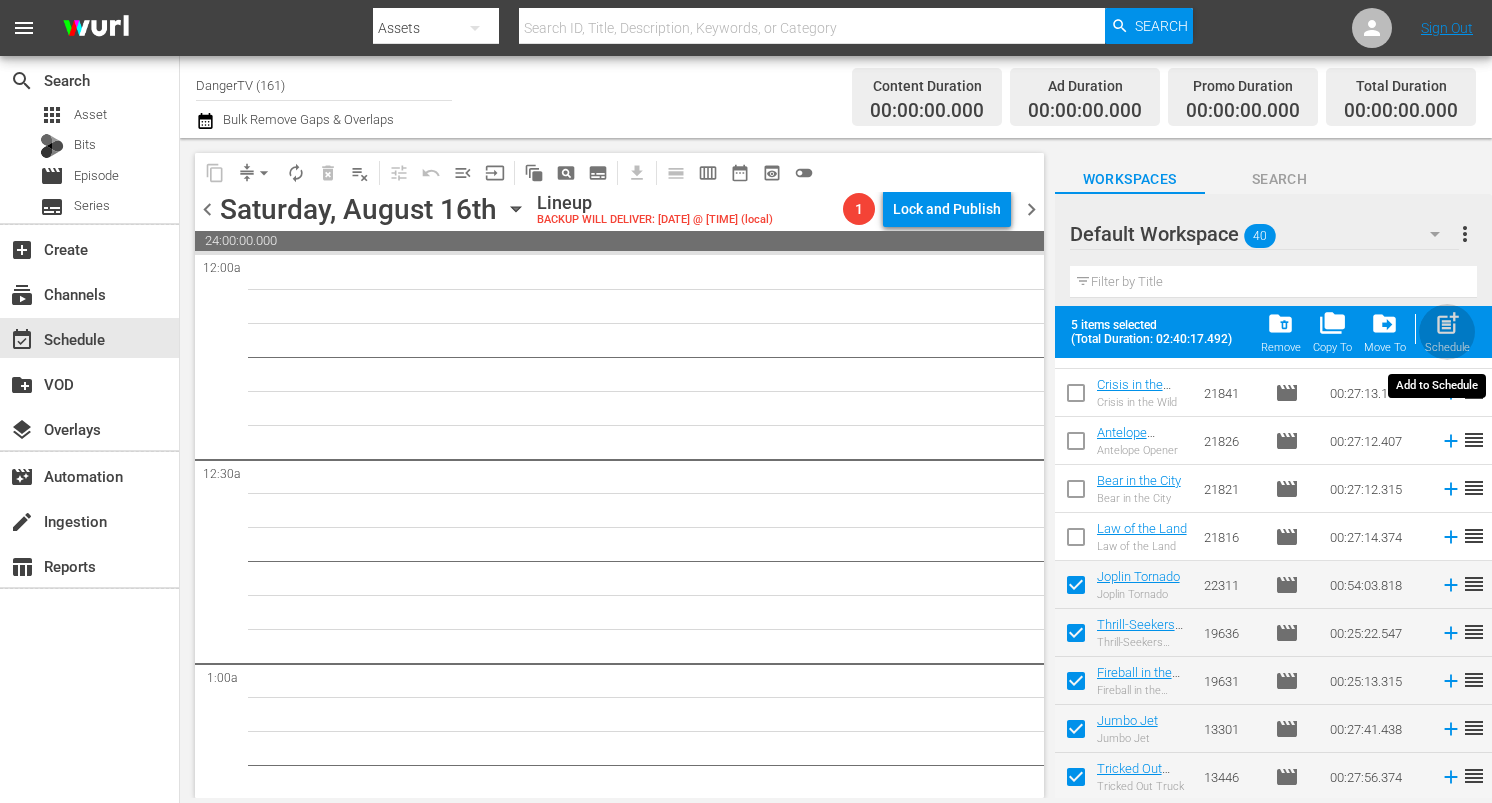 click on "post_add" at bounding box center [1447, 323] 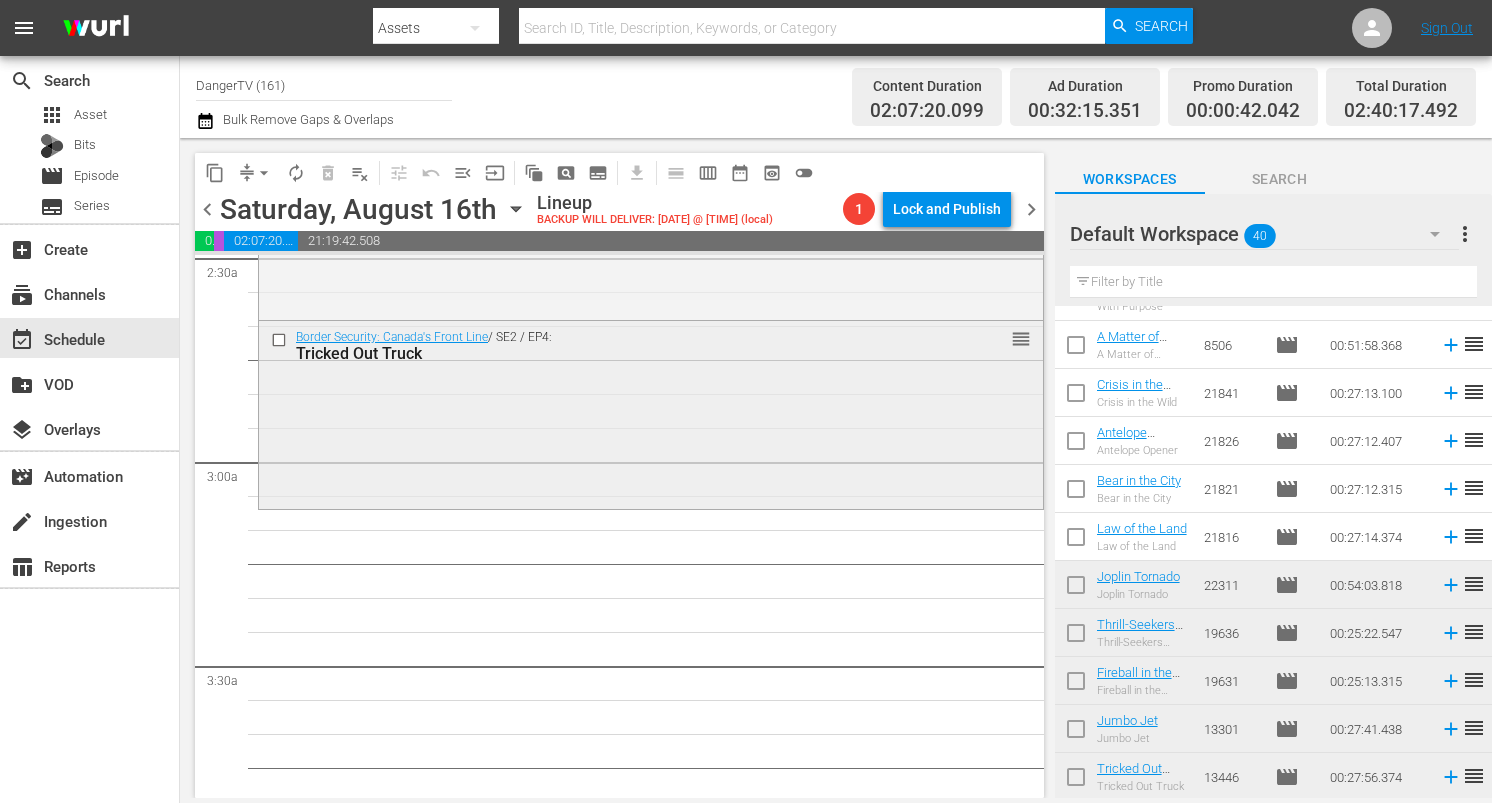 scroll, scrollTop: 1018, scrollLeft: 0, axis: vertical 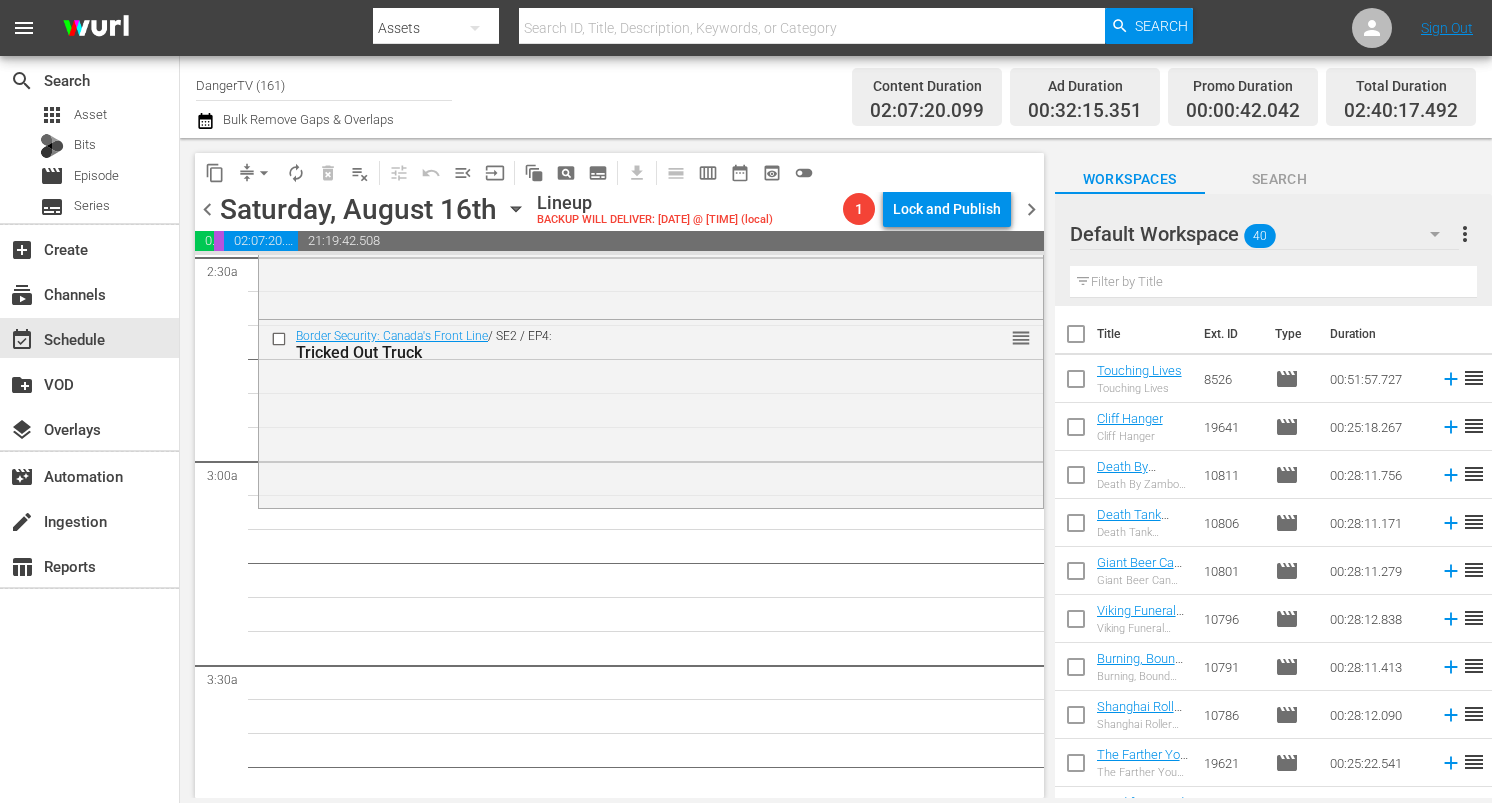 click at bounding box center (1076, 338) 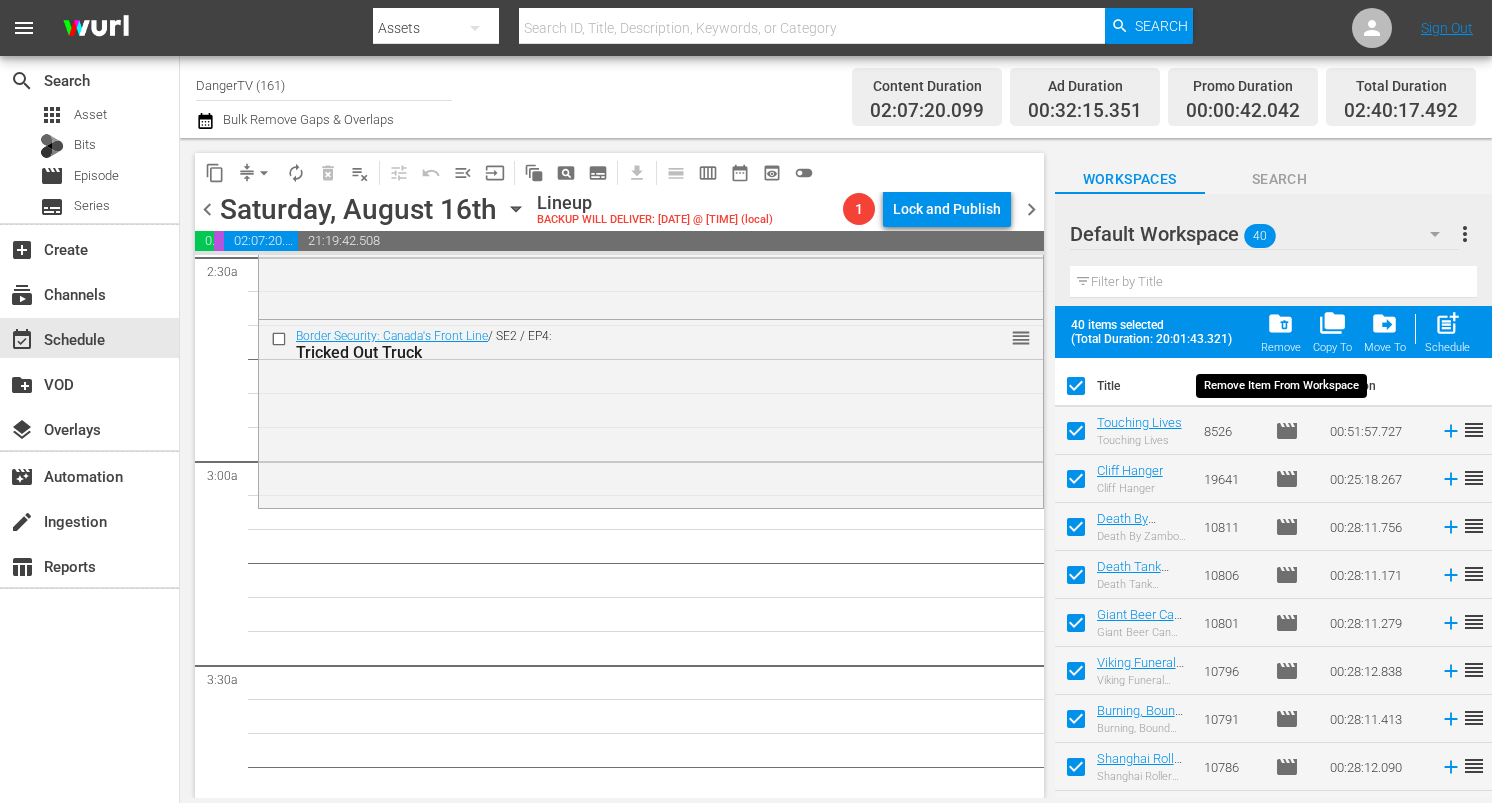 click on "folder_delete" at bounding box center [1280, 323] 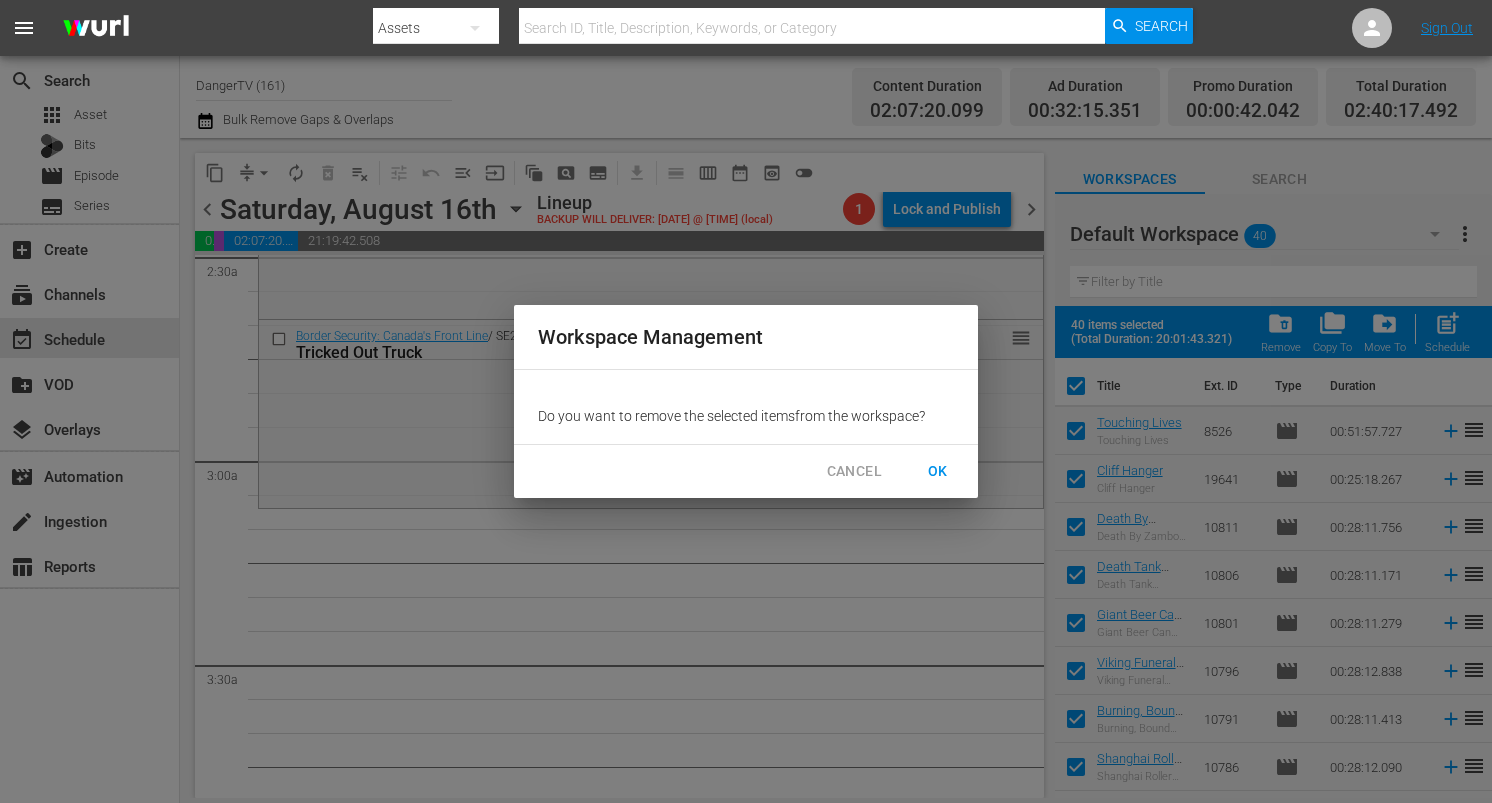 click on "OK" at bounding box center (938, 471) 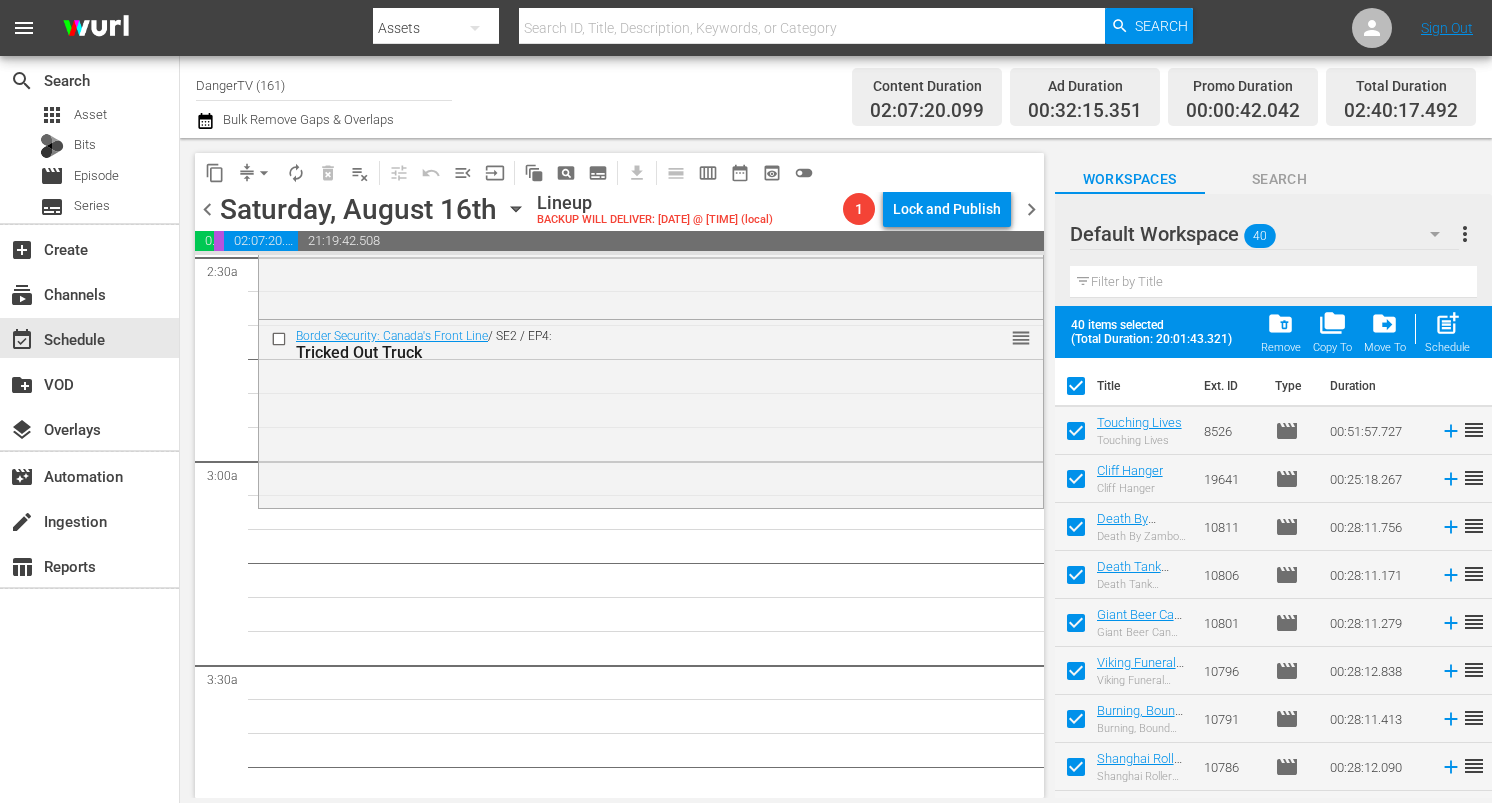 checkbox on "false" 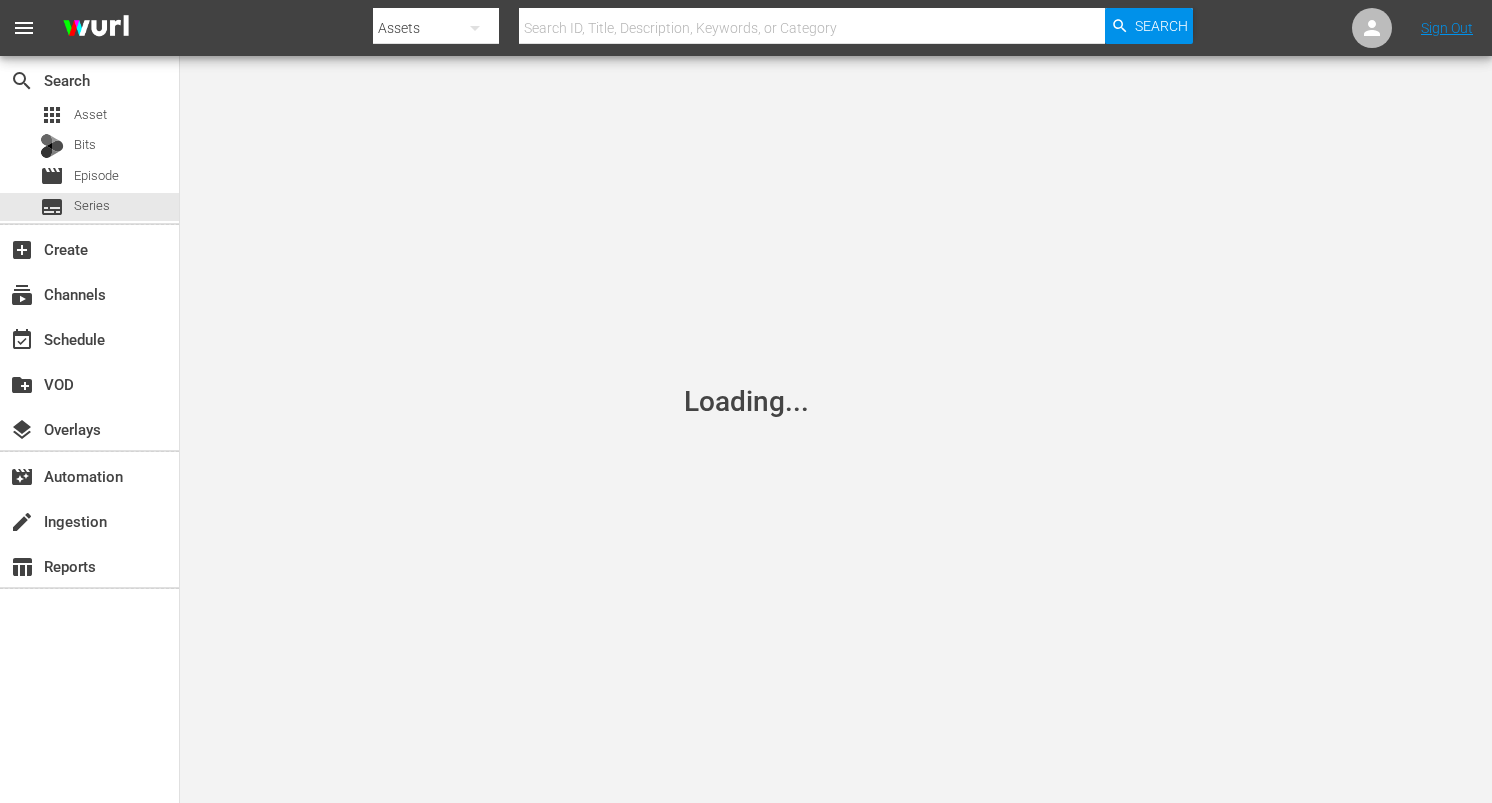 scroll, scrollTop: 0, scrollLeft: 0, axis: both 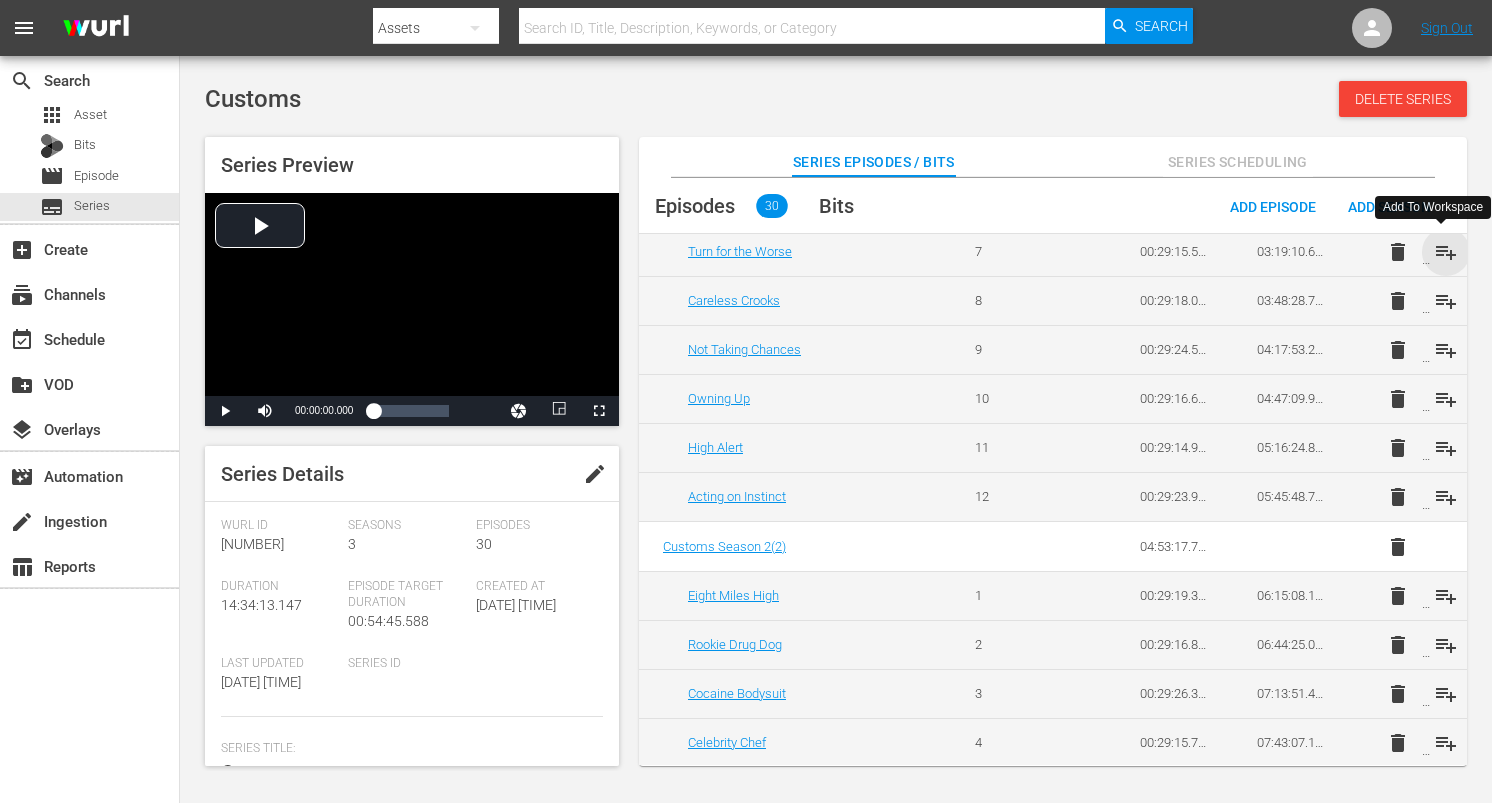click on "playlist_add" at bounding box center (1446, 252) 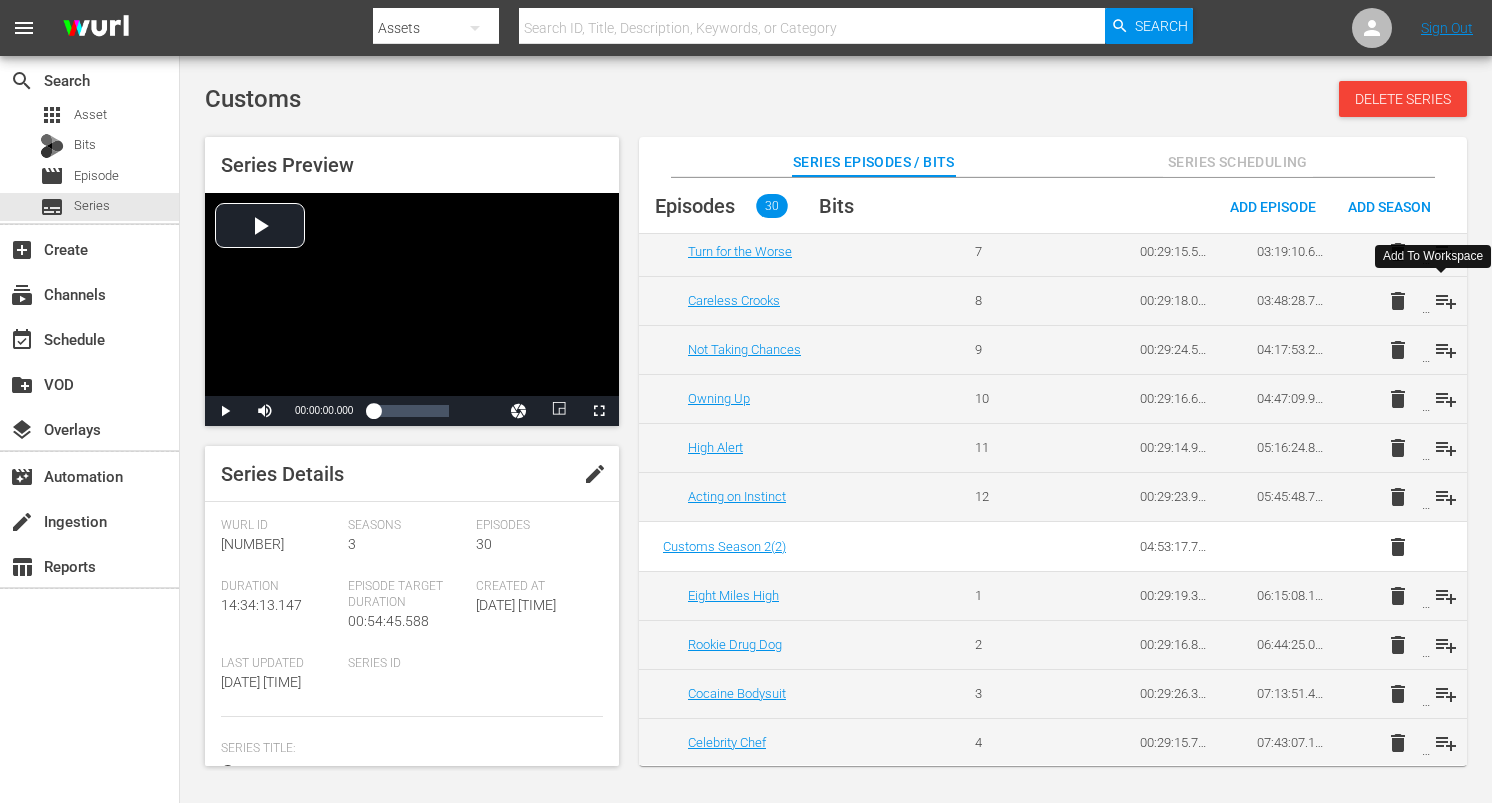 click on "playlist_add" at bounding box center (1446, 301) 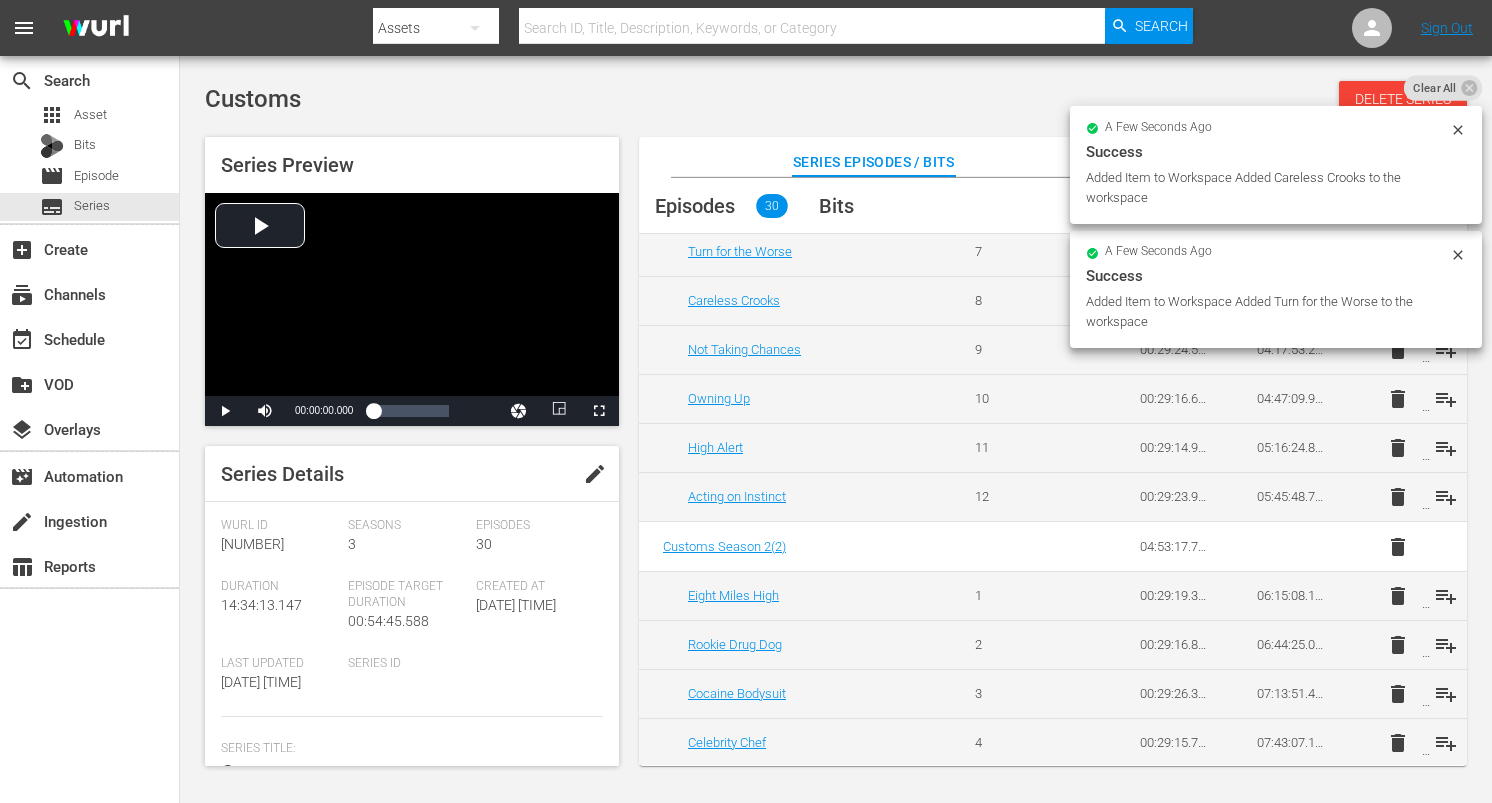 click on "a few seconds ago Success Added Item to Workspace   Added Turn for the Worse to the workspace" at bounding box center (1276, 290) 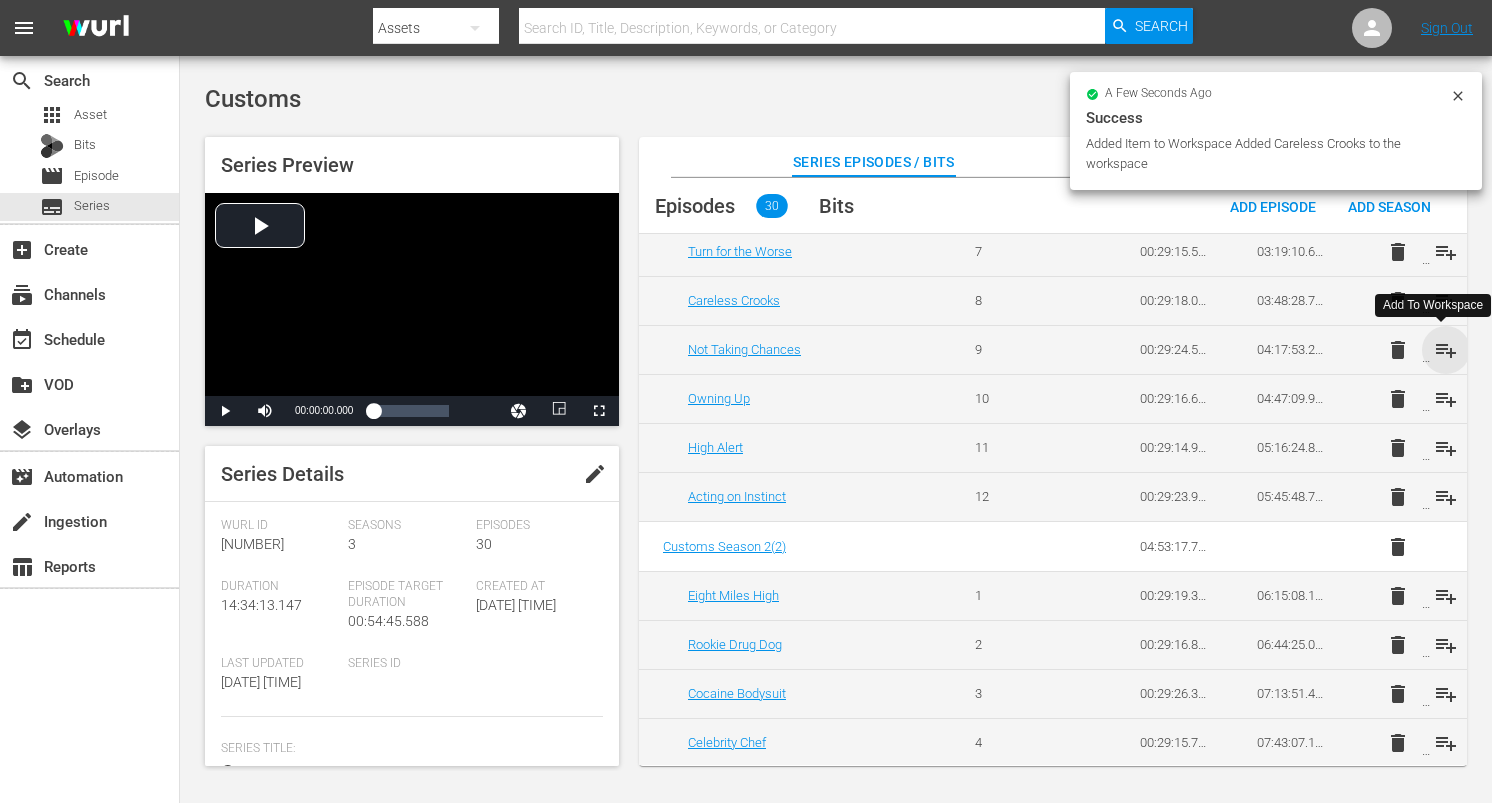 click on "playlist_add" at bounding box center [1446, 350] 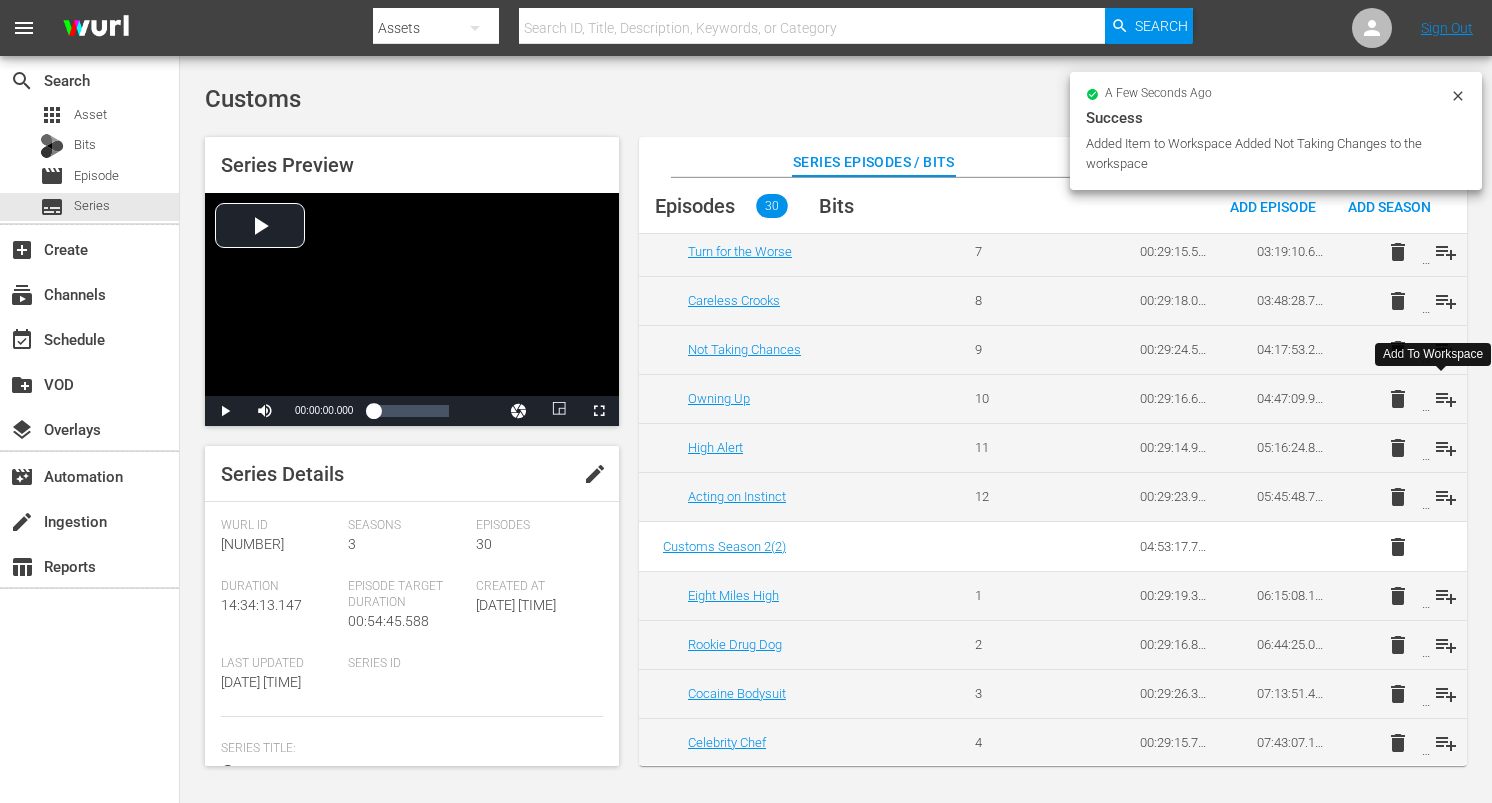 click on "playlist_add" at bounding box center [1446, 399] 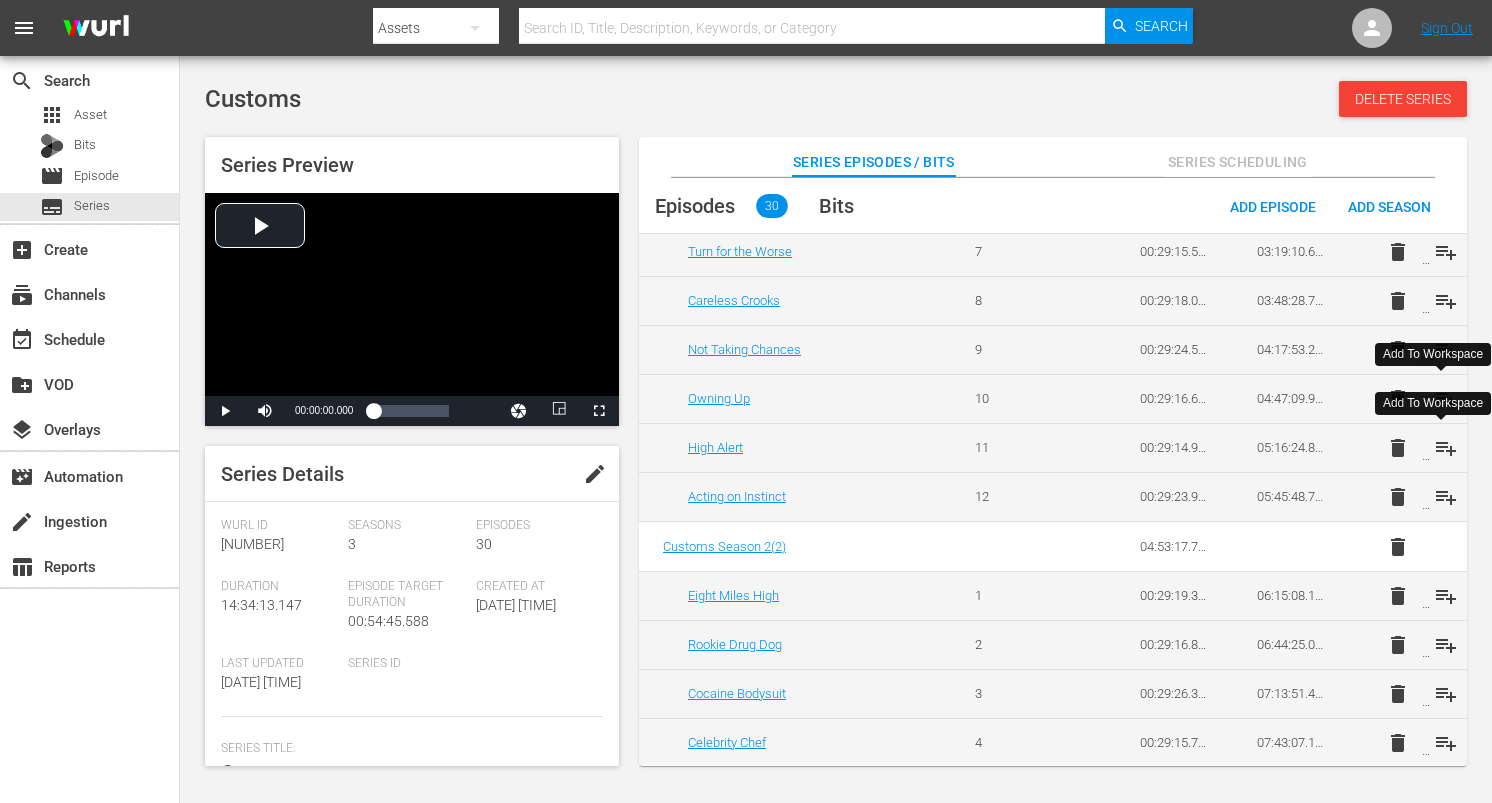 click on "playlist_add" at bounding box center (1446, 448) 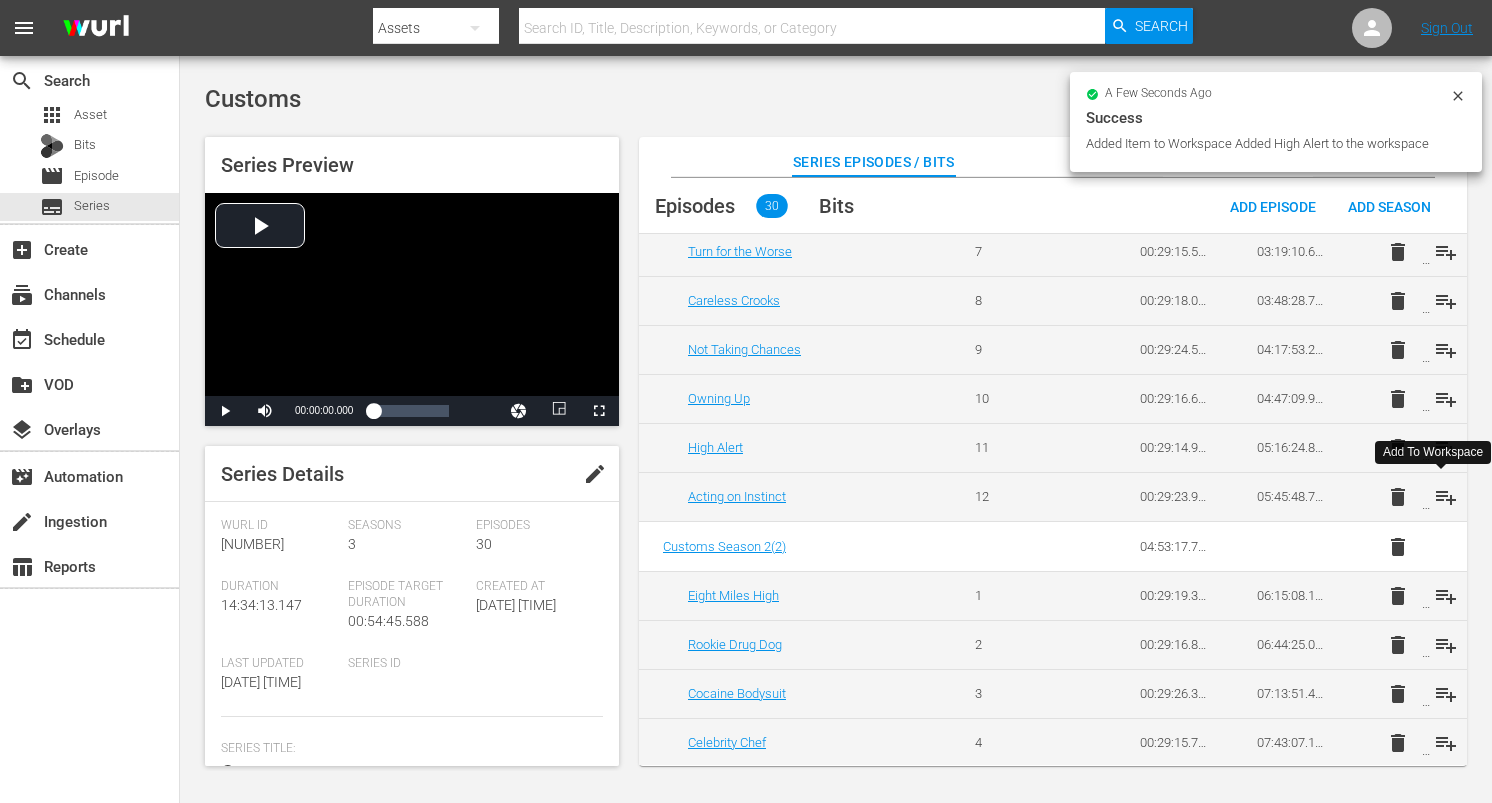 click on "playlist_add" at bounding box center [1446, 497] 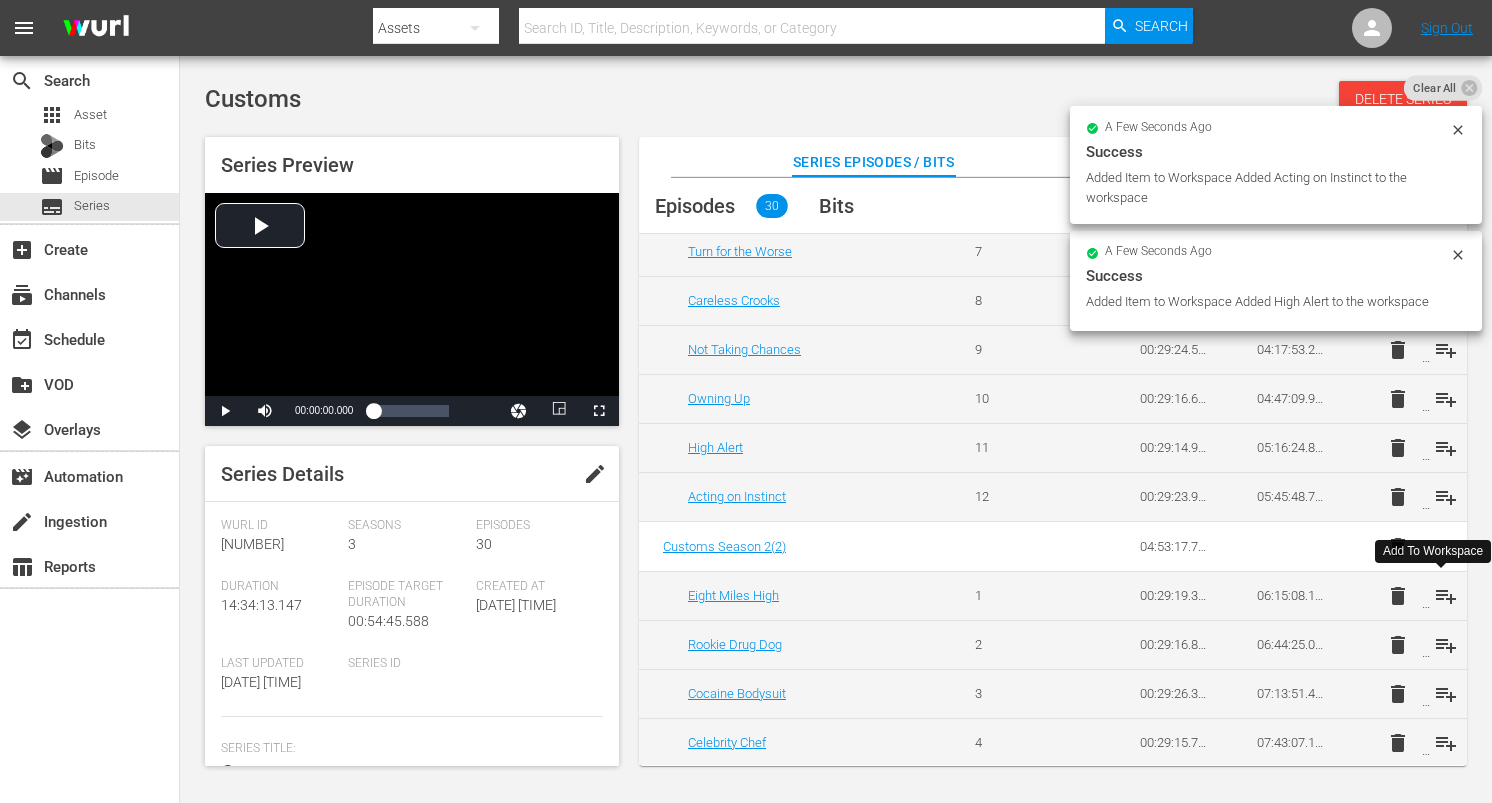 click on "playlist_add" at bounding box center (1446, 596) 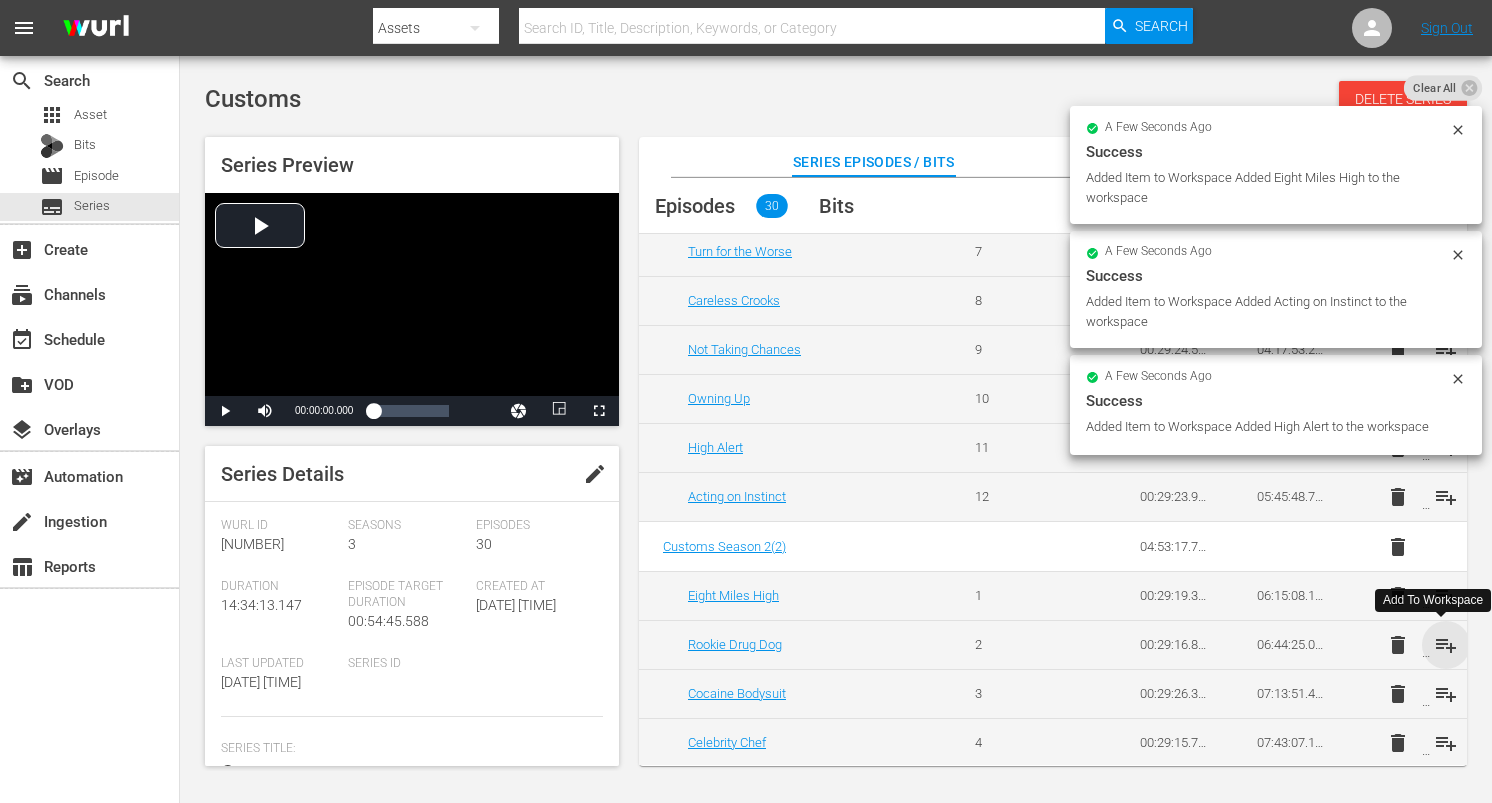click on "playlist_add" 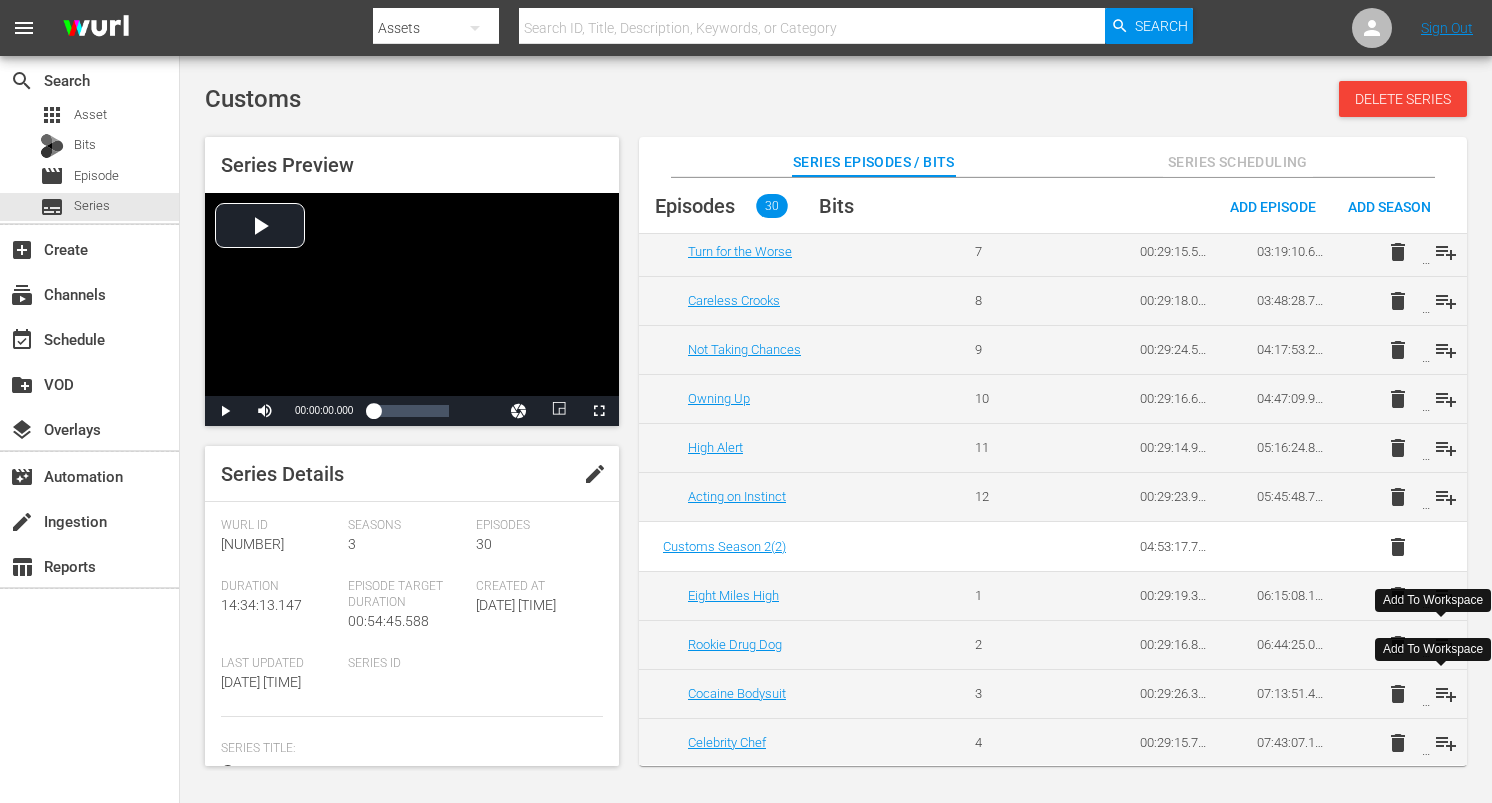 click on "playlist_add" 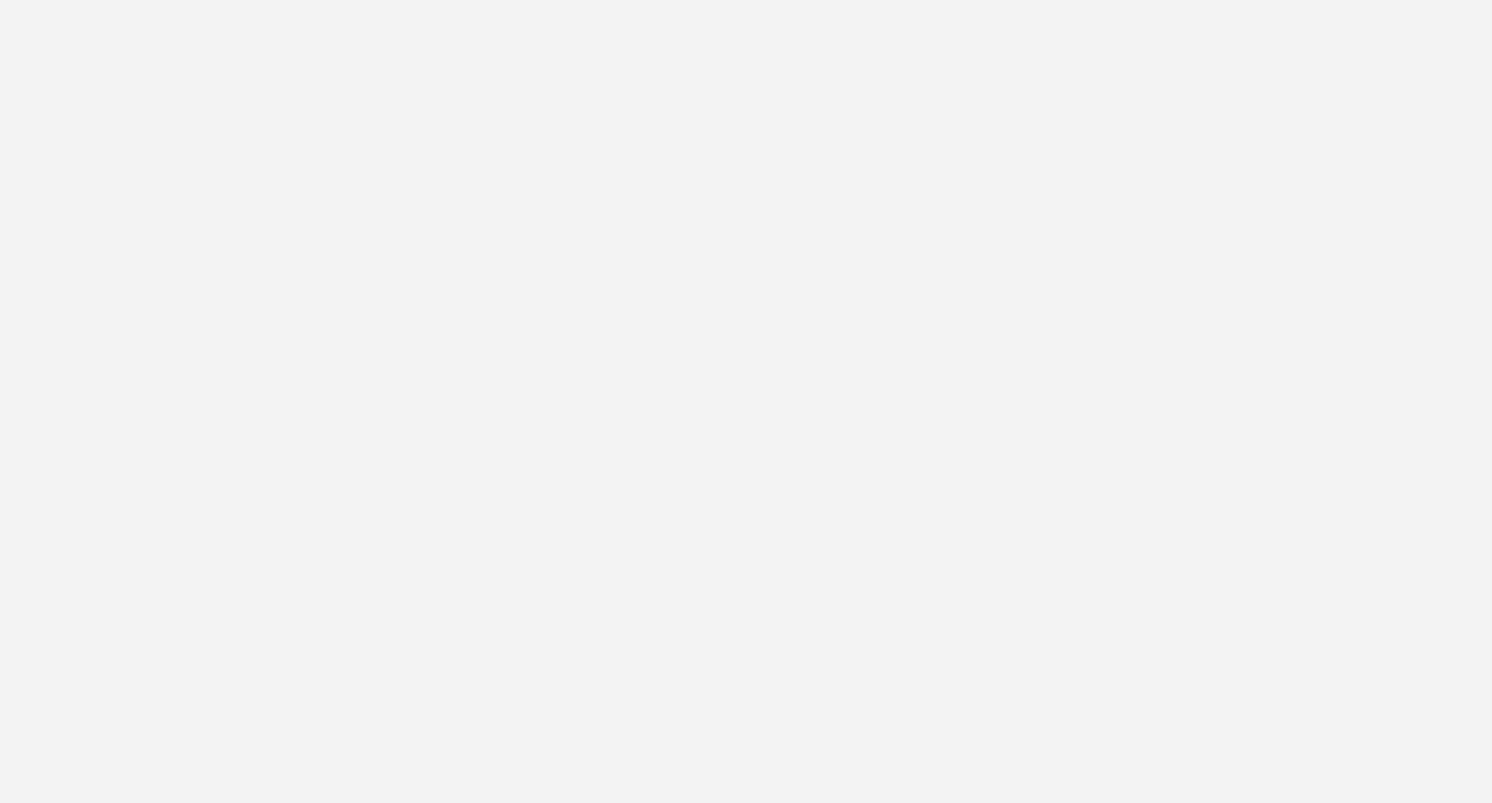 scroll, scrollTop: 0, scrollLeft: 0, axis: both 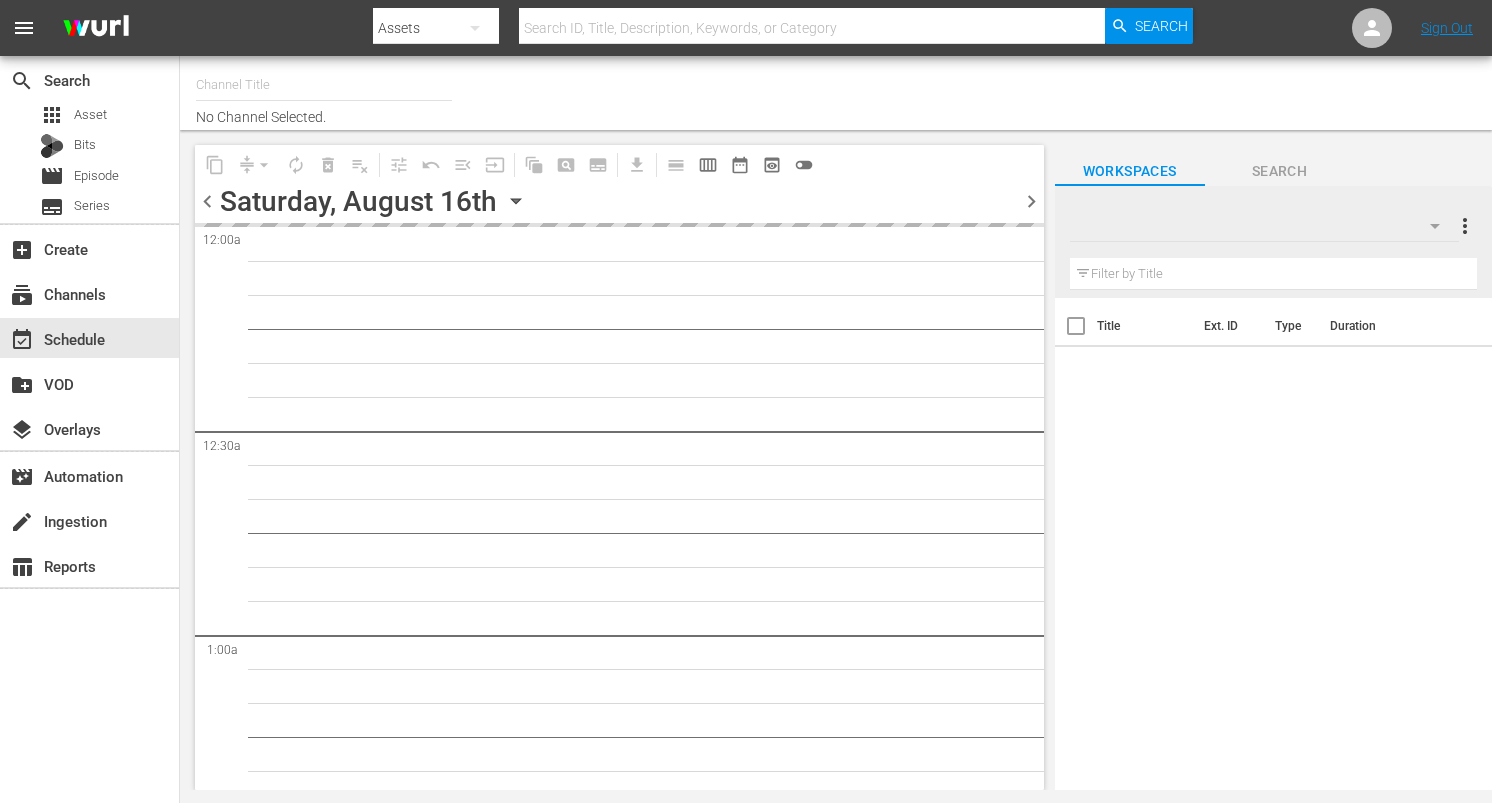 type on "DangerTV (161)" 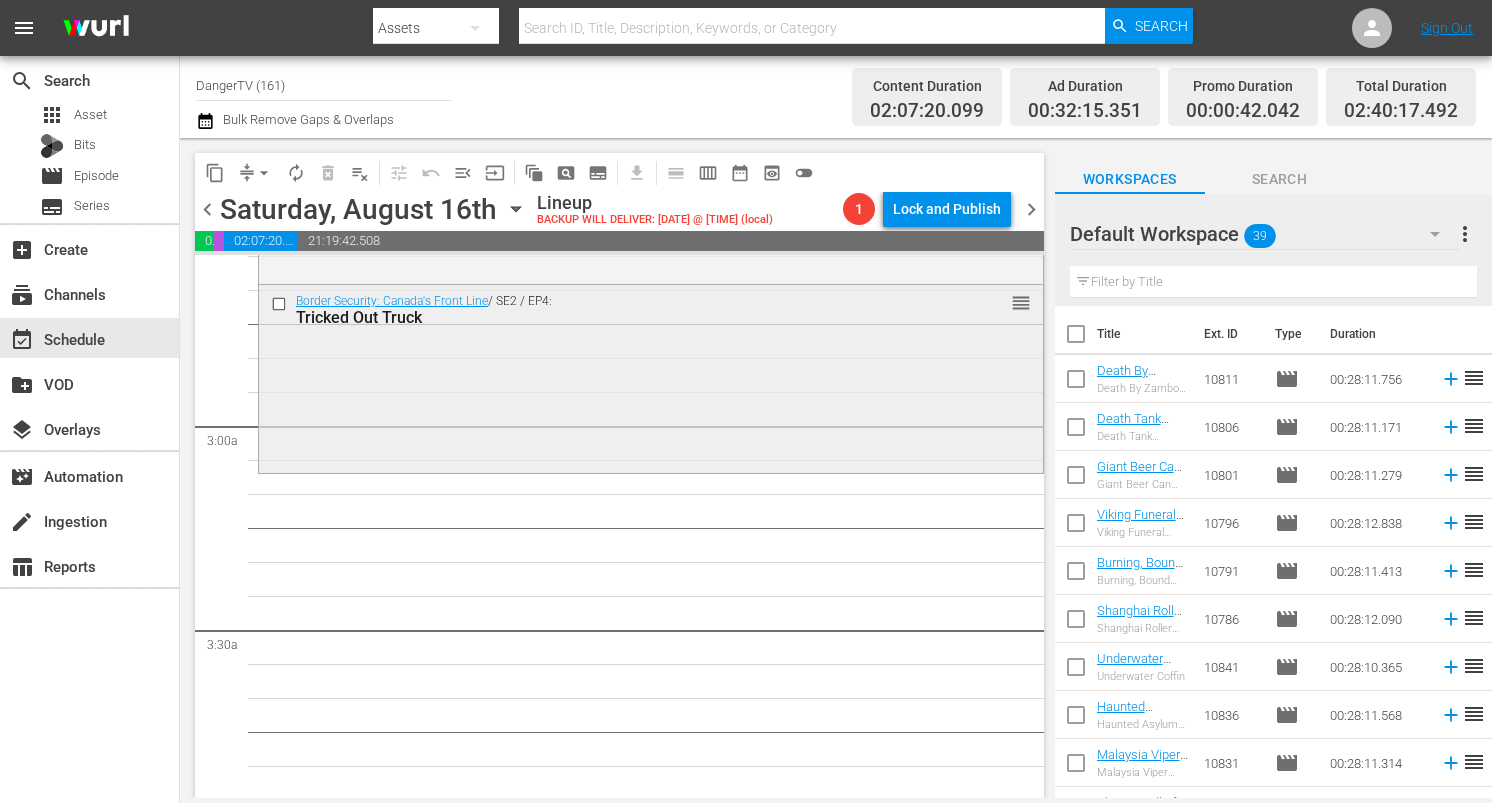 scroll, scrollTop: 1051, scrollLeft: 0, axis: vertical 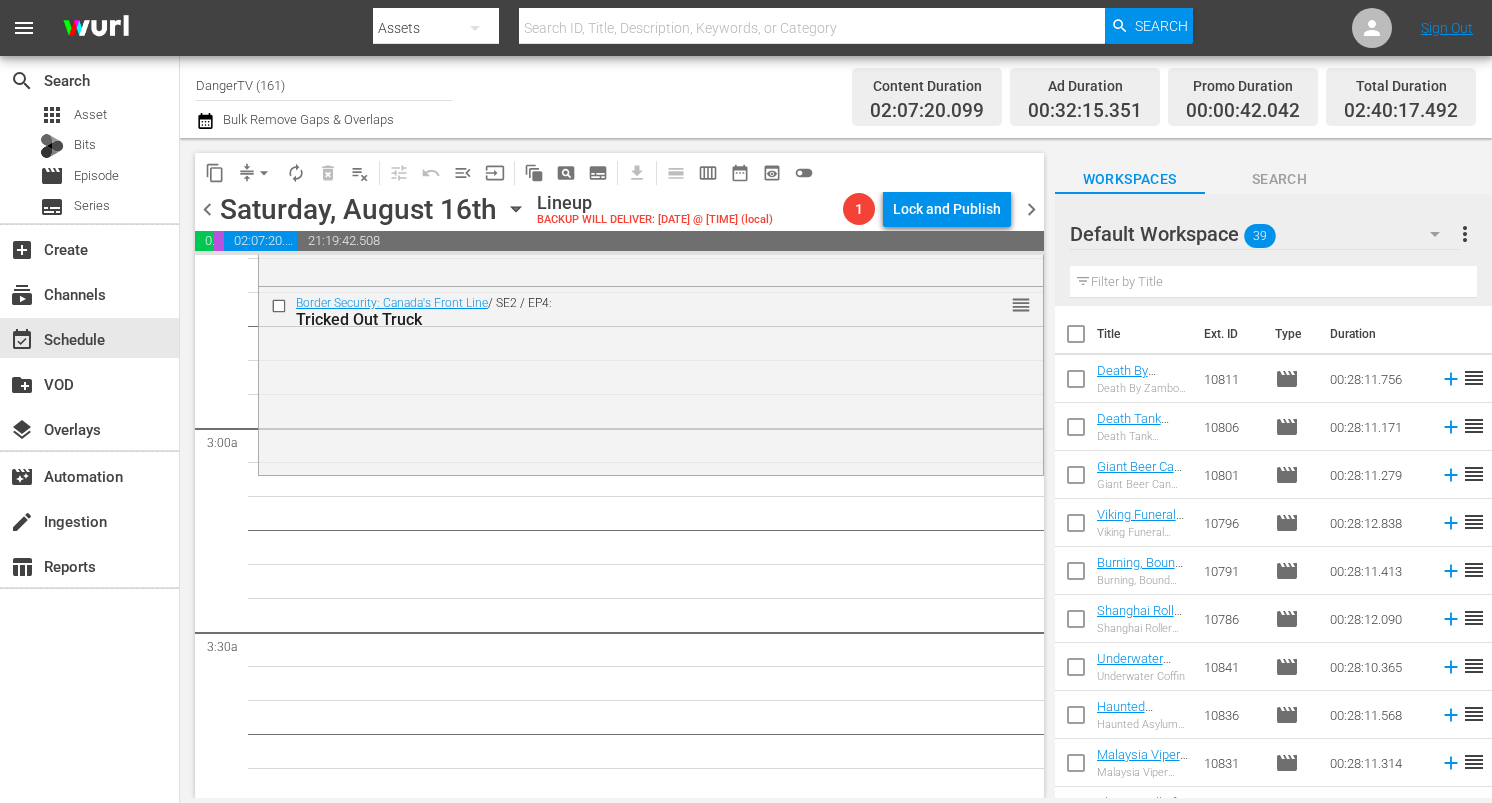 click at bounding box center [1076, 338] 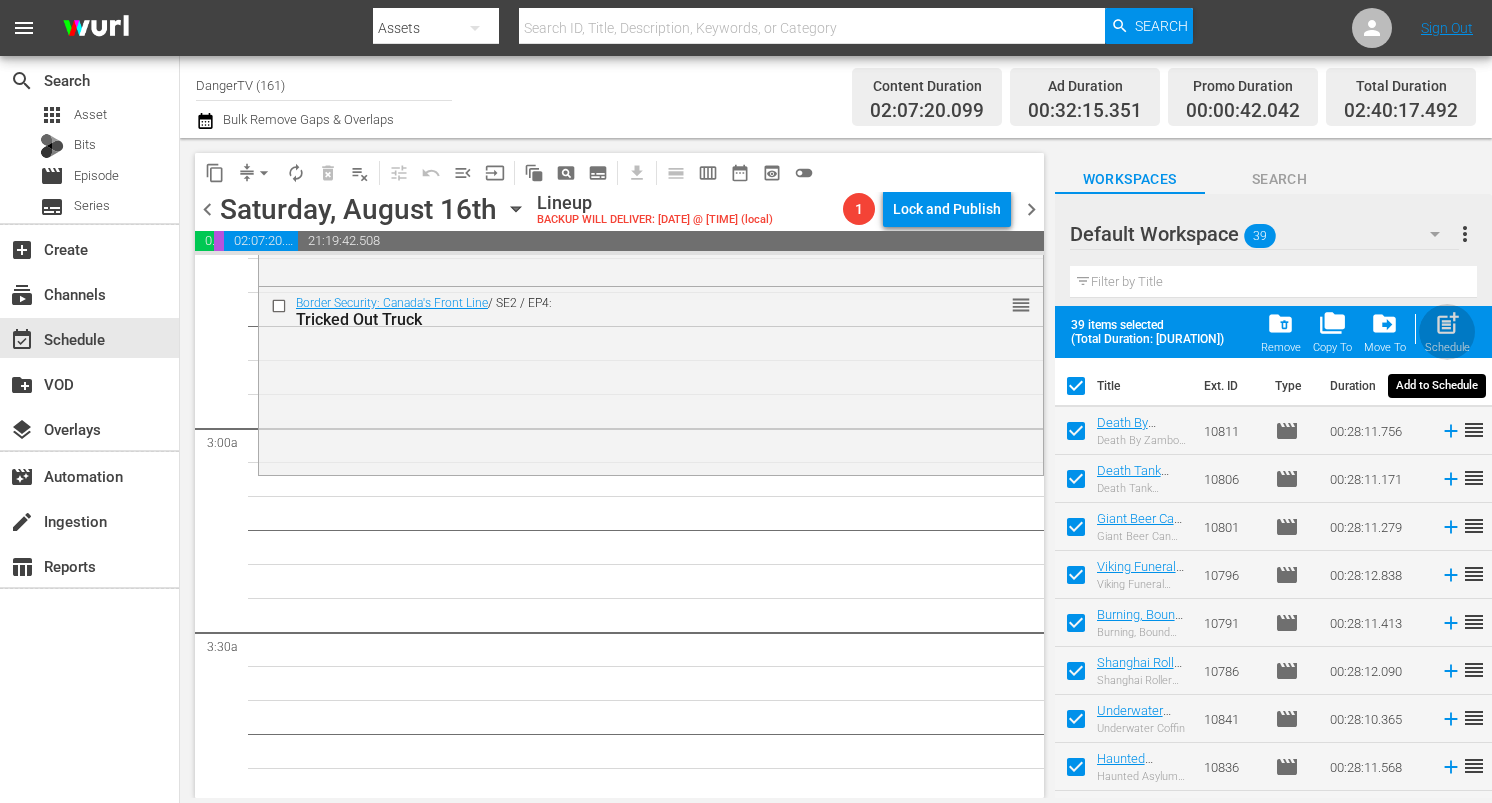 click on "post_add" at bounding box center (1447, 323) 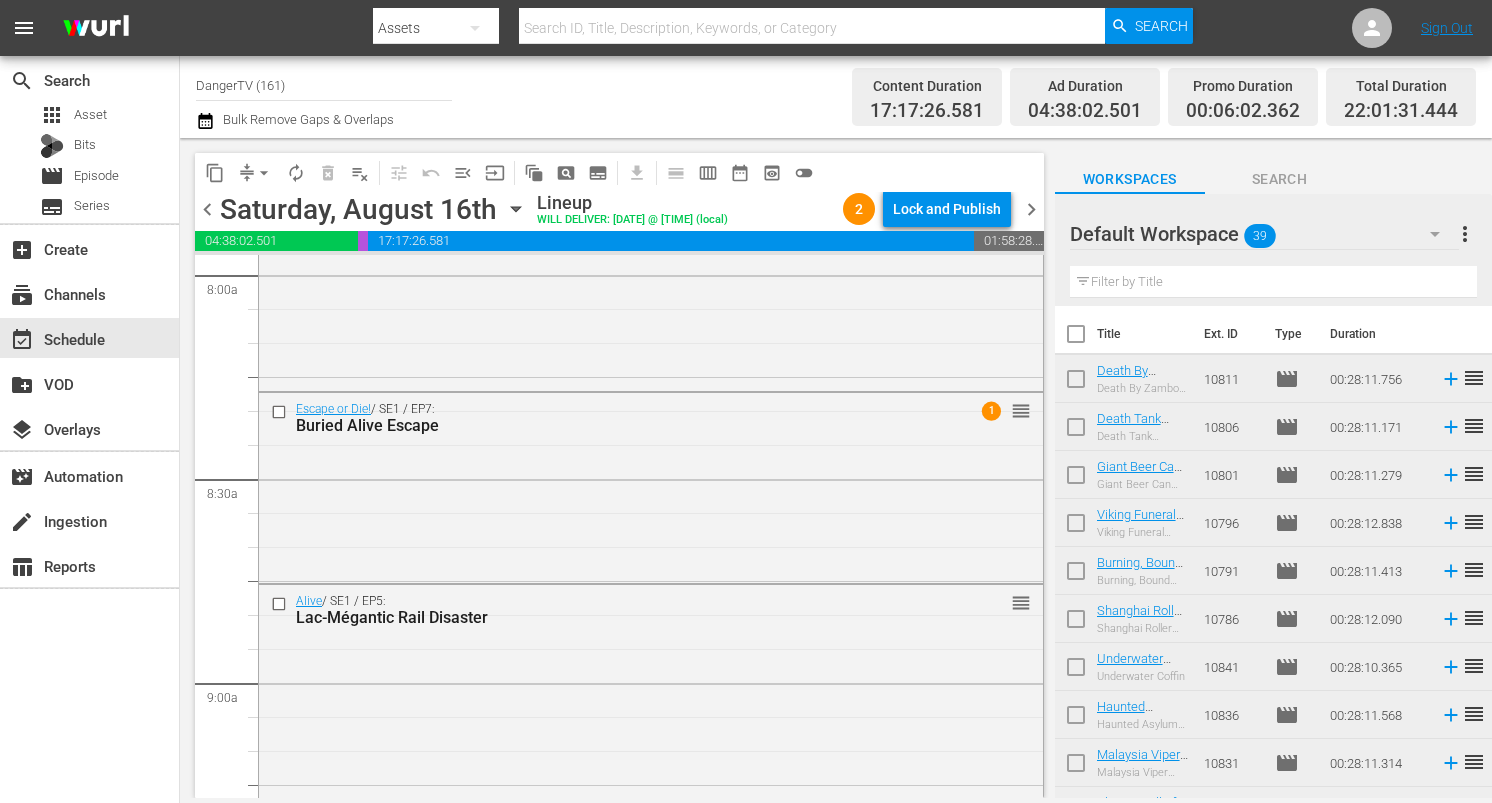 scroll, scrollTop: 3245, scrollLeft: 0, axis: vertical 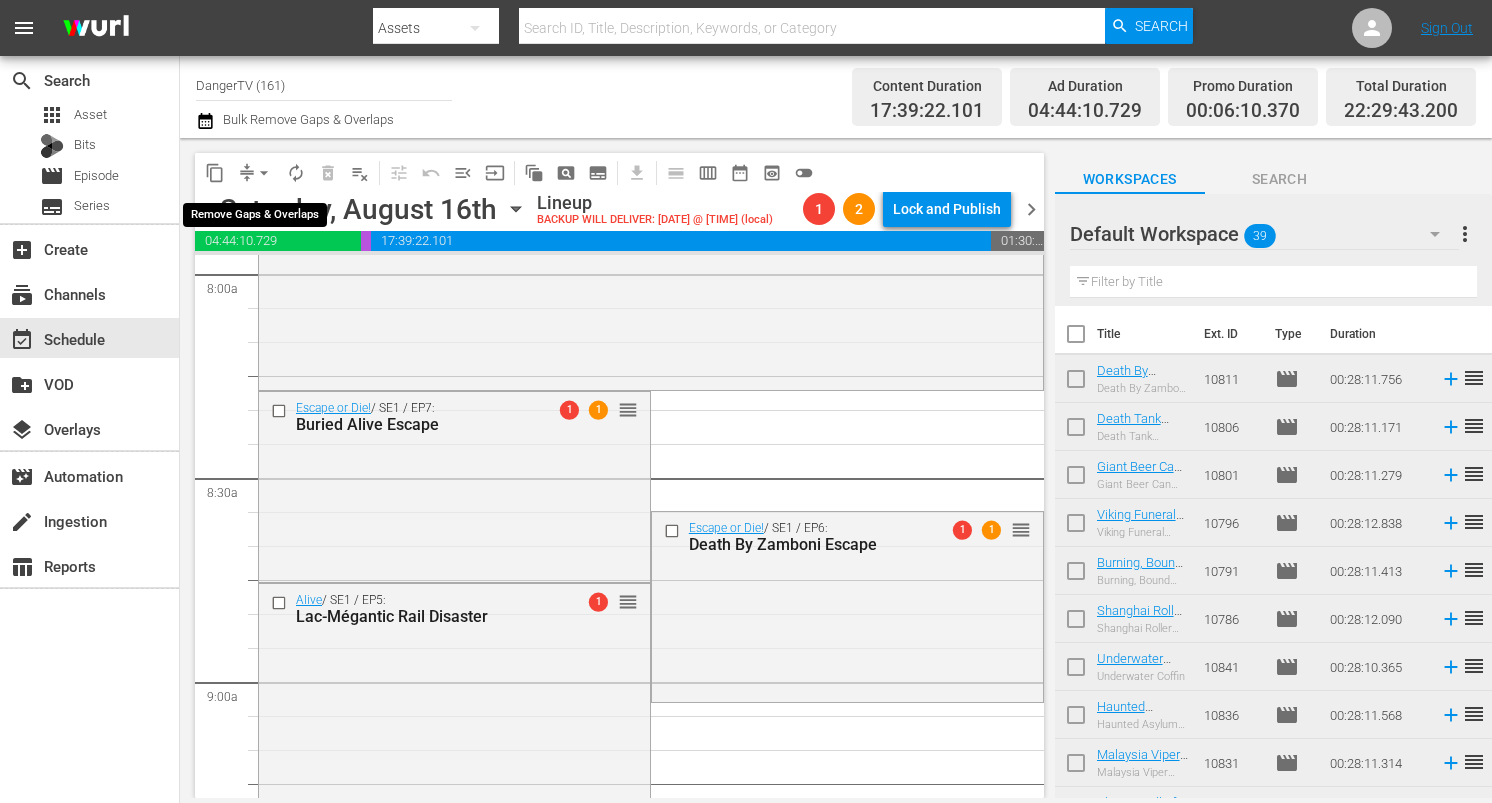 click on "arrow_drop_down" at bounding box center (264, 173) 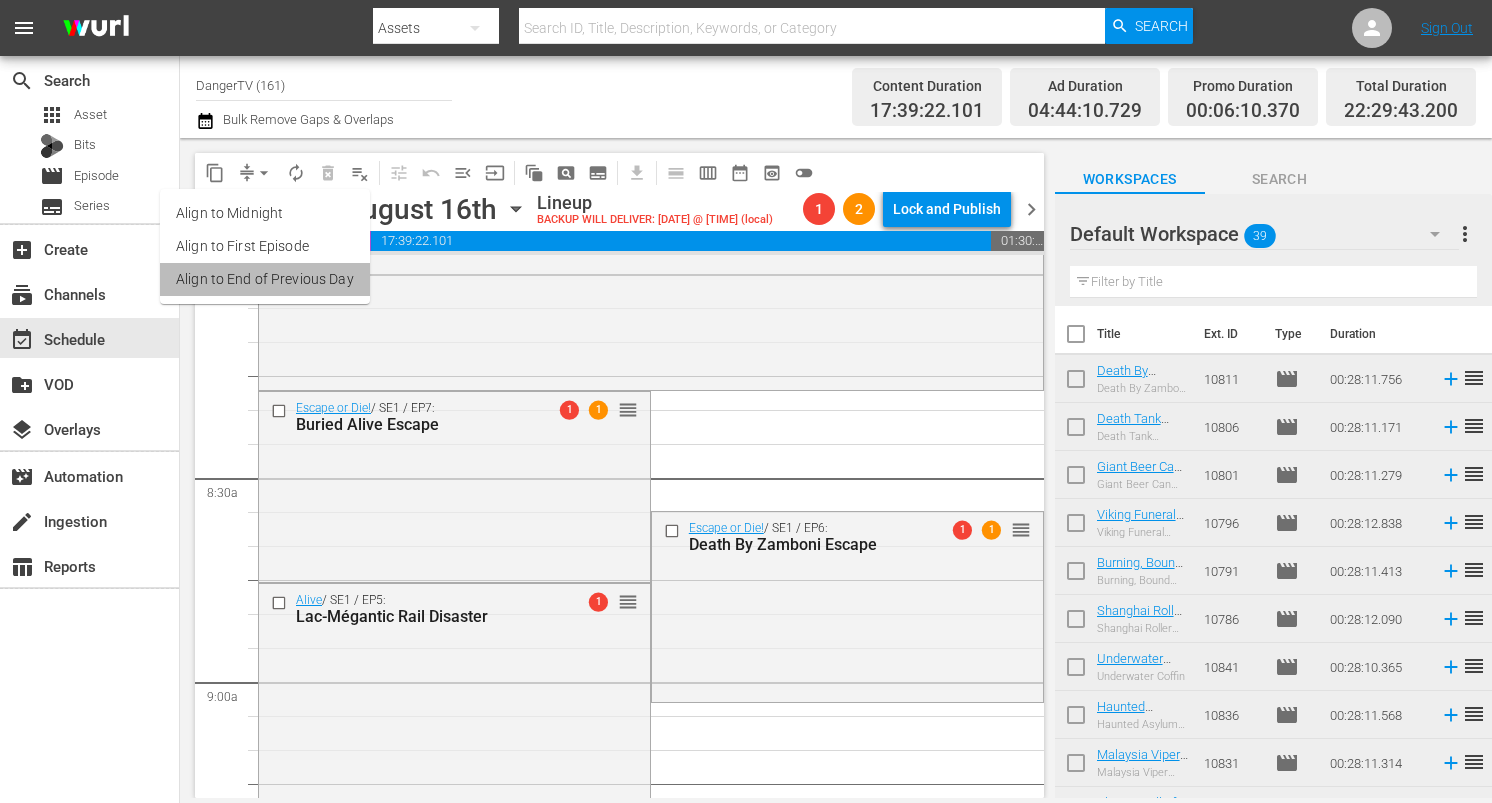 click on "Align to End of Previous Day" at bounding box center [265, 279] 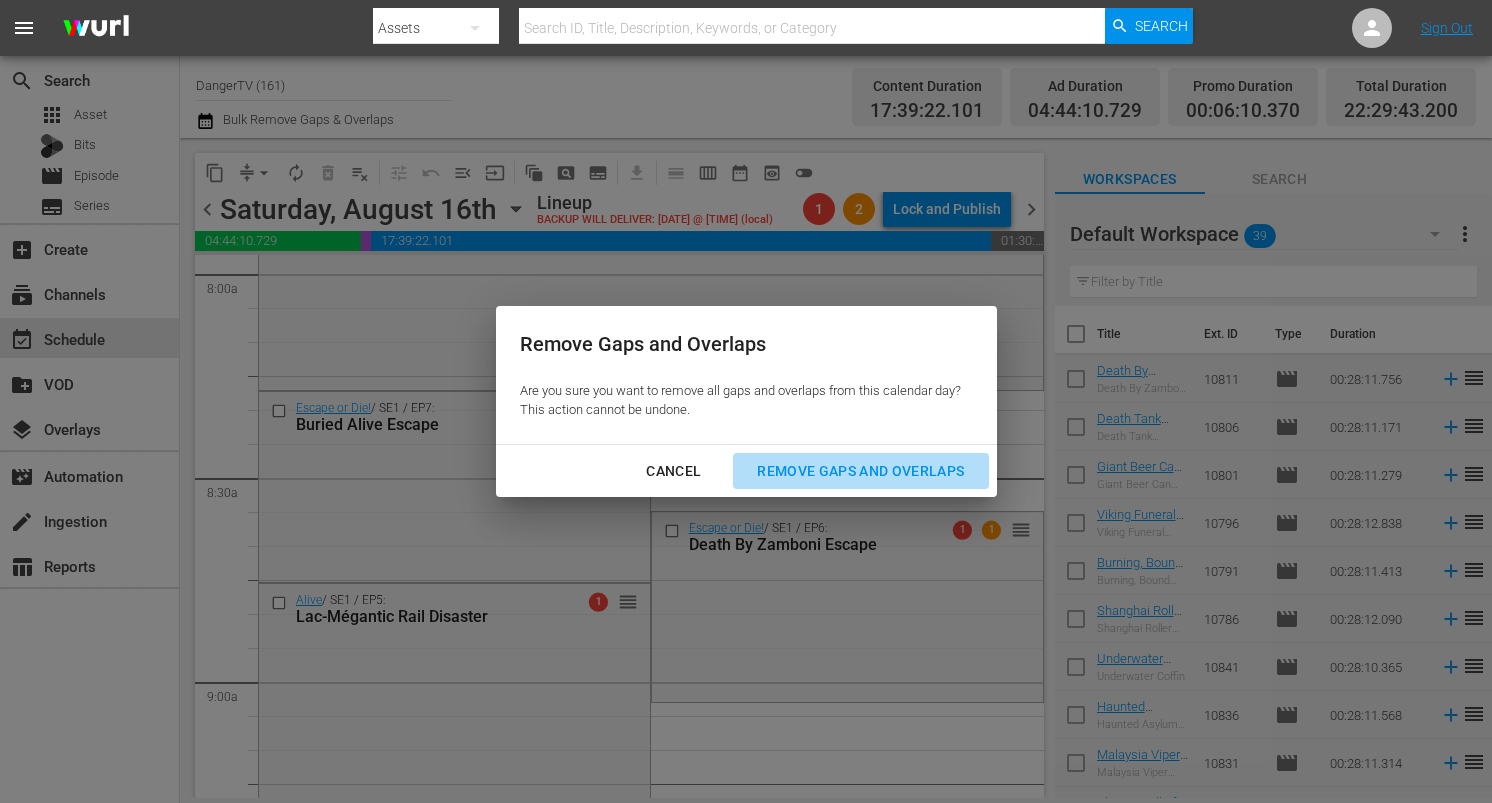 click on "Remove Gaps and Overlaps" at bounding box center [860, 471] 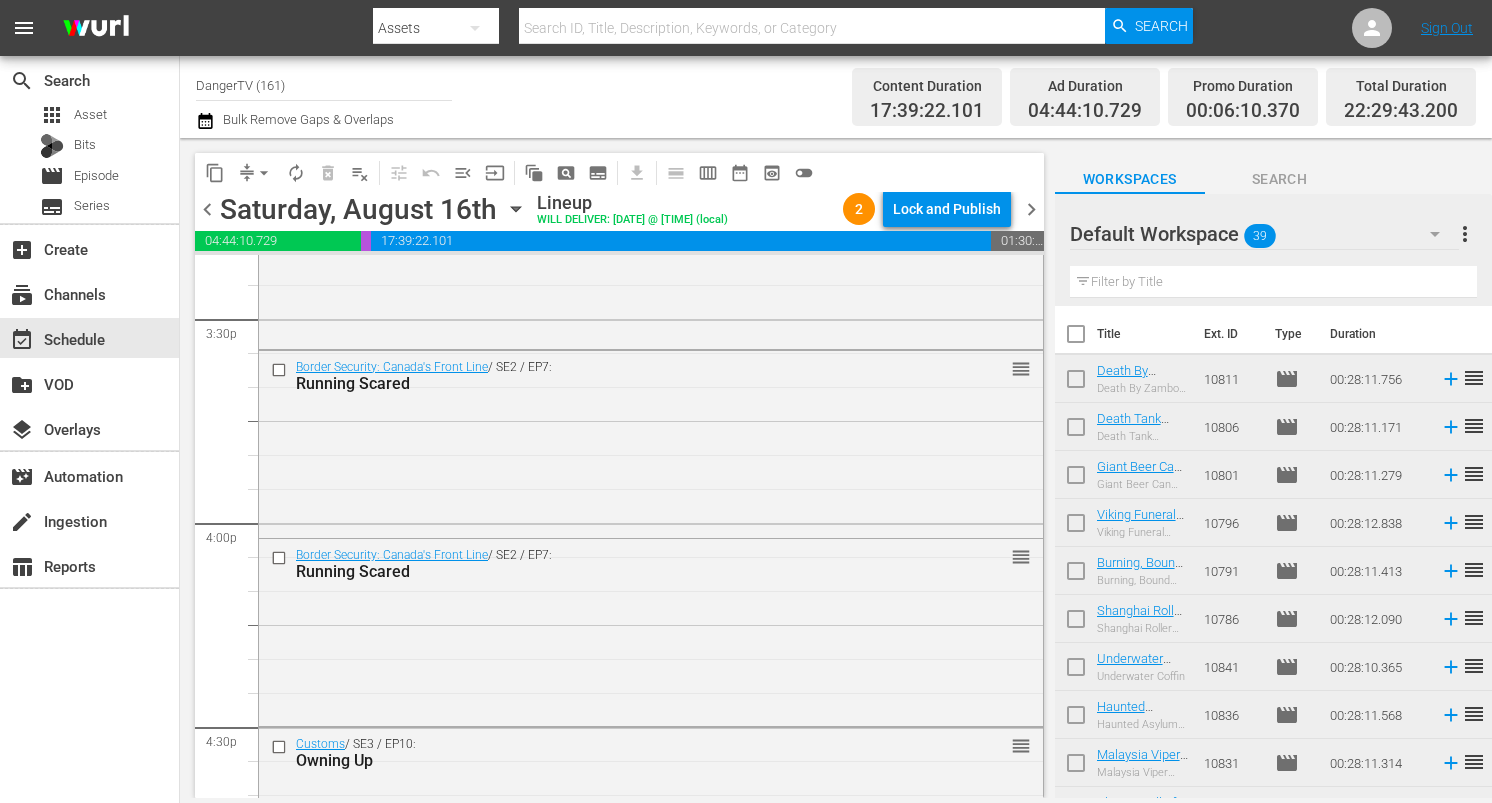 scroll, scrollTop: 6298, scrollLeft: 0, axis: vertical 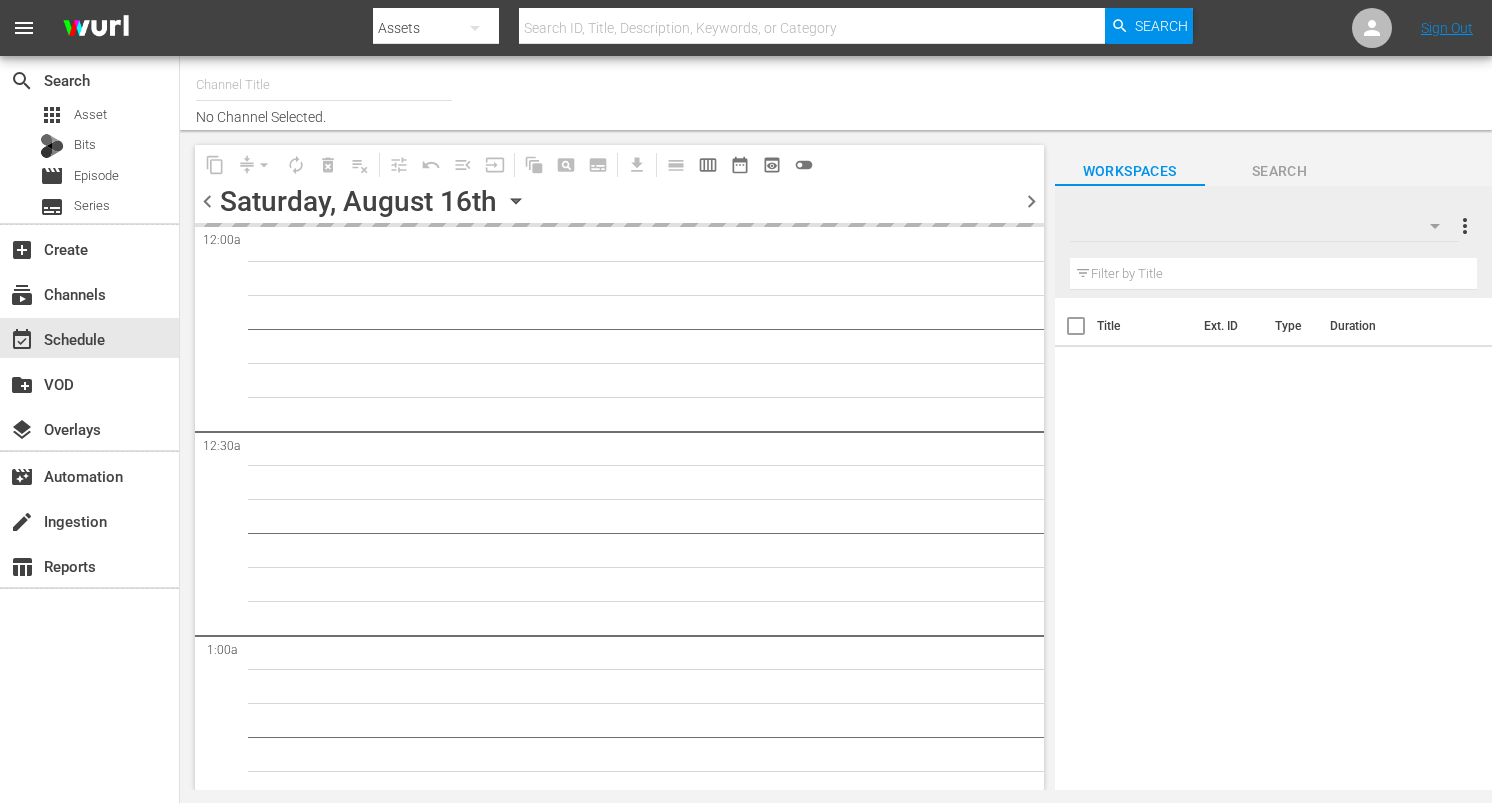 type on "DangerTV (161)" 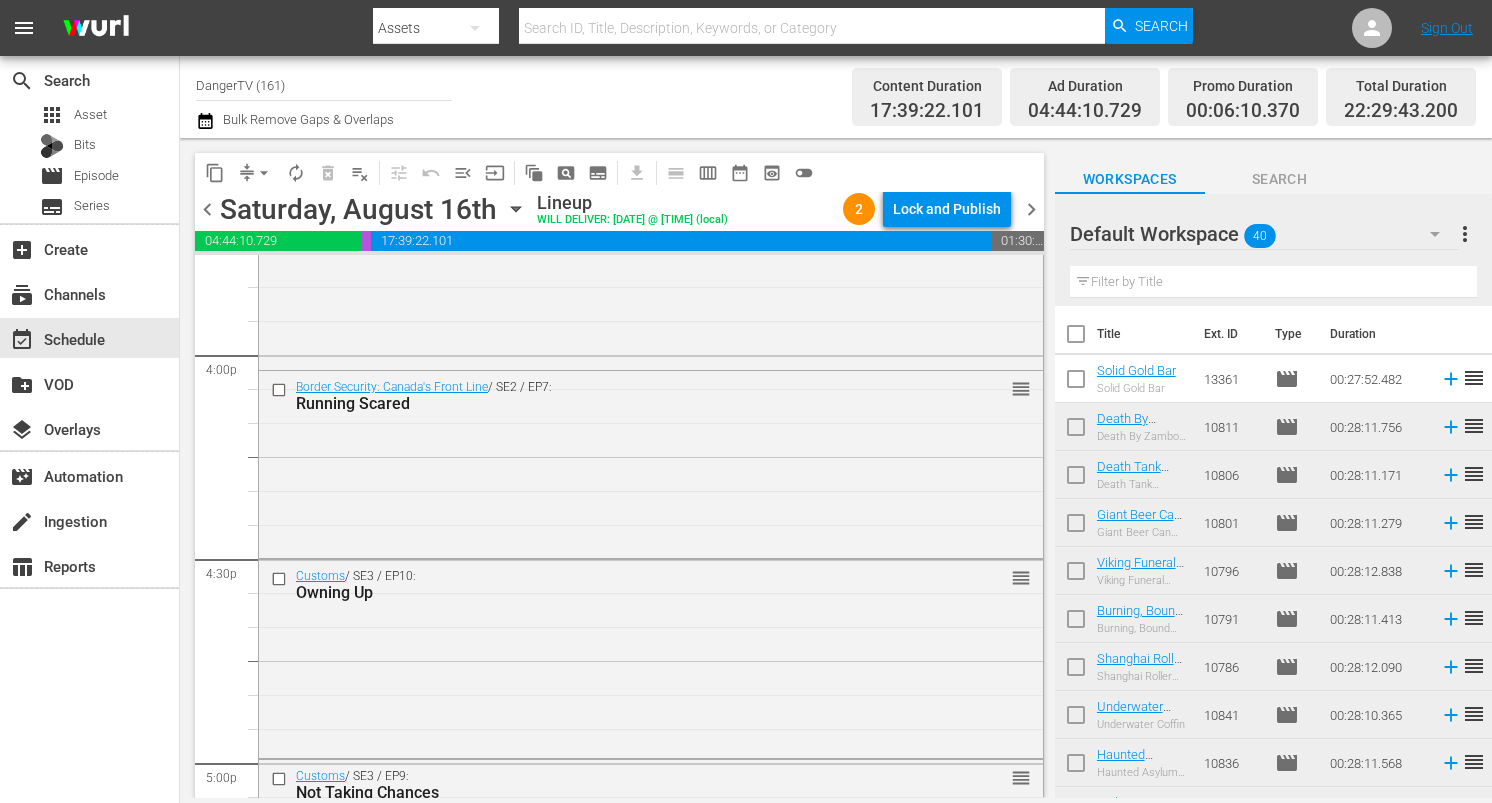 scroll, scrollTop: 6425, scrollLeft: 0, axis: vertical 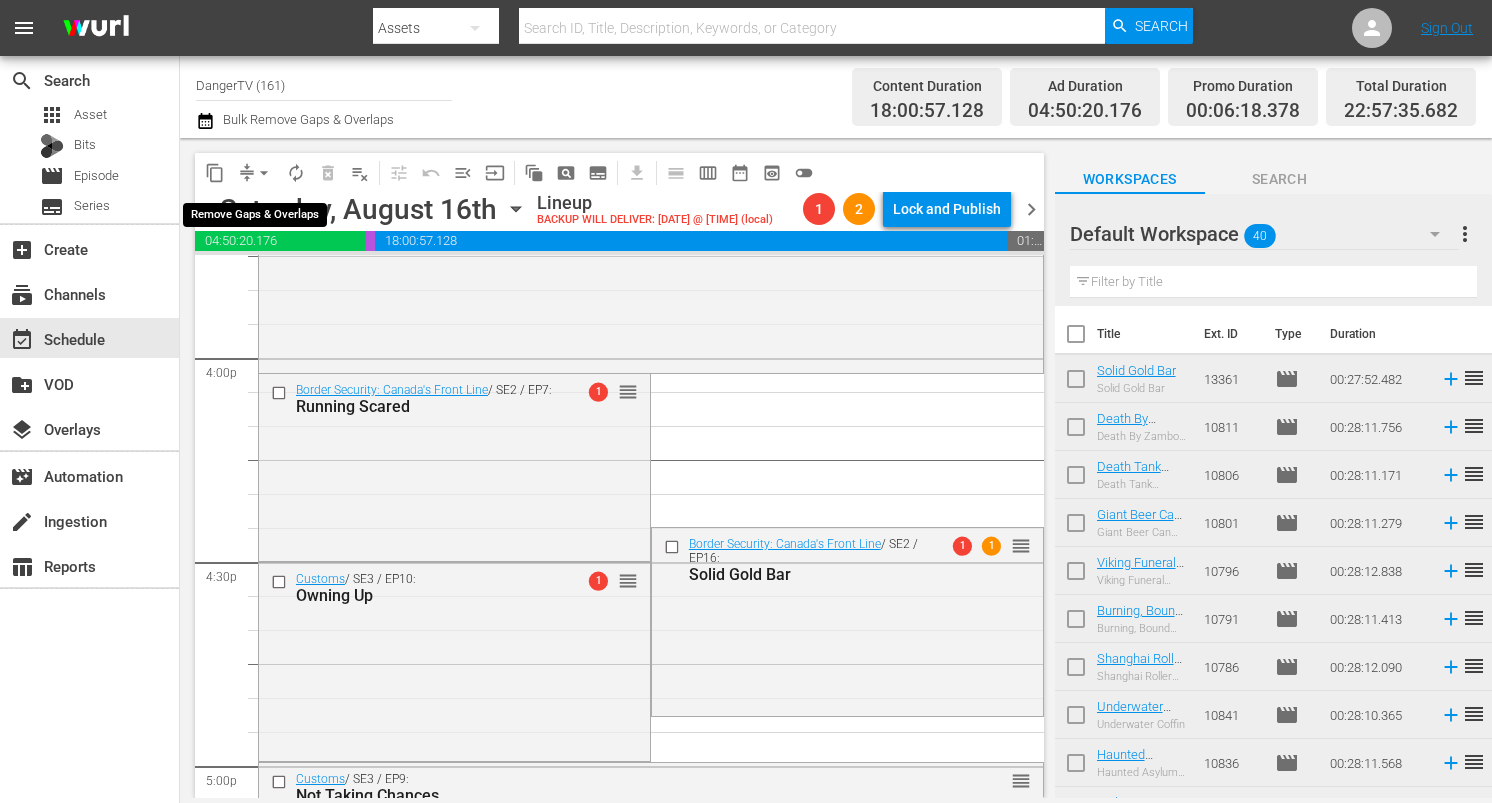 click on "arrow_drop_down" at bounding box center (264, 173) 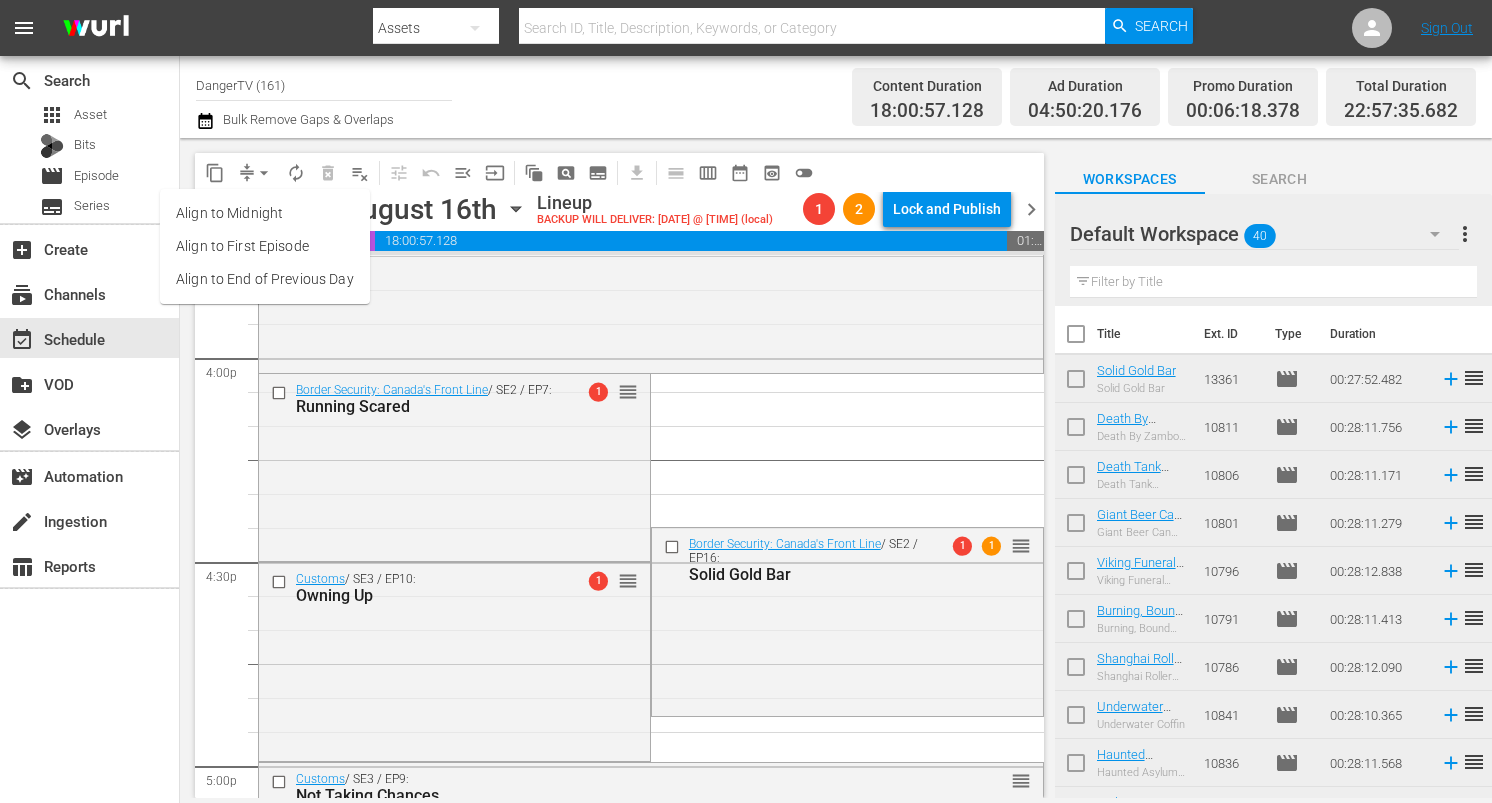 click on "Align to End of Previous Day" at bounding box center (265, 279) 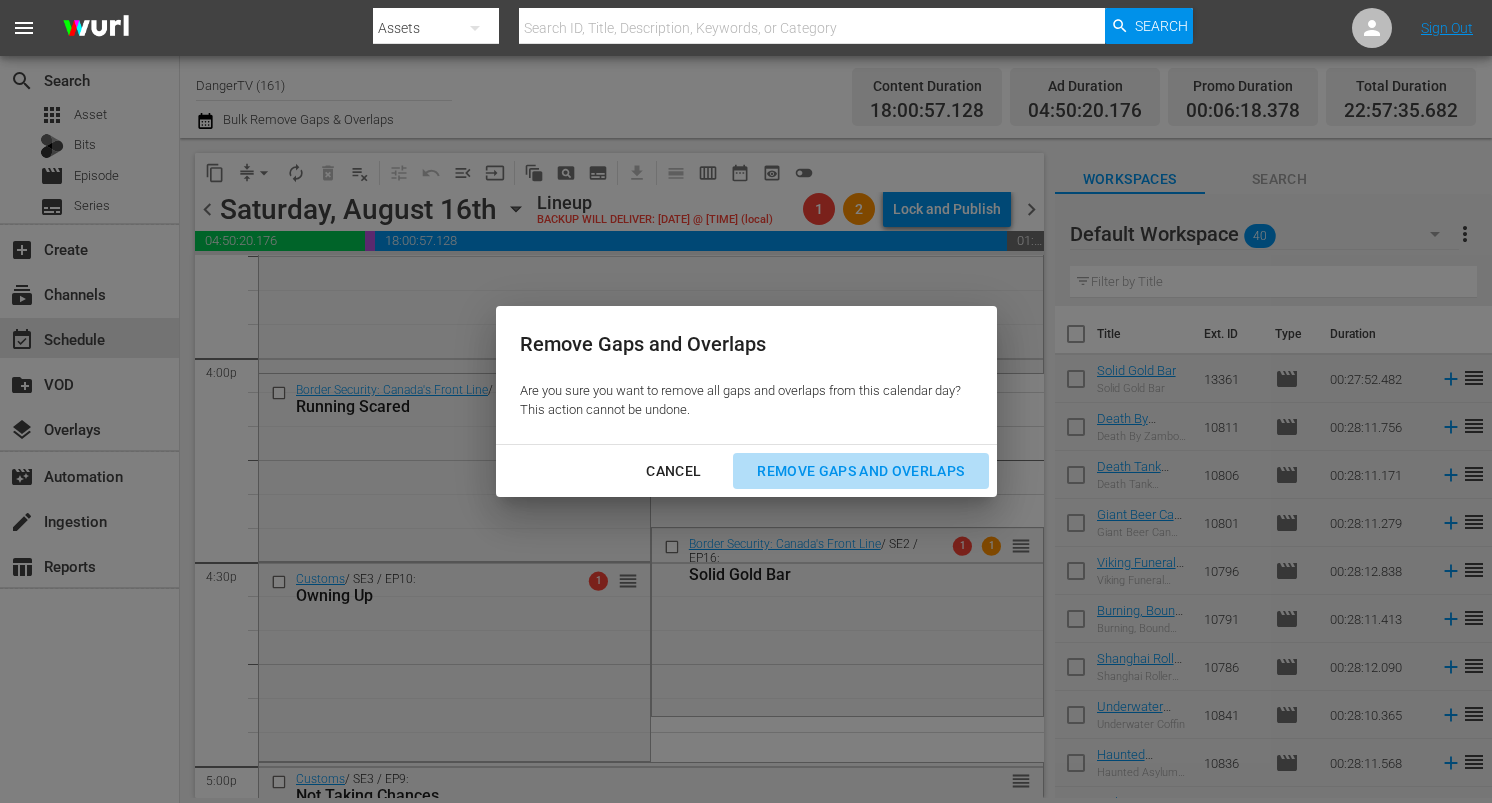 click on "Remove Gaps and Overlaps" at bounding box center (860, 471) 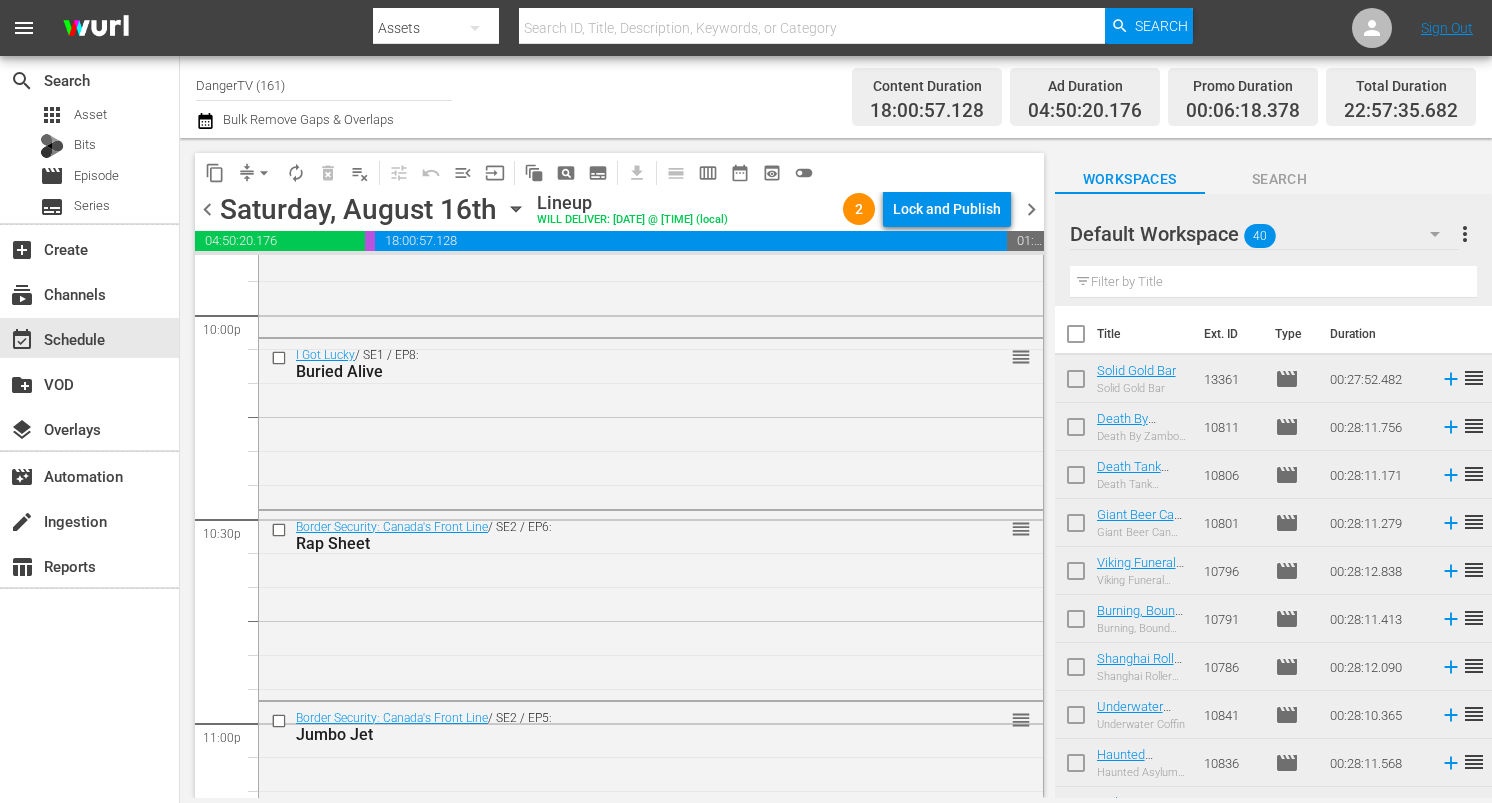 scroll, scrollTop: 8937, scrollLeft: 0, axis: vertical 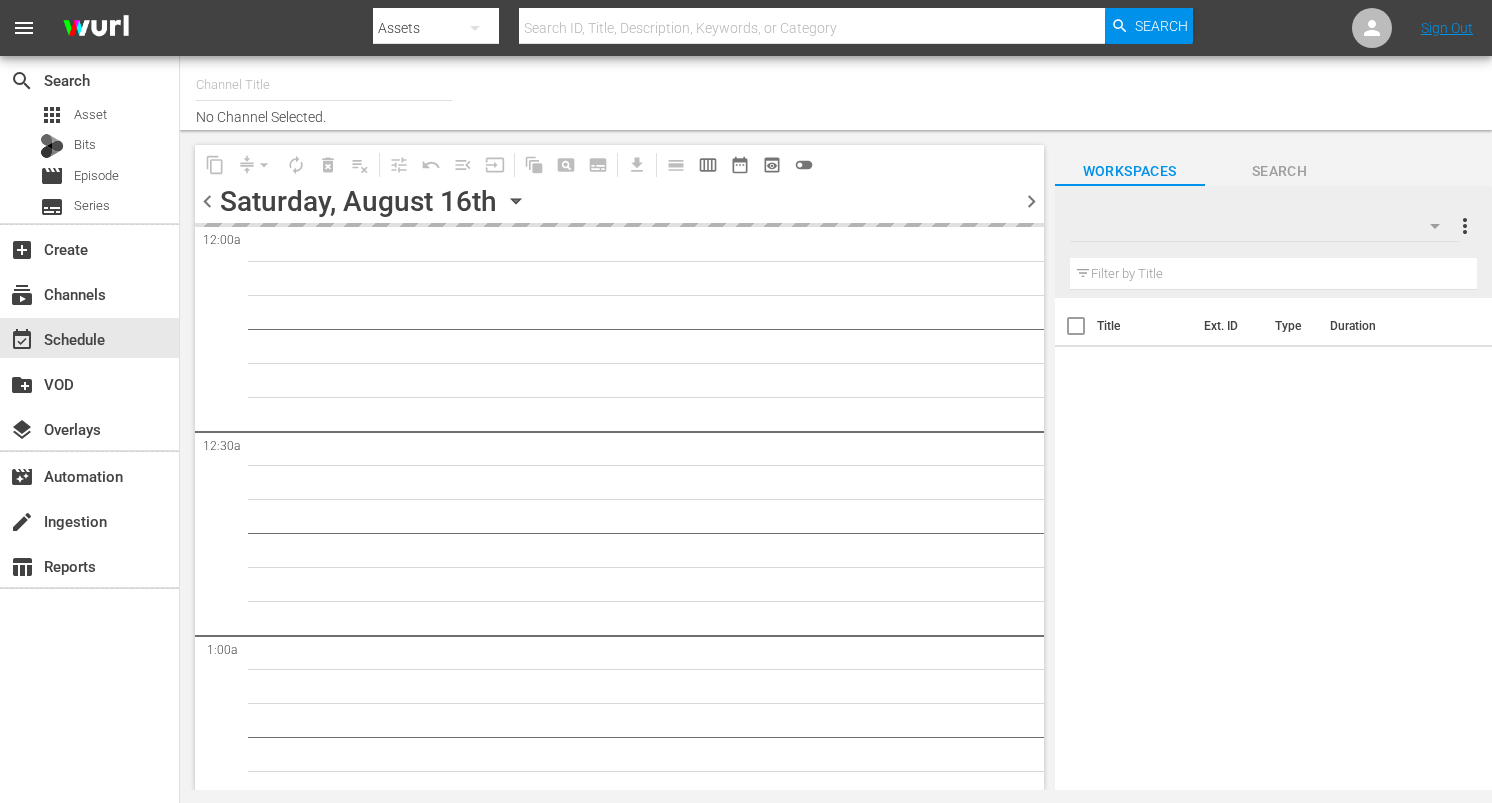 type on "DangerTV (161)" 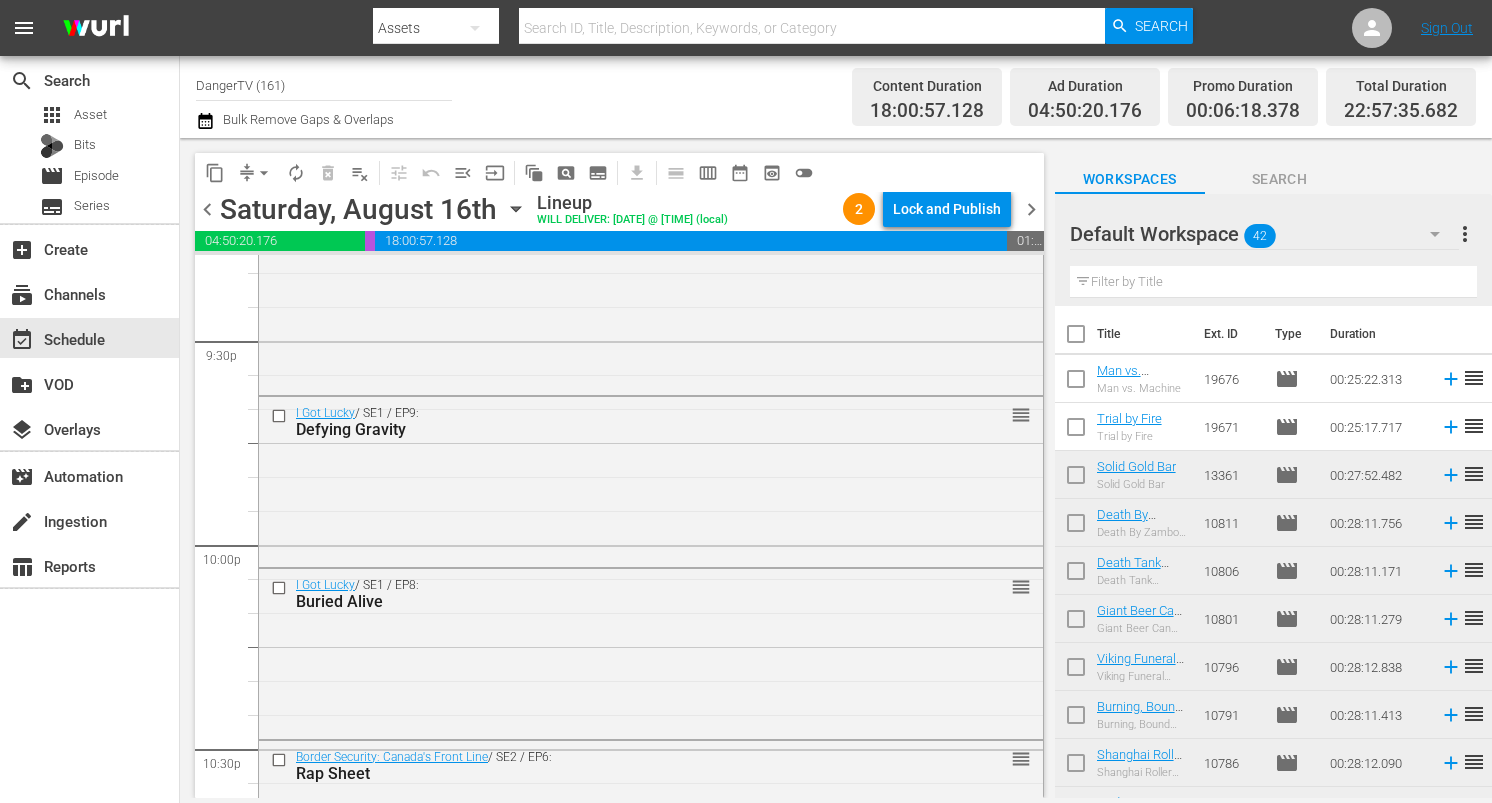 scroll, scrollTop: 8751, scrollLeft: 0, axis: vertical 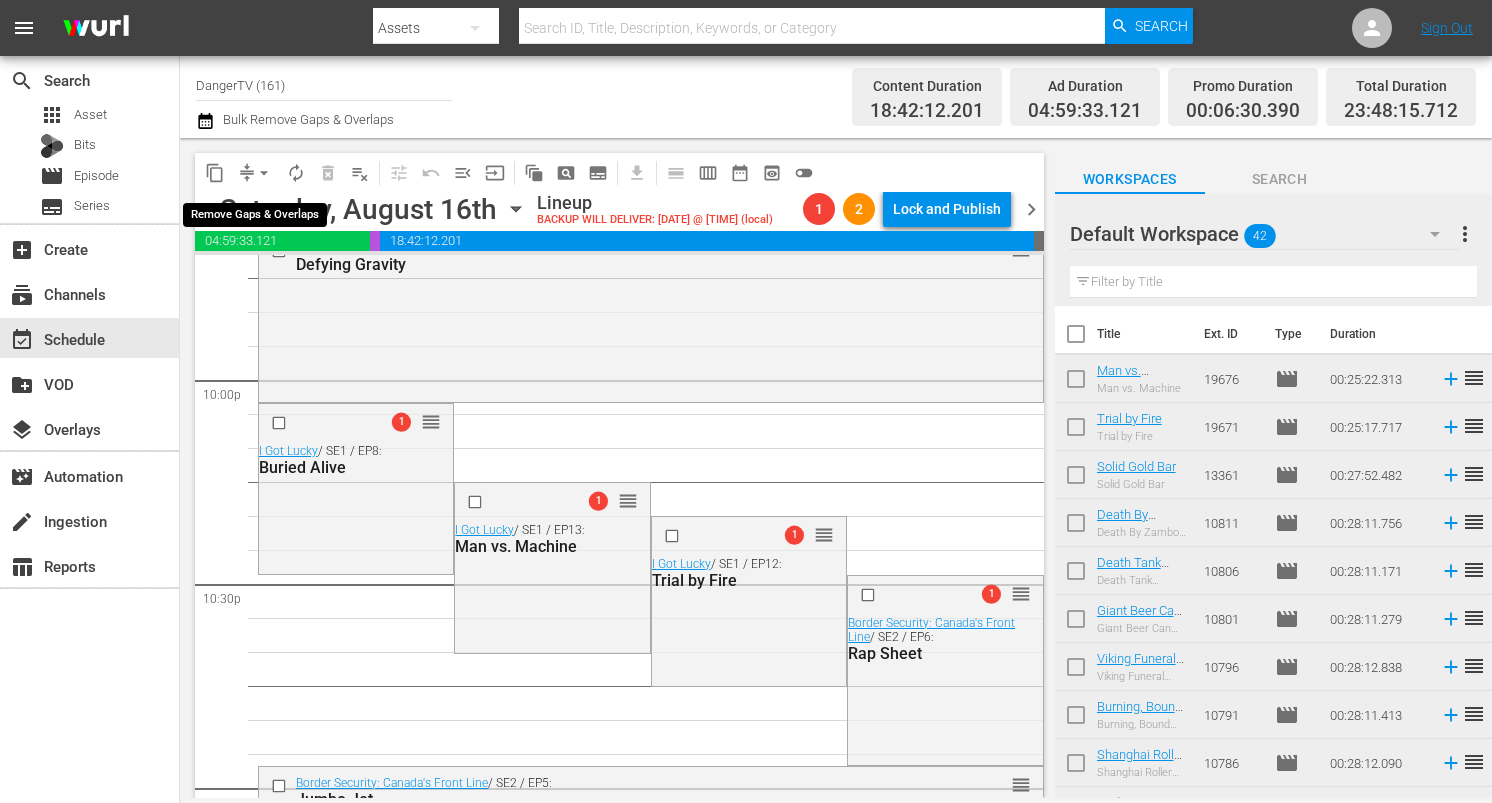 click on "arrow_drop_down" at bounding box center (264, 173) 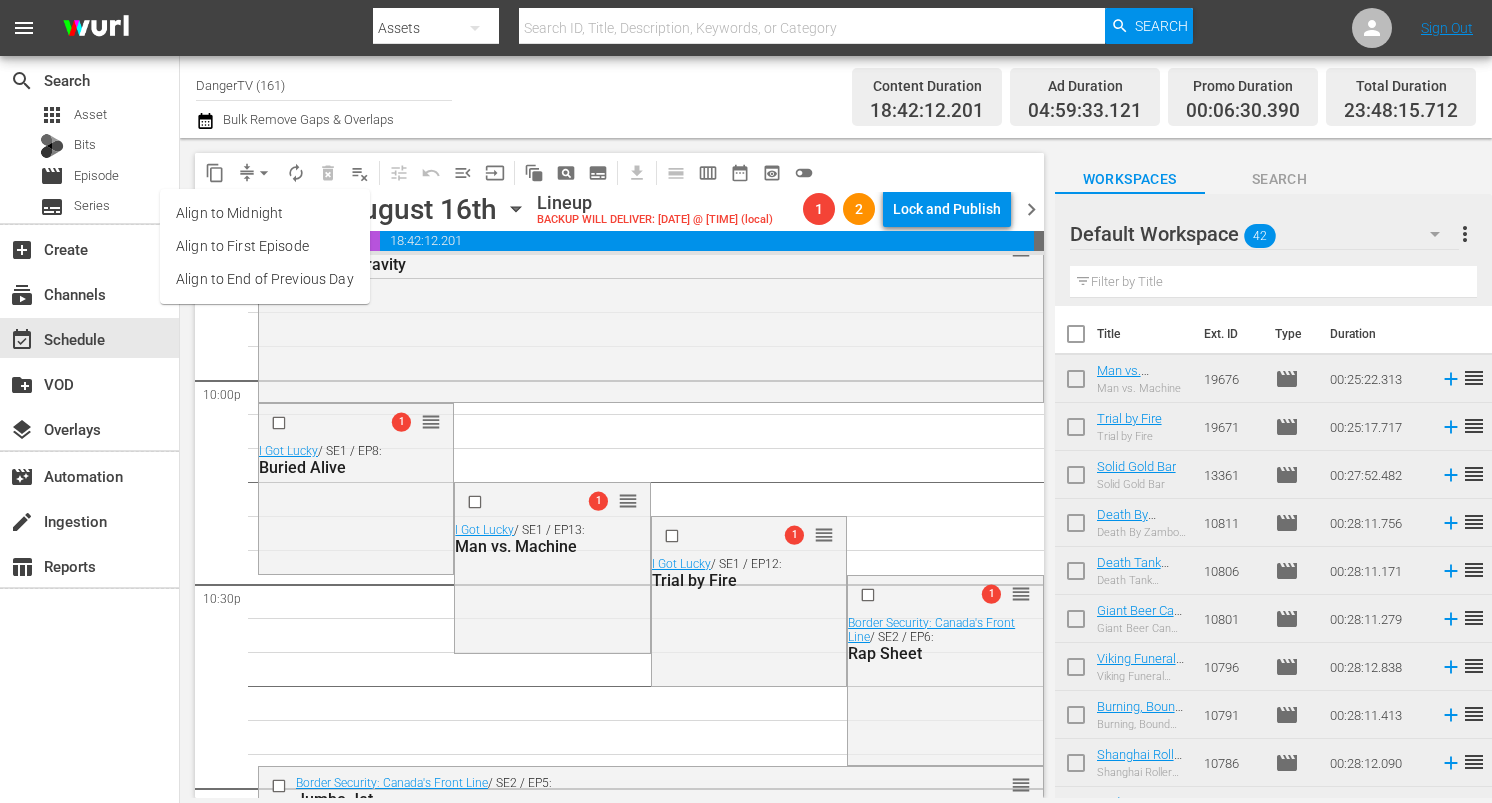 click on "Align to End of Previous Day" at bounding box center (265, 279) 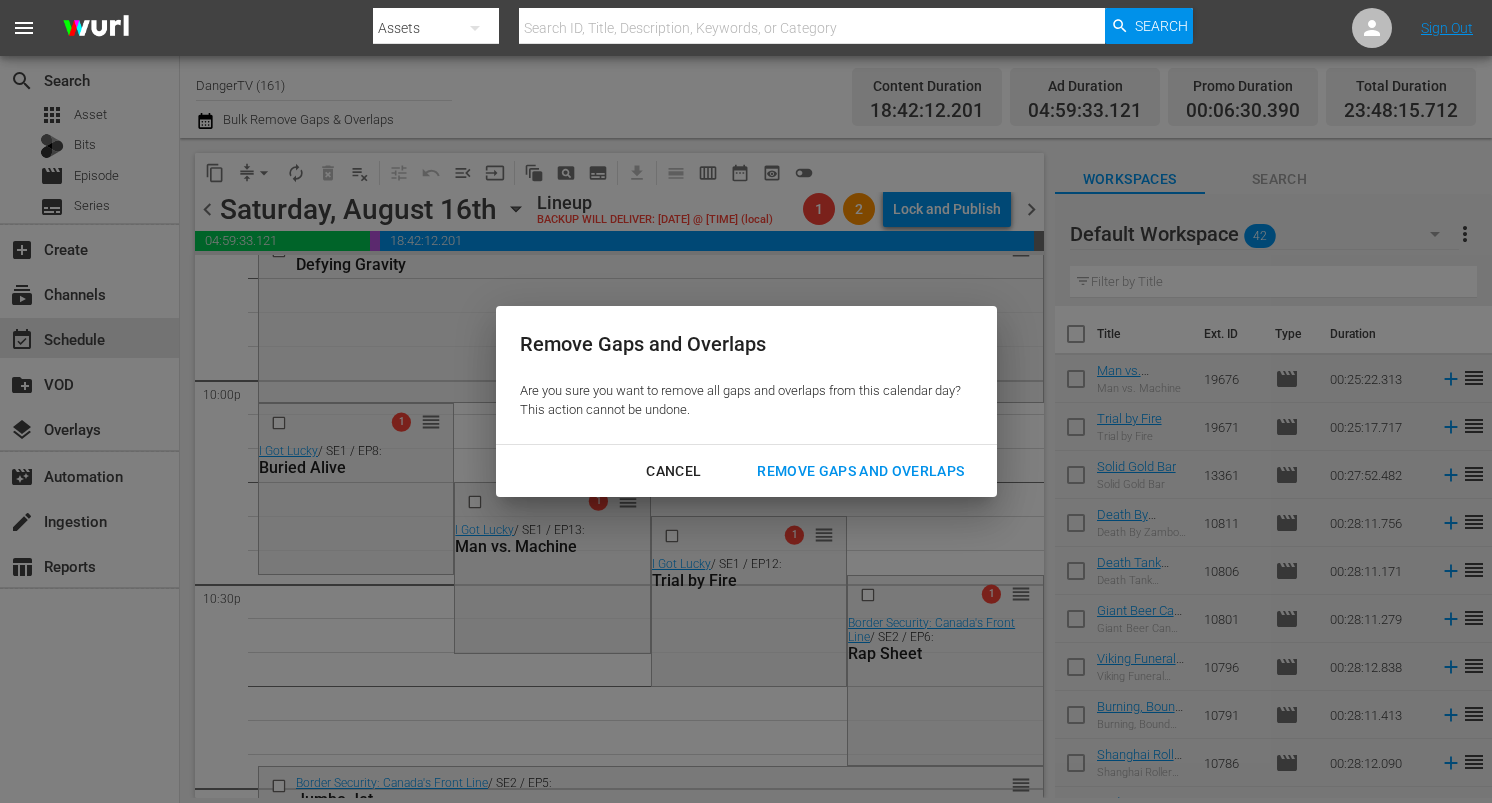 click on "Remove Gaps and Overlaps" at bounding box center (860, 471) 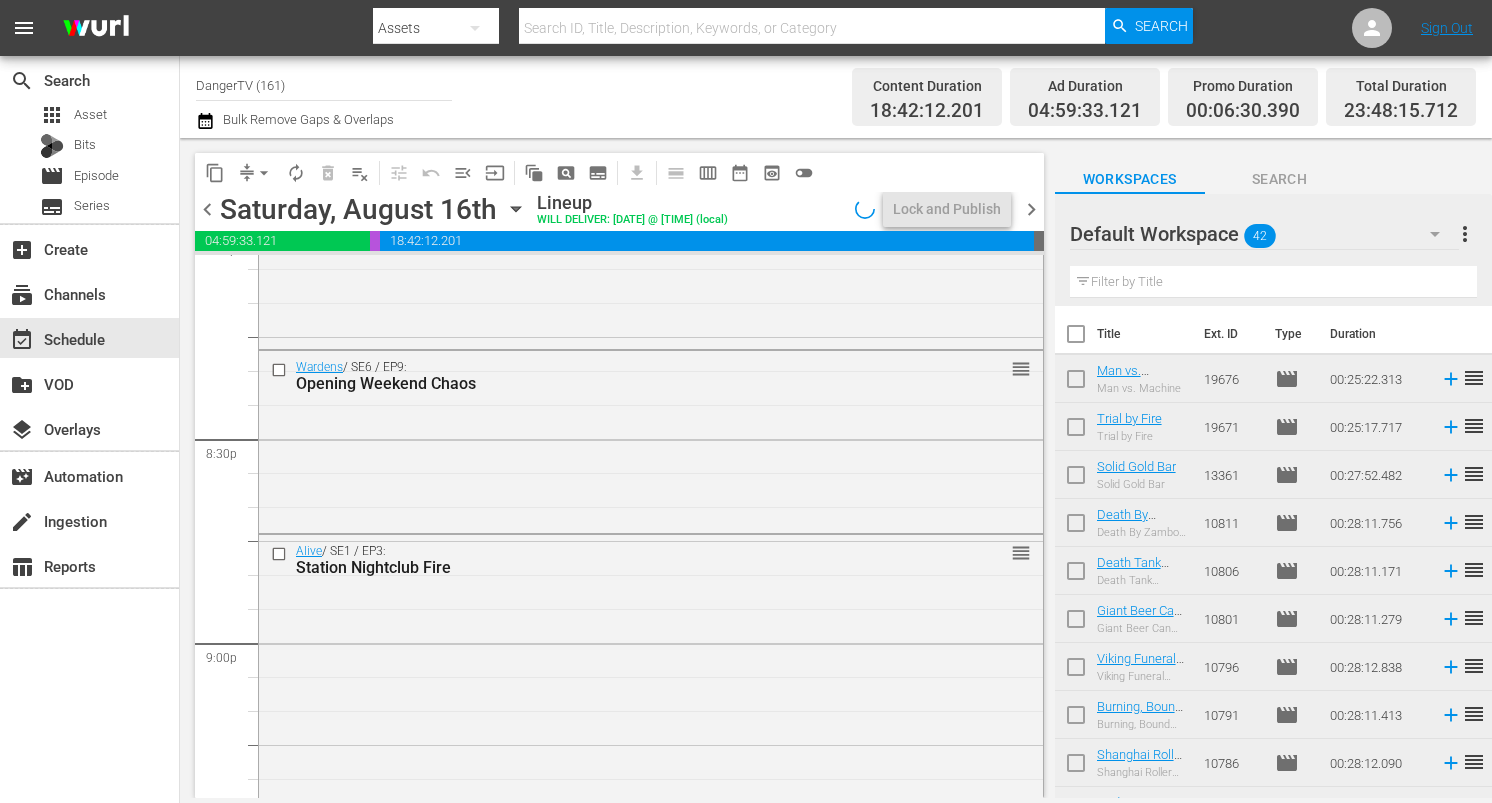 scroll, scrollTop: 8142, scrollLeft: 0, axis: vertical 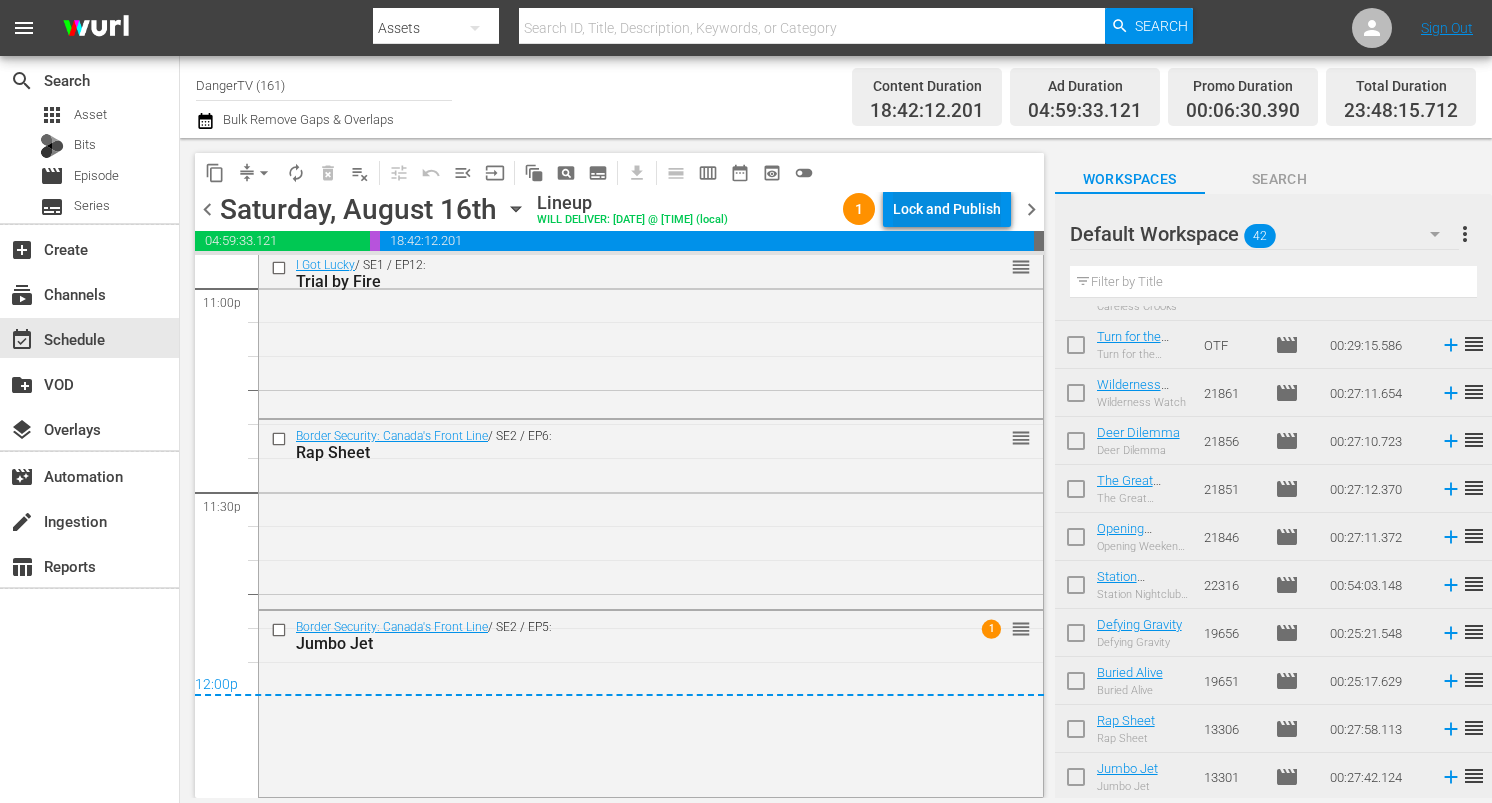 click on "Lock and Publish" at bounding box center [947, 209] 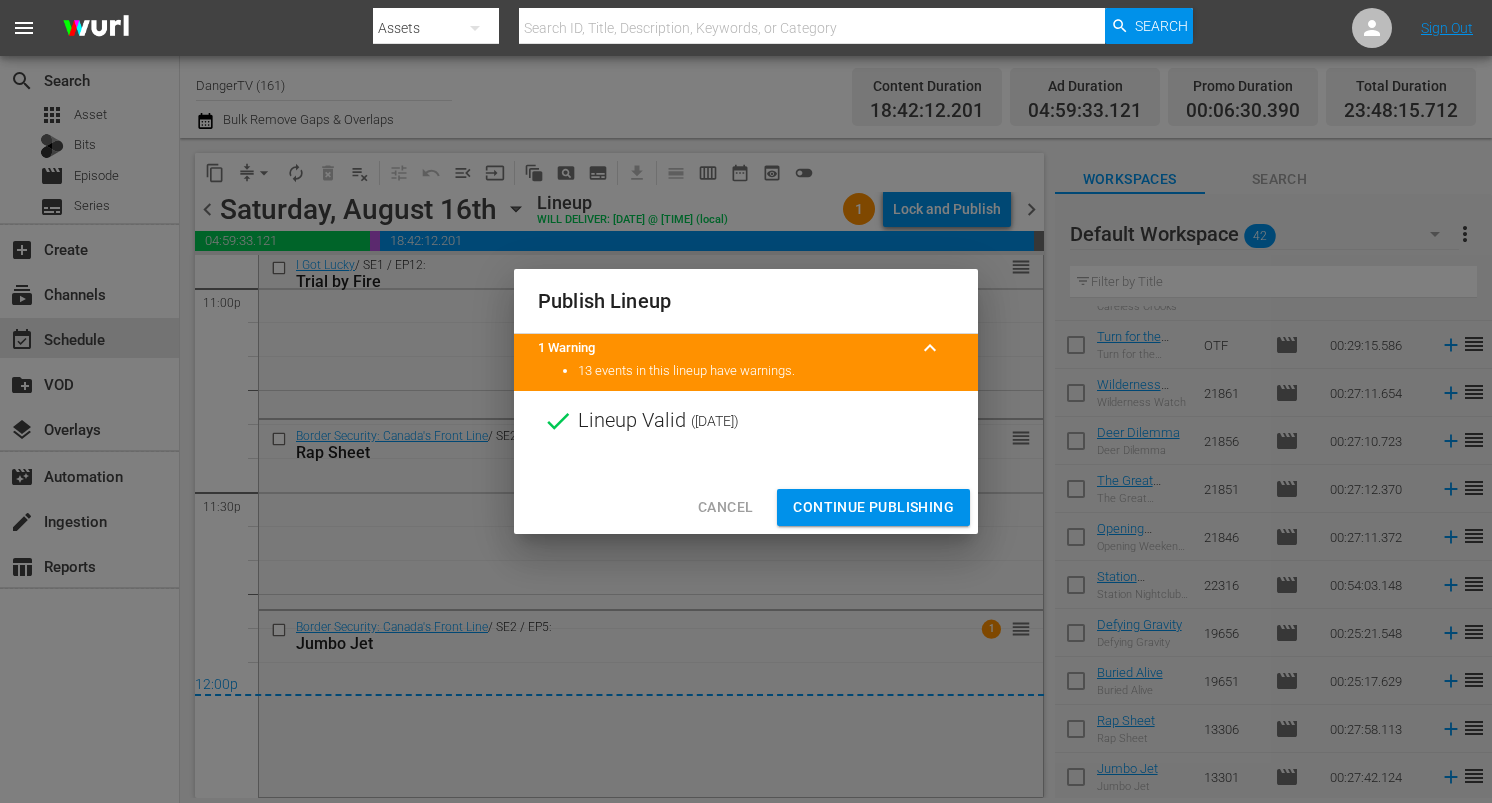 click on "Continue Publishing" at bounding box center [873, 507] 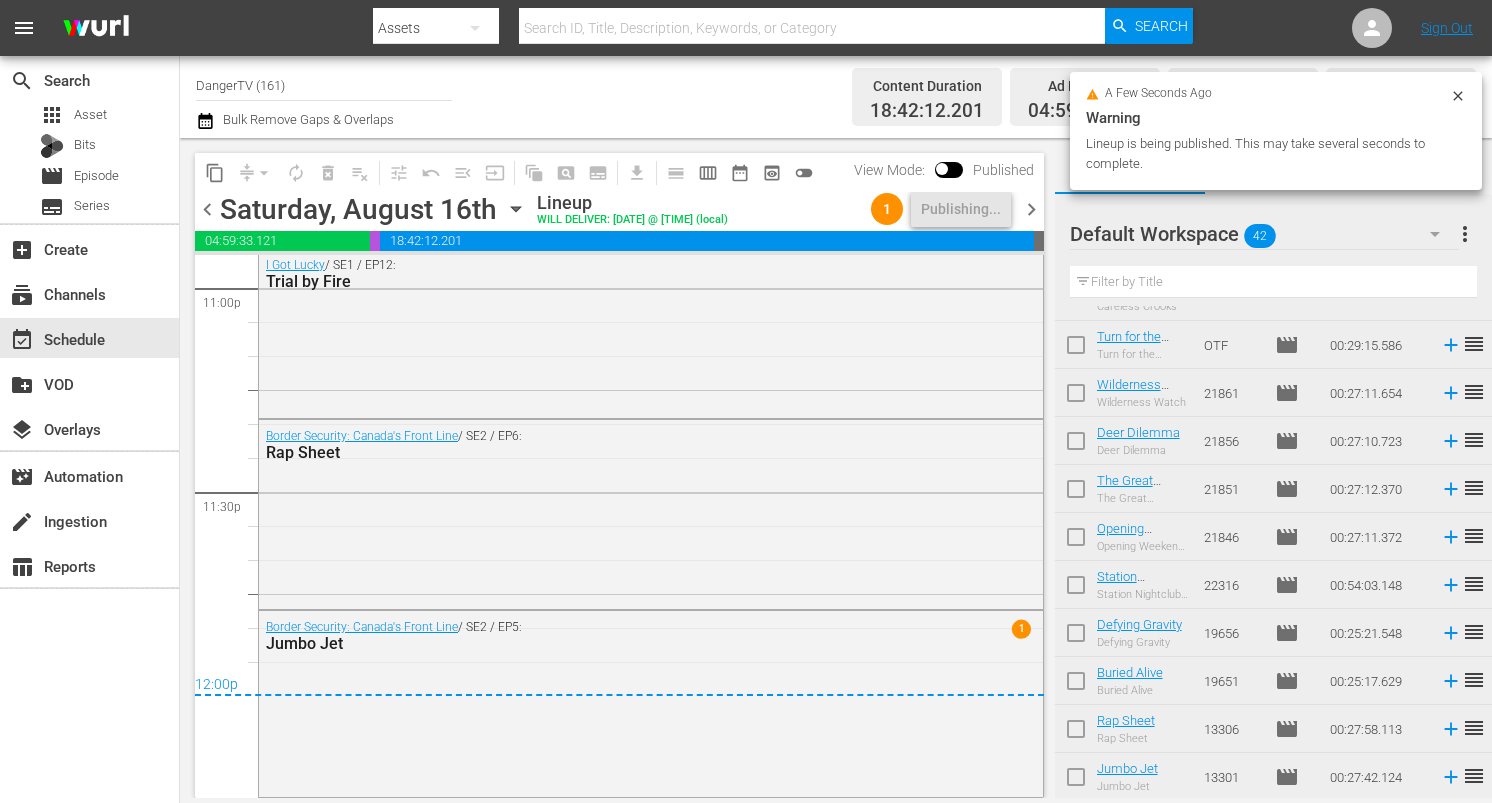 click at bounding box center (1076, 589) 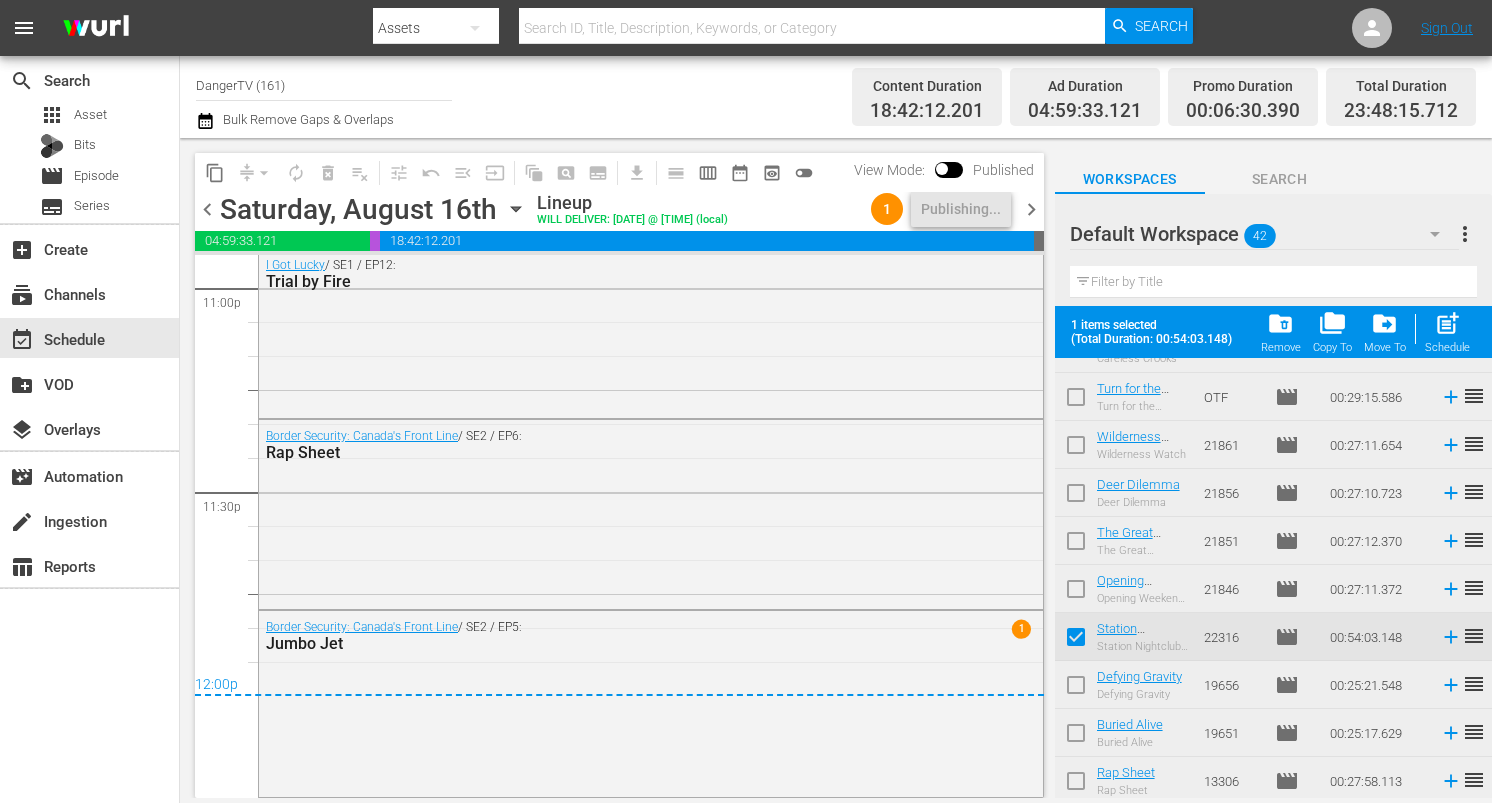 scroll, scrollTop: 1622, scrollLeft: 0, axis: vertical 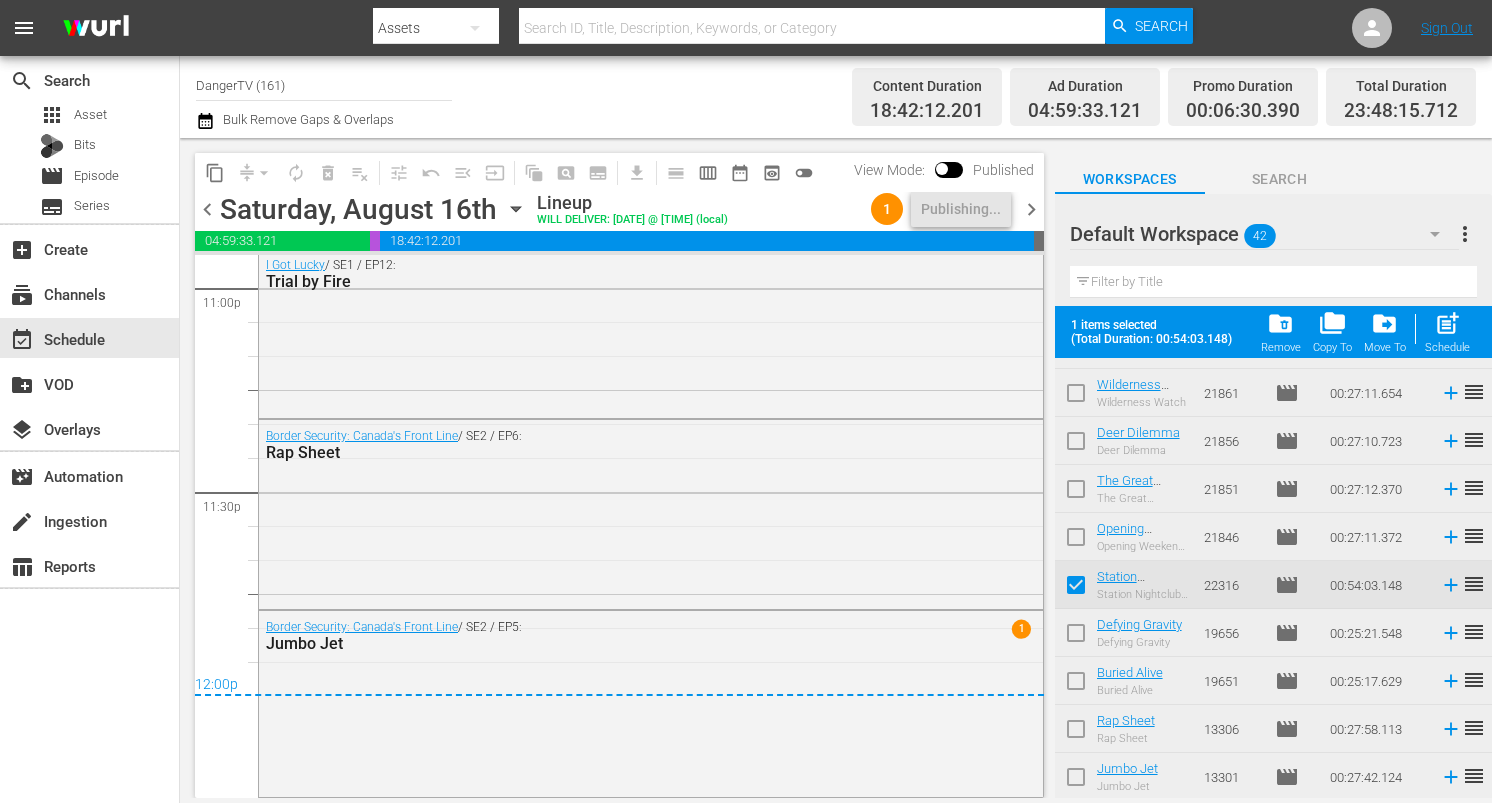 click at bounding box center (1076, 637) 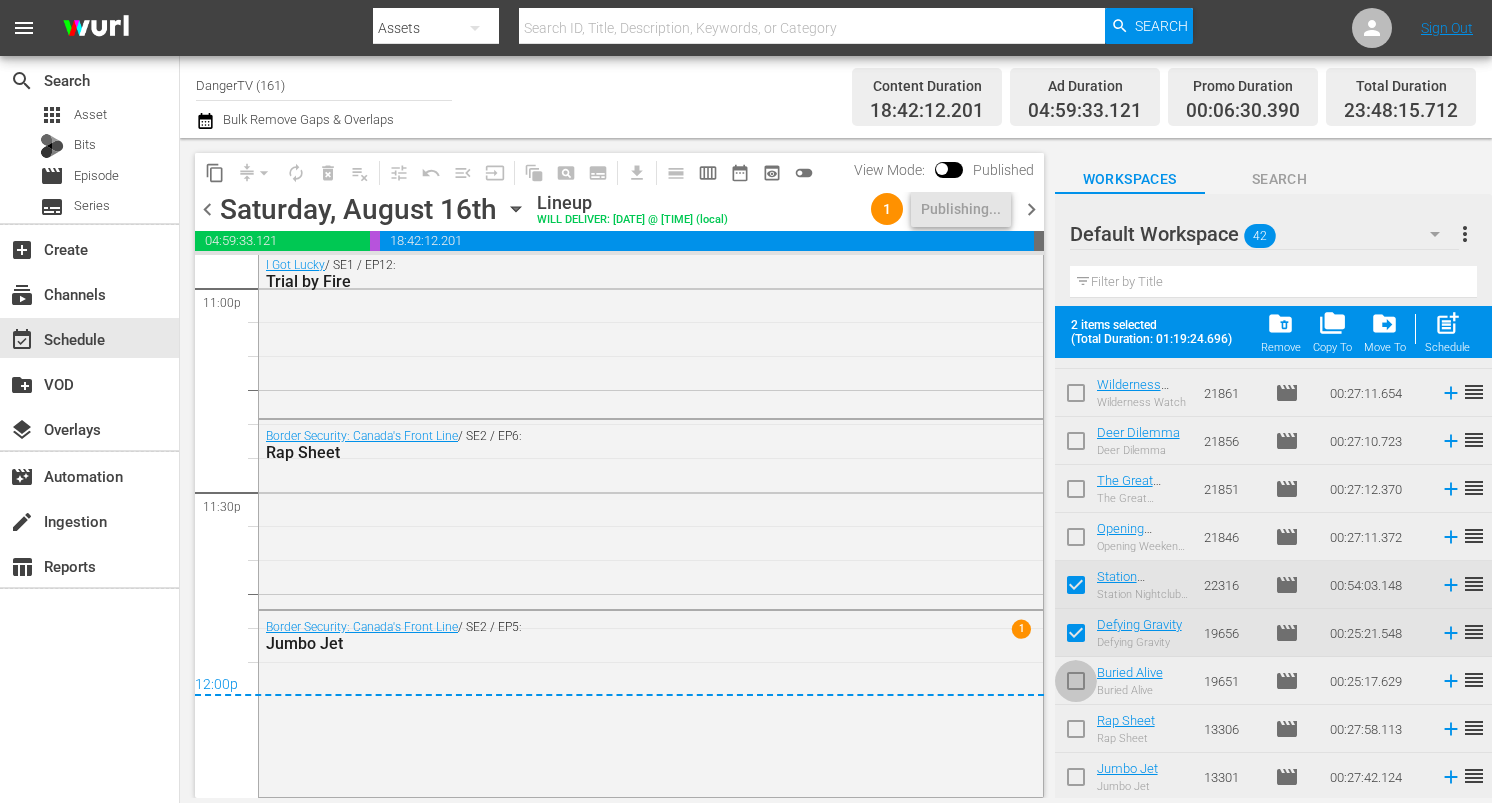 click at bounding box center (1076, 685) 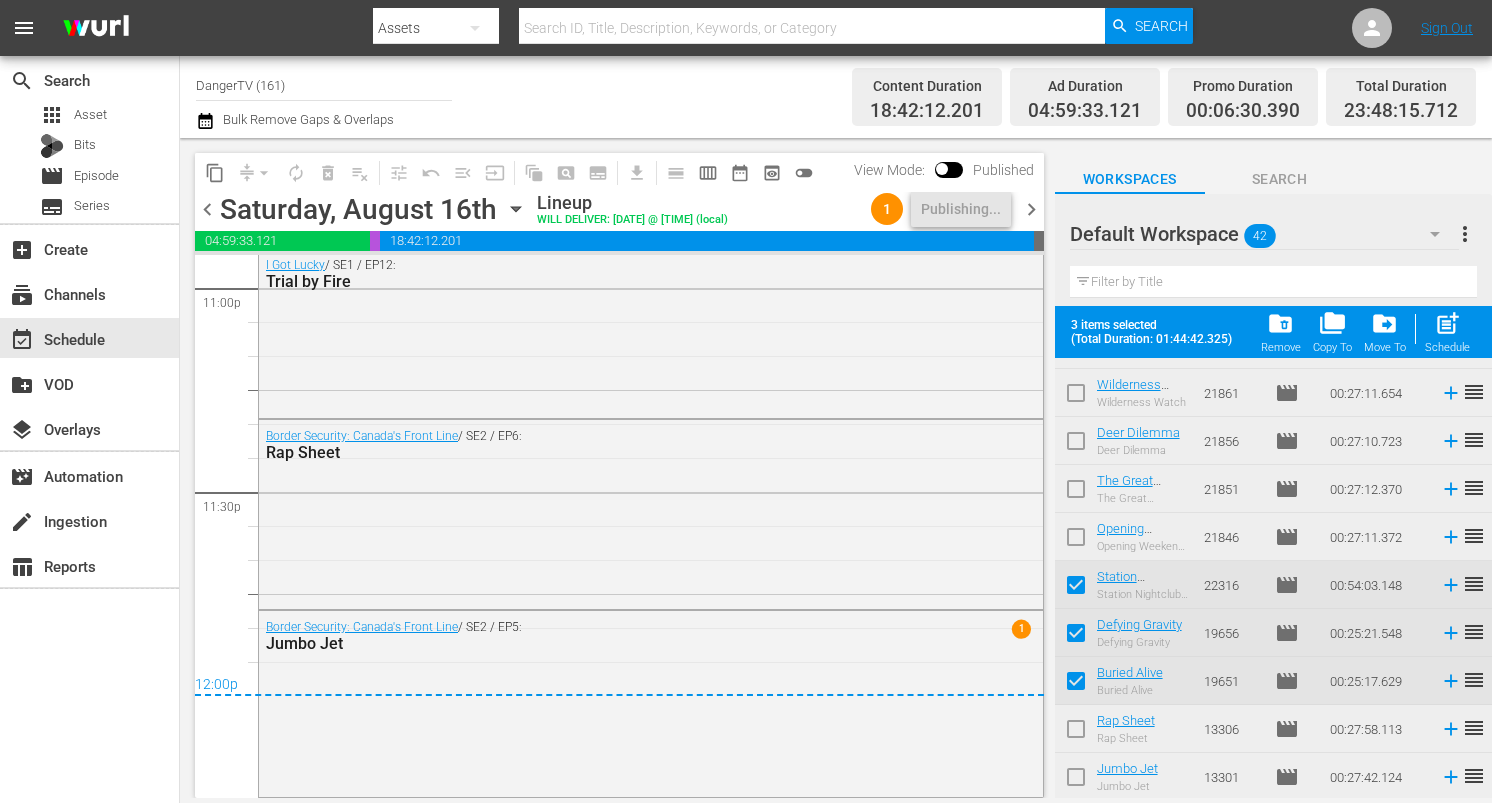 click at bounding box center (1076, 733) 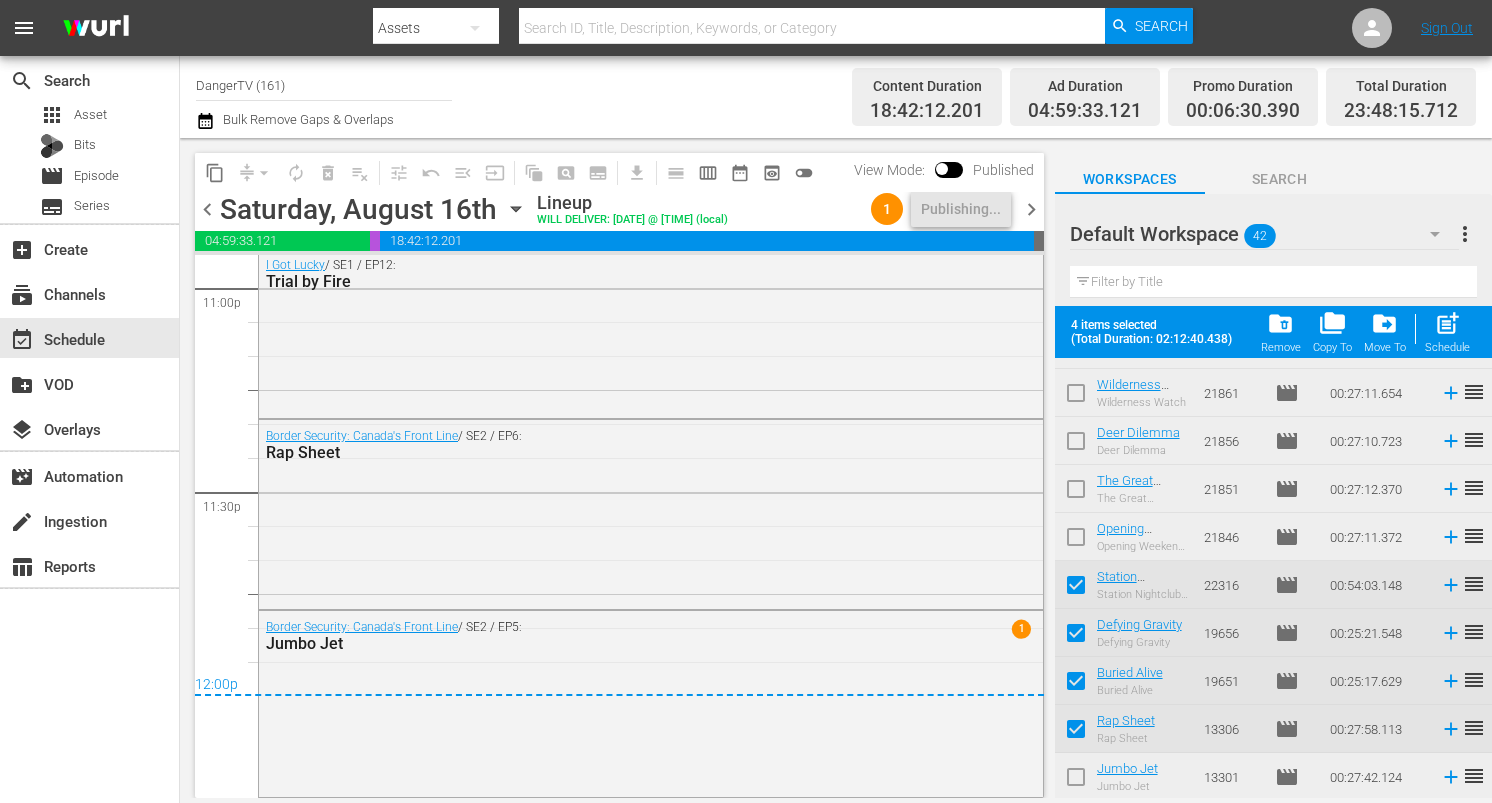 click at bounding box center [1076, 781] 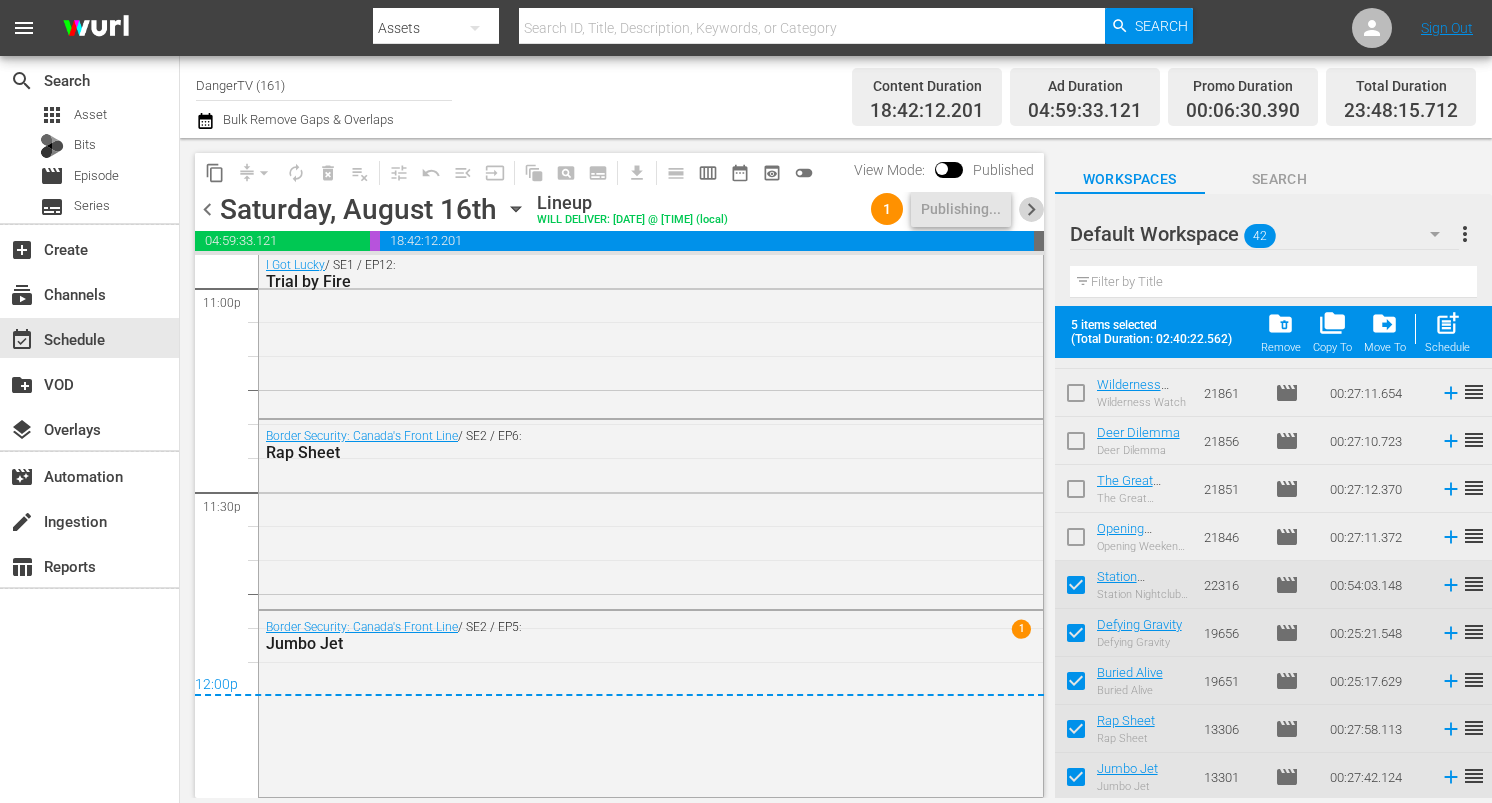 drag, startPoint x: 1030, startPoint y: 212, endPoint x: 1162, endPoint y: 230, distance: 133.22162 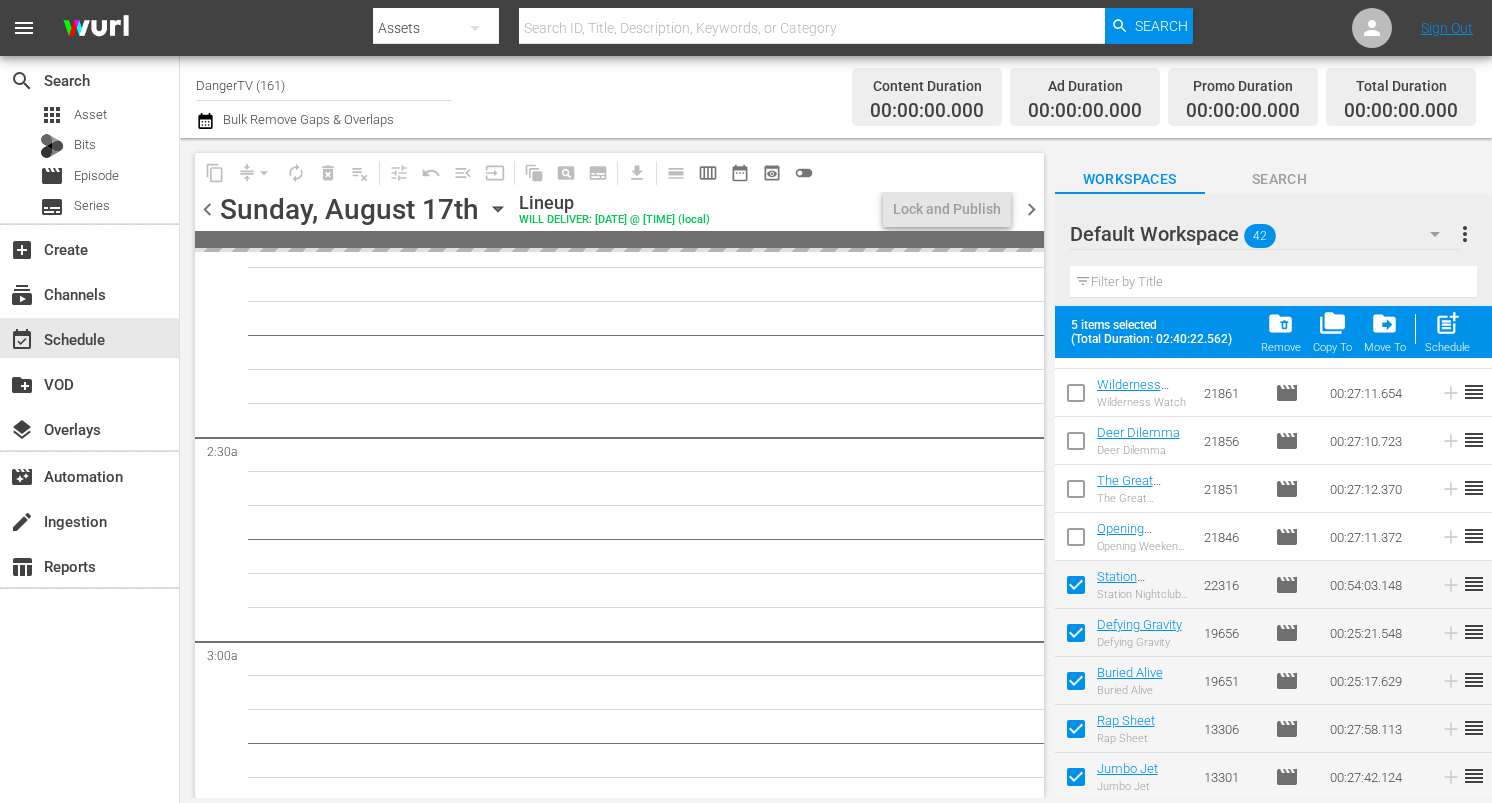 scroll, scrollTop: 0, scrollLeft: 0, axis: both 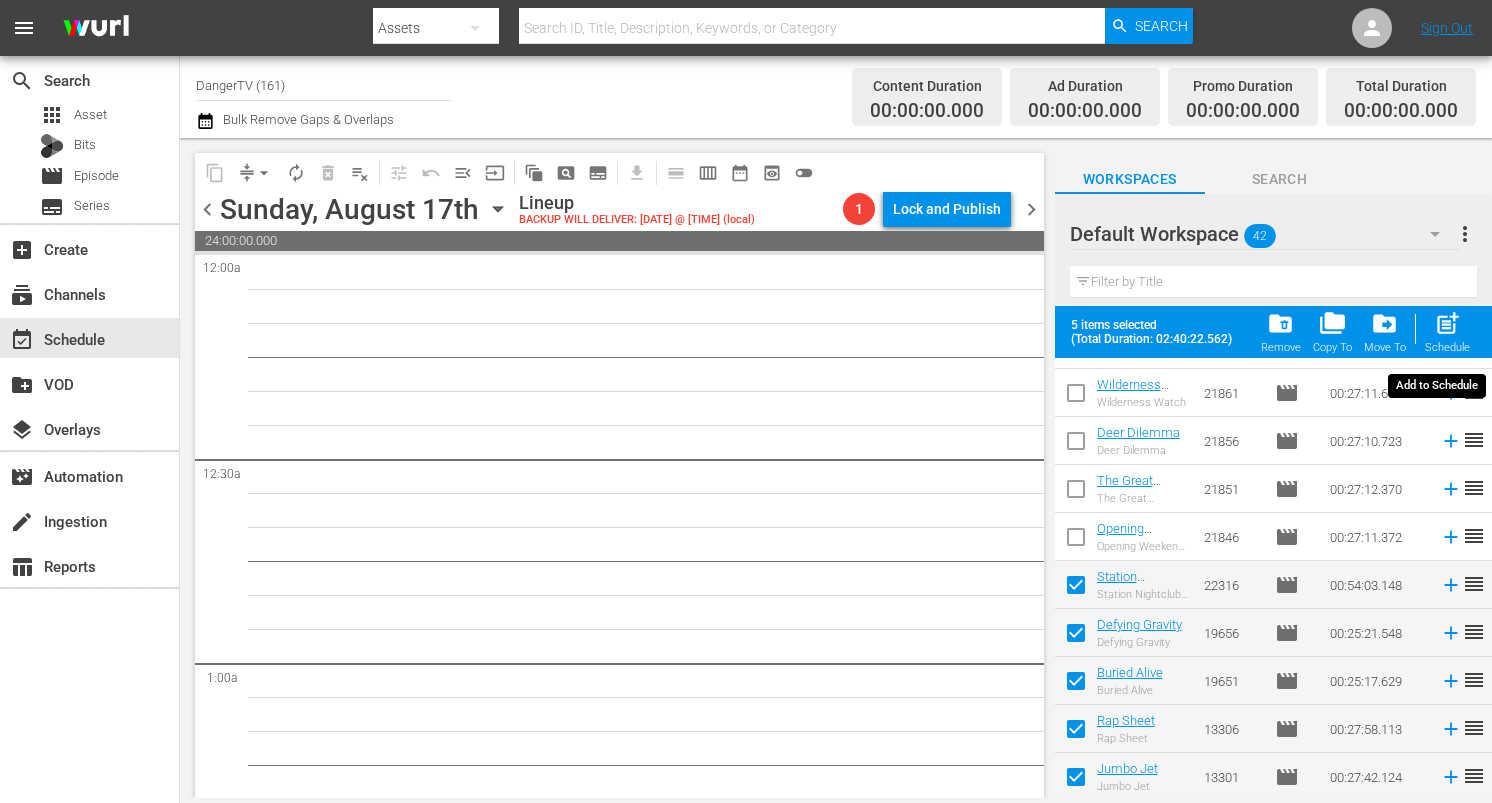 click on "post_add" at bounding box center (1447, 323) 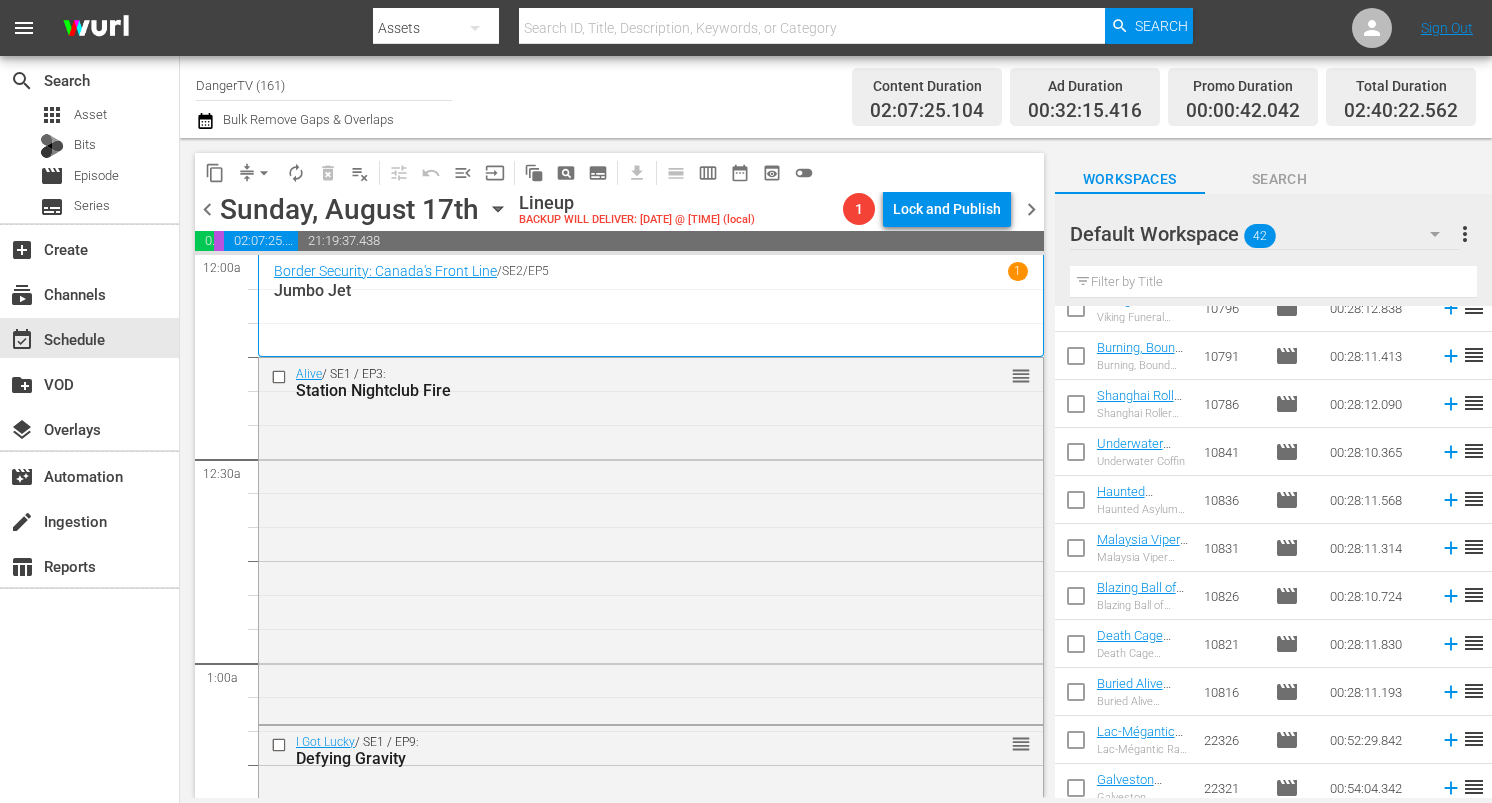 scroll, scrollTop: 0, scrollLeft: 0, axis: both 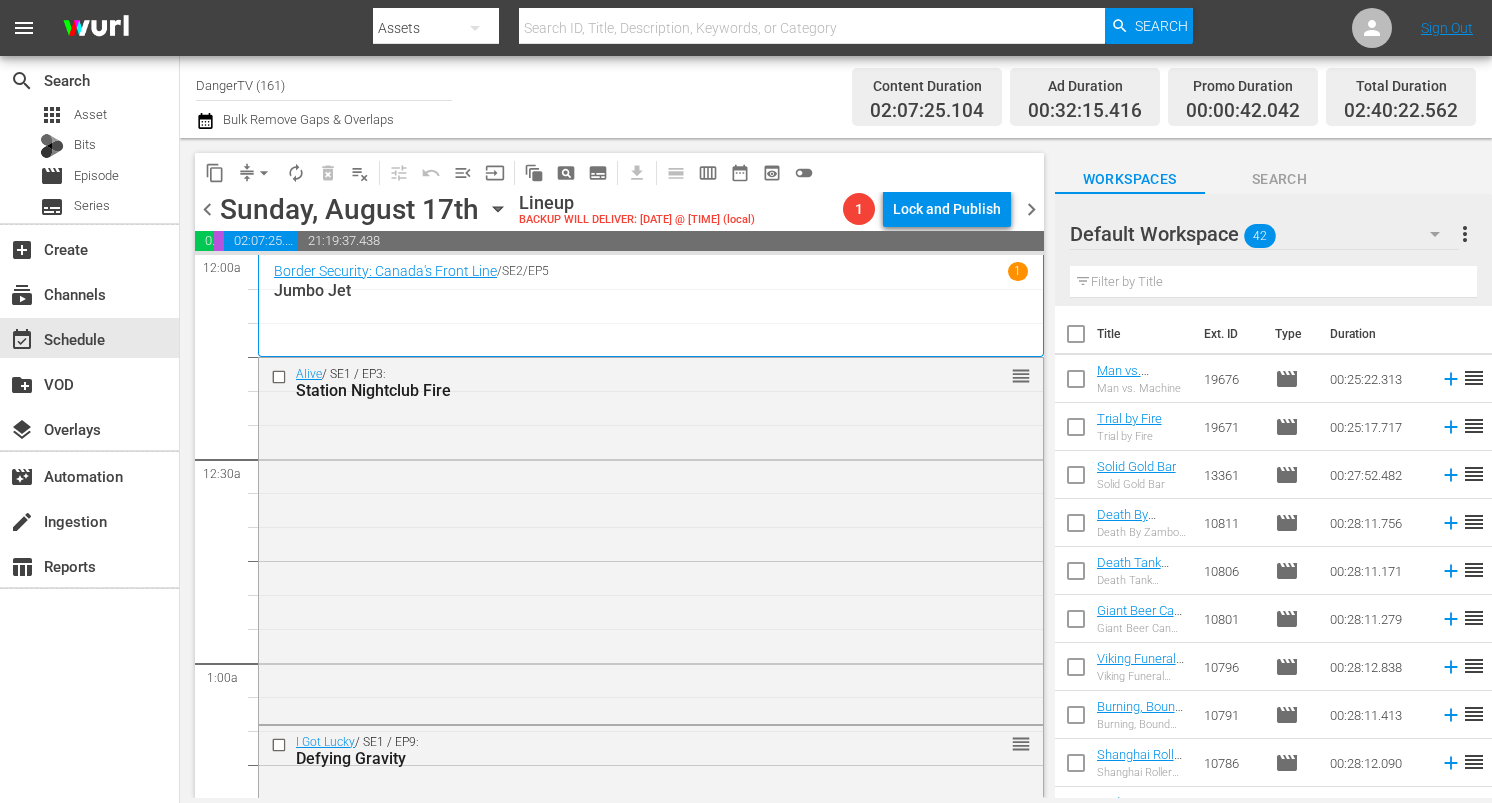click at bounding box center [1076, 338] 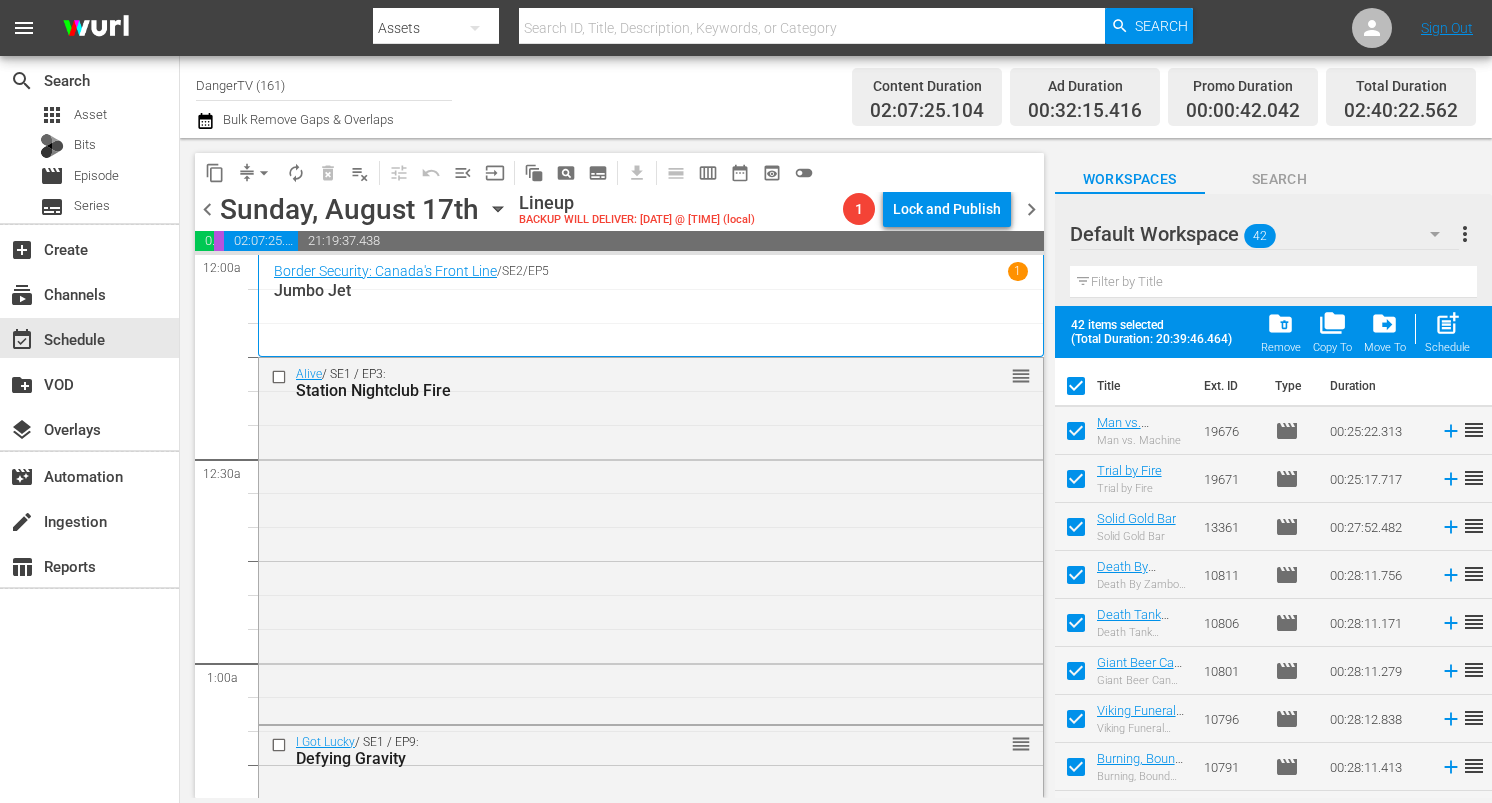 checkbox on "true" 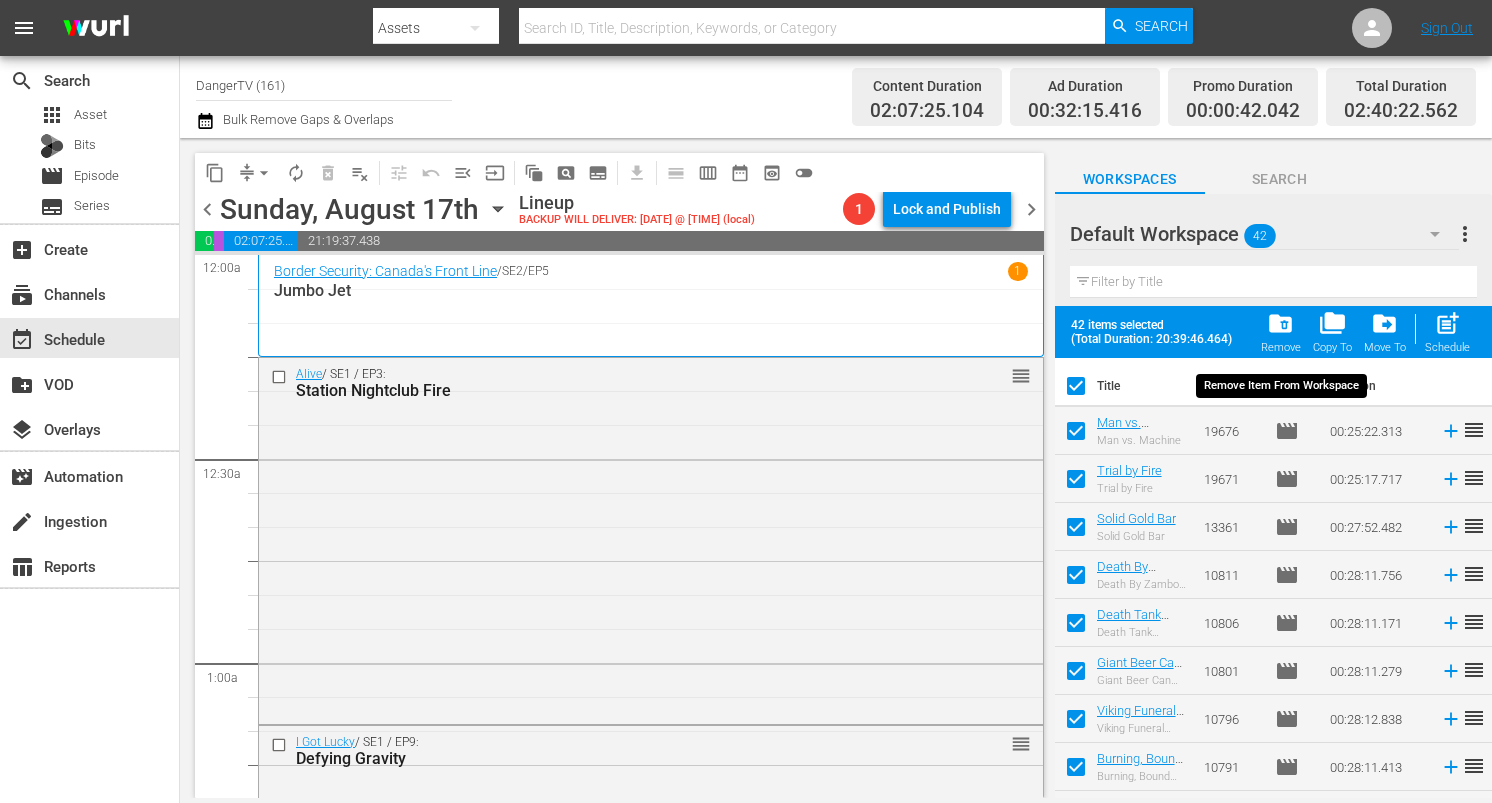 click on "folder_delete" at bounding box center (1280, 323) 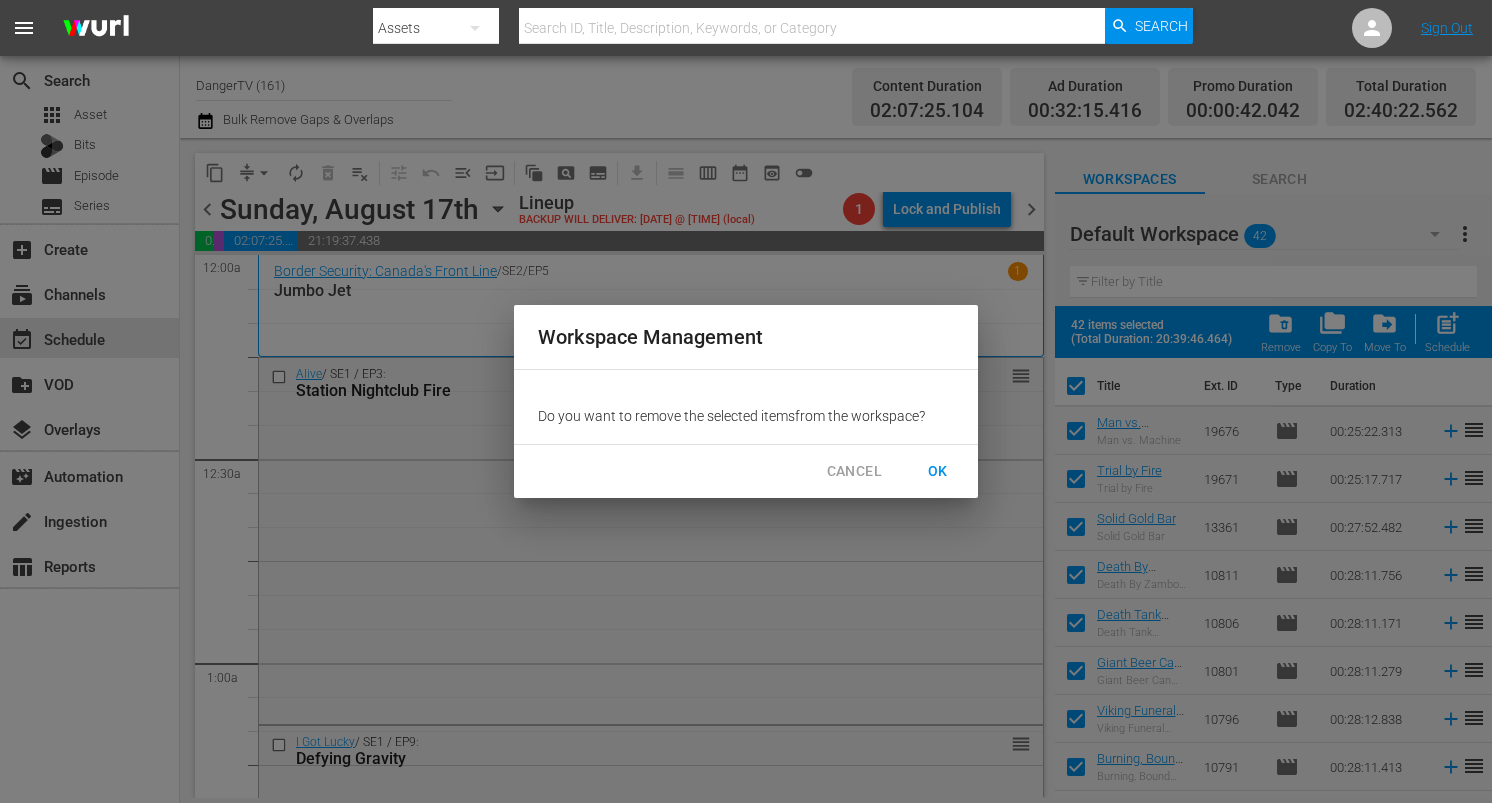 click on "OK" at bounding box center (938, 471) 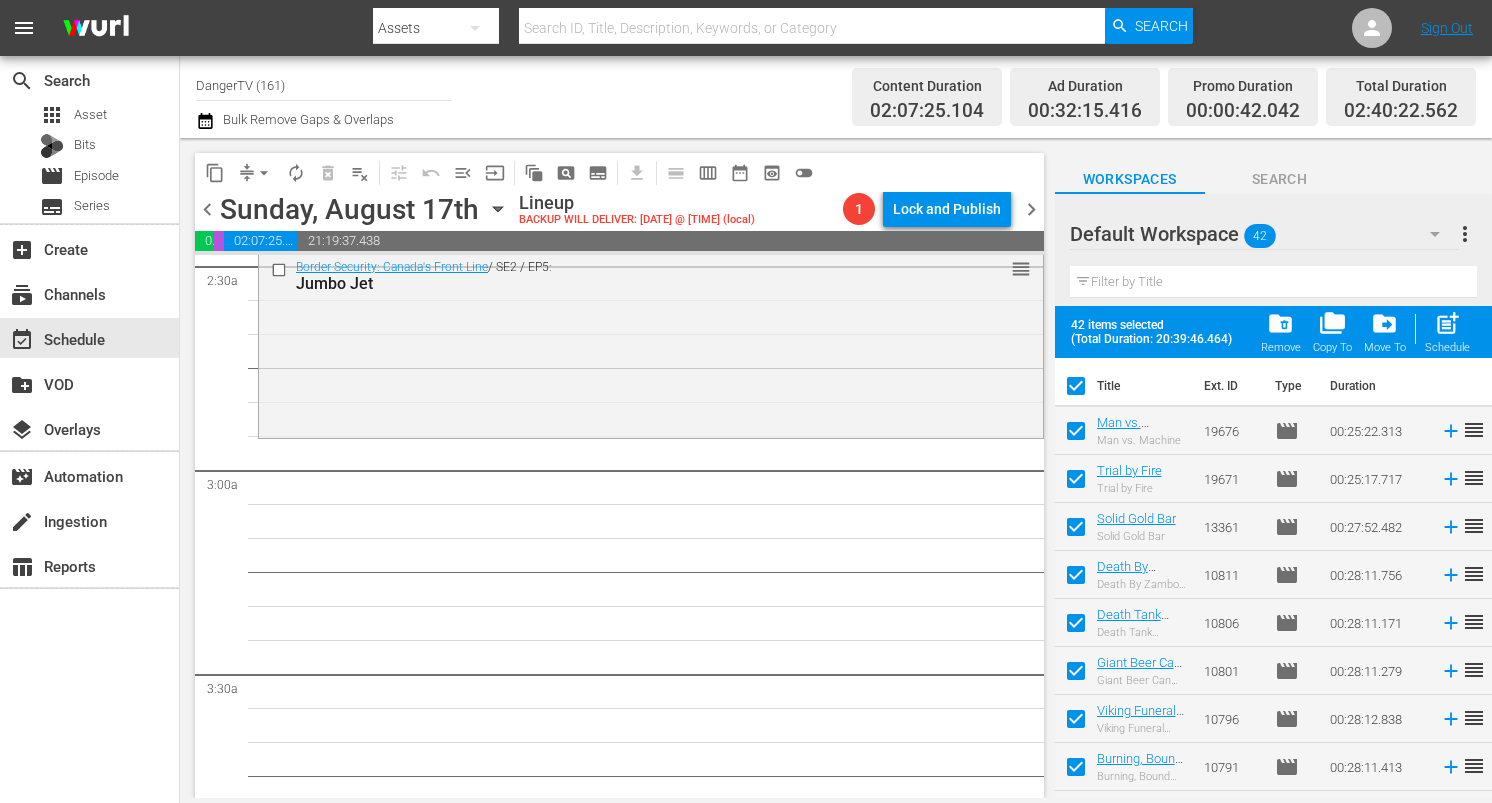 scroll, scrollTop: 1005, scrollLeft: 0, axis: vertical 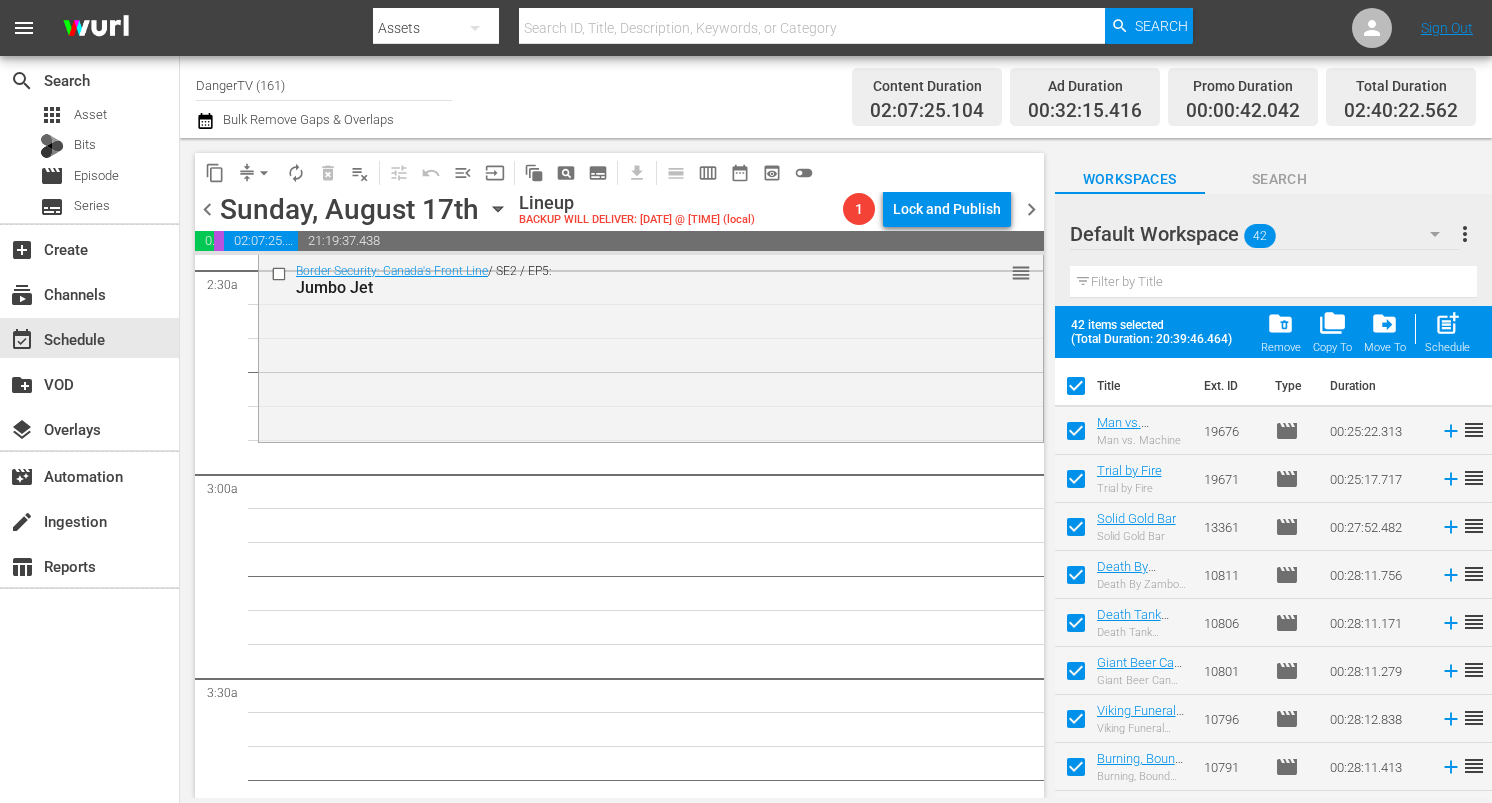 checkbox on "false" 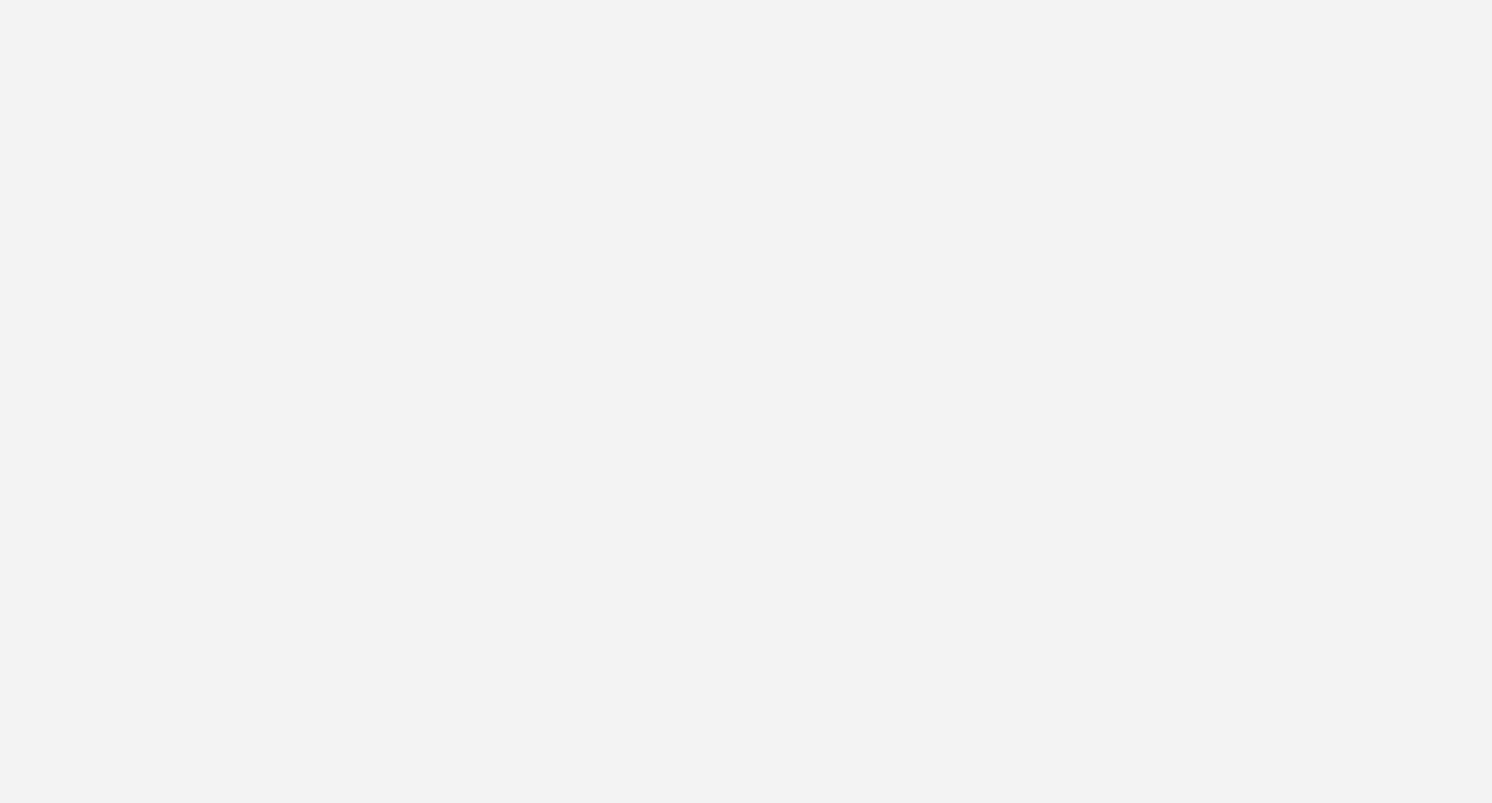 scroll, scrollTop: 0, scrollLeft: 0, axis: both 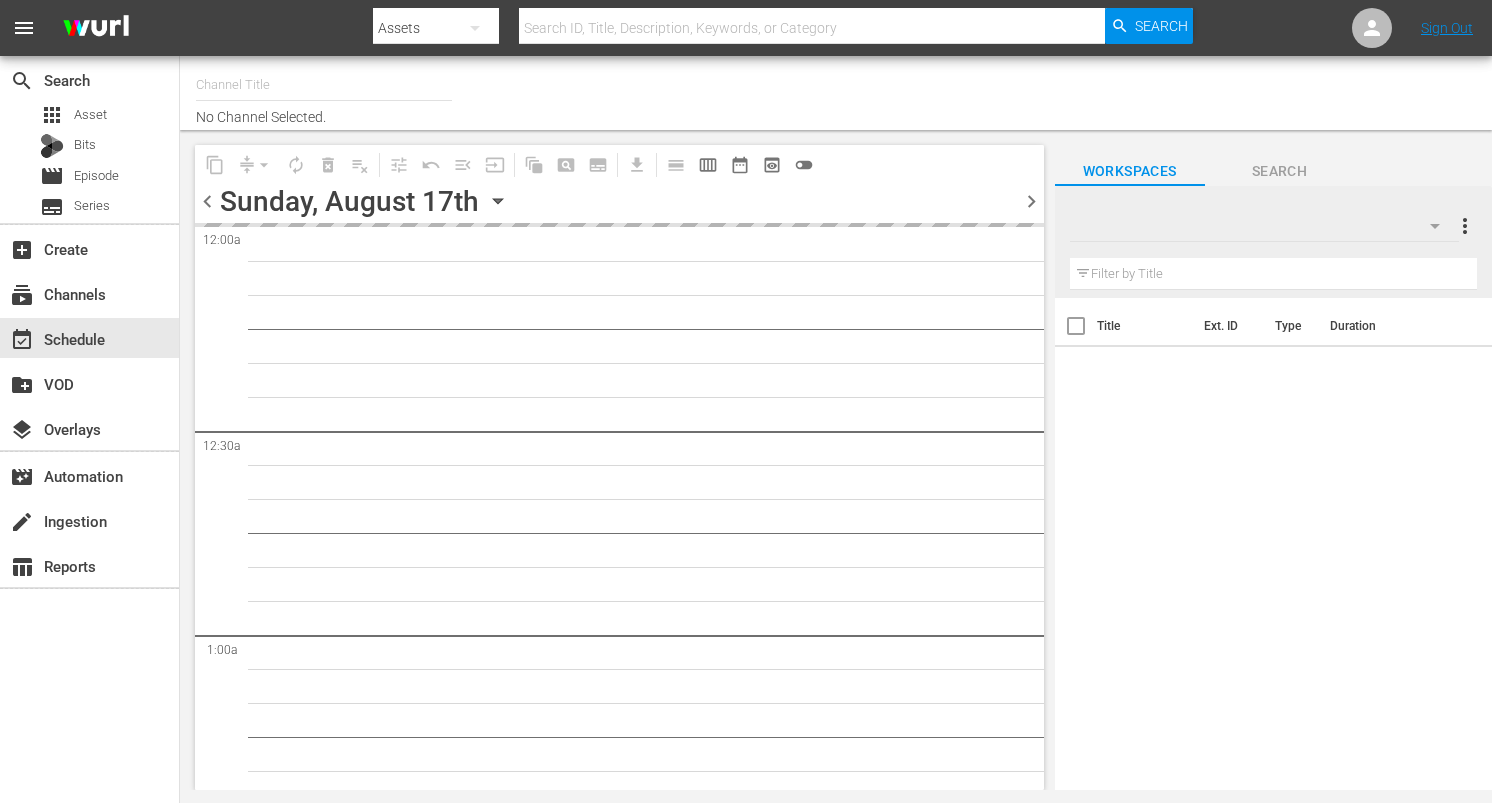 type on "DangerTV (161)" 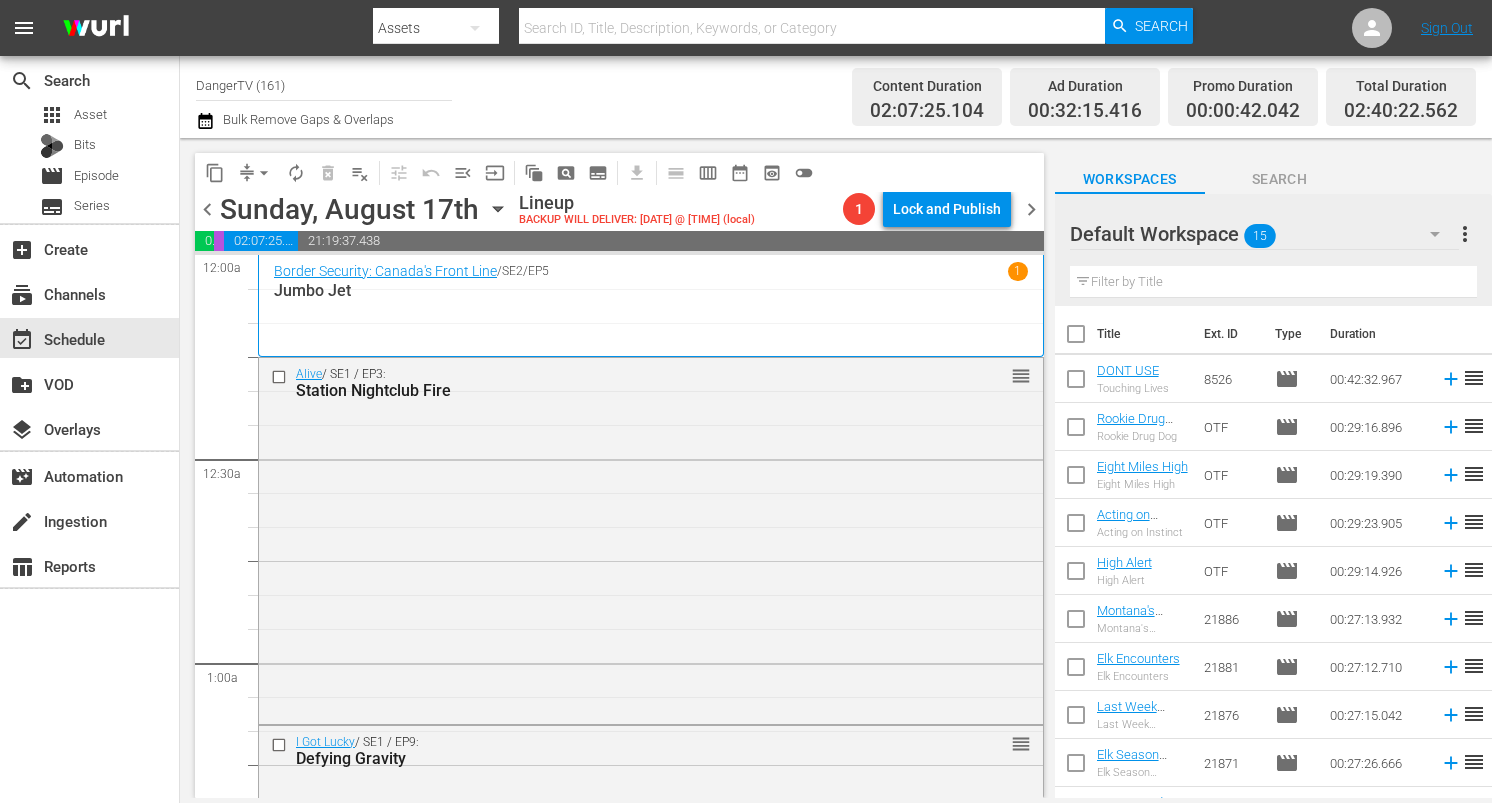 click at bounding box center [1076, 383] 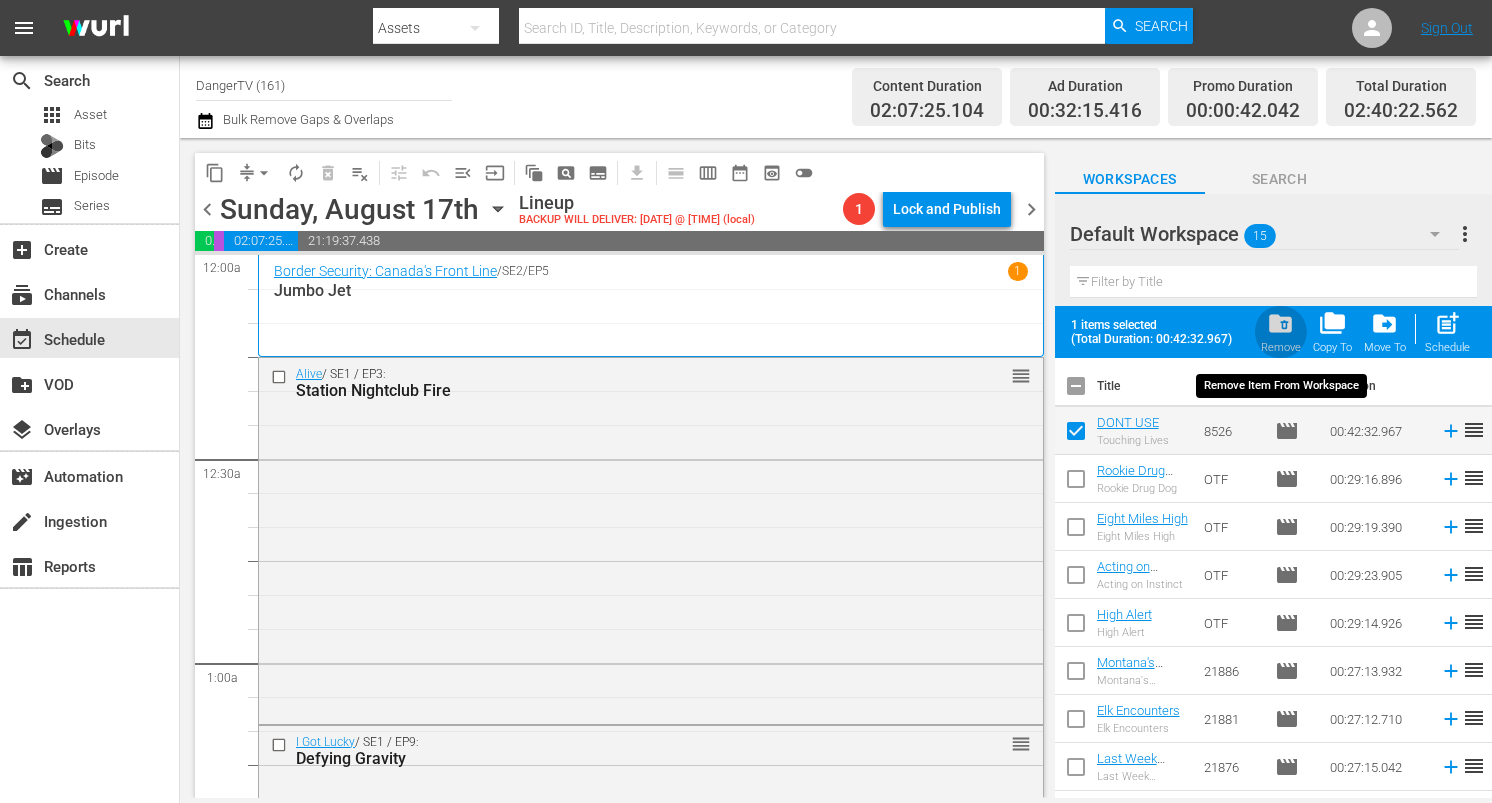 click on "folder_delete" at bounding box center [1280, 323] 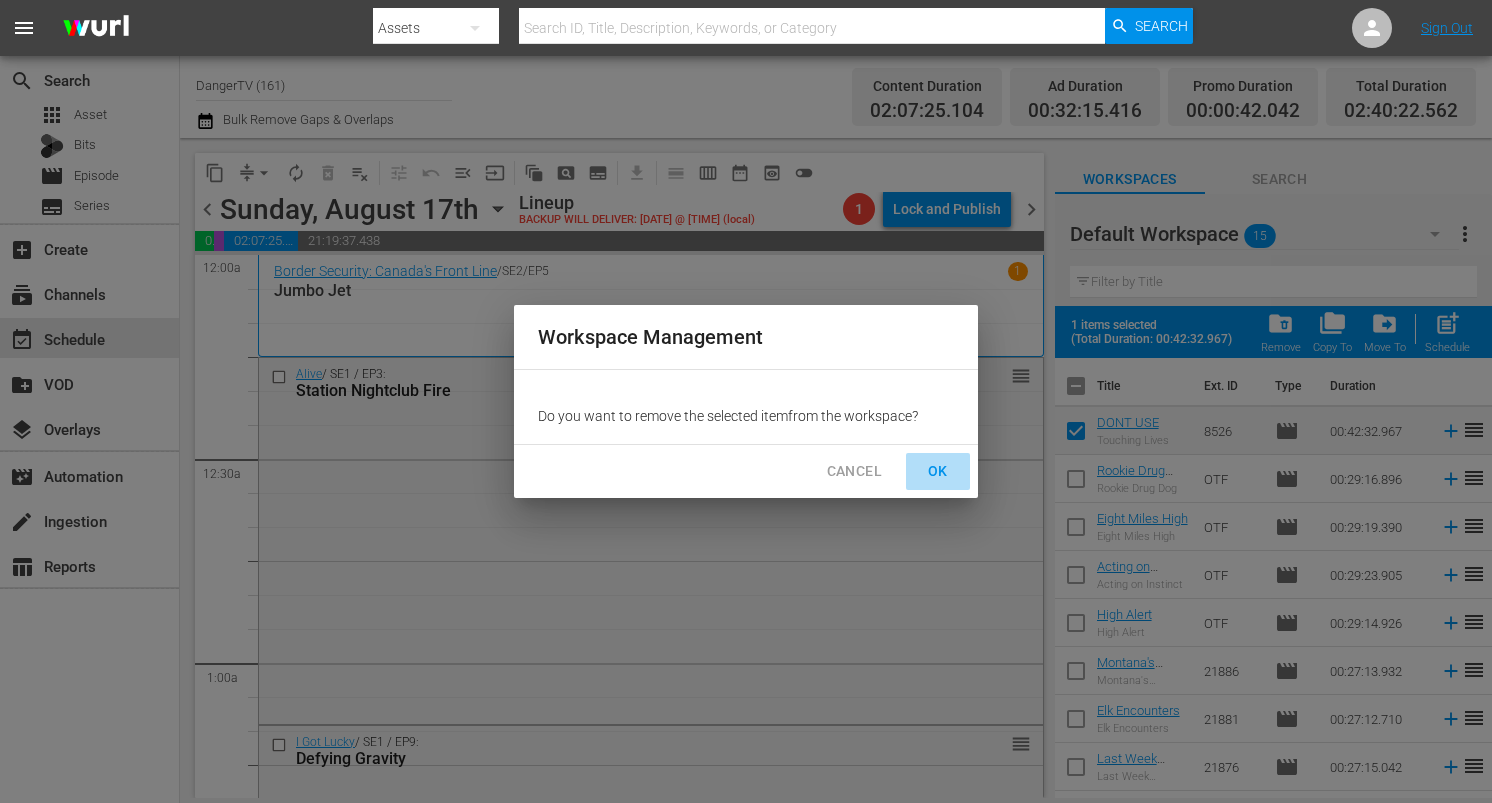 click on "OK" at bounding box center (938, 471) 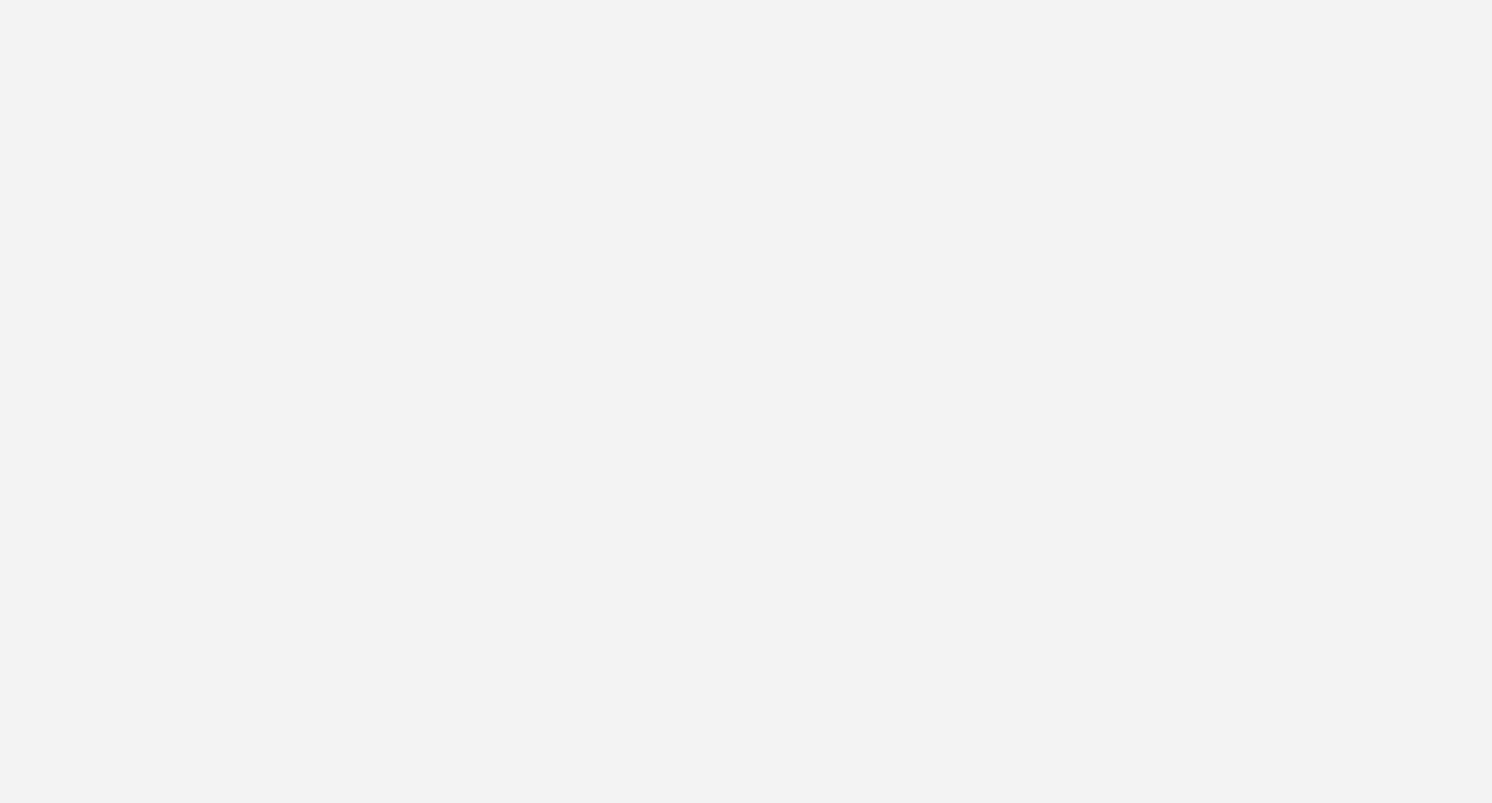 scroll, scrollTop: 0, scrollLeft: 0, axis: both 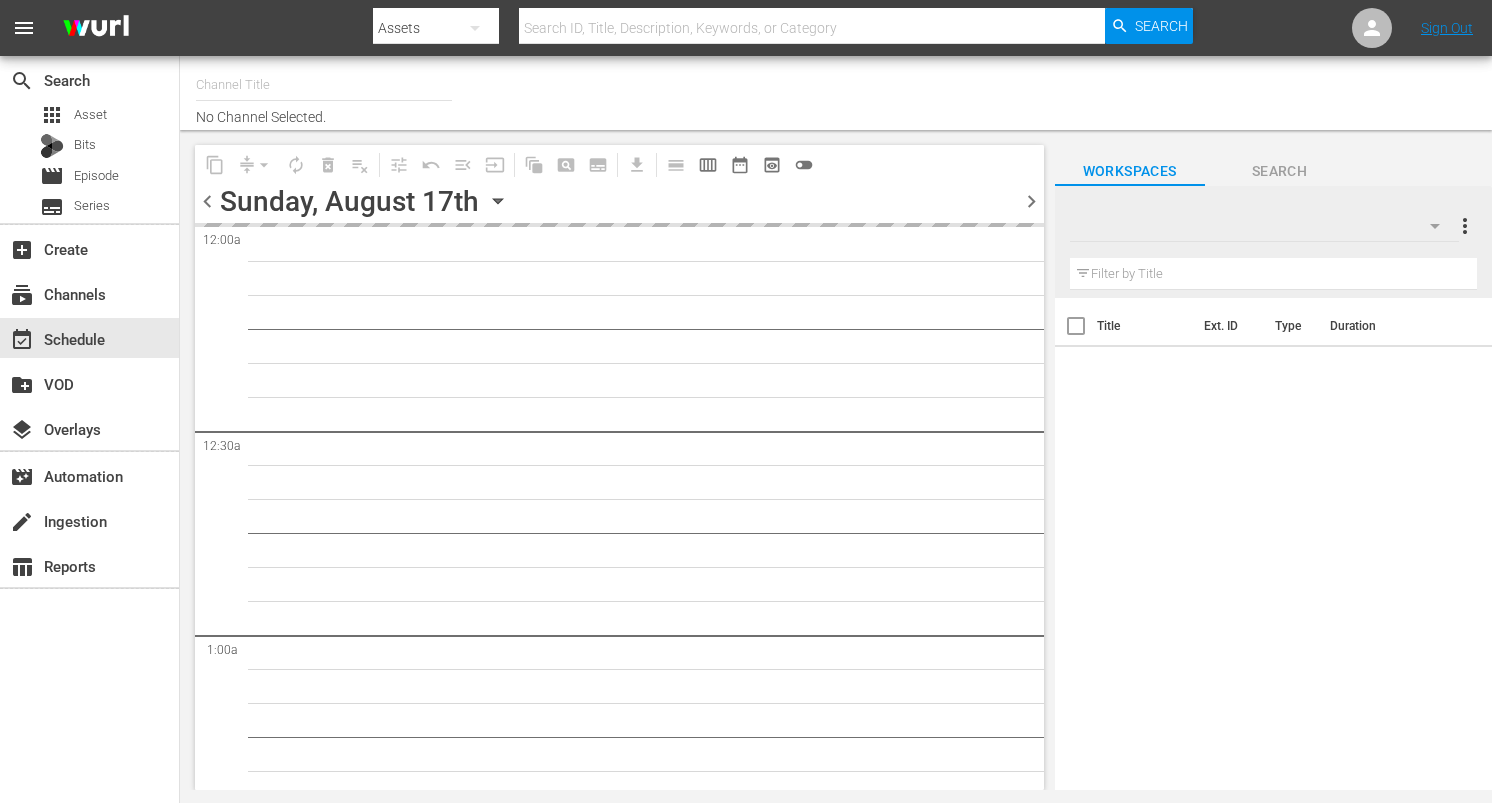 type on "DangerTV (161)" 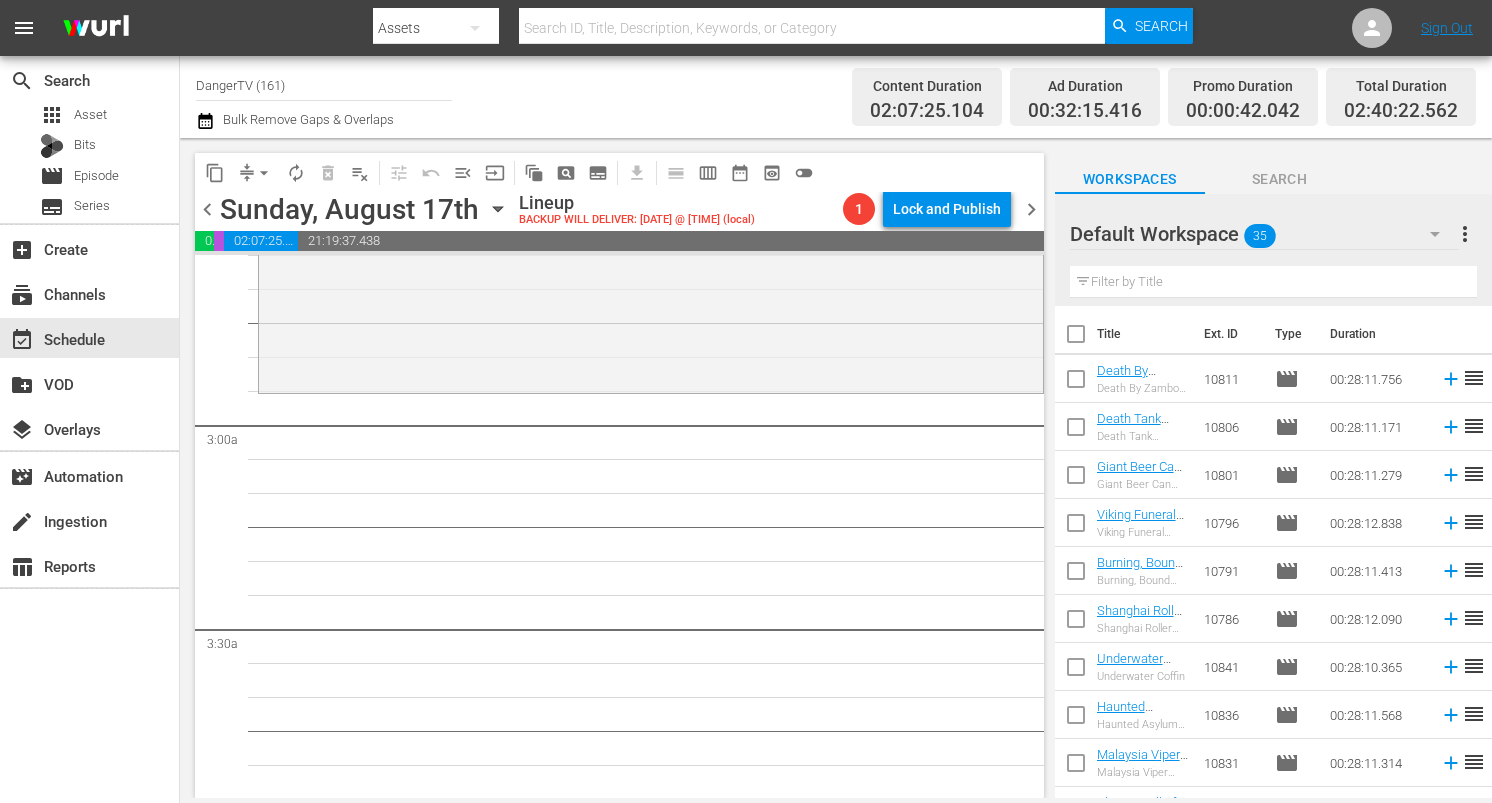 scroll, scrollTop: 1032, scrollLeft: 0, axis: vertical 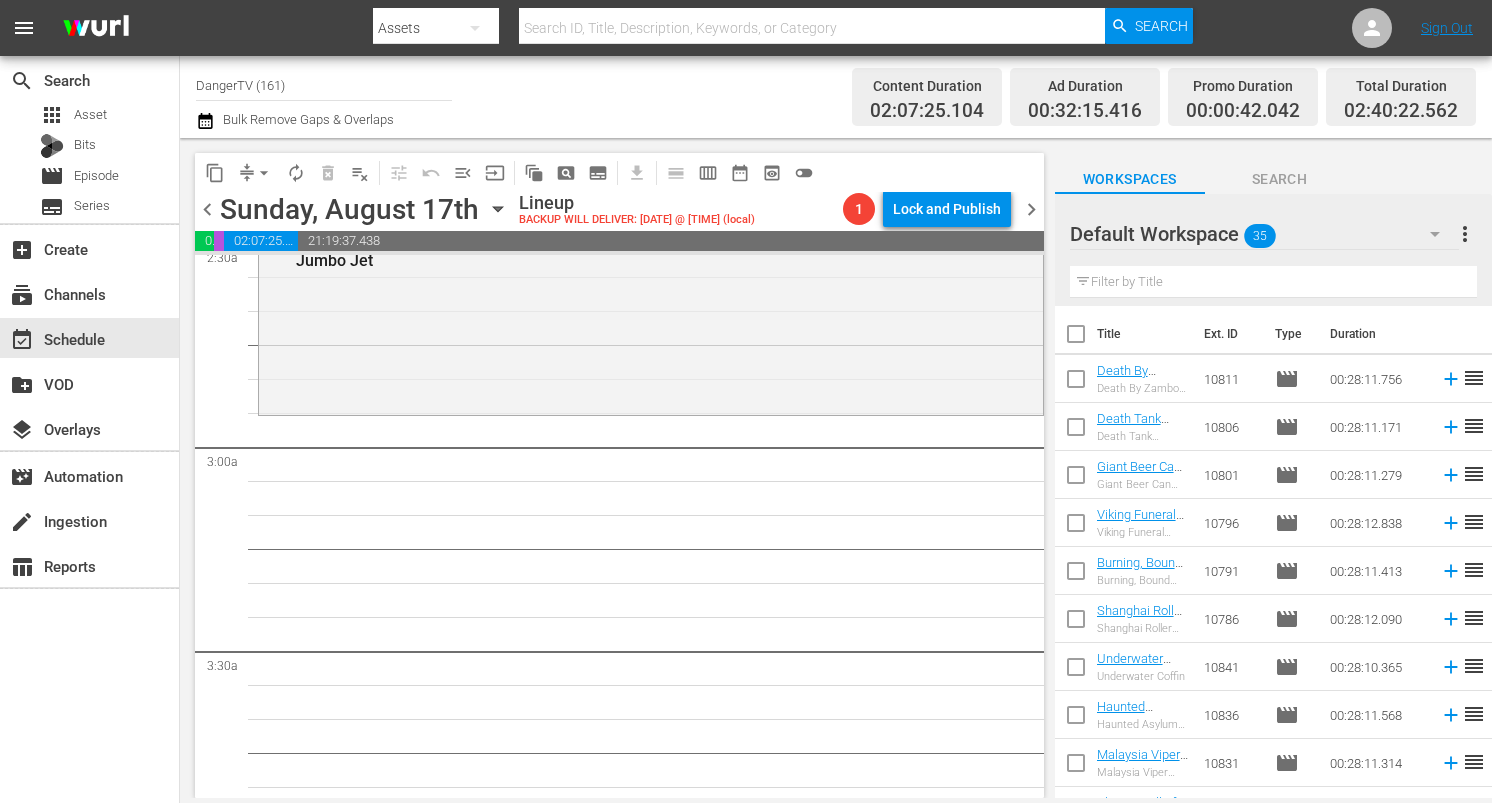 click at bounding box center [1076, 338] 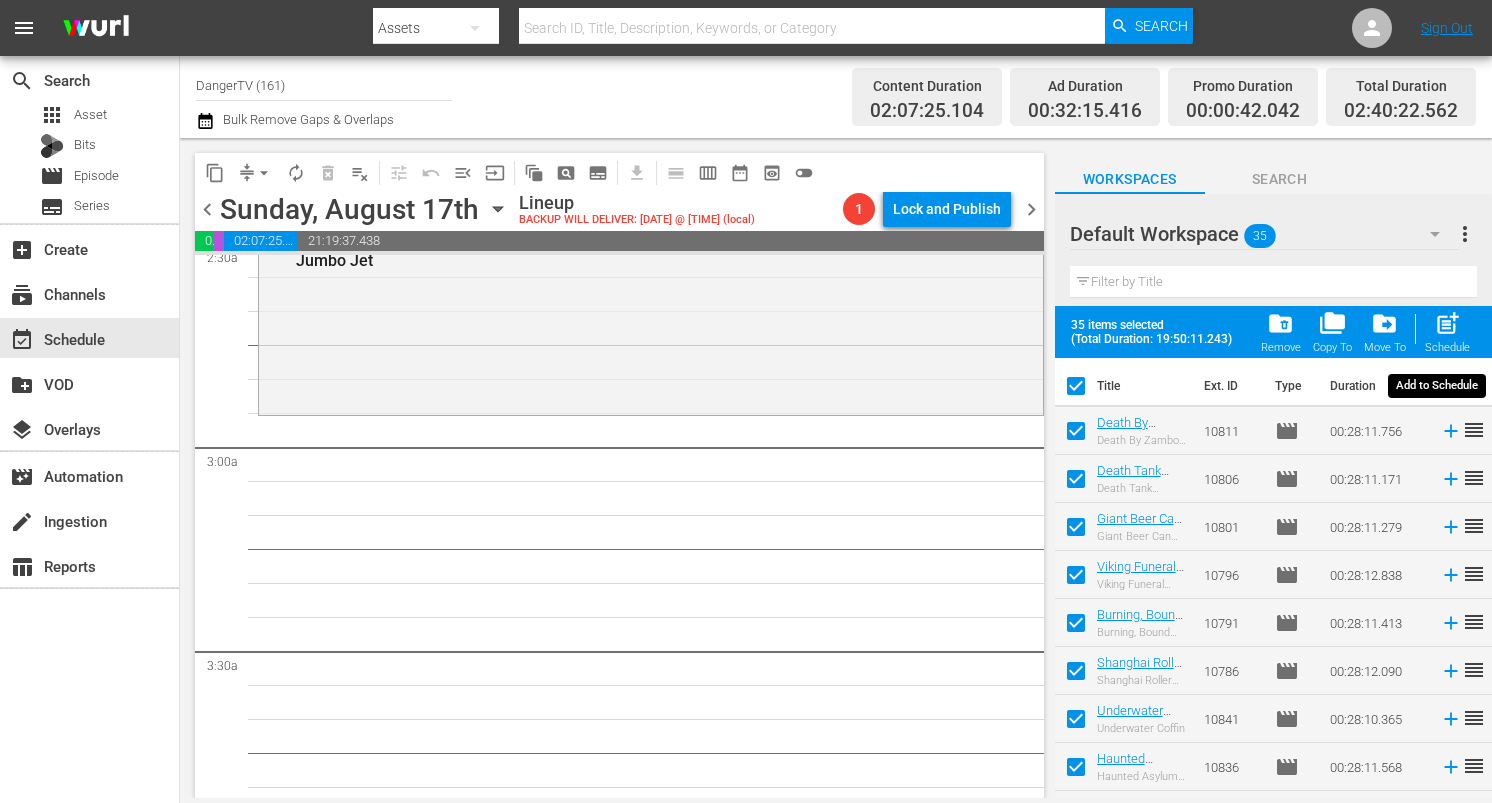 click on "post_add" at bounding box center [1447, 323] 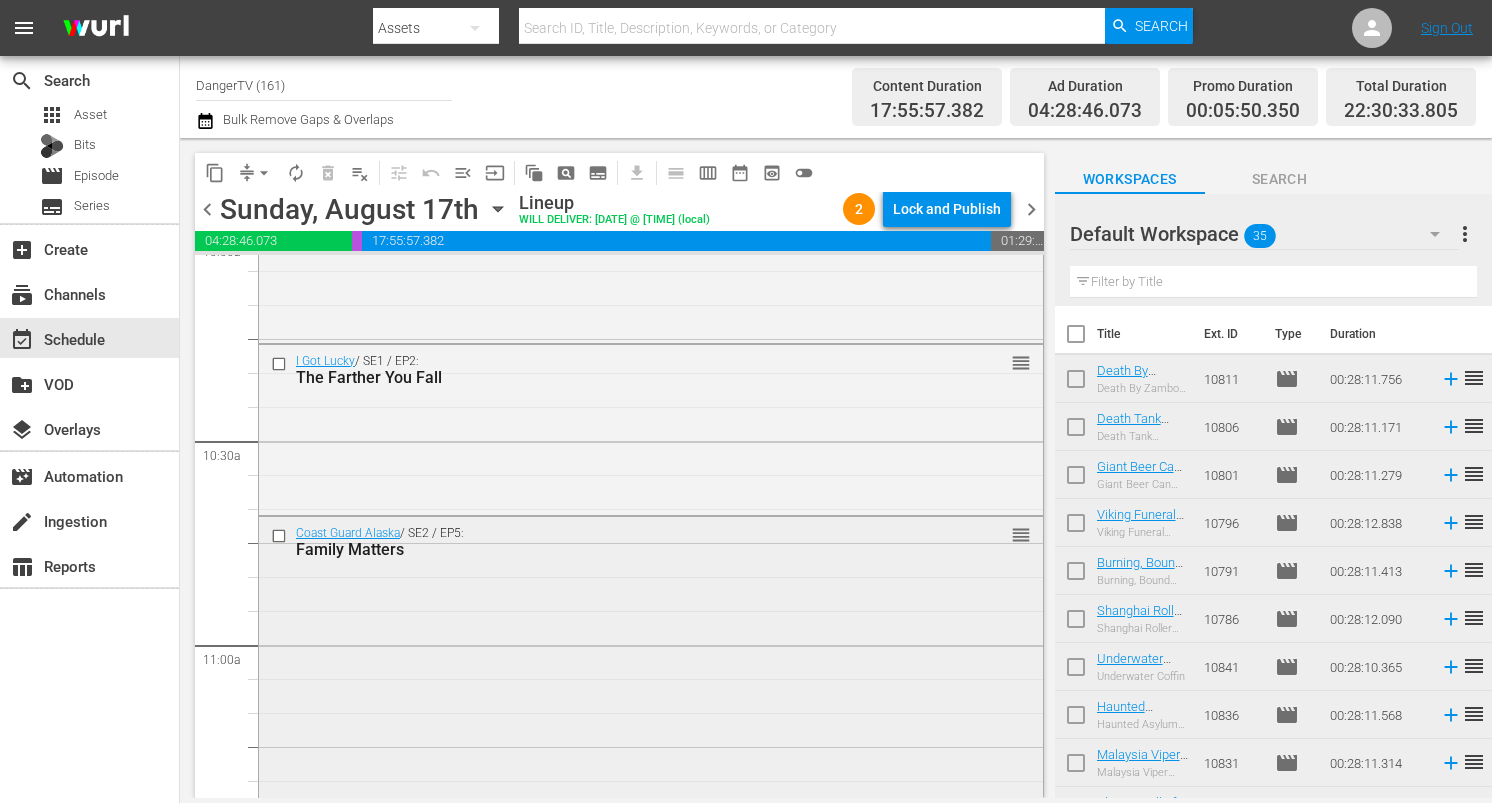 scroll, scrollTop: 4088, scrollLeft: 0, axis: vertical 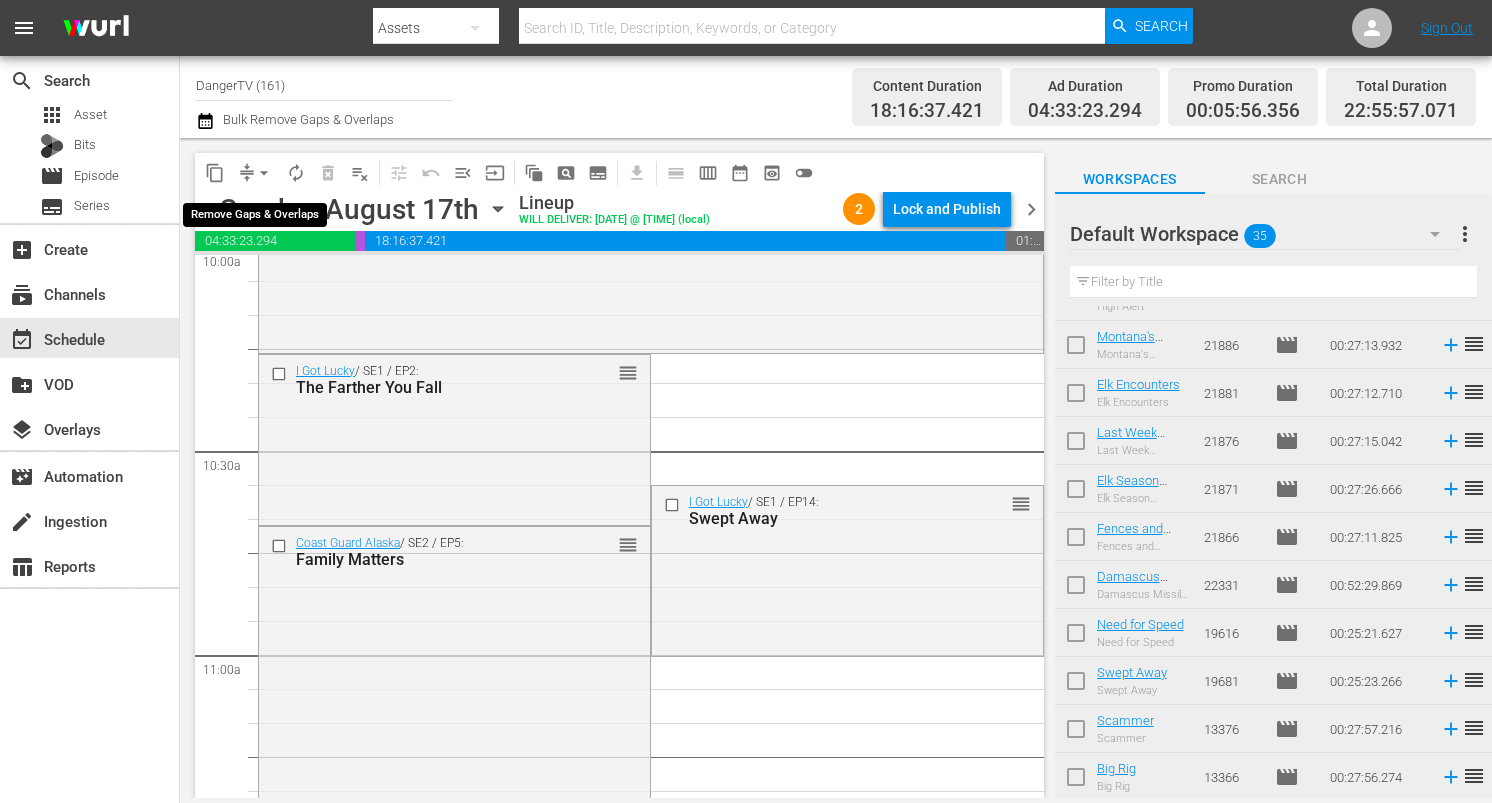 click on "arrow_drop_down" at bounding box center [264, 173] 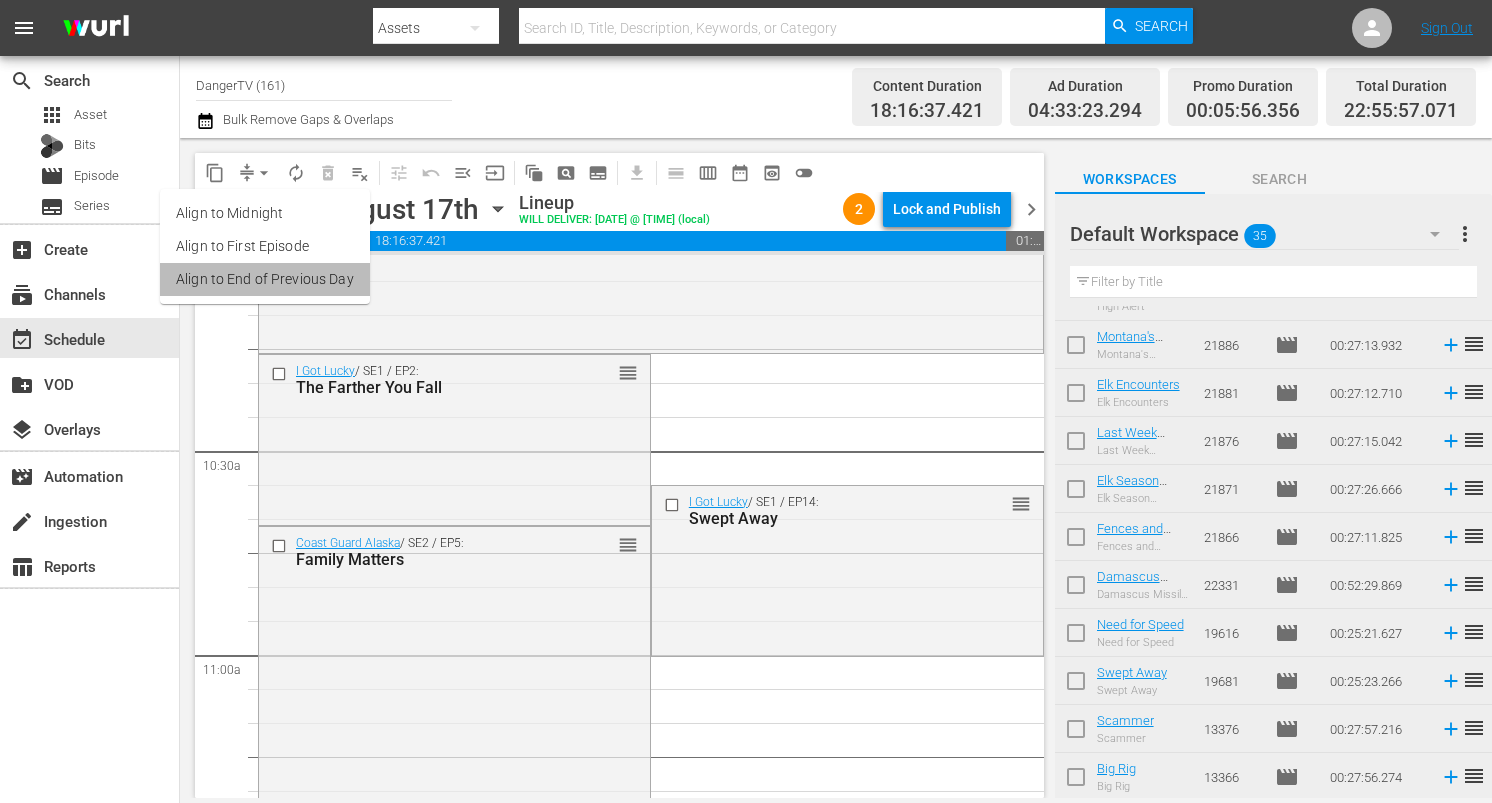 click on "Align to End of Previous Day" at bounding box center (265, 279) 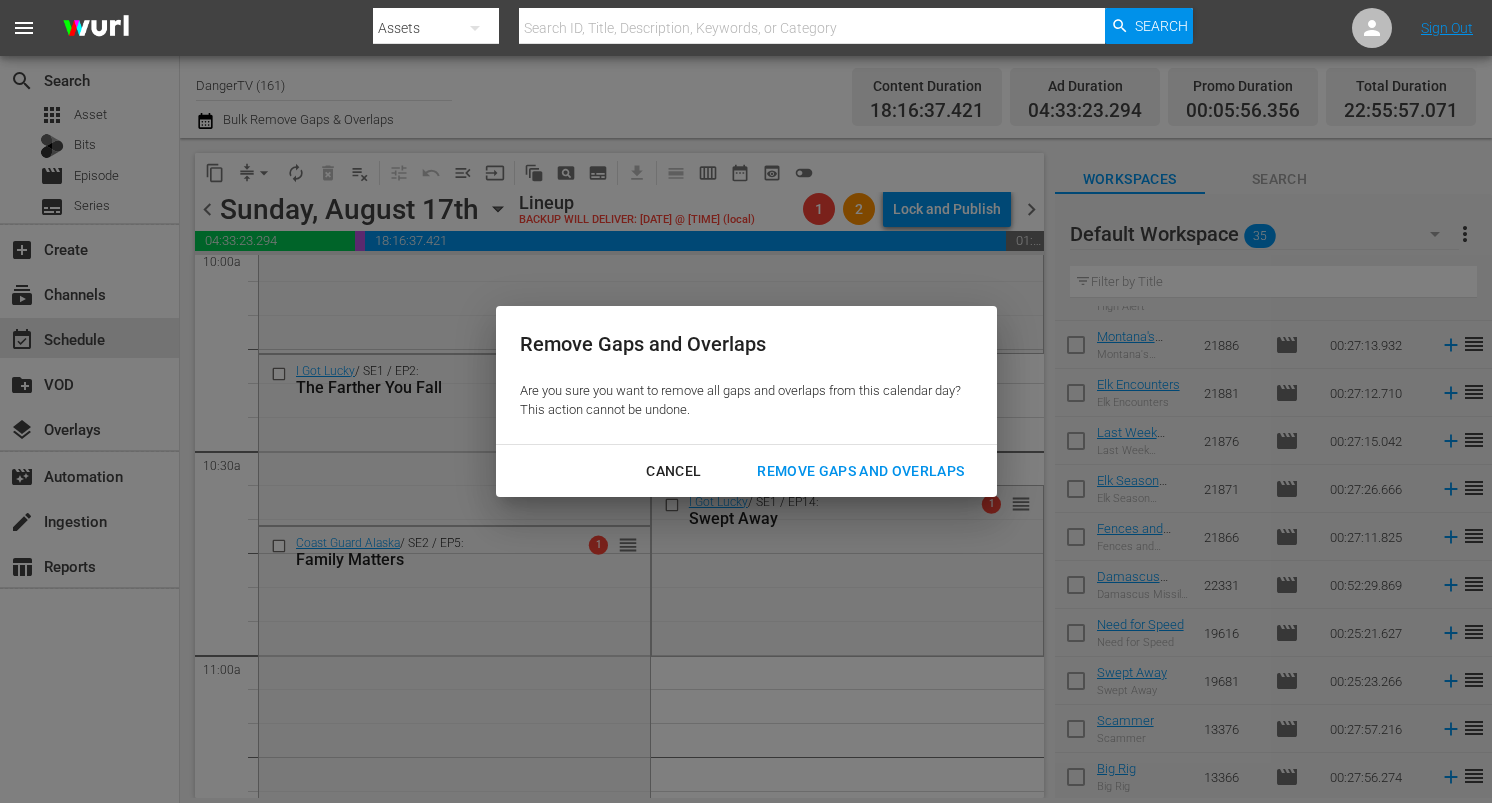 drag, startPoint x: 832, startPoint y: 460, endPoint x: 825, endPoint y: 450, distance: 12.206555 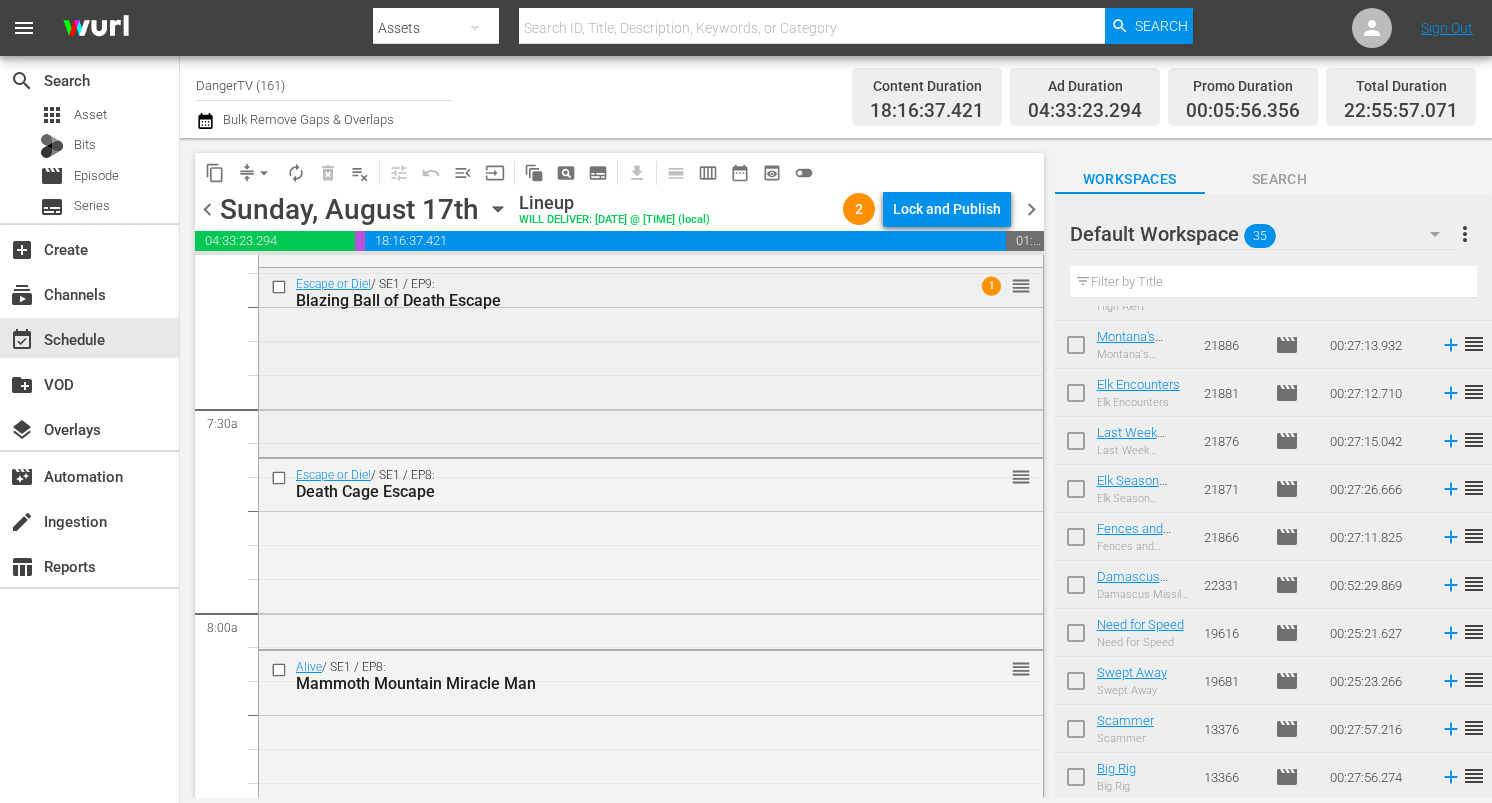 scroll, scrollTop: 2904, scrollLeft: 0, axis: vertical 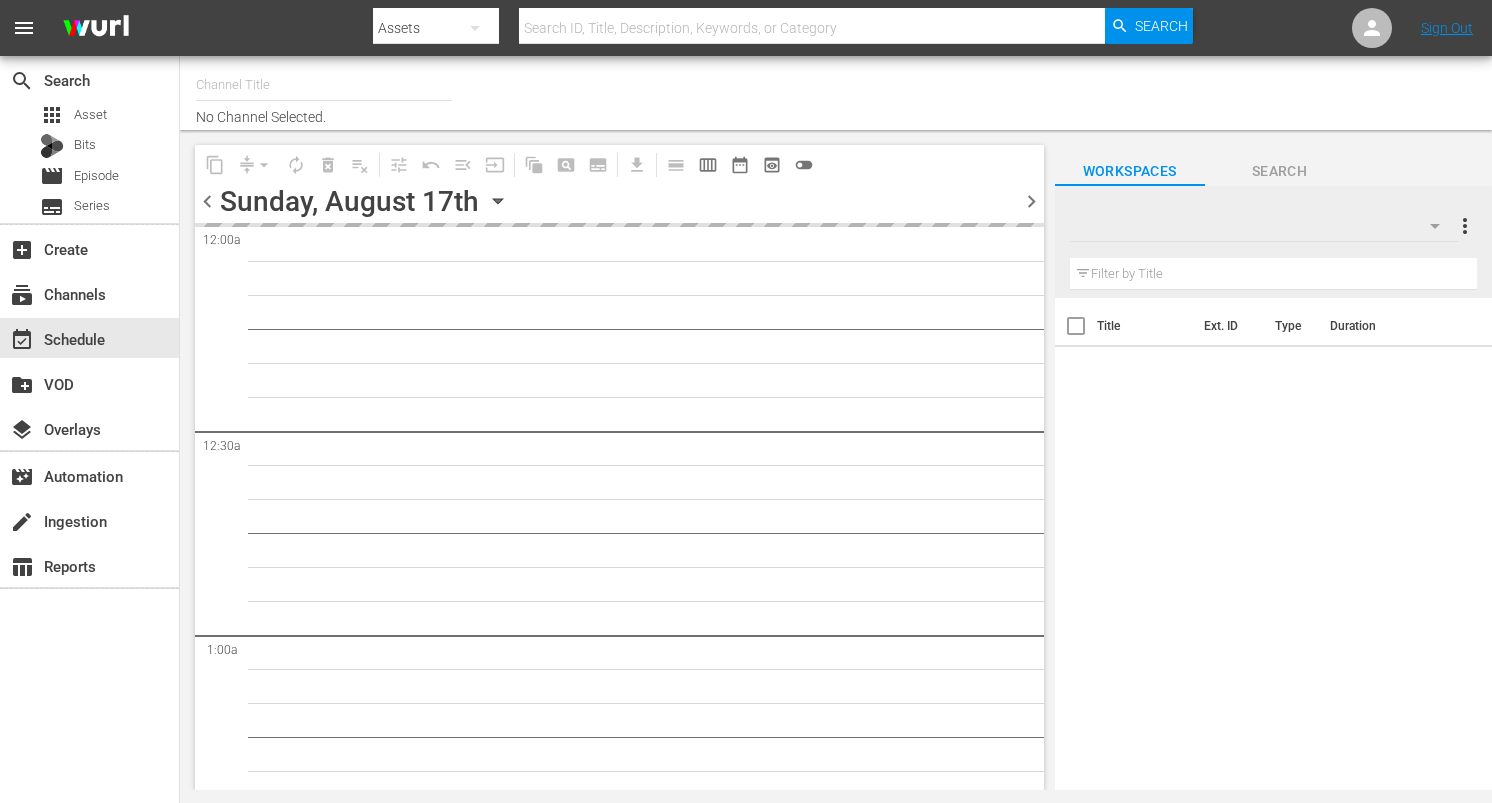 type on "DangerTV (161)" 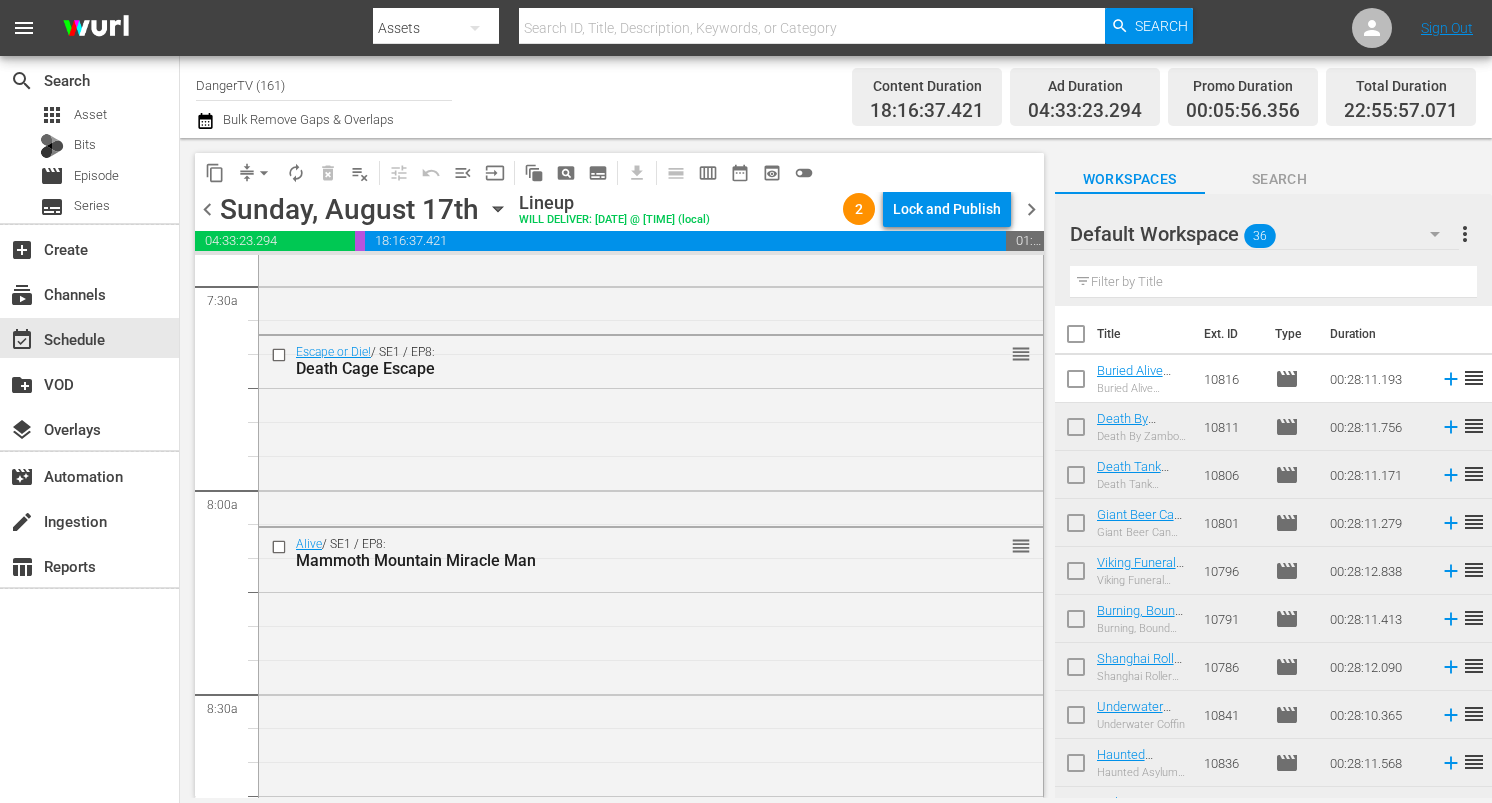 scroll, scrollTop: 3008, scrollLeft: 0, axis: vertical 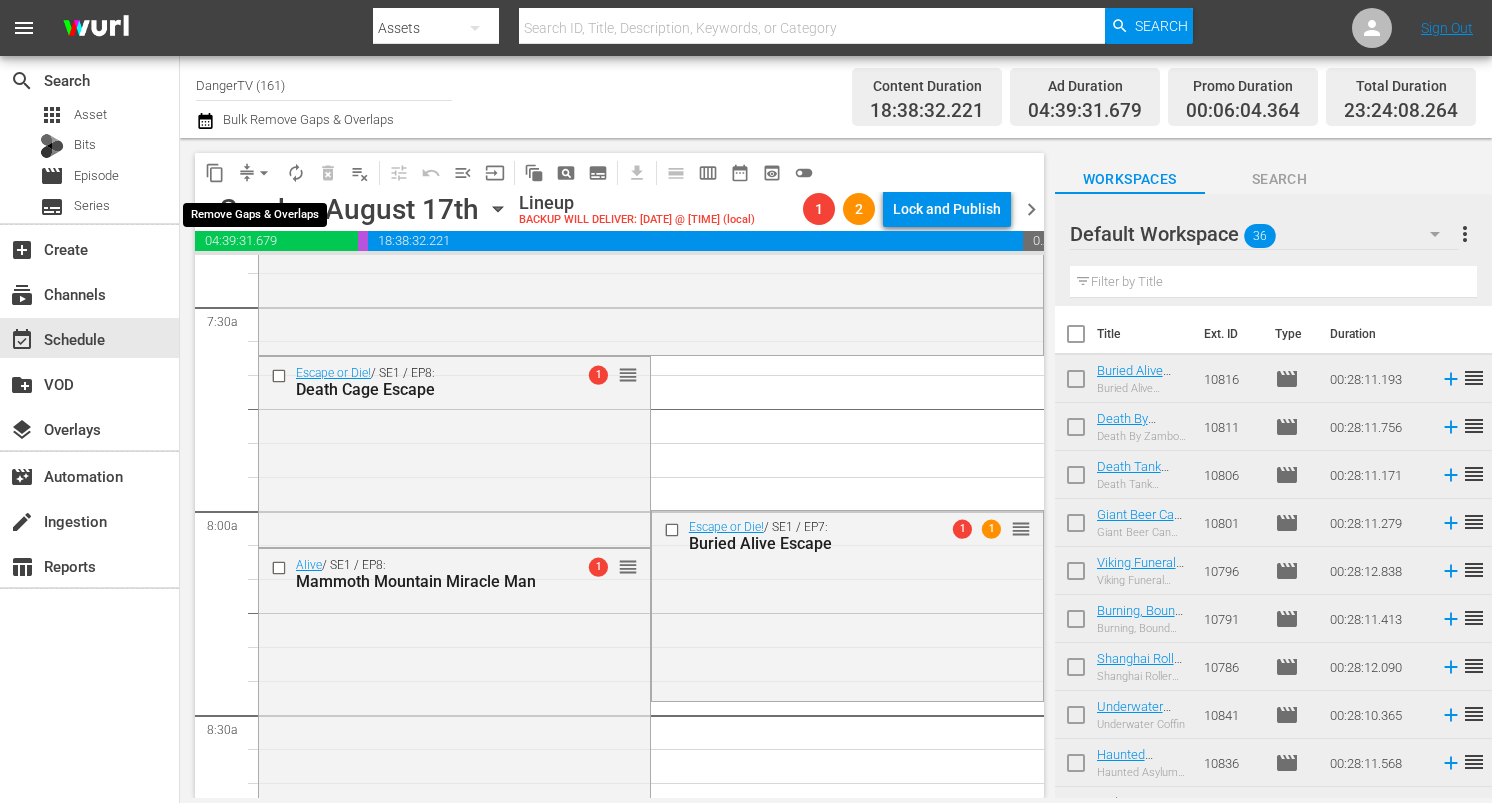 click on "arrow_drop_down" at bounding box center [264, 173] 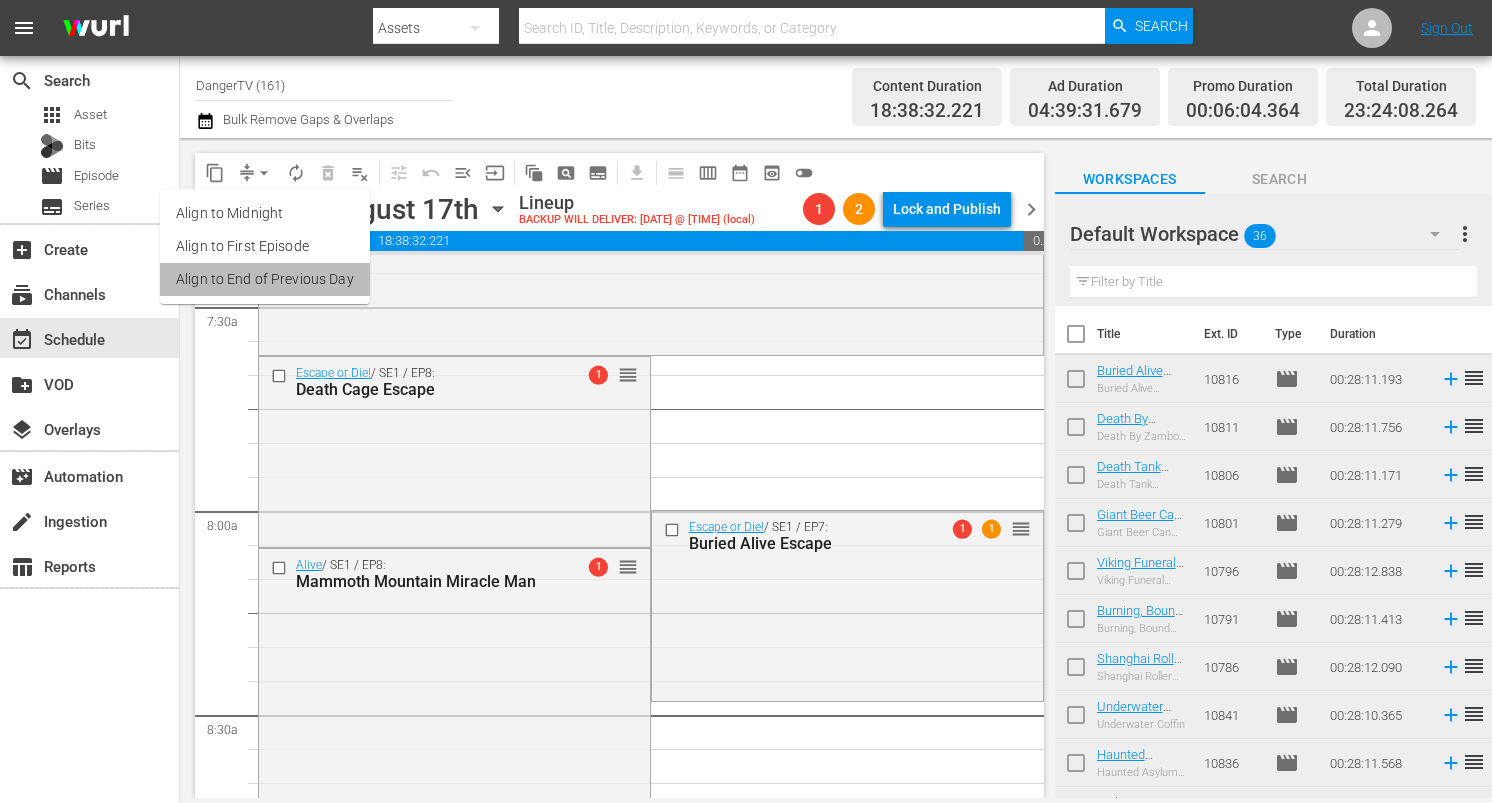 click on "Align to End of Previous Day" at bounding box center [265, 279] 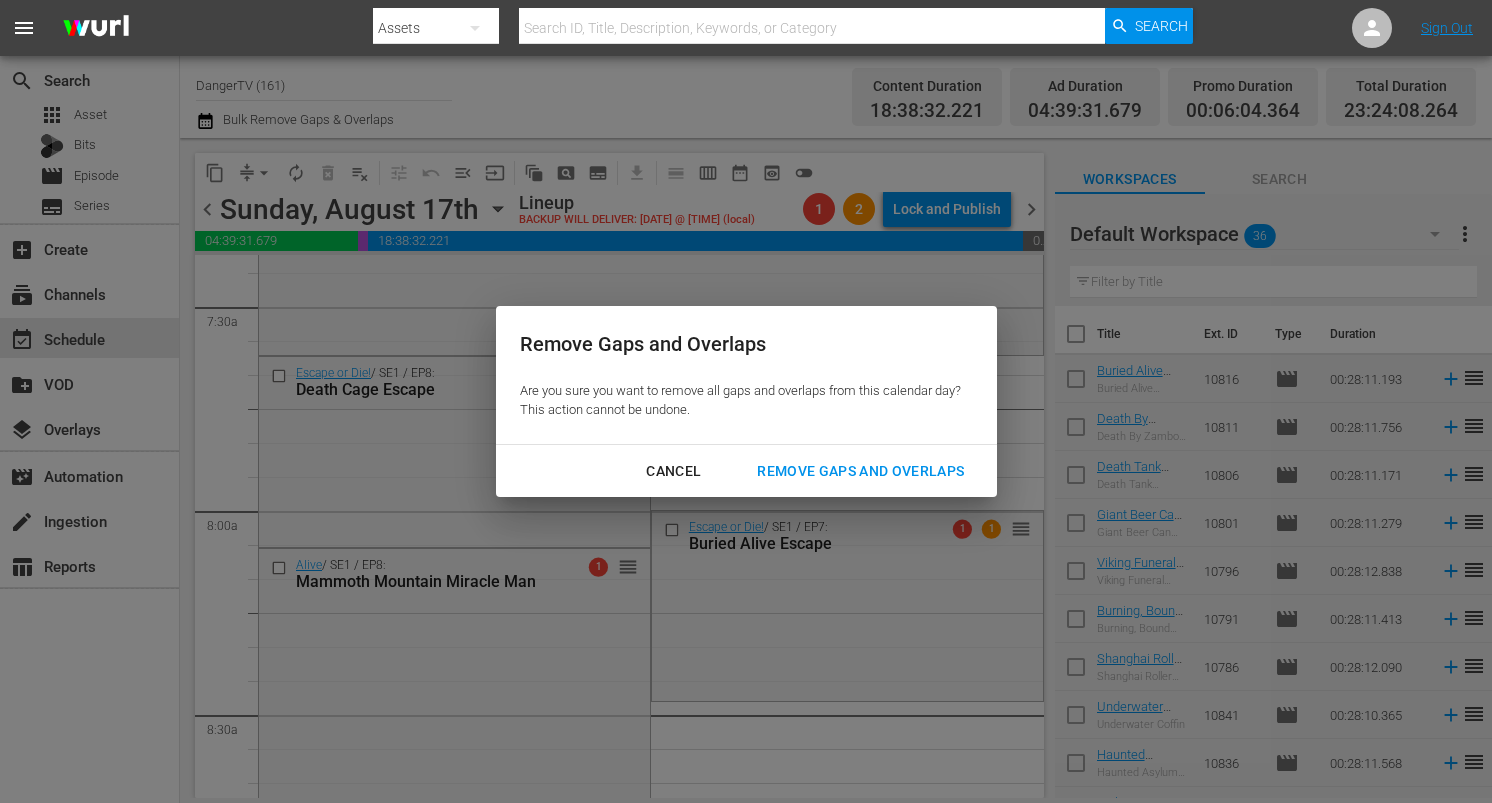 click on "Remove Gaps and Overlaps" at bounding box center (860, 471) 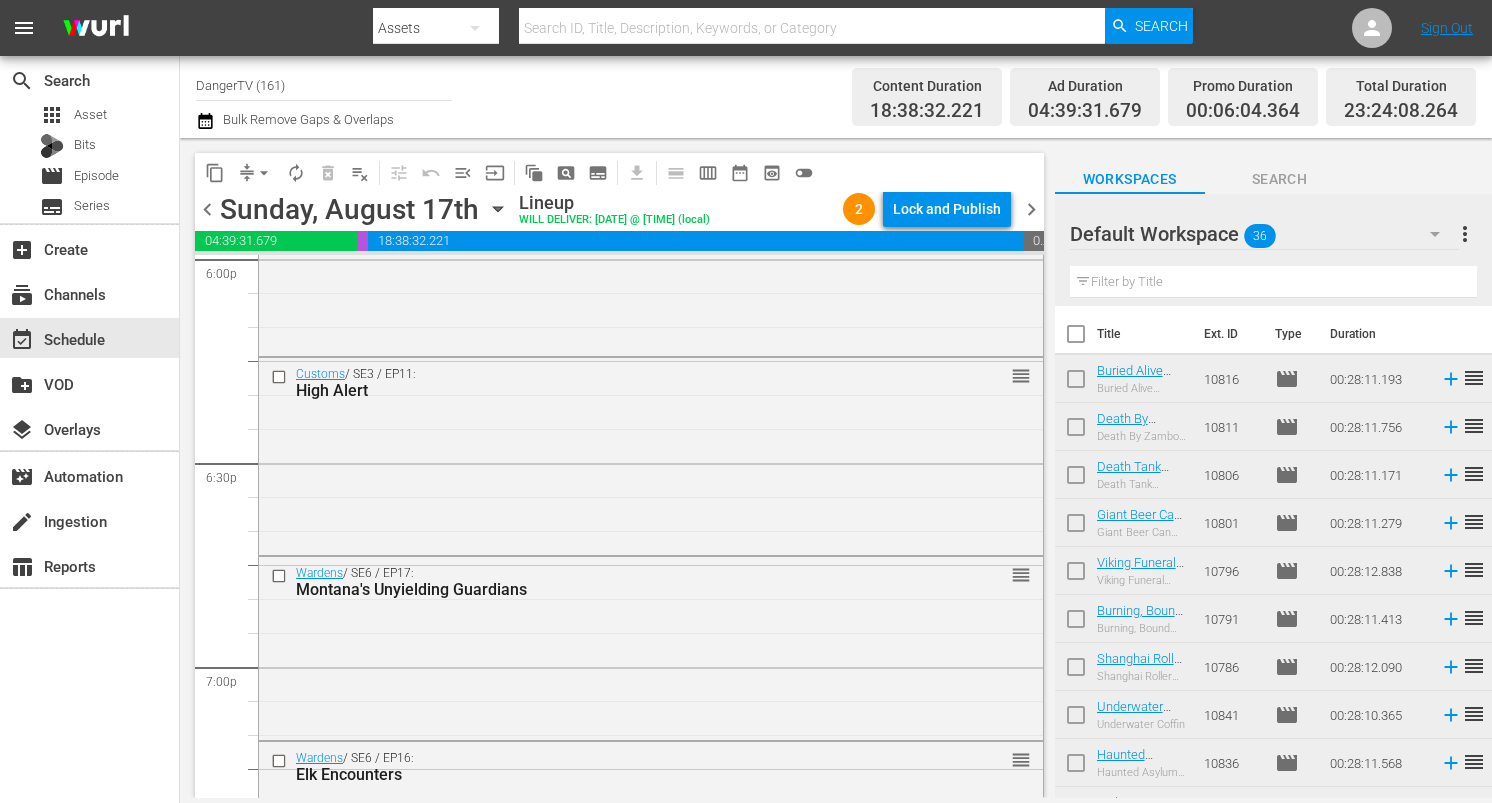 scroll, scrollTop: 7343, scrollLeft: 0, axis: vertical 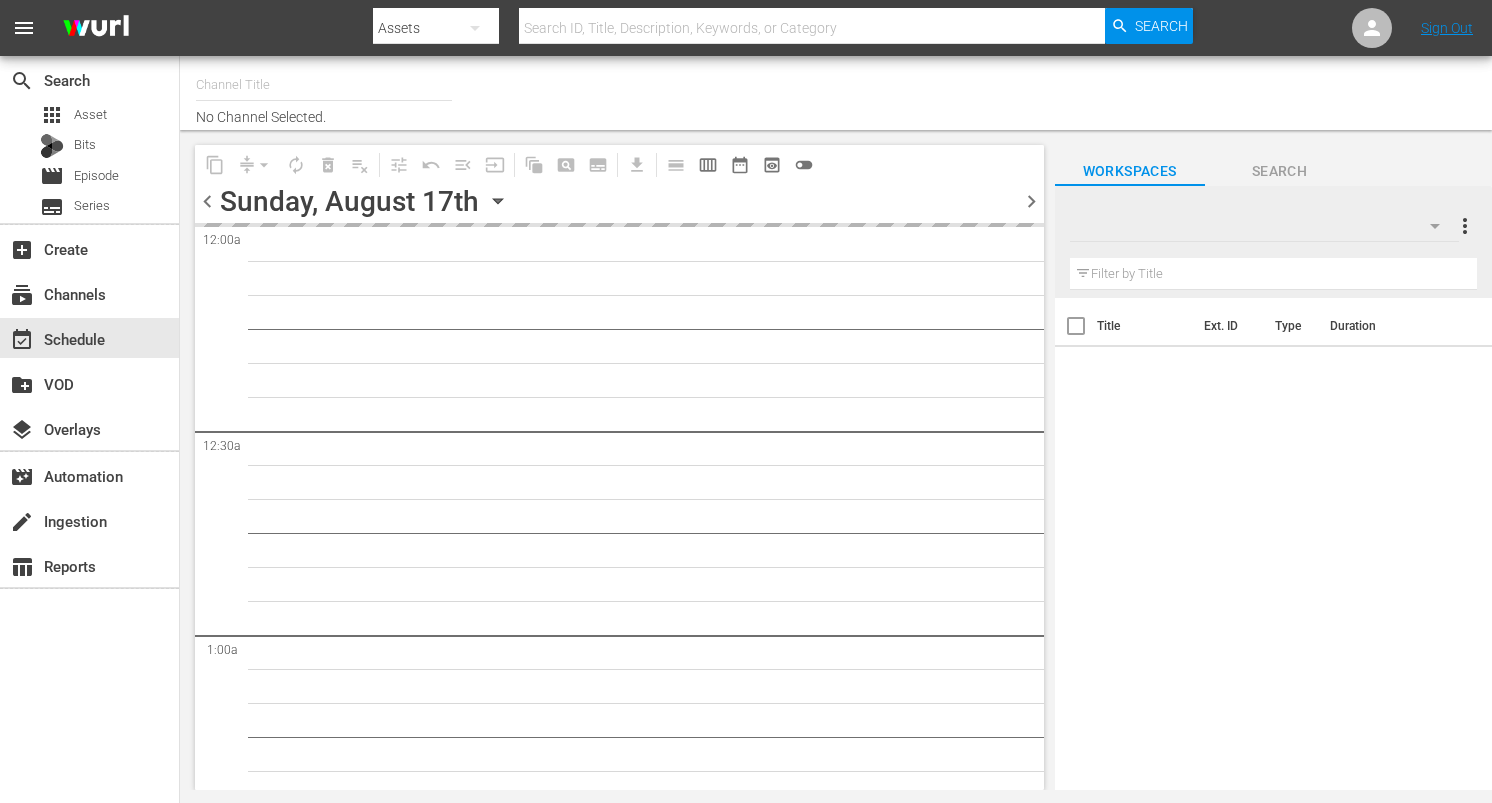 type on "DangerTV (161)" 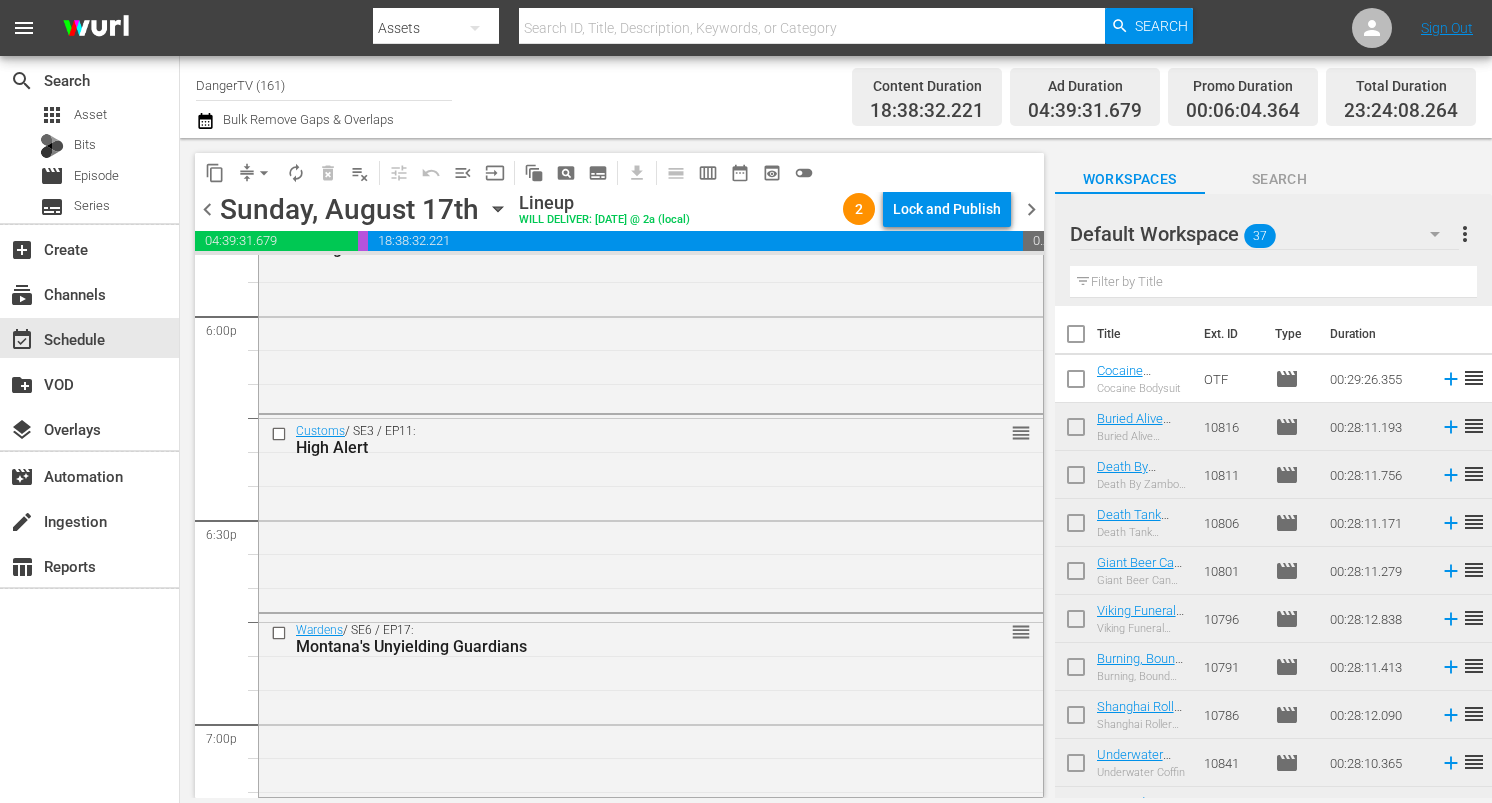 scroll, scrollTop: 7259, scrollLeft: 0, axis: vertical 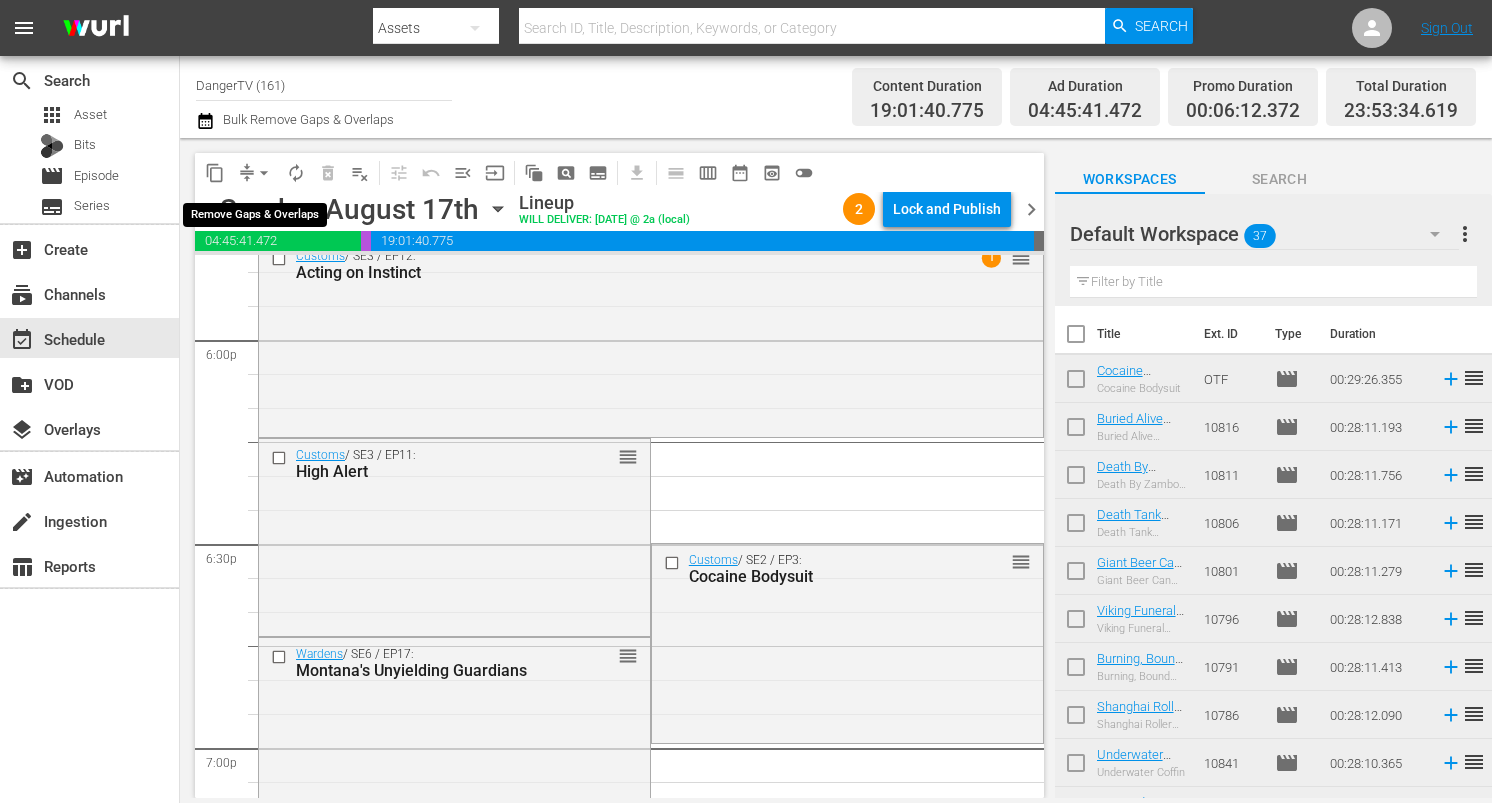 click on "arrow_drop_down" at bounding box center [264, 173] 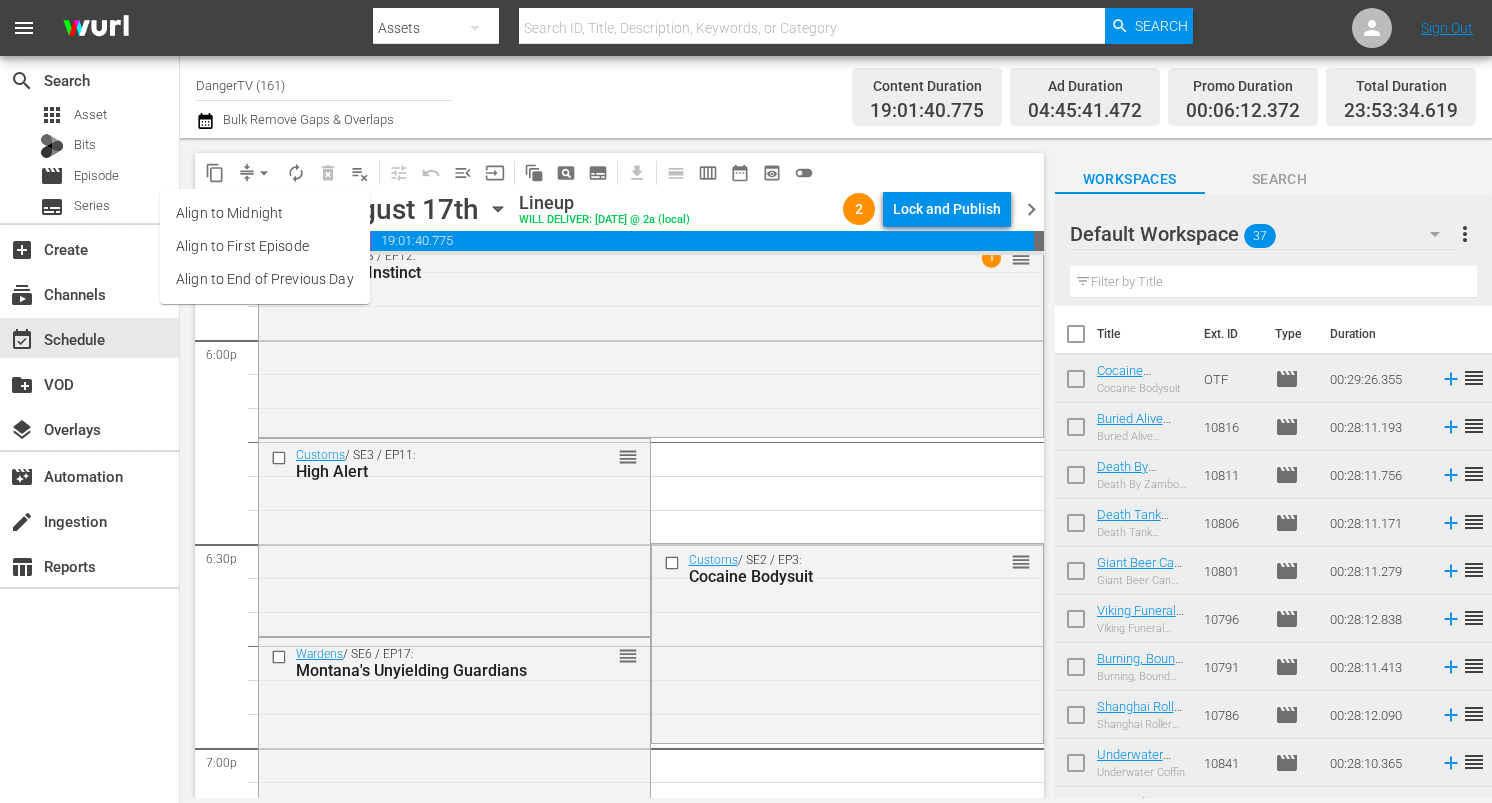 click on "Align to End of Previous Day" at bounding box center (265, 279) 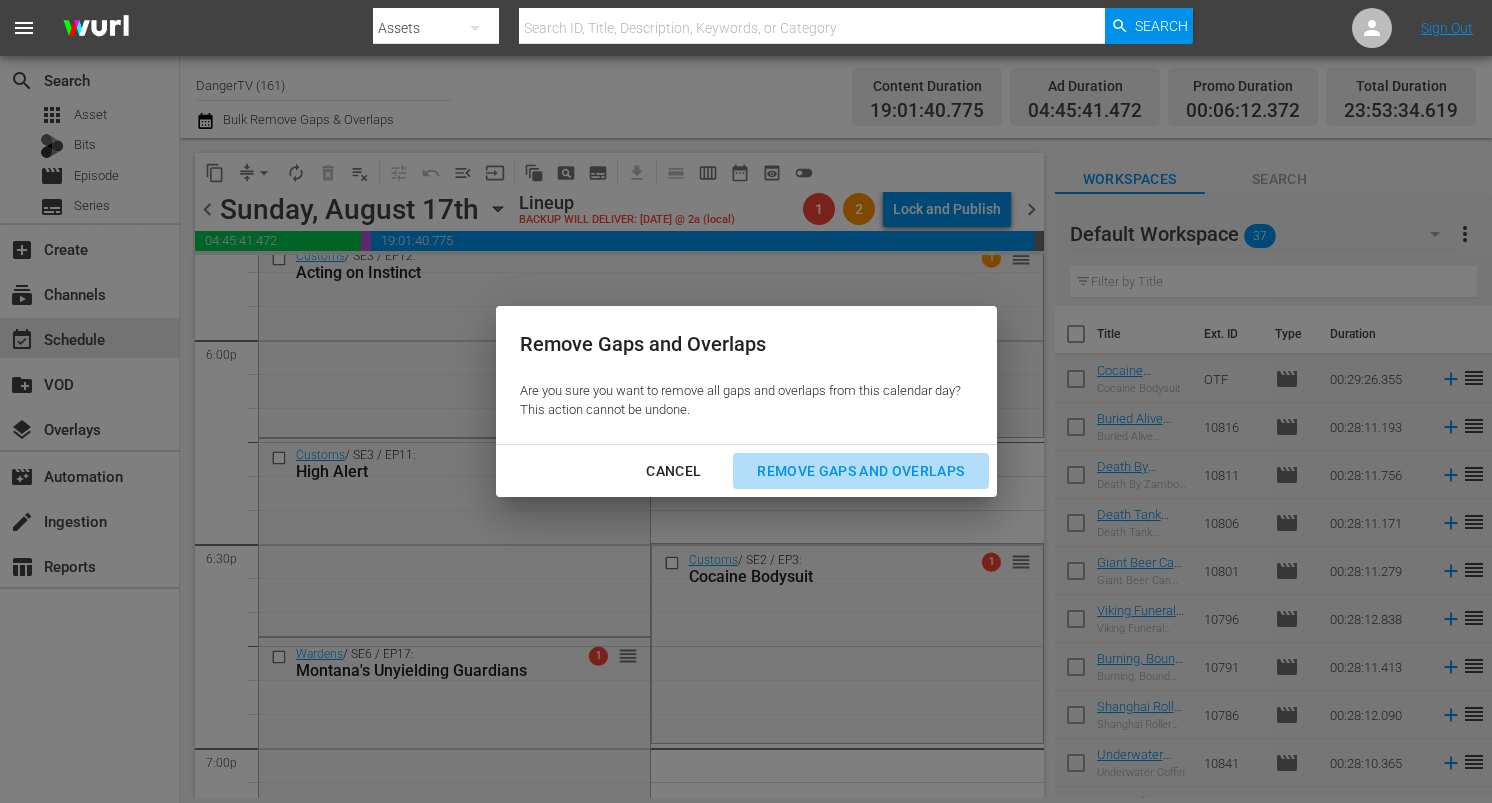click on "Remove Gaps and Overlaps" at bounding box center (860, 471) 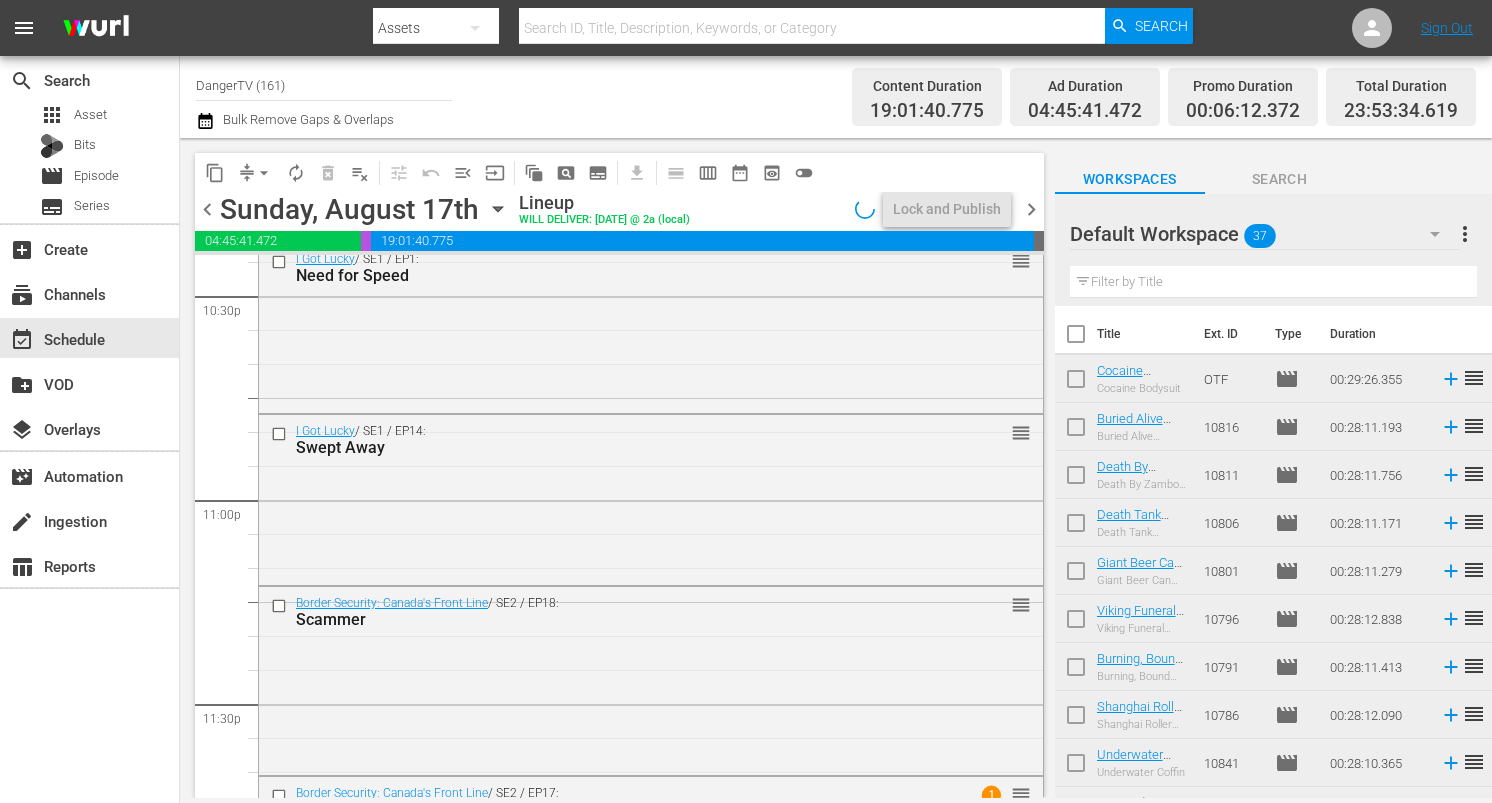 scroll, scrollTop: 9307, scrollLeft: 0, axis: vertical 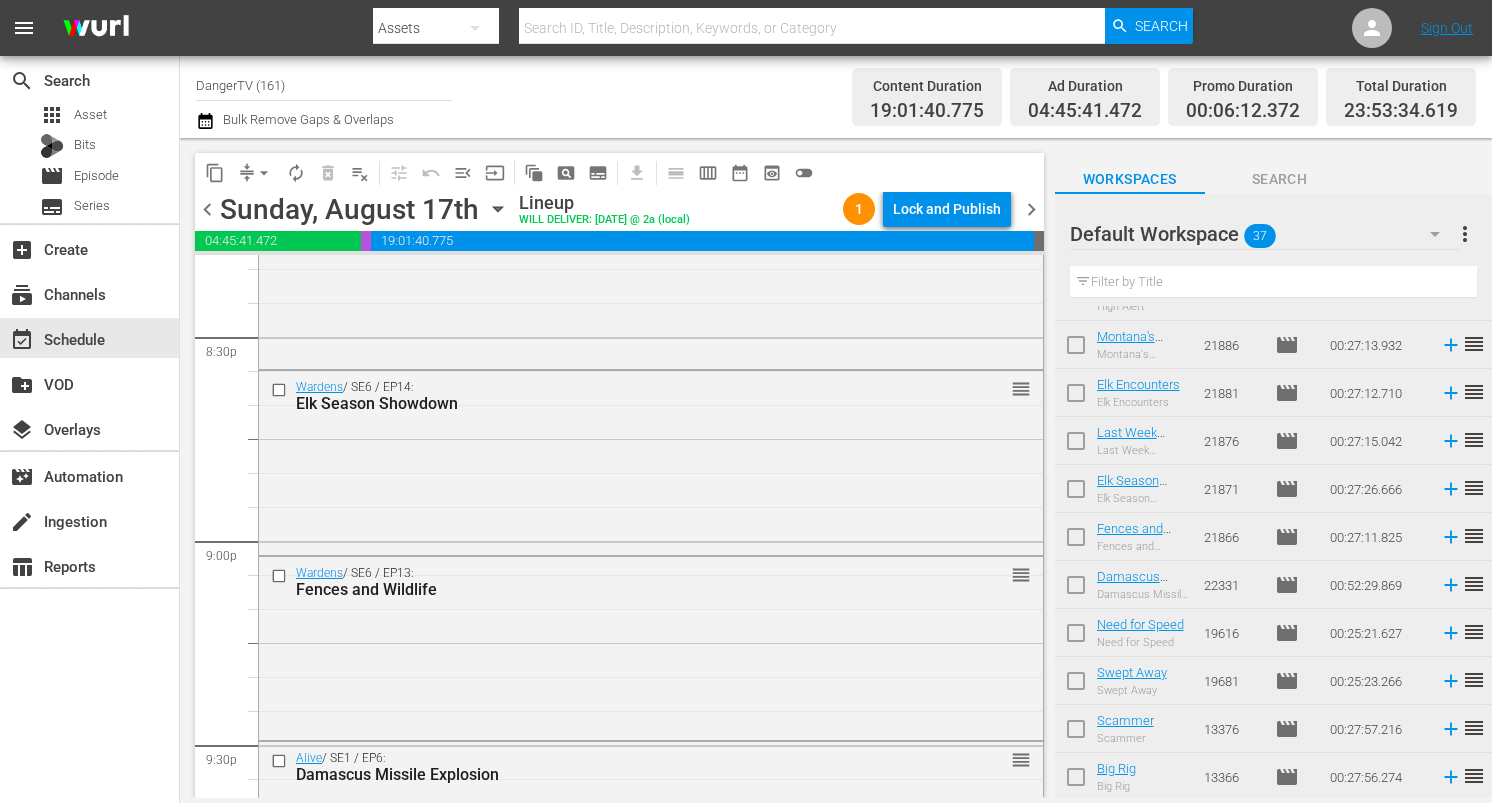 drag, startPoint x: 1080, startPoint y: 490, endPoint x: 1051, endPoint y: 505, distance: 32.649654 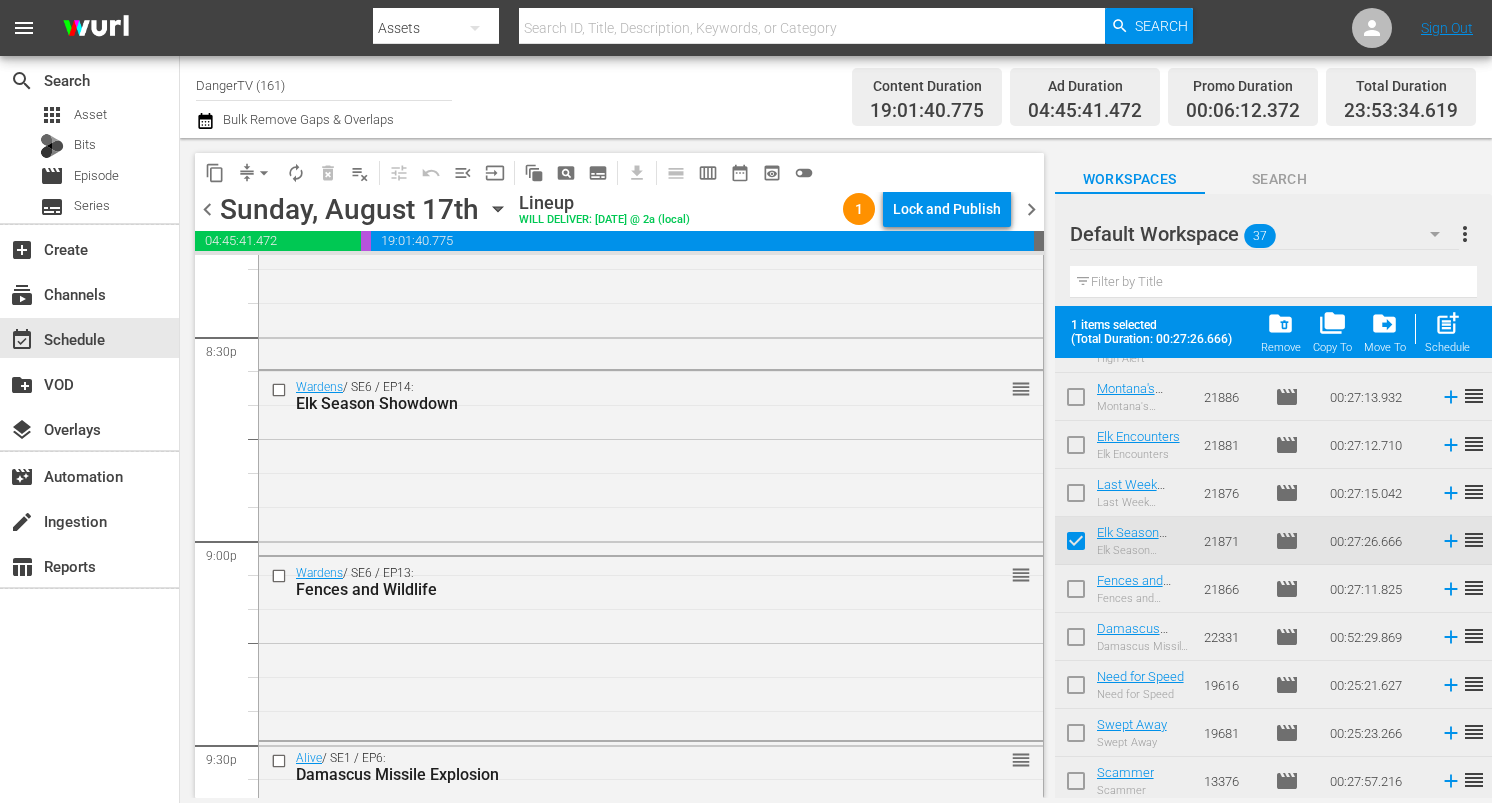 scroll, scrollTop: 9307, scrollLeft: 0, axis: vertical 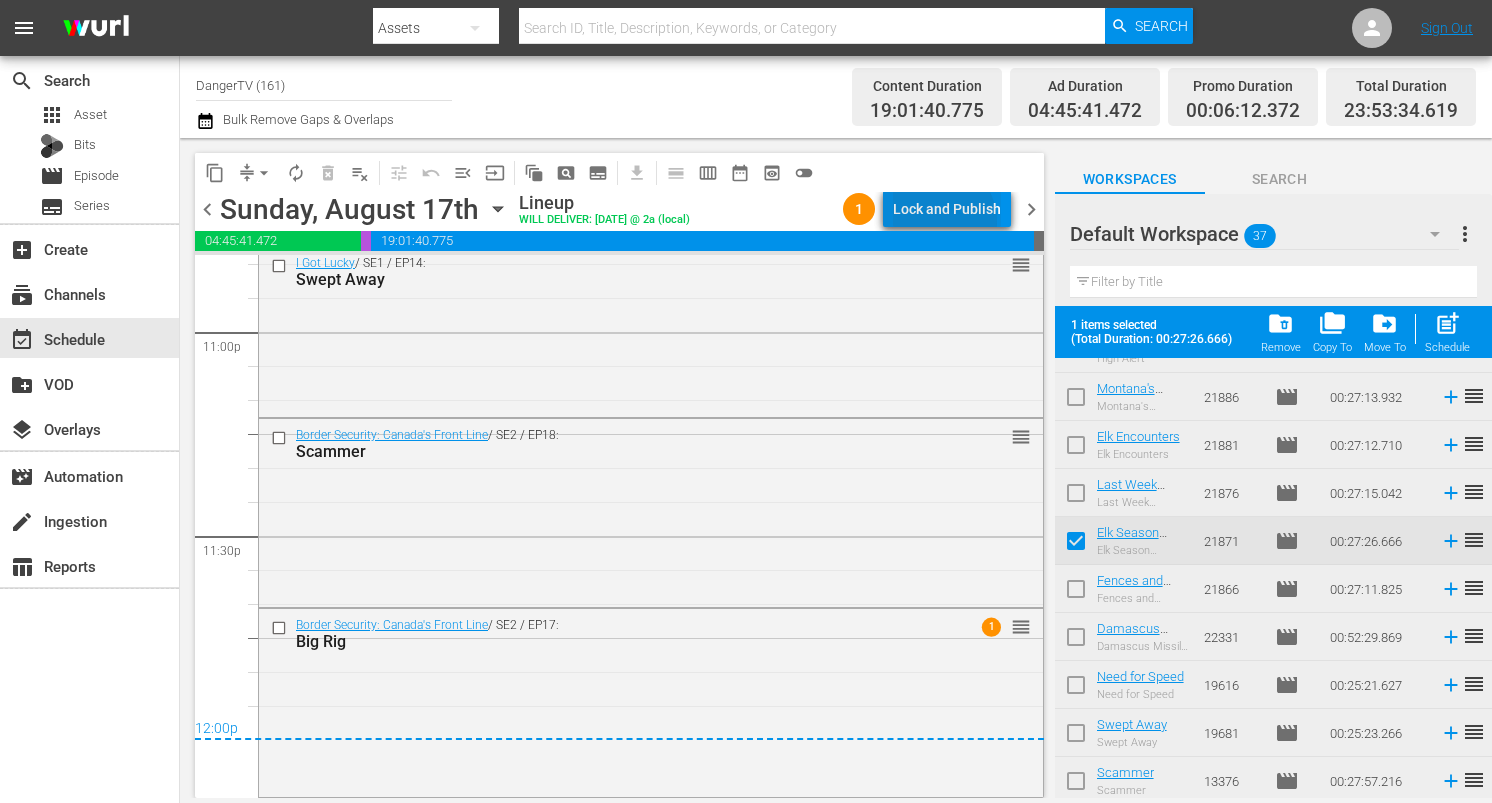 click on "Lock and Publish" at bounding box center (947, 209) 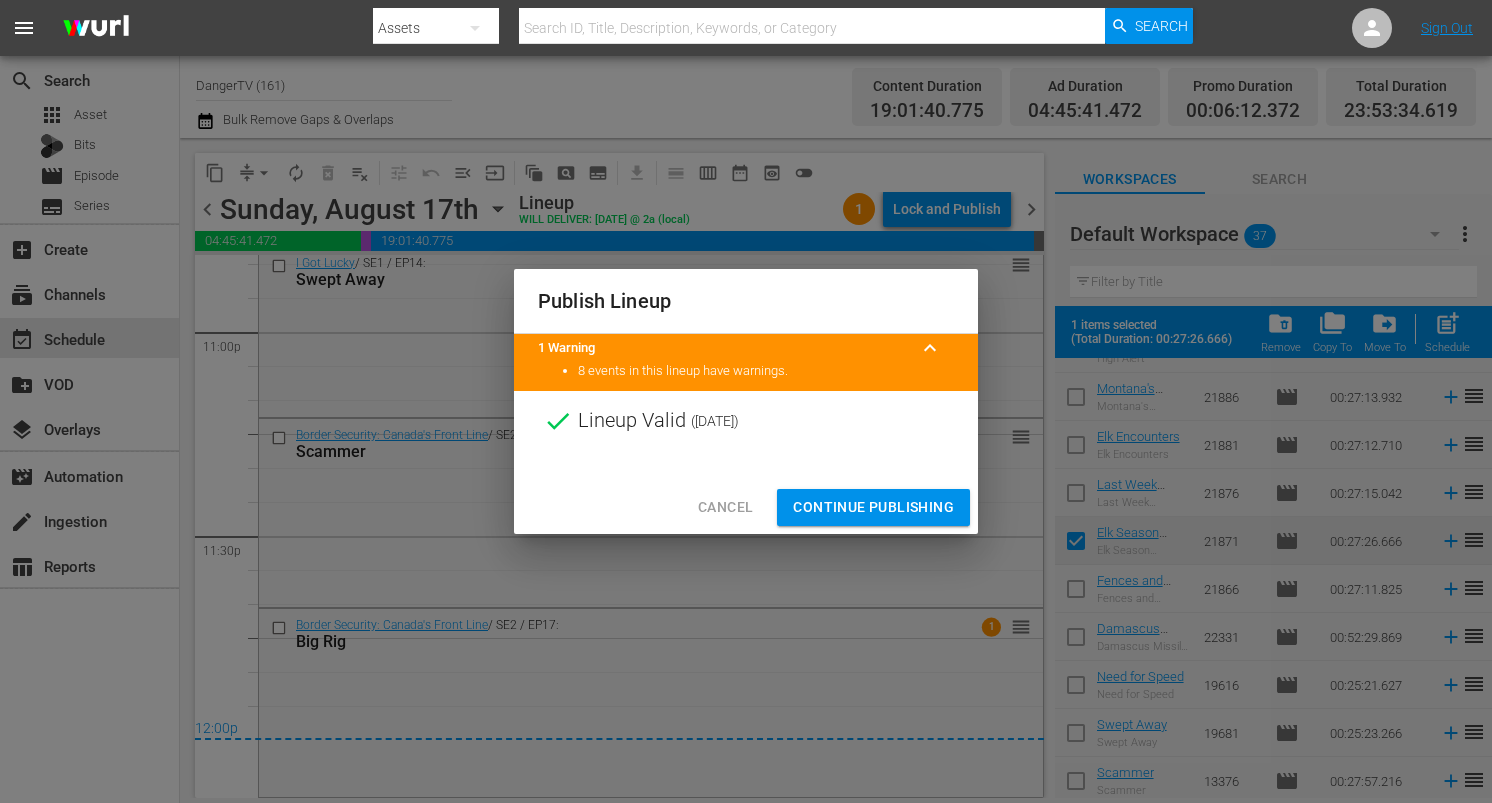 click on "Continue Publishing" at bounding box center [873, 507] 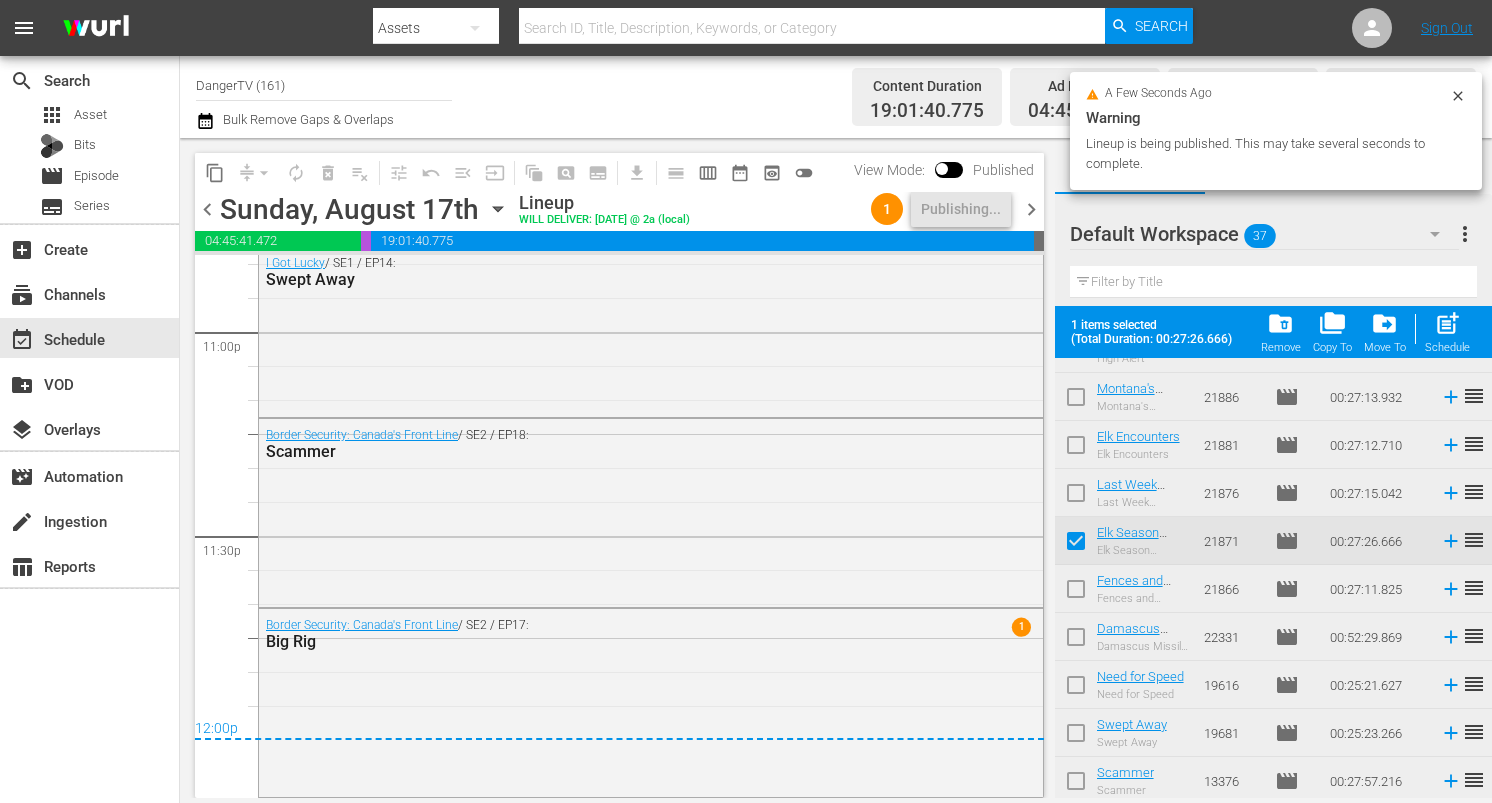 drag, startPoint x: 1072, startPoint y: 592, endPoint x: 1081, endPoint y: 628, distance: 37.107952 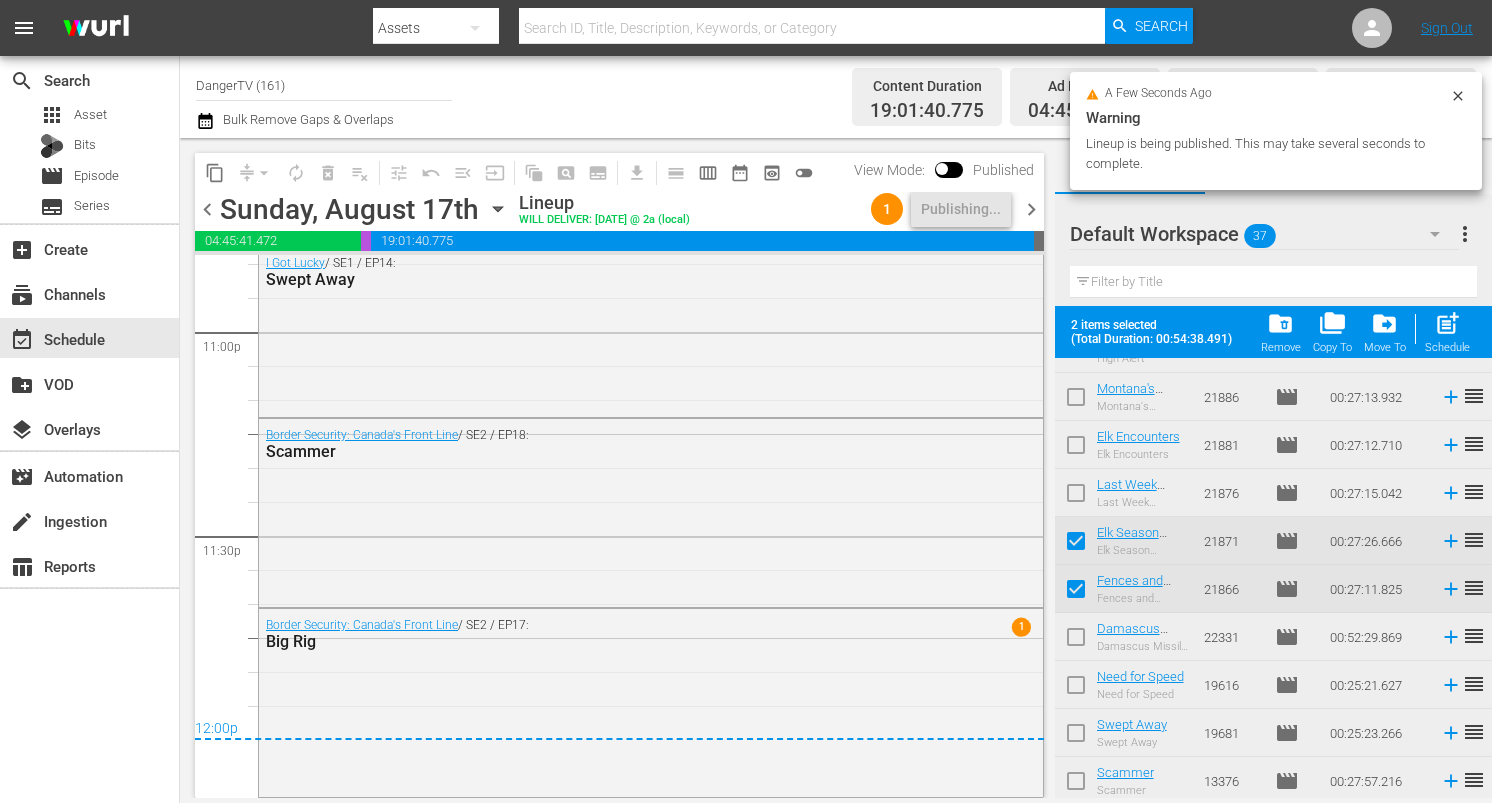 drag, startPoint x: 1078, startPoint y: 637, endPoint x: 1079, endPoint y: 686, distance: 49.010204 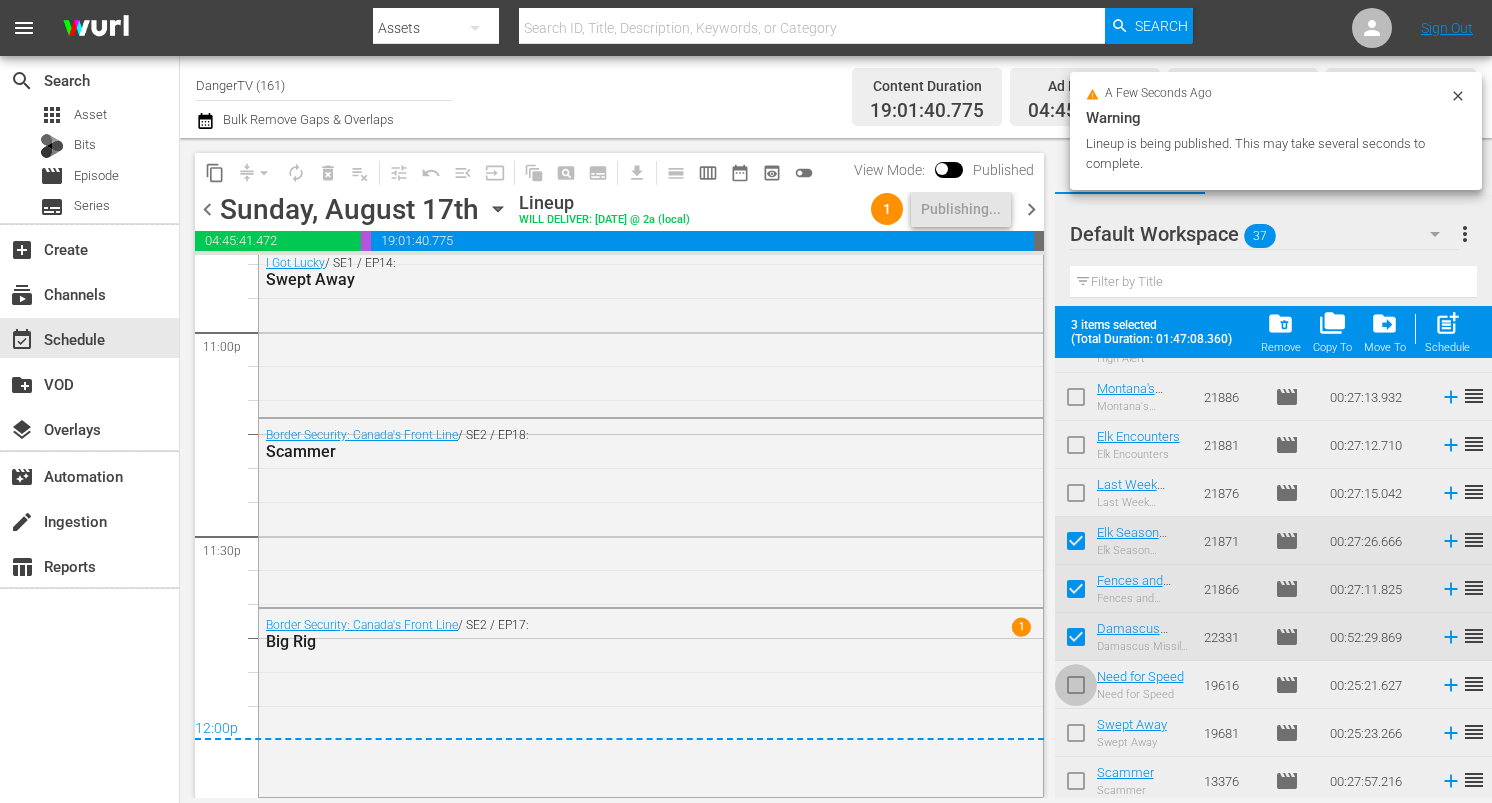 click at bounding box center [1076, 689] 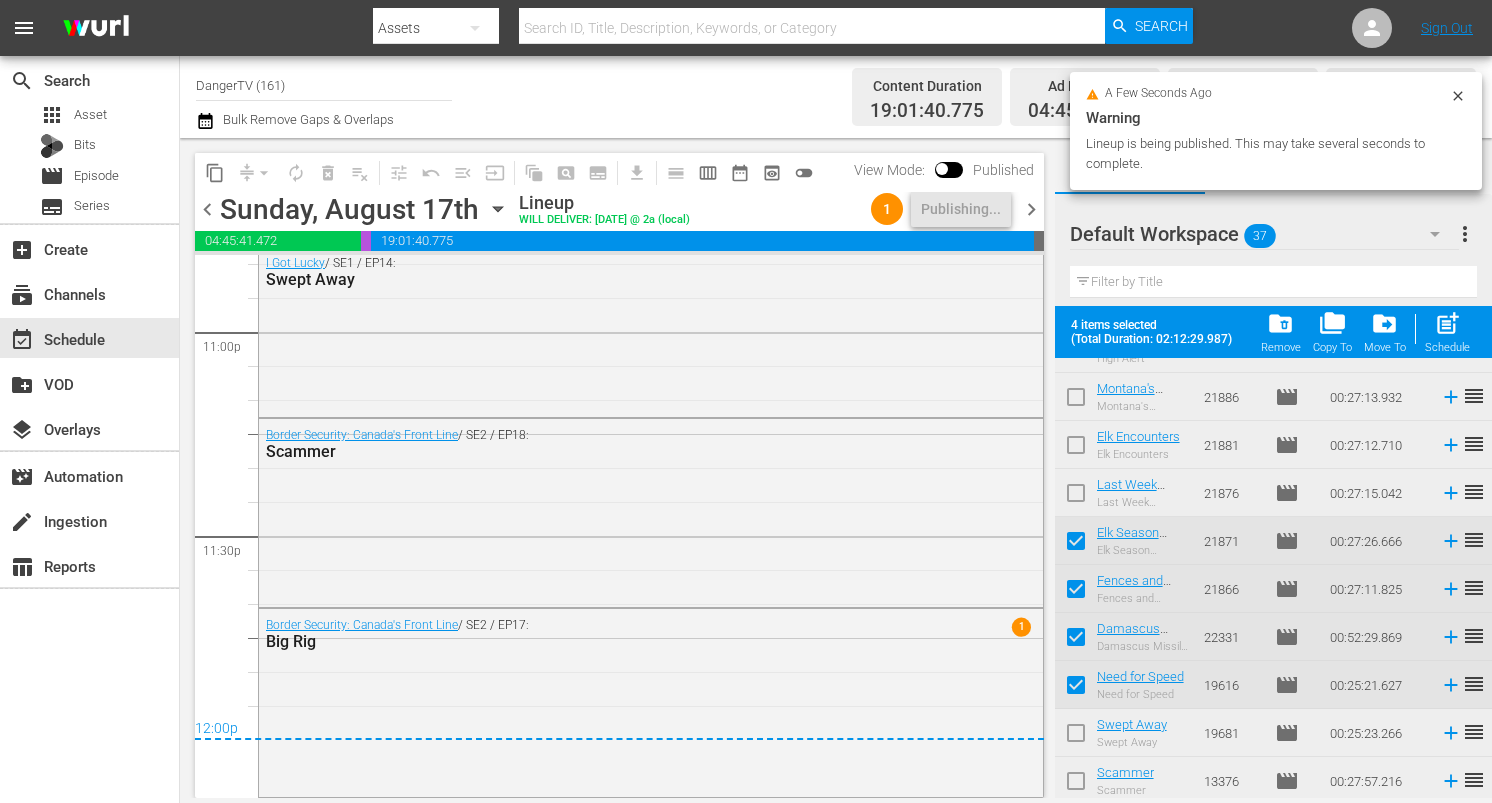 click at bounding box center (1076, 737) 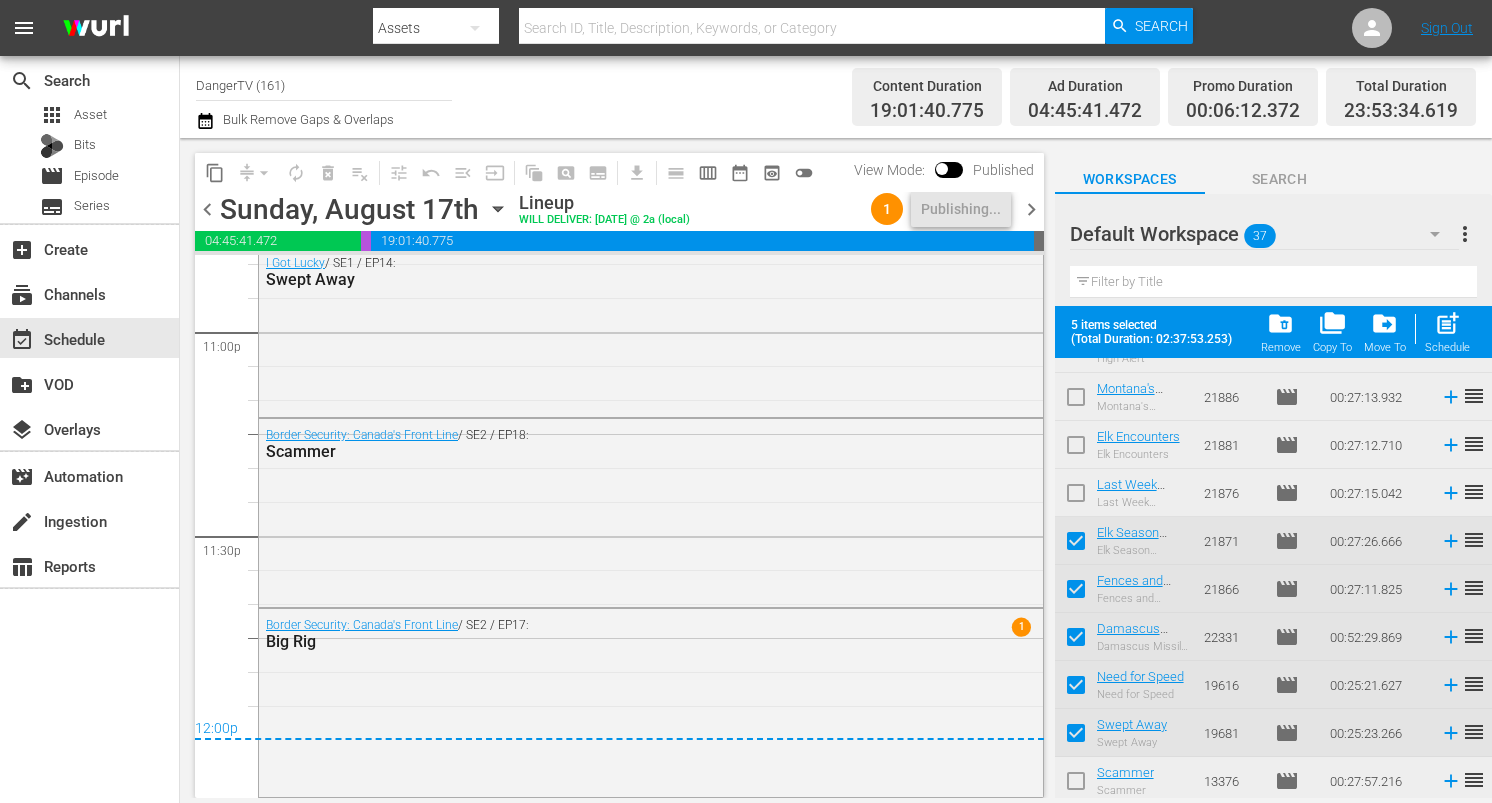 scroll, scrollTop: 1382, scrollLeft: 0, axis: vertical 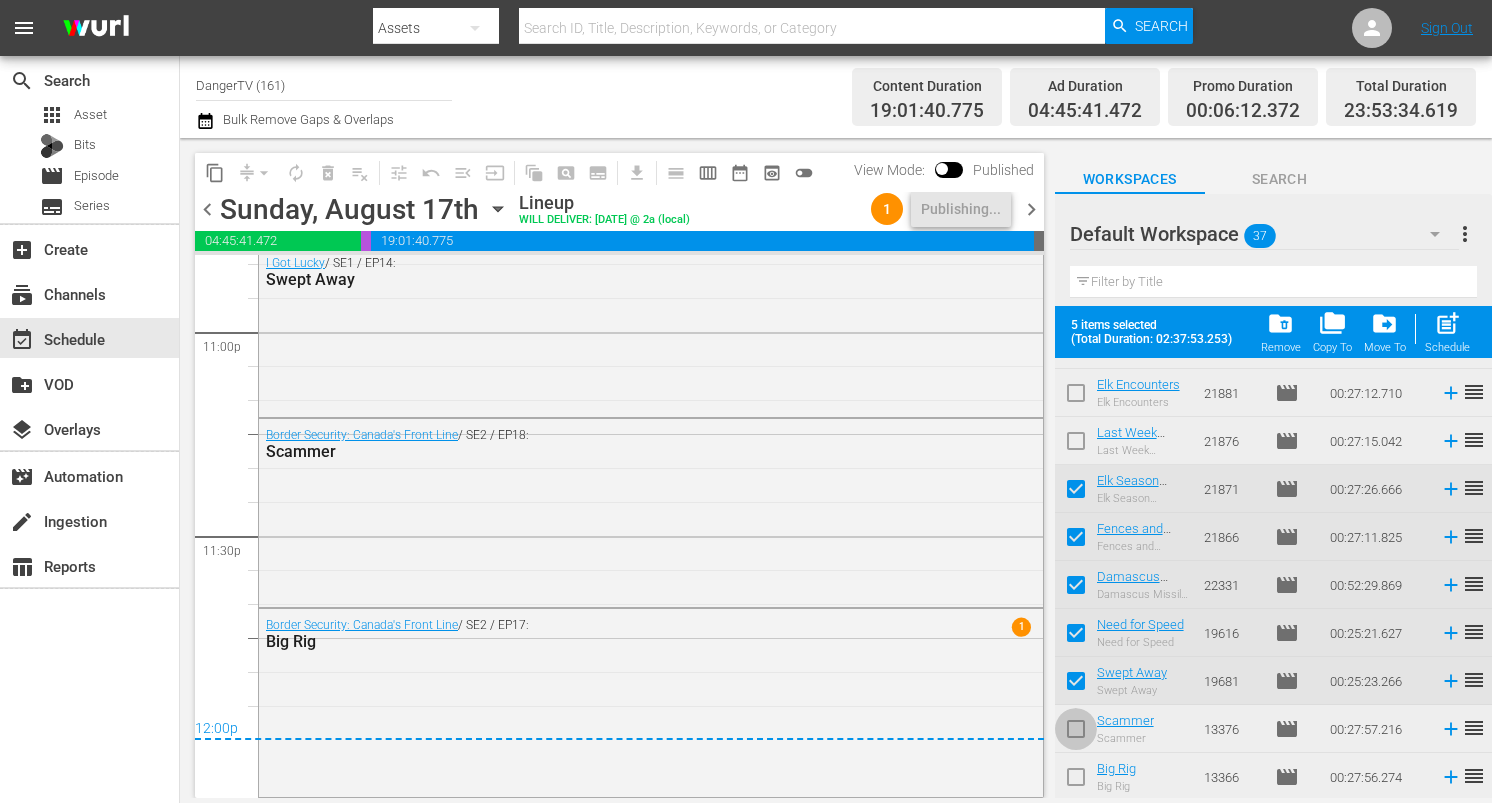 click at bounding box center (1076, 733) 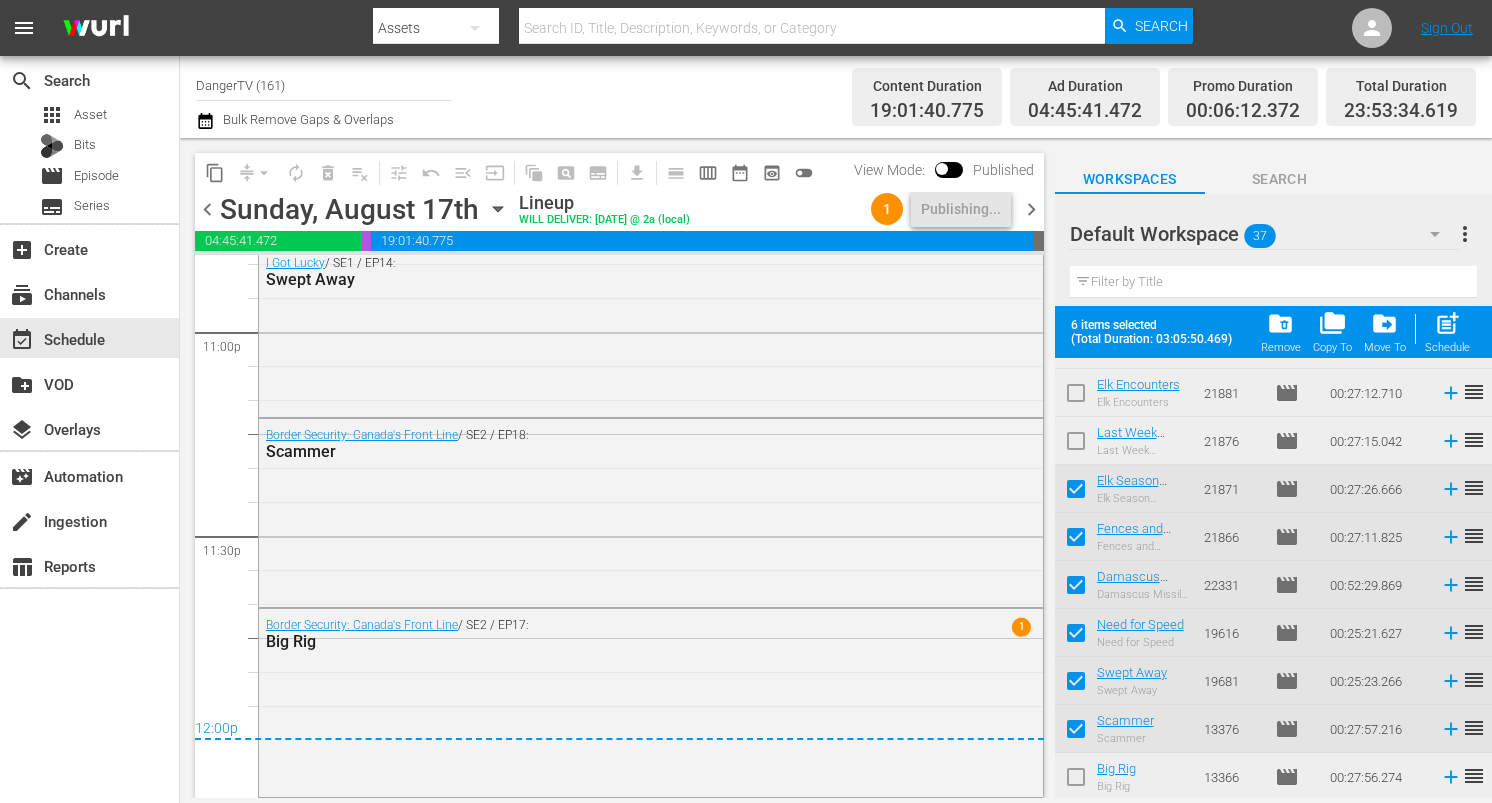 click at bounding box center [1076, 781] 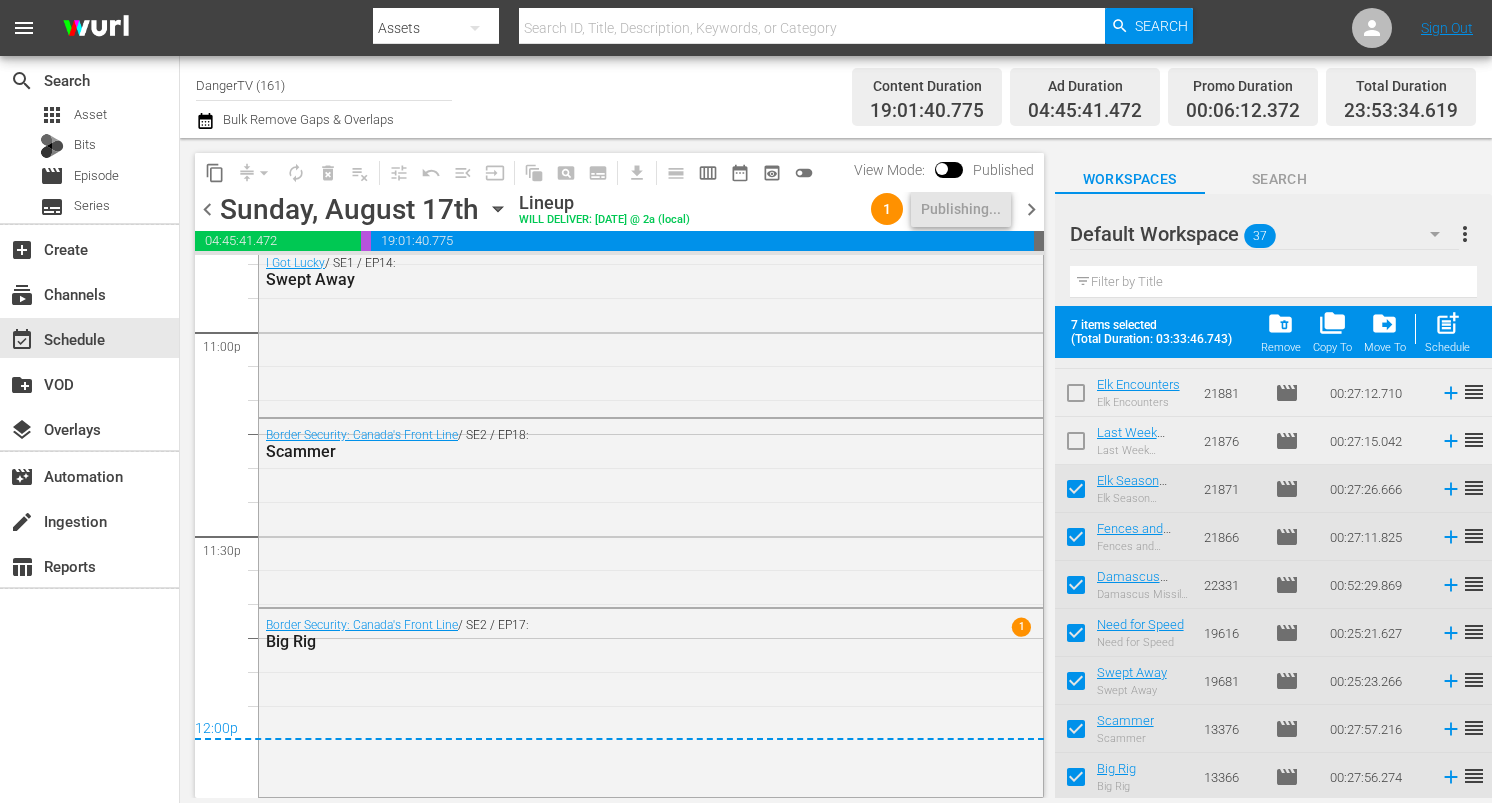 click on "chevron_right" at bounding box center [1031, 209] 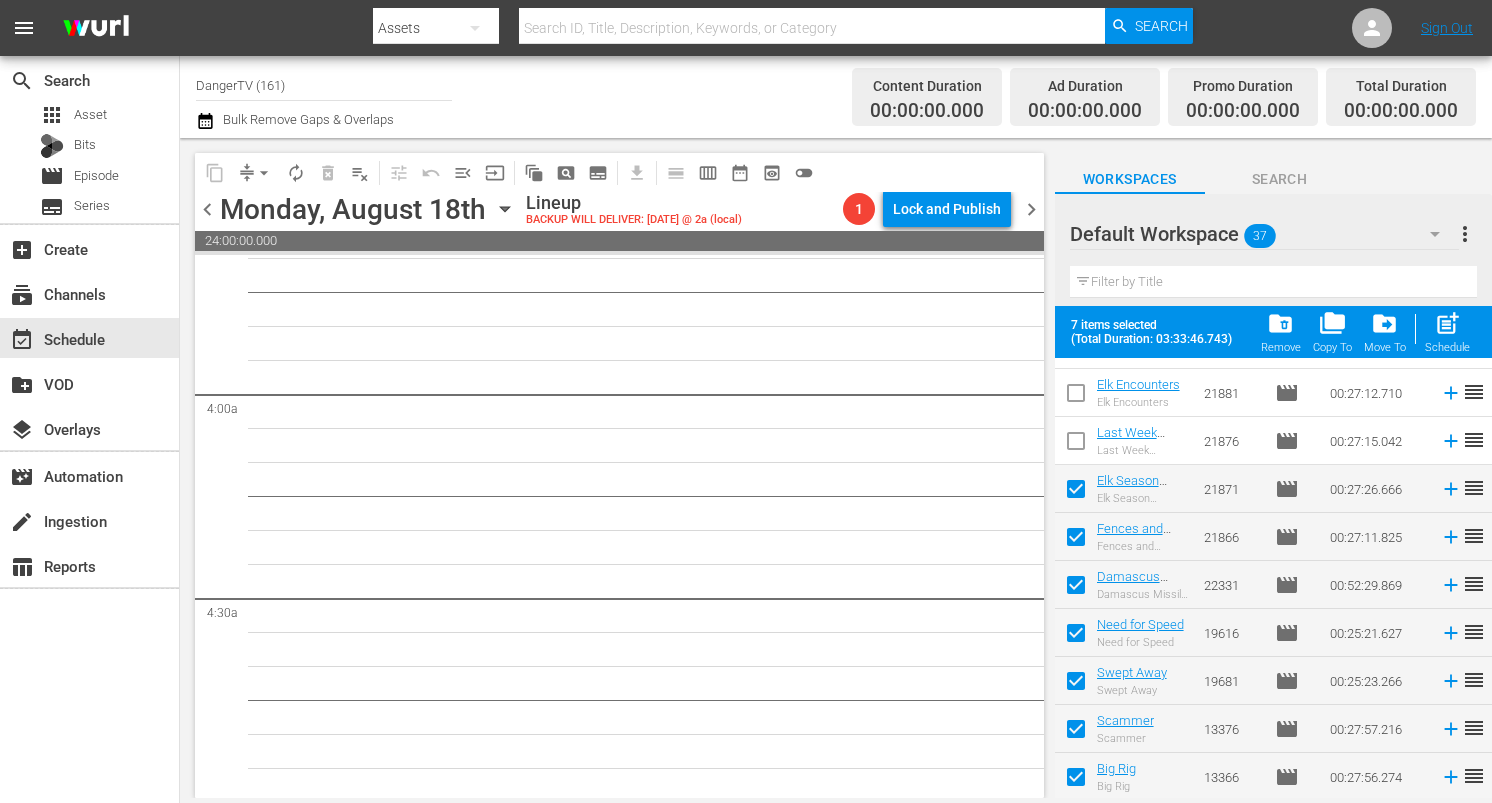 scroll, scrollTop: 1468, scrollLeft: 0, axis: vertical 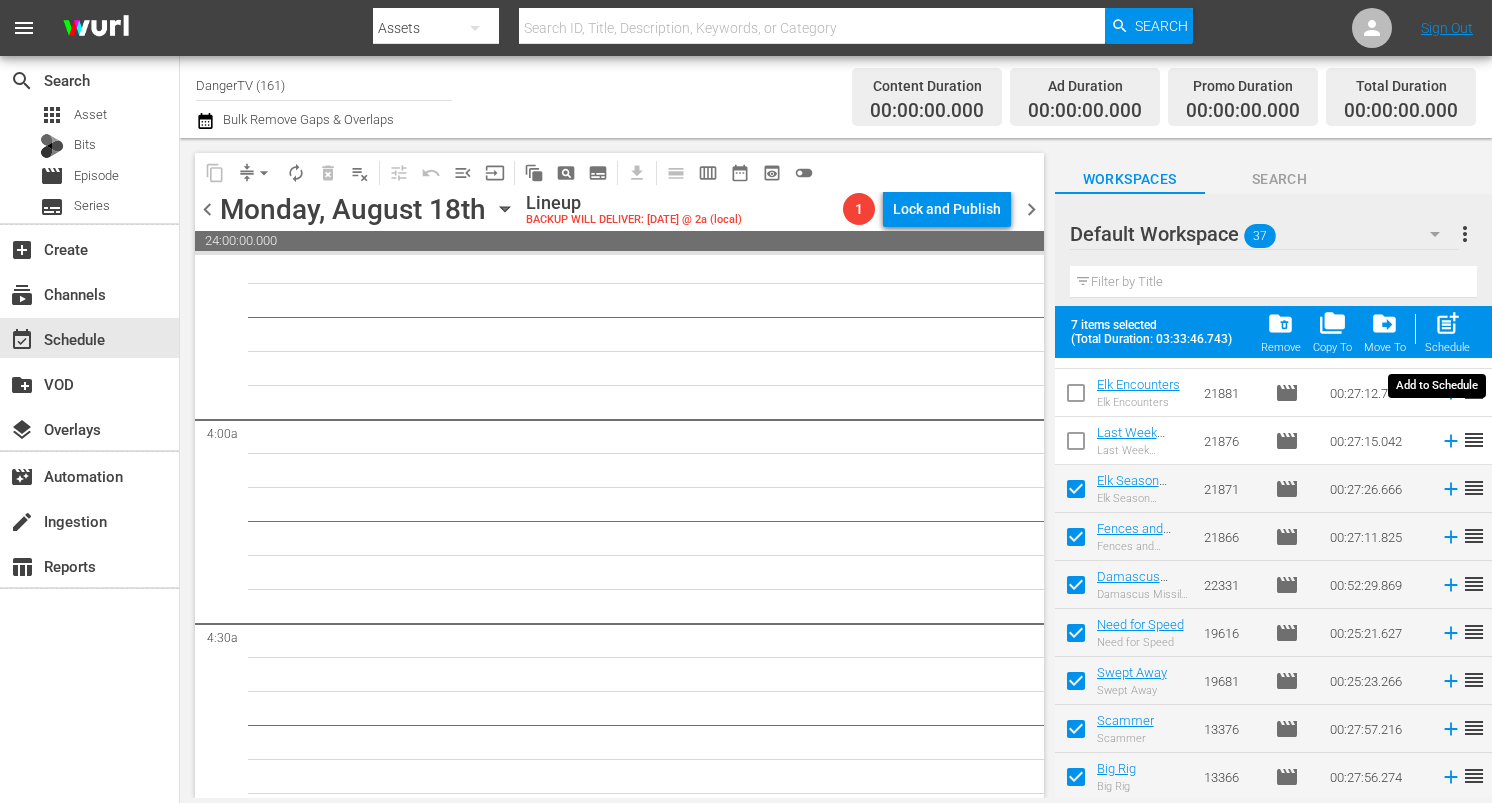 click on "post_add" at bounding box center [1447, 323] 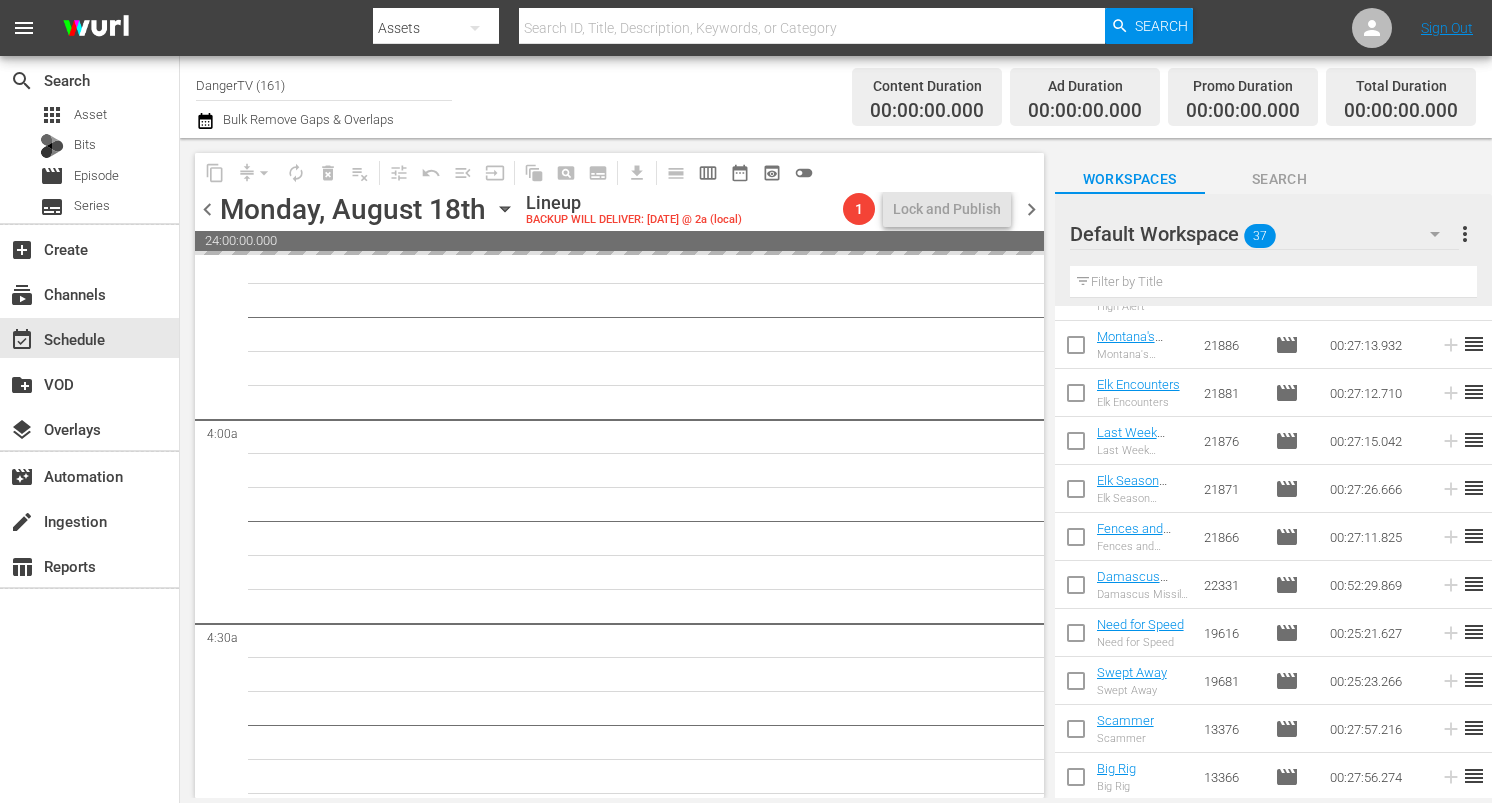 scroll, scrollTop: 1330, scrollLeft: 0, axis: vertical 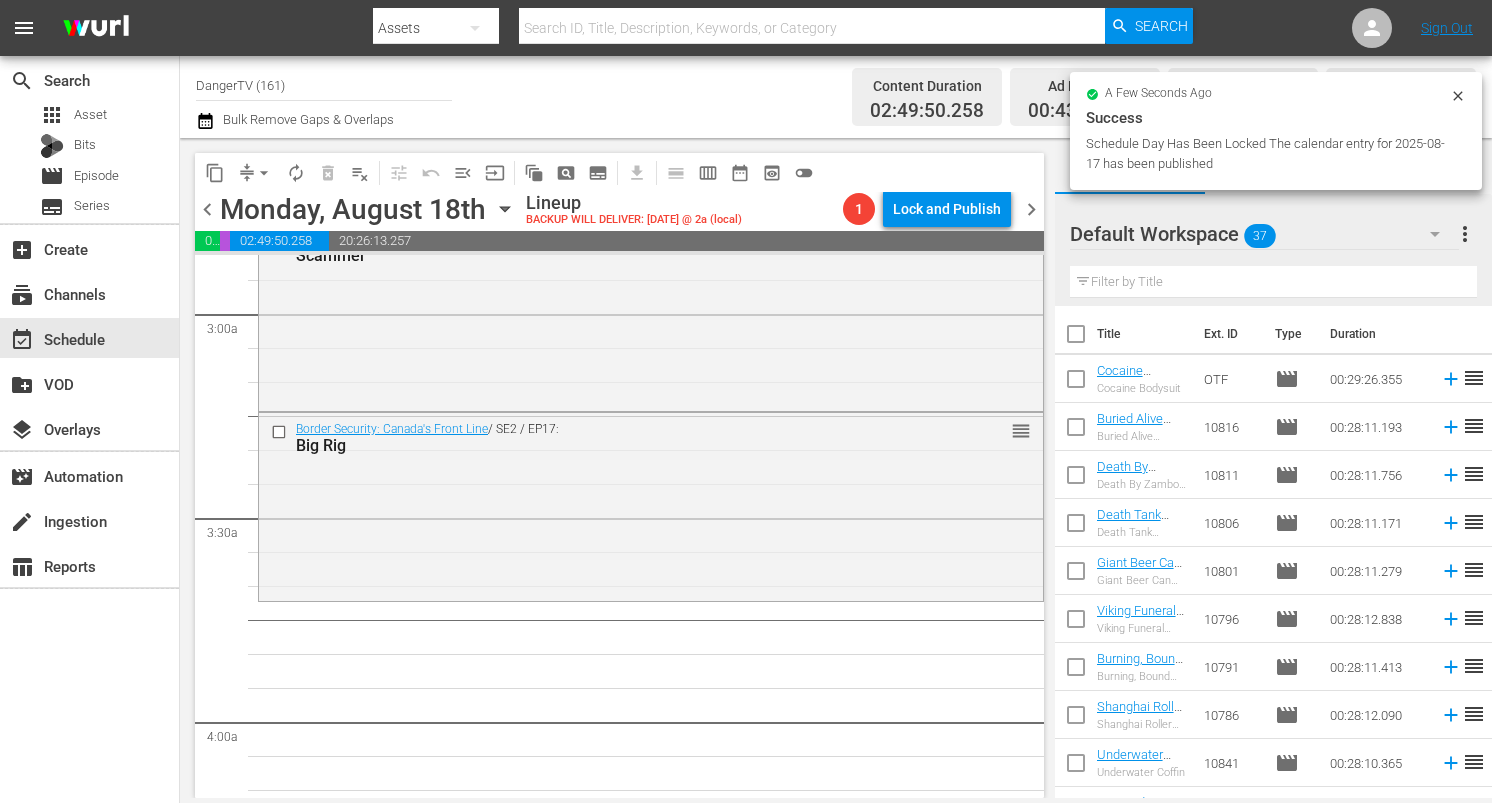 click at bounding box center [1076, 338] 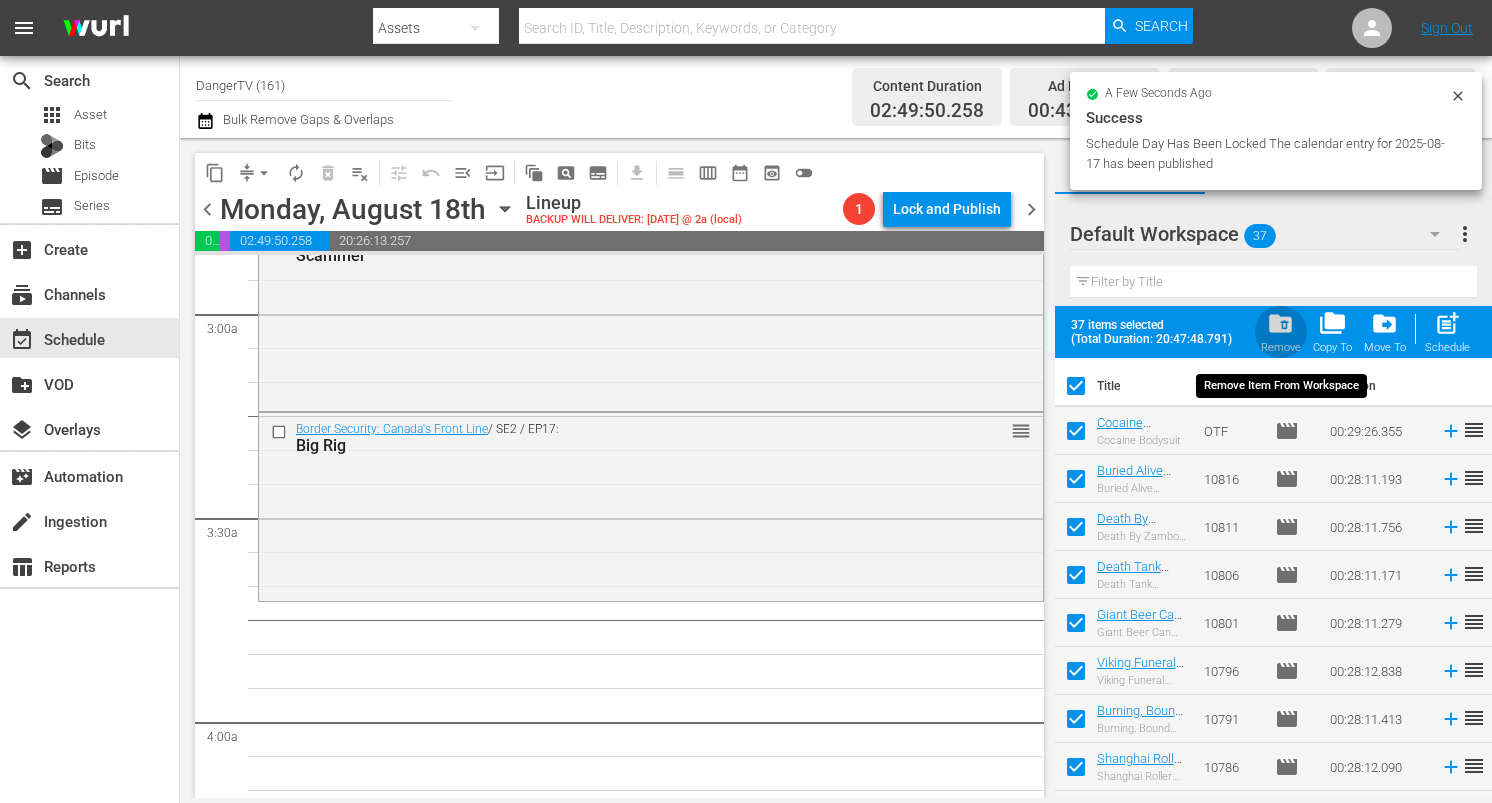 click on "folder_delete" at bounding box center (1280, 323) 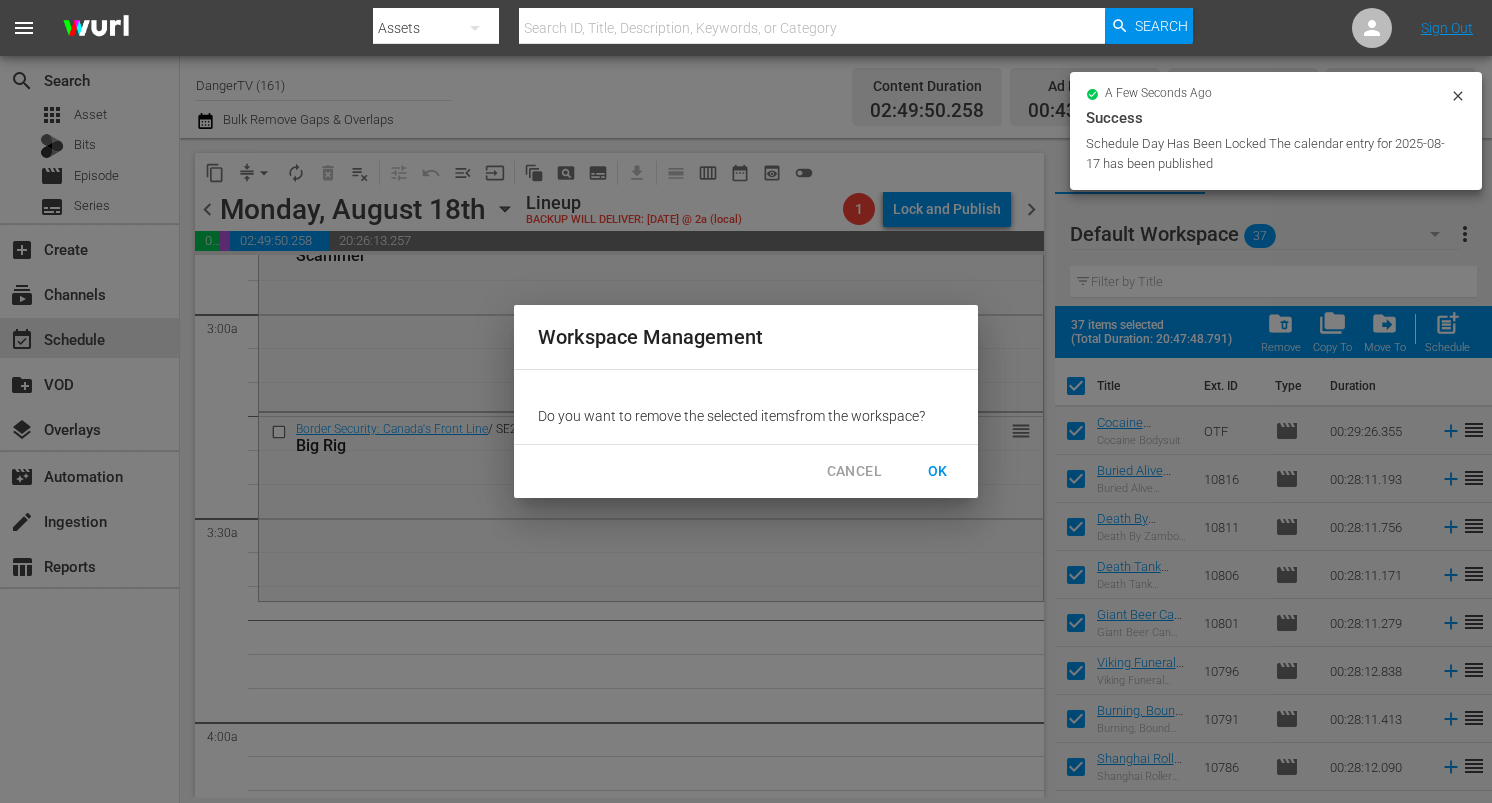 click on "OK" at bounding box center (938, 471) 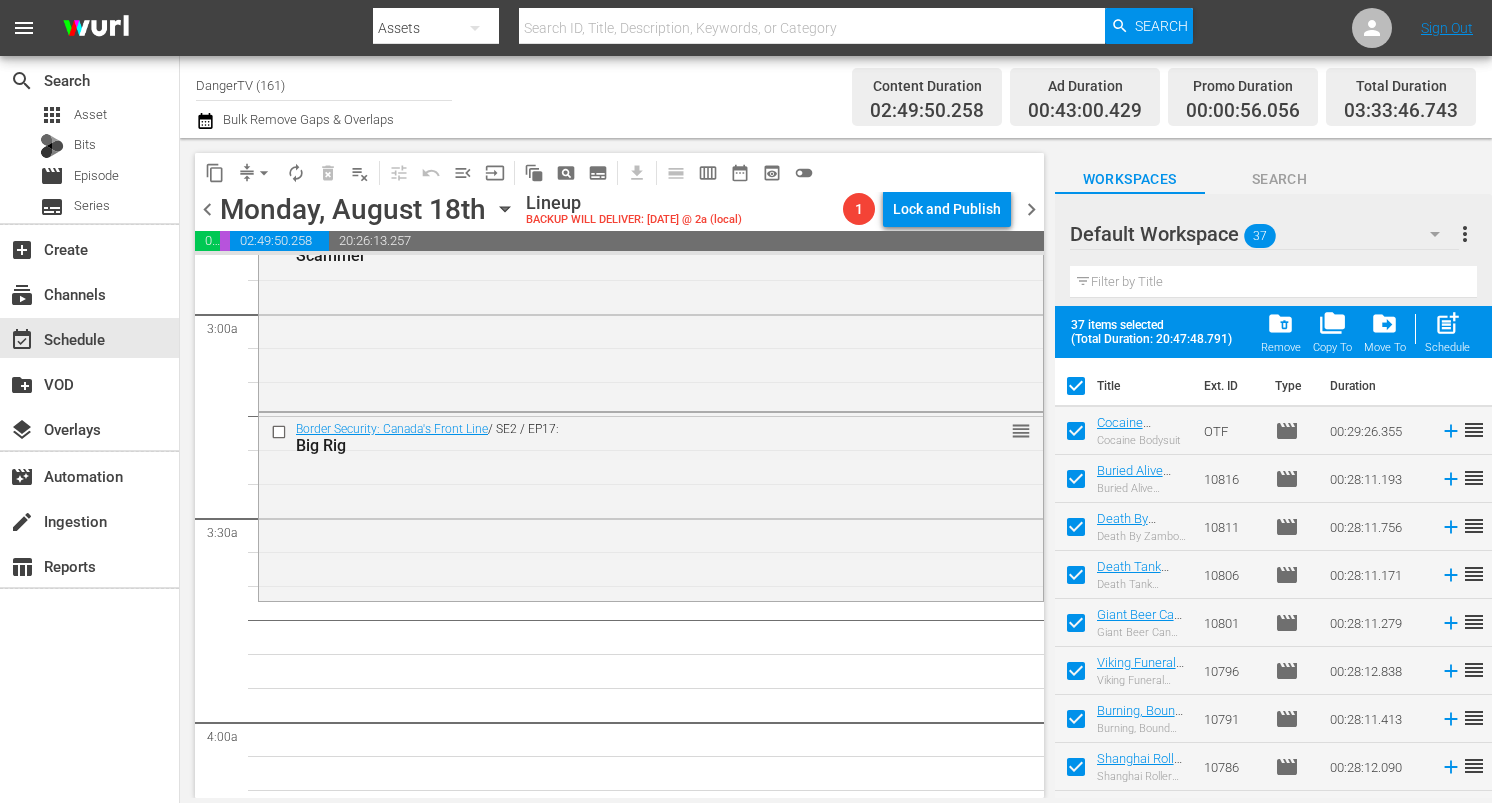 checkbox on "false" 